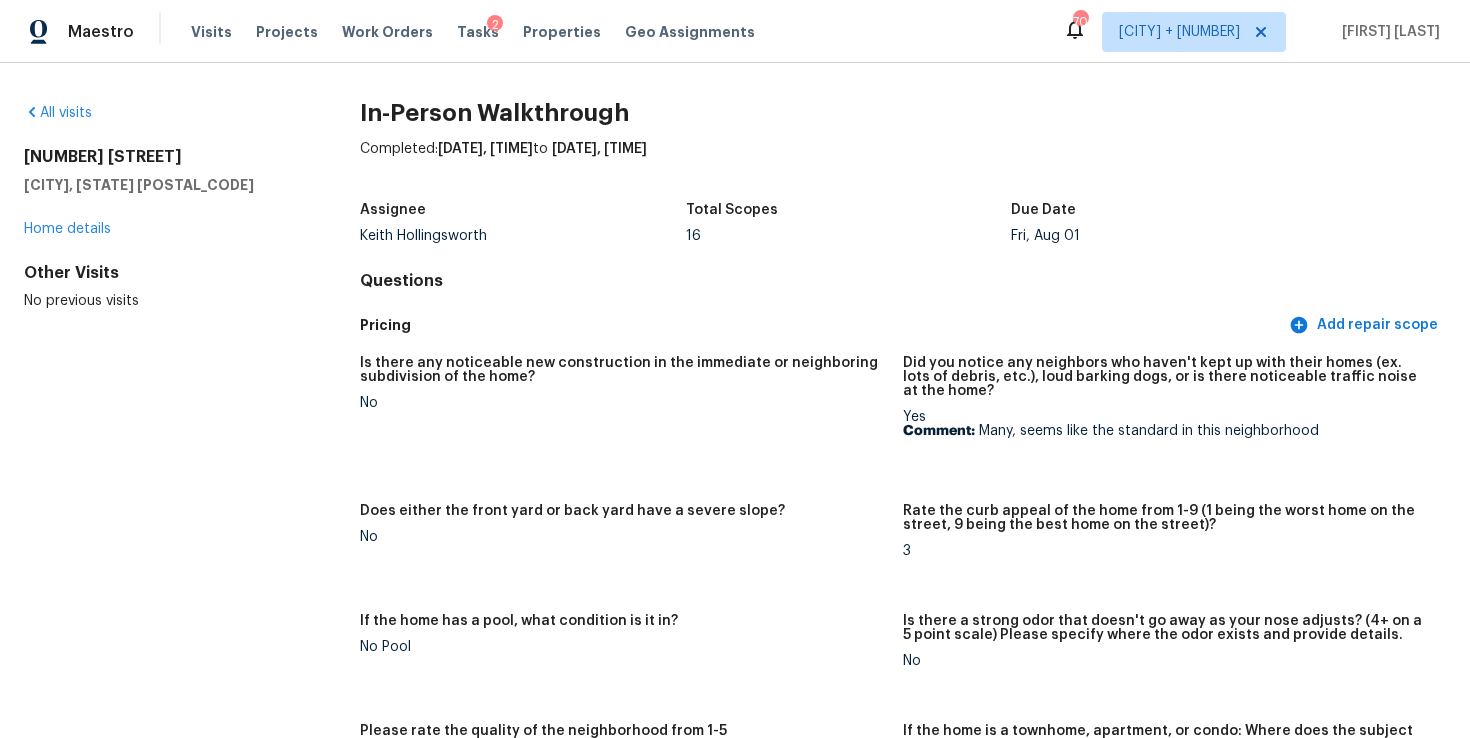 scroll, scrollTop: 0, scrollLeft: 0, axis: both 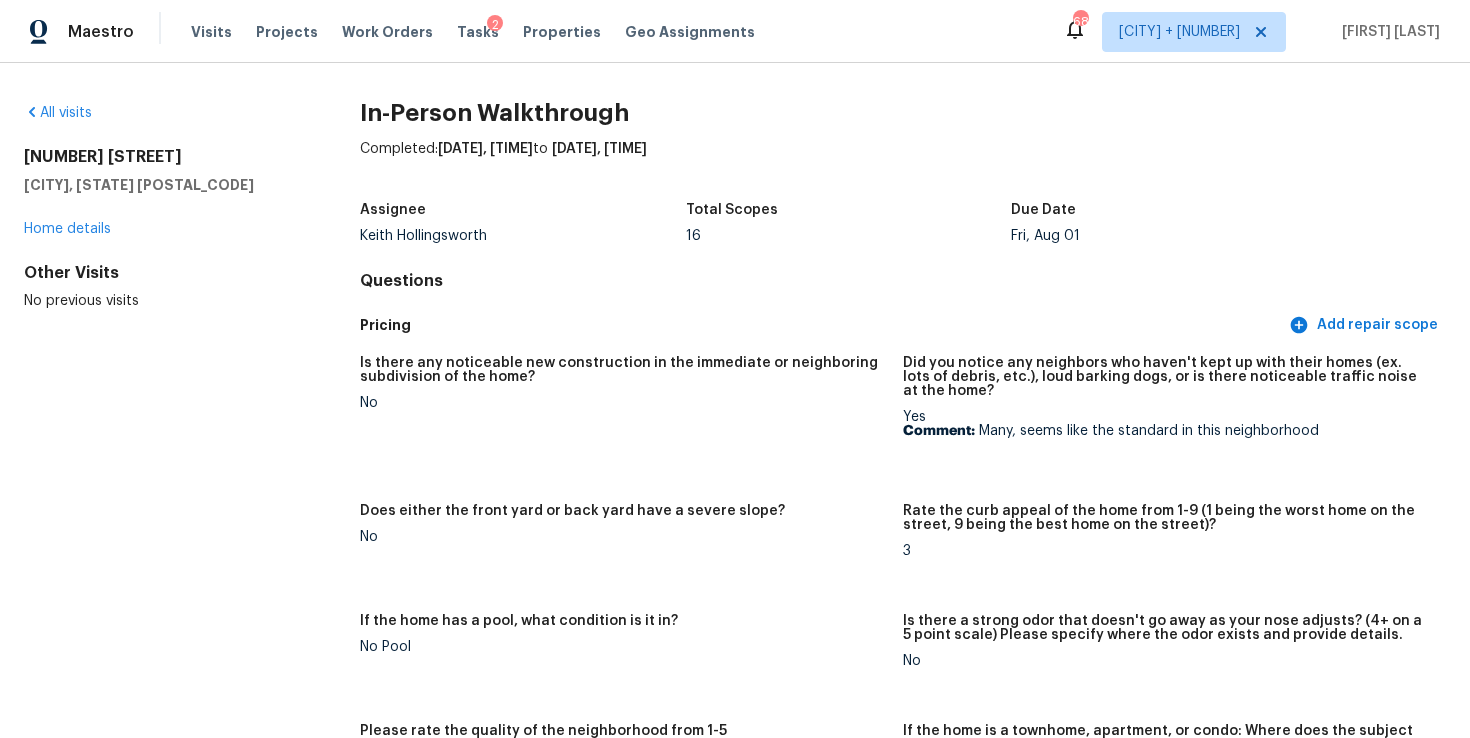 click on "All visits" at bounding box center [160, 113] 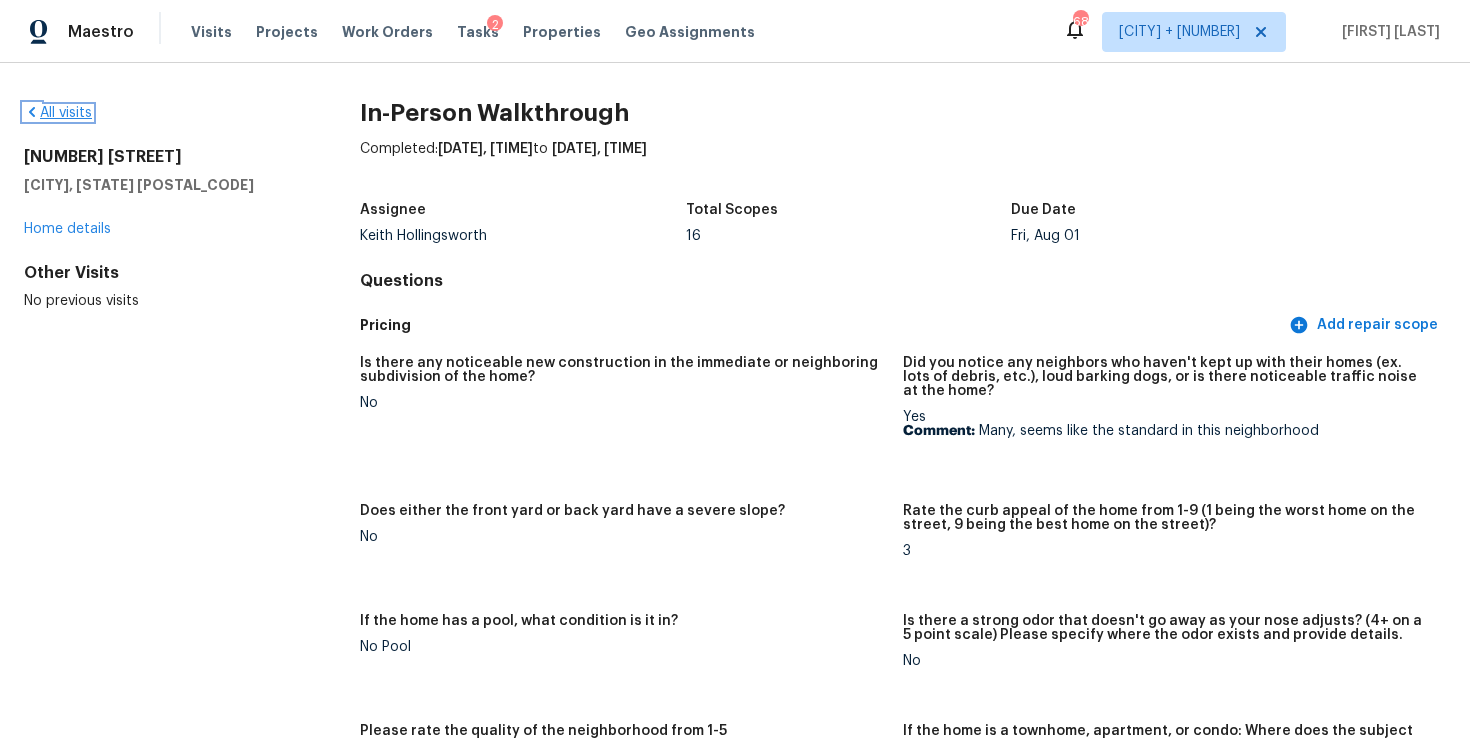 click on "All visits" at bounding box center [58, 113] 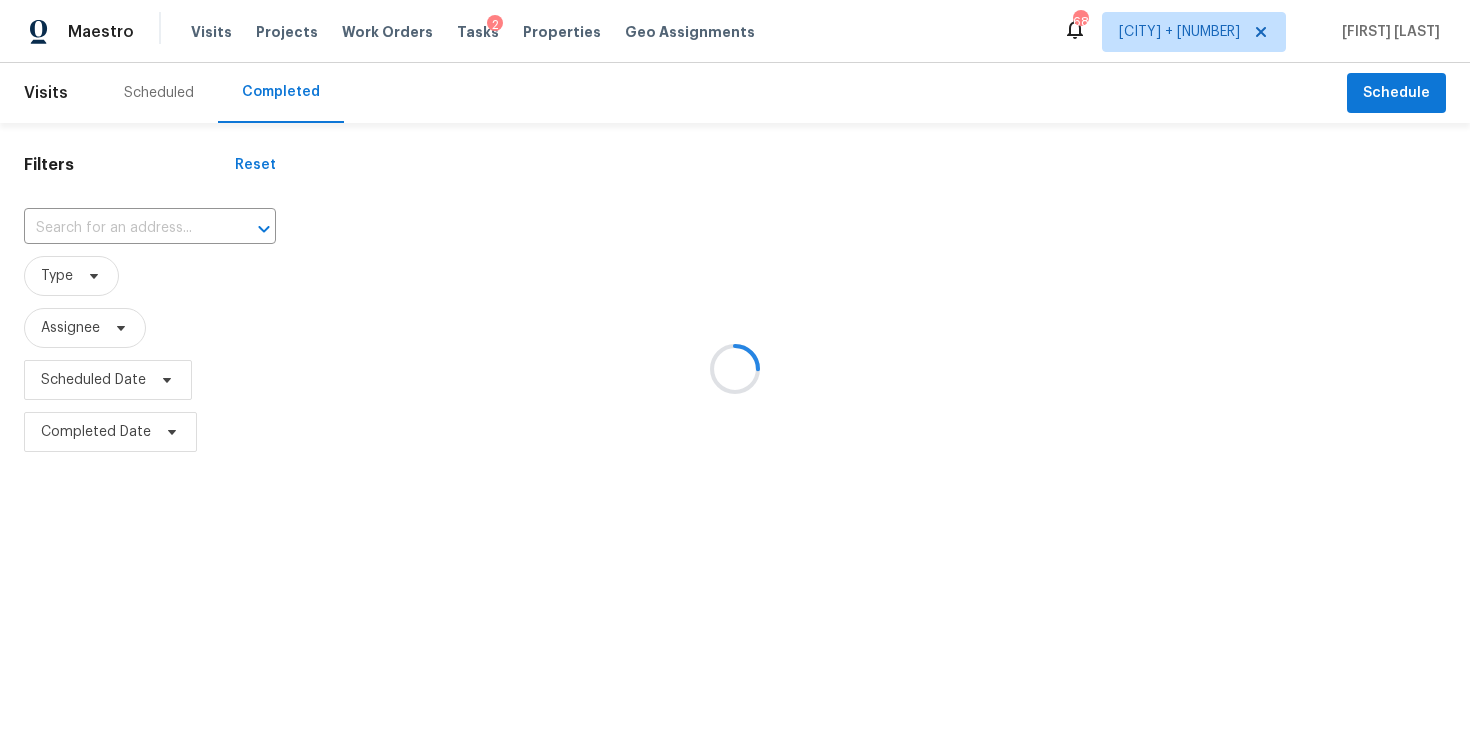 click at bounding box center (735, 369) 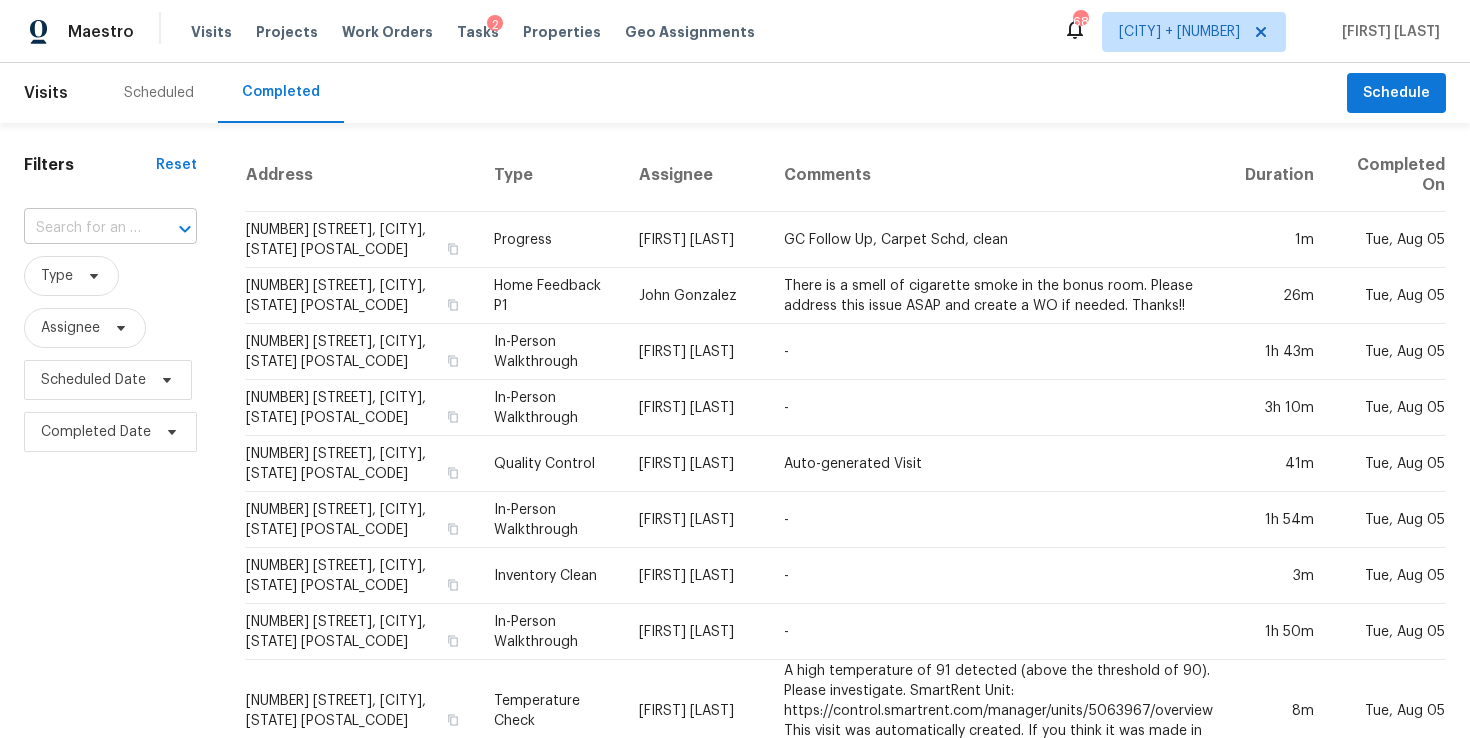 click at bounding box center [82, 228] 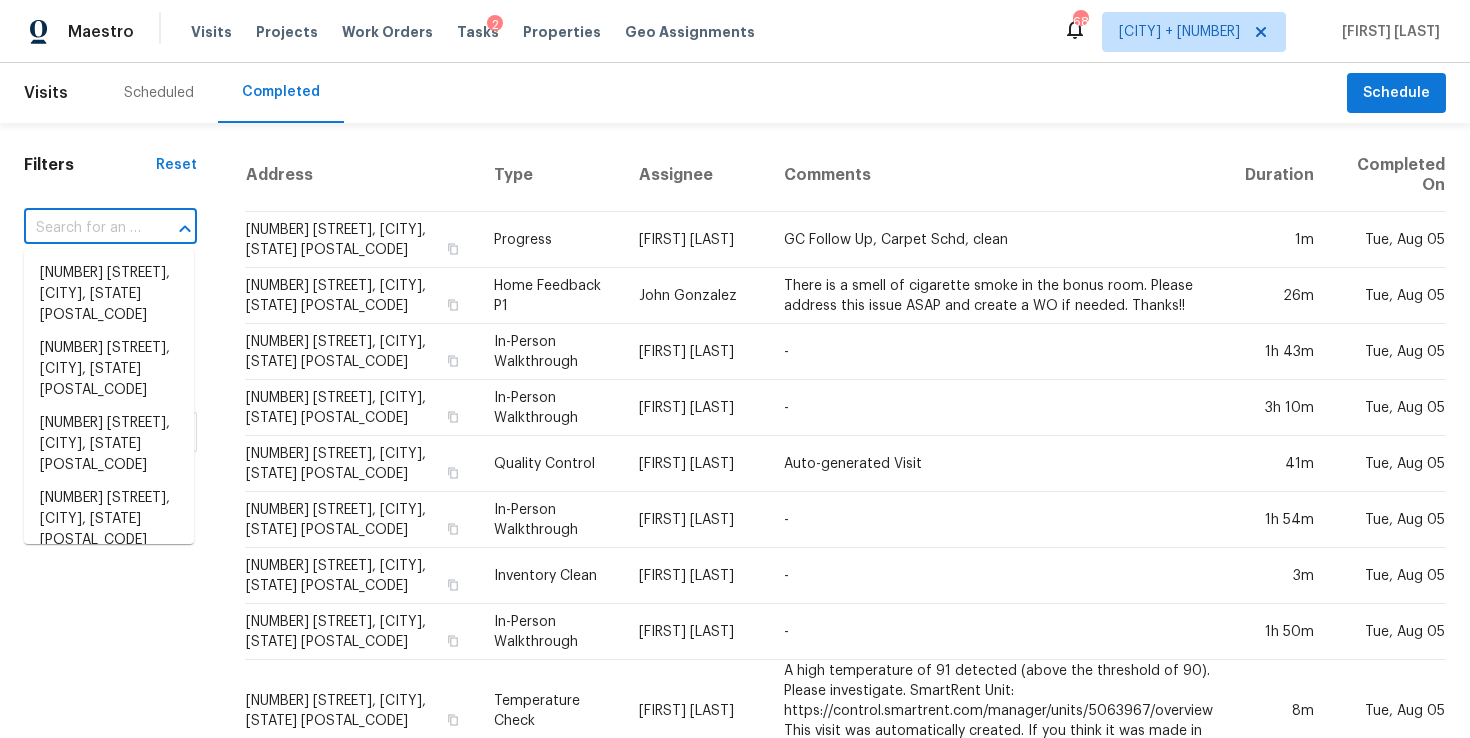 paste on "[NUMBER] [STREET], [CITY], [STATE], [POSTAL_CODE]" 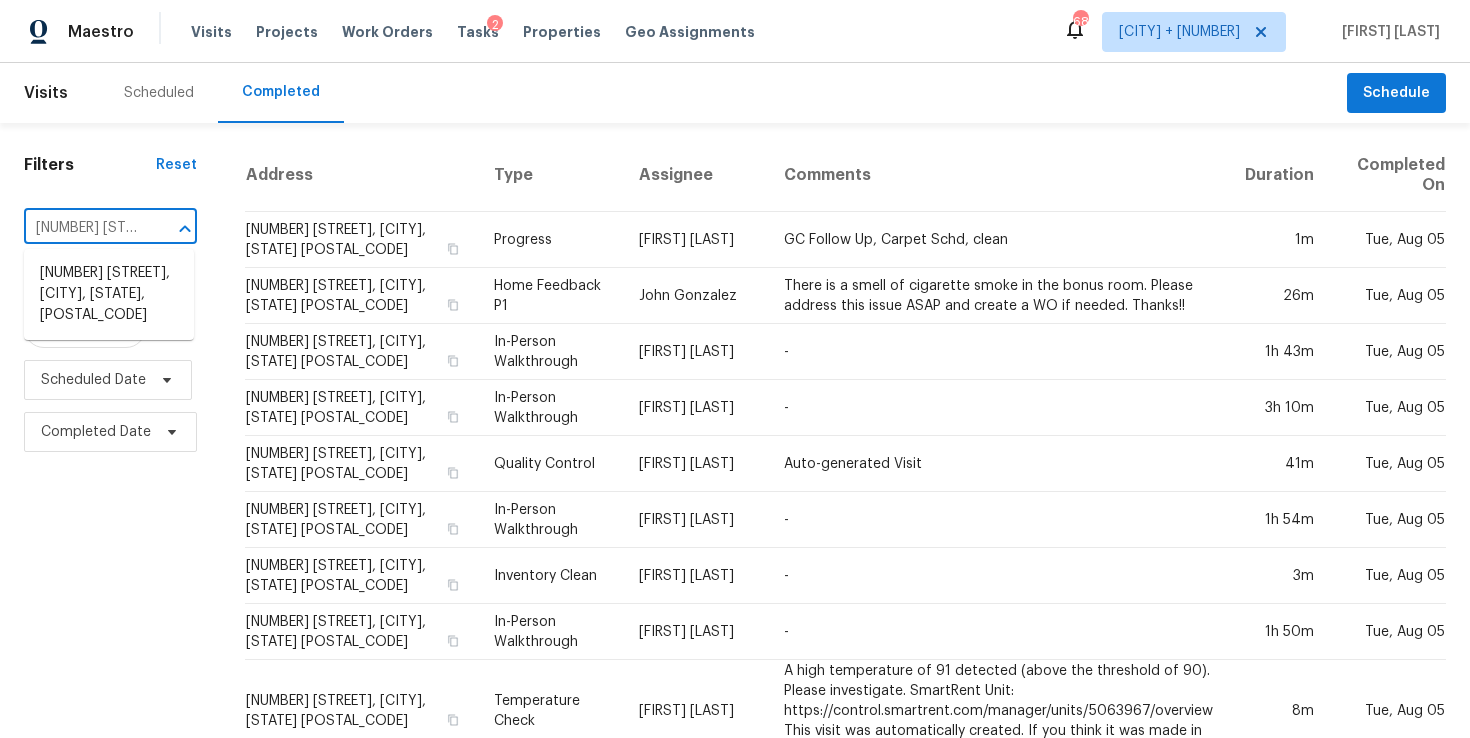 scroll, scrollTop: 0, scrollLeft: 151, axis: horizontal 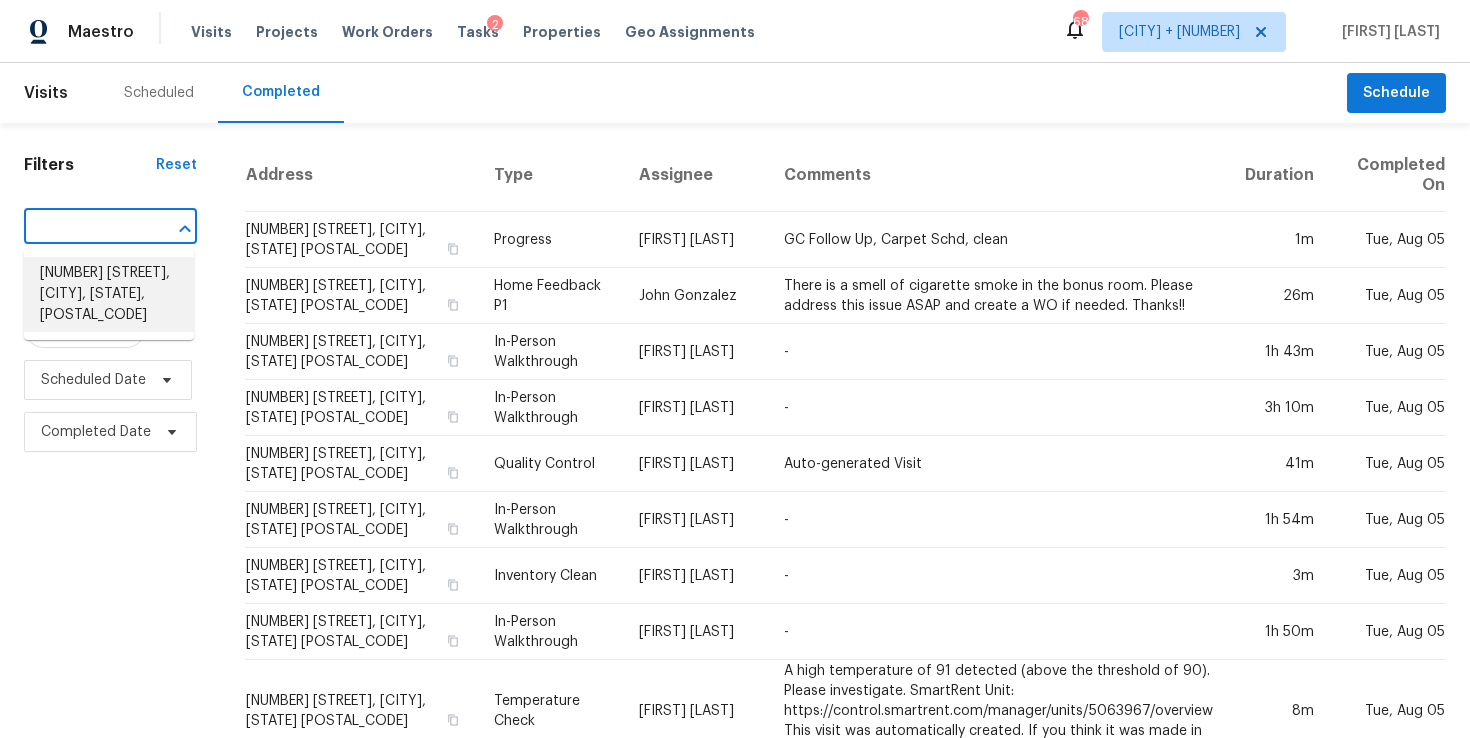 click on "[NUMBER] [STREET], [CITY], [STATE], [POSTAL_CODE]" at bounding box center (109, 294) 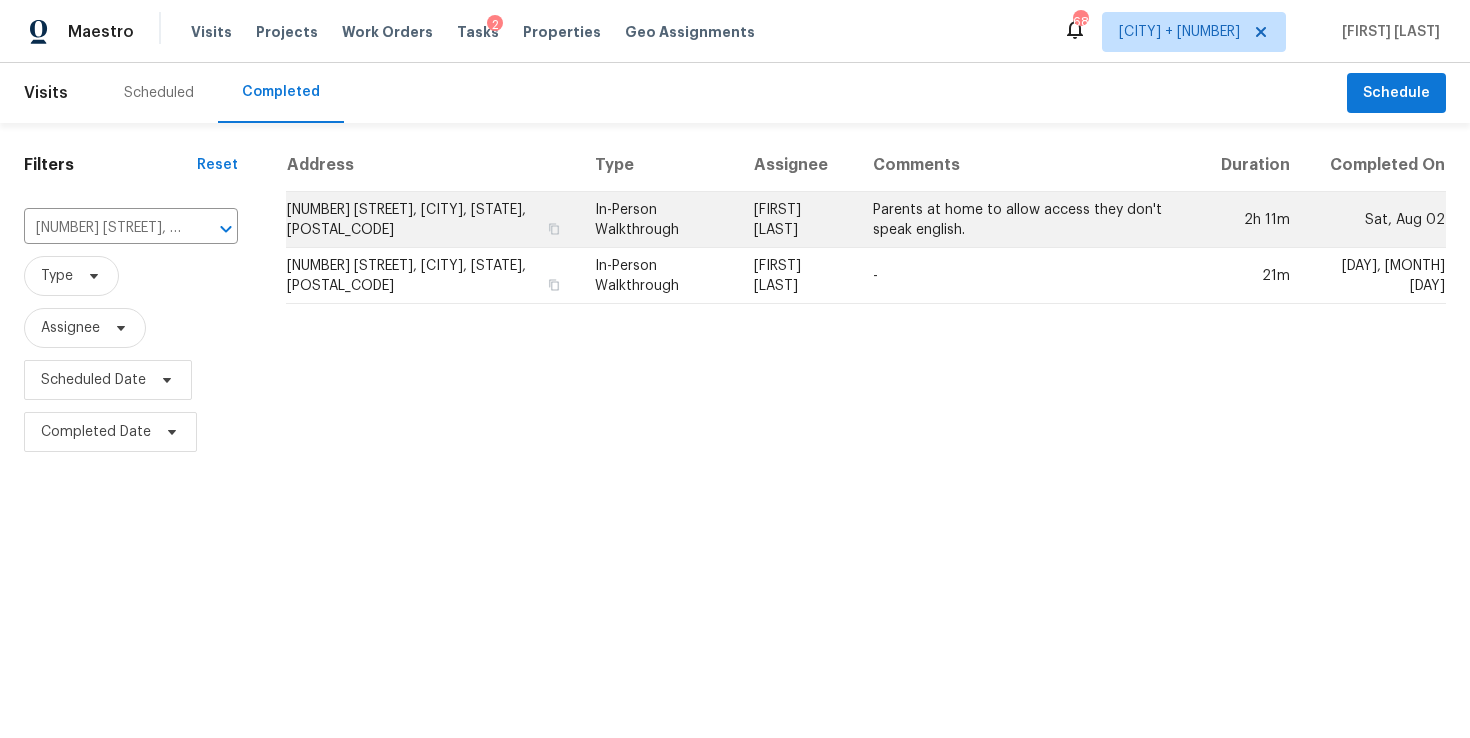 click on "In-Person Walkthrough" at bounding box center [658, 220] 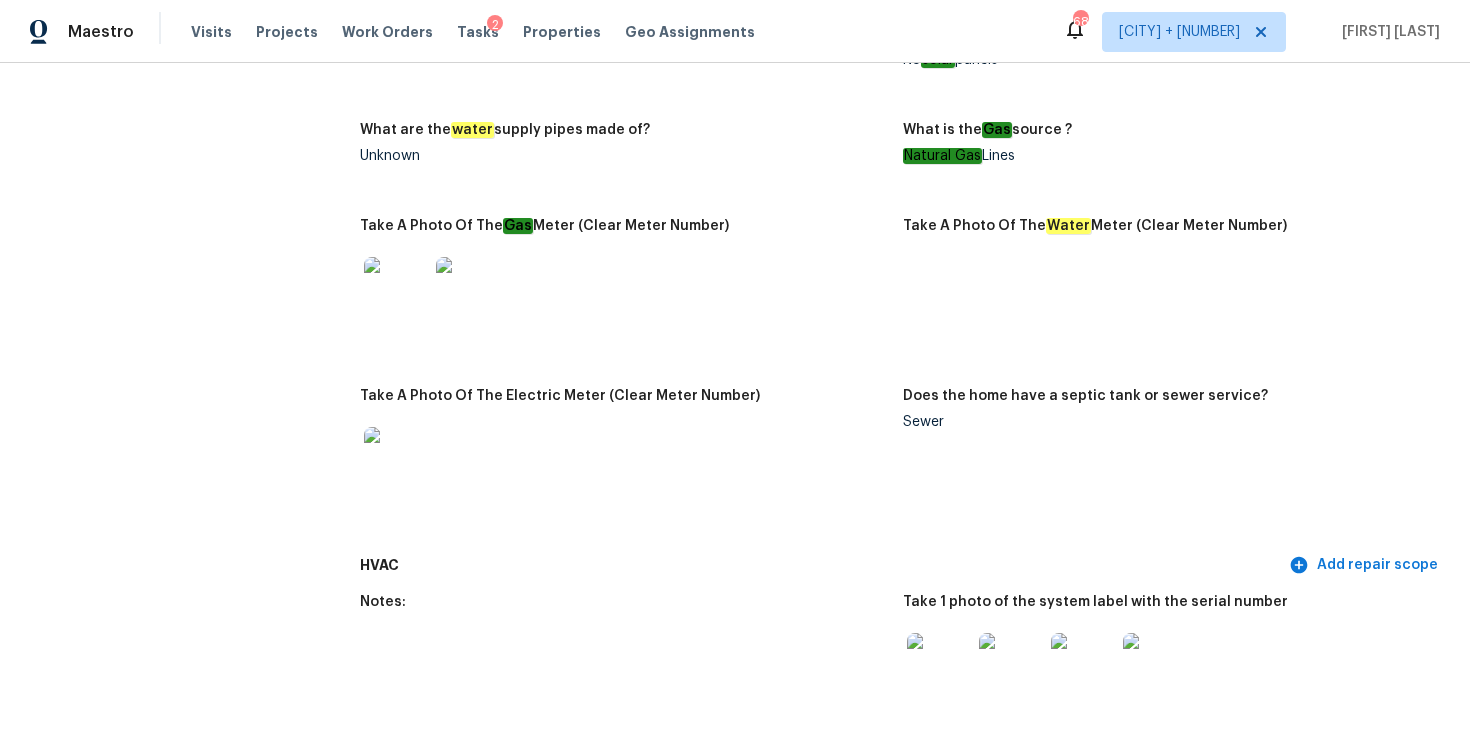 scroll, scrollTop: 965, scrollLeft: 0, axis: vertical 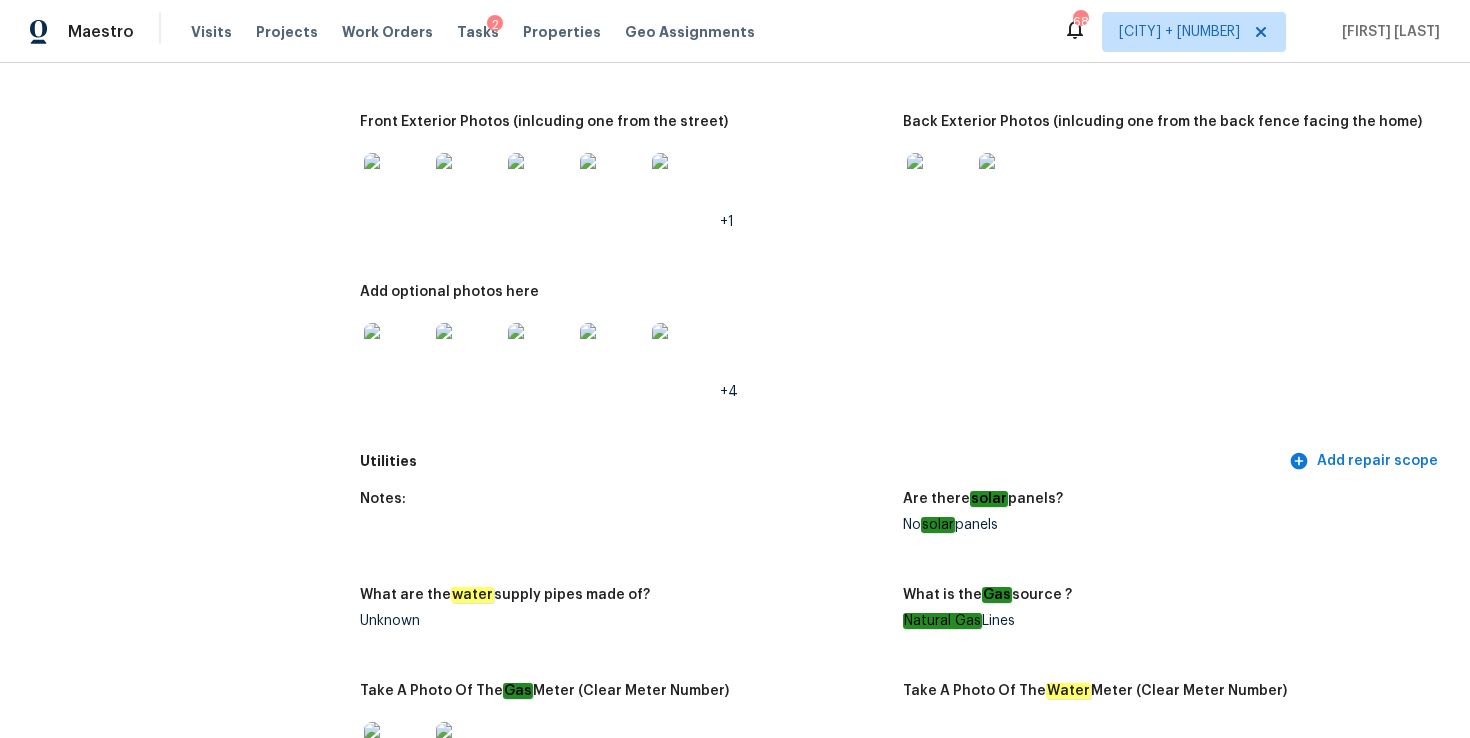 click at bounding box center [396, 185] 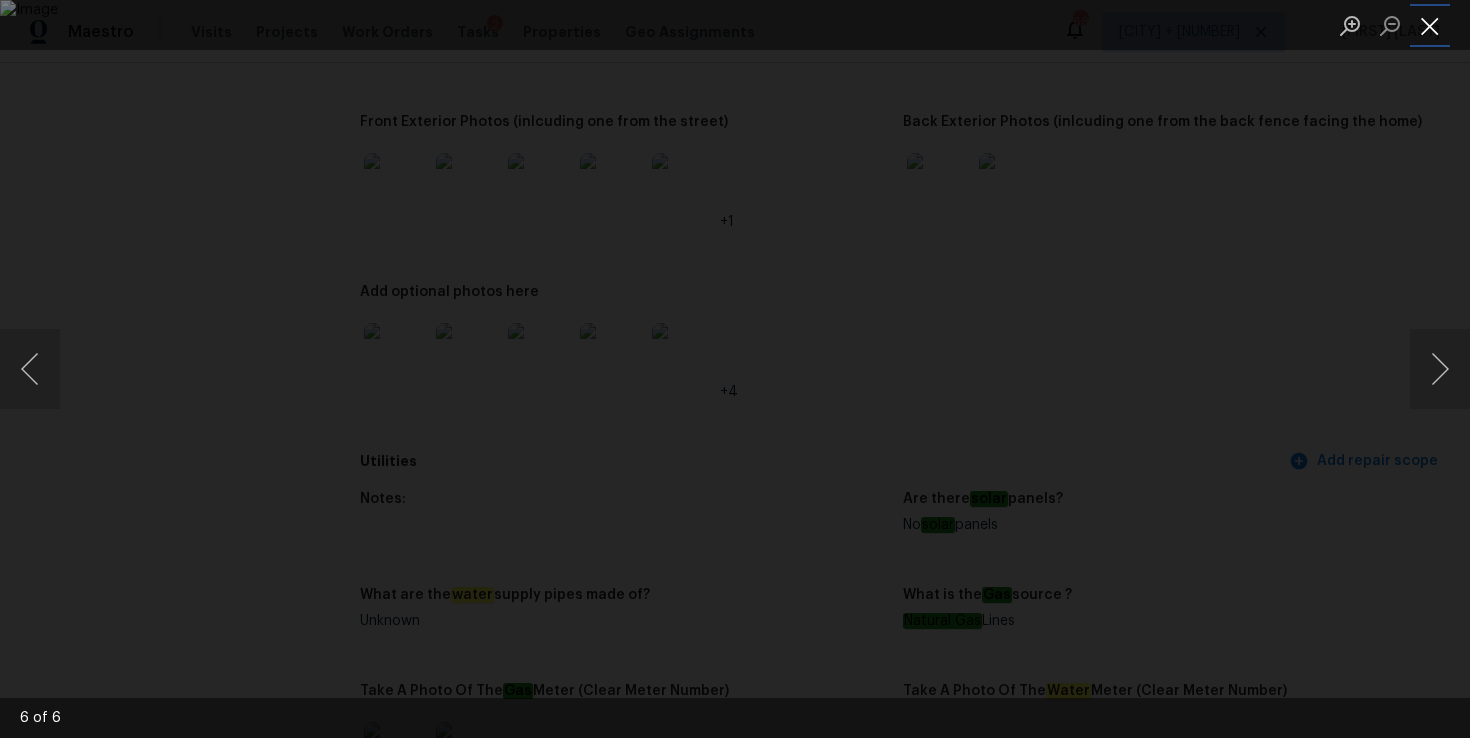 click at bounding box center [1430, 25] 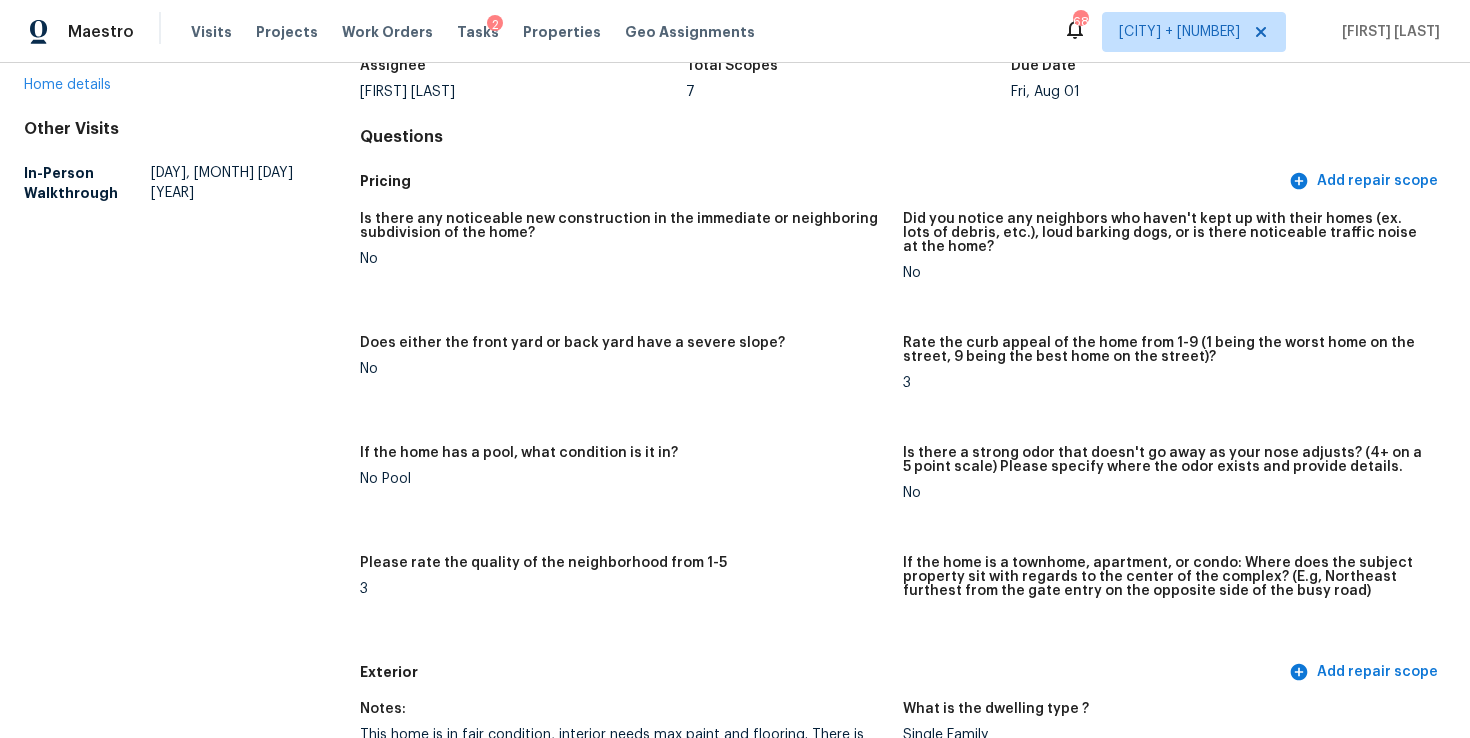 scroll, scrollTop: 0, scrollLeft: 0, axis: both 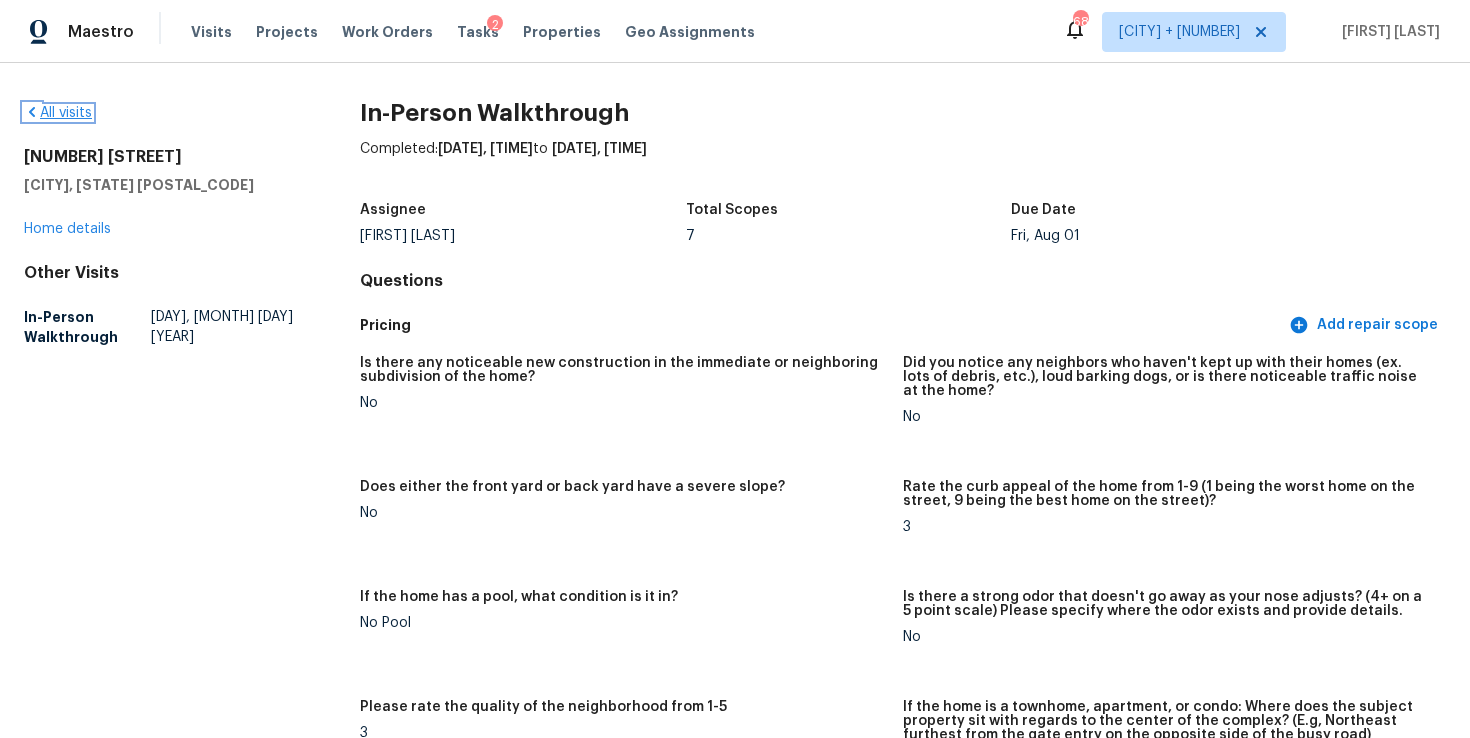 click on "All visits" at bounding box center [58, 113] 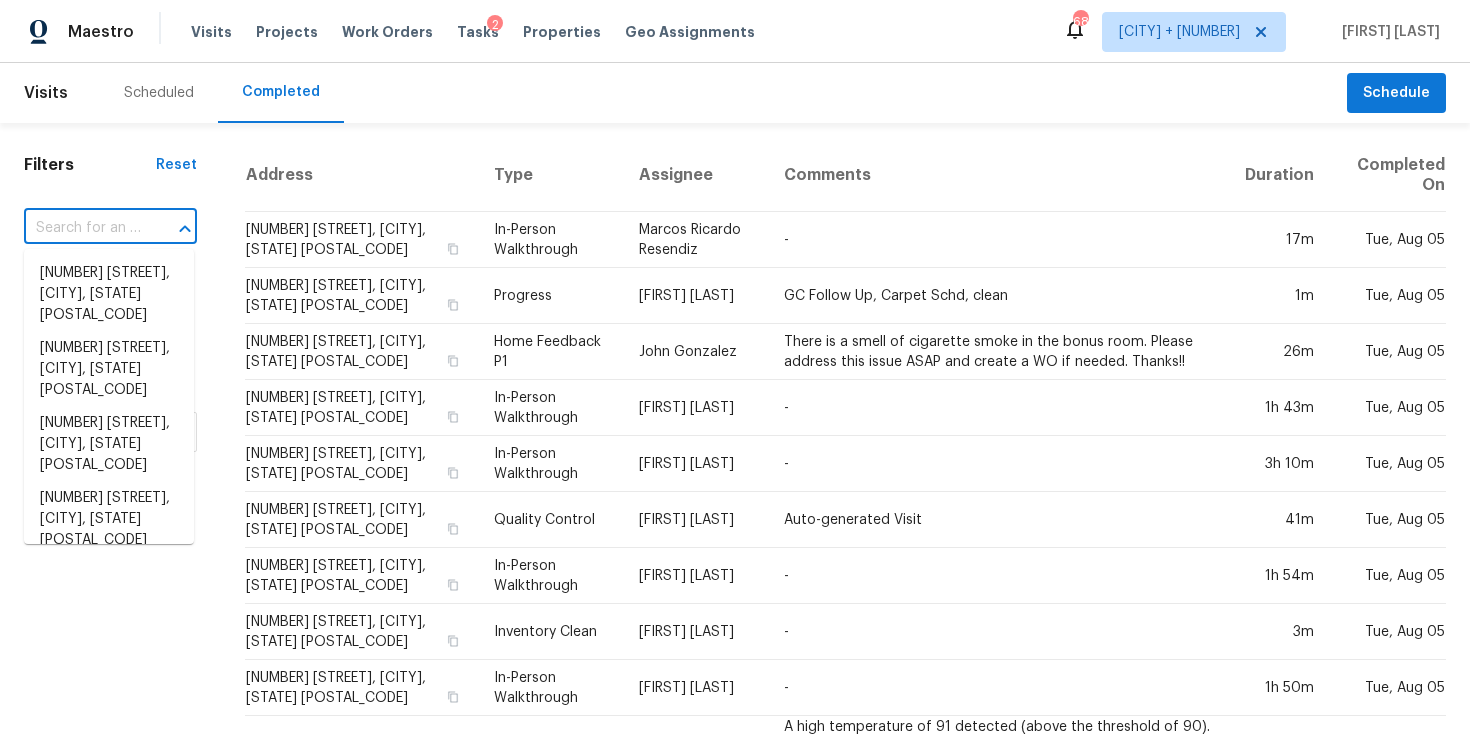 click at bounding box center (82, 228) 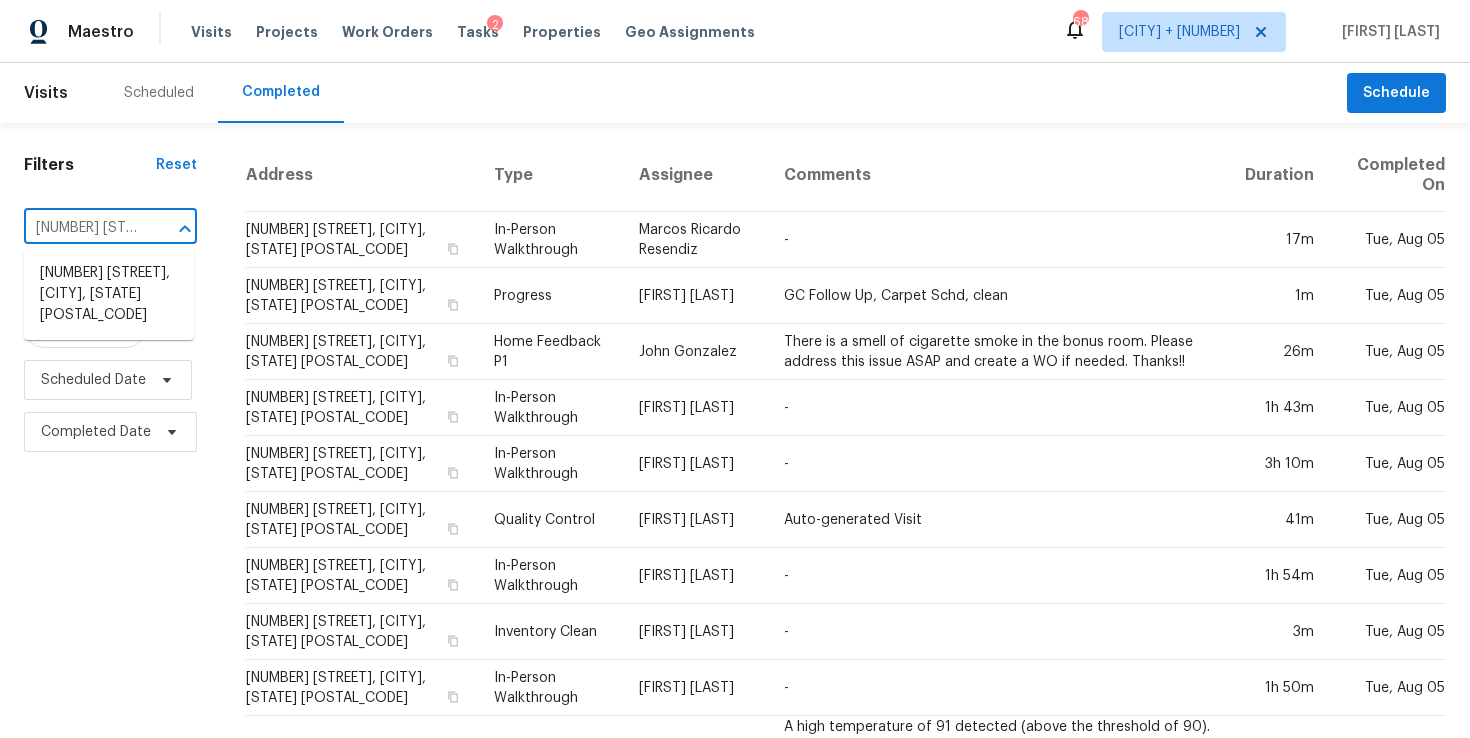 scroll, scrollTop: 0, scrollLeft: 204, axis: horizontal 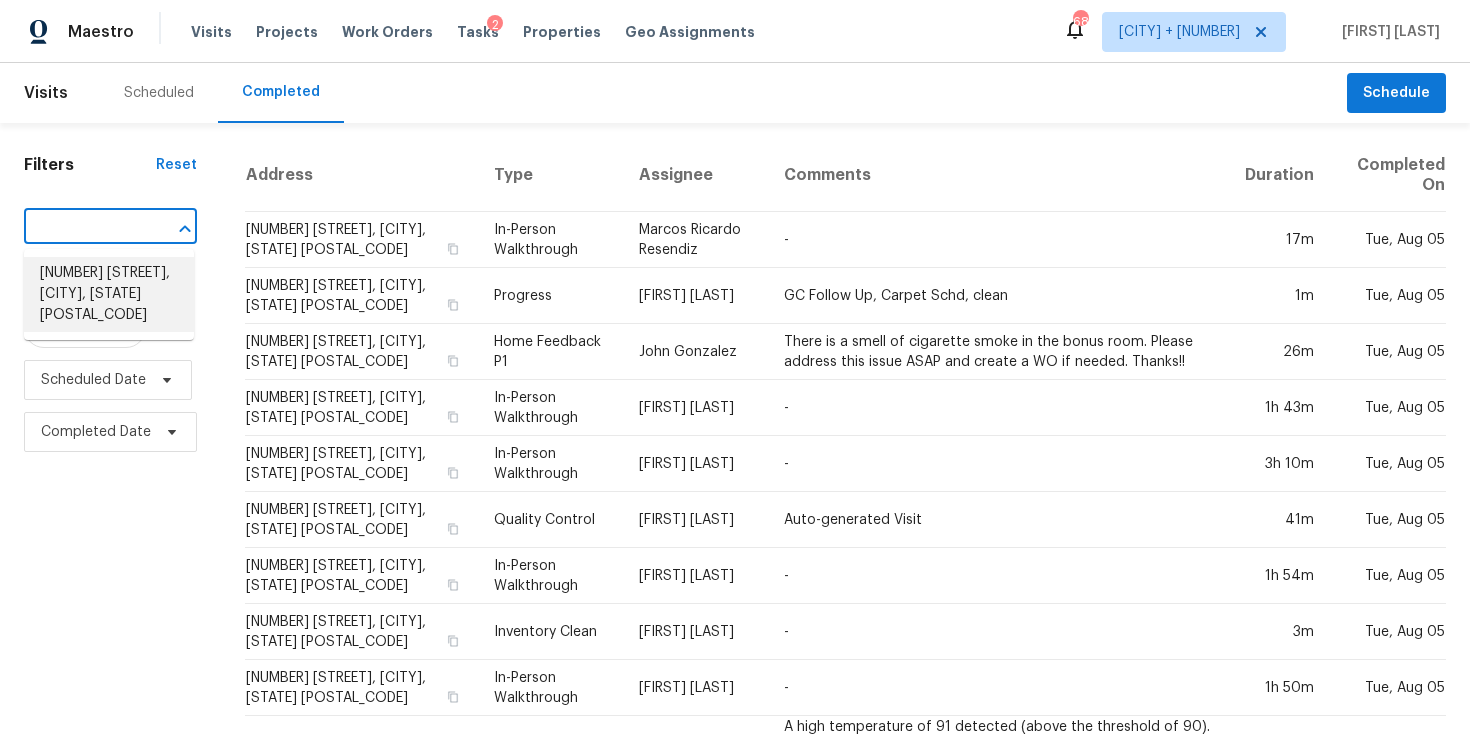 click on "[NUMBER] [STREET], [CITY], [STATE] [POSTAL_CODE]" at bounding box center [109, 294] 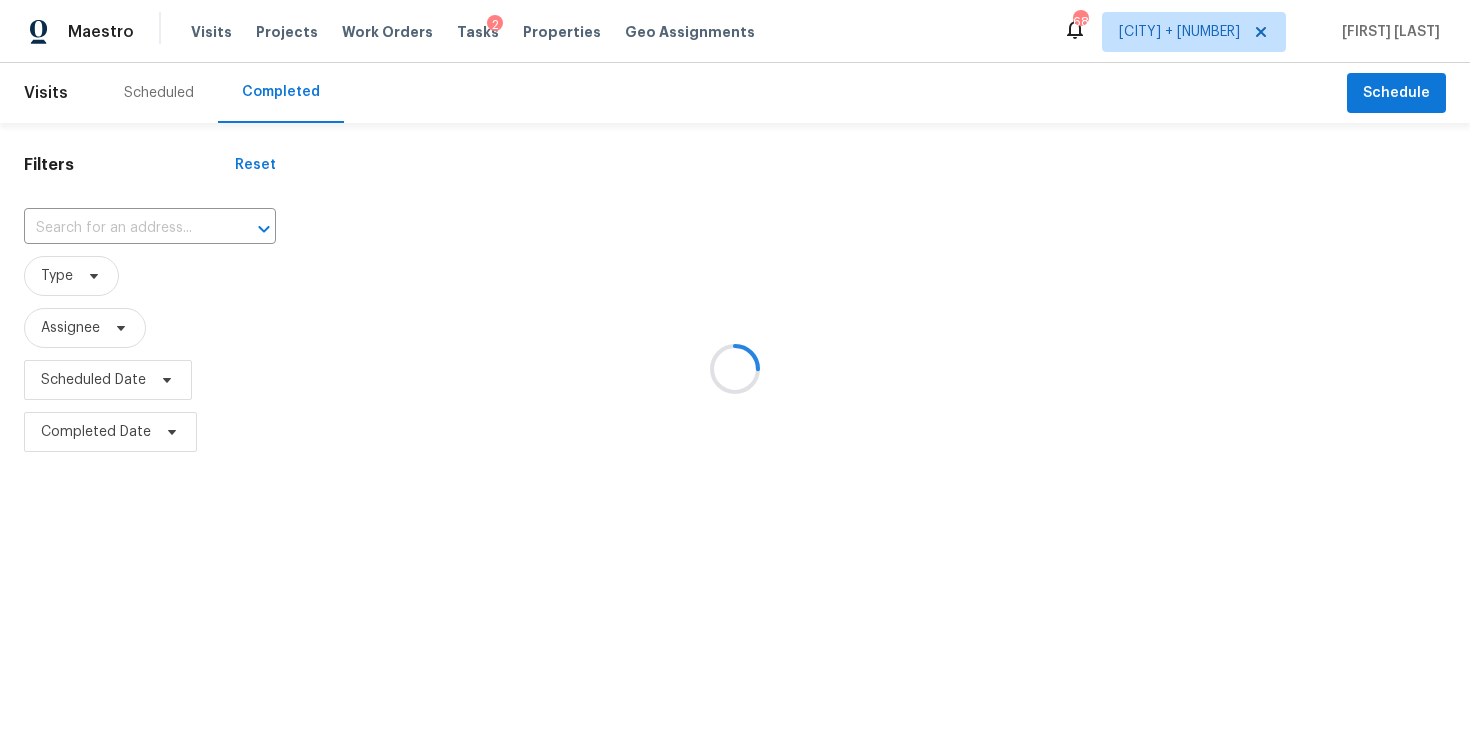 type on "[NUMBER] [STREET], [CITY], [STATE] [POSTAL_CODE]" 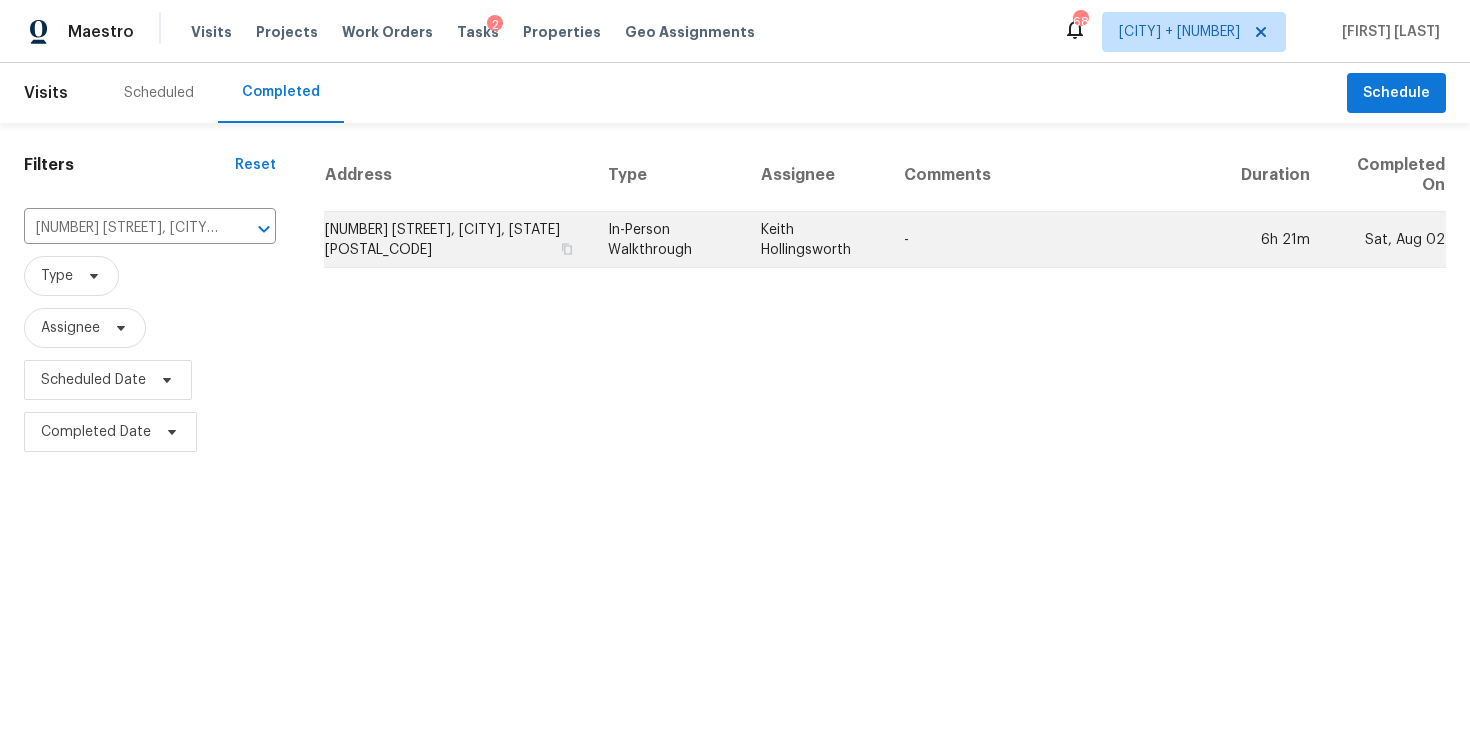 click on "In-Person Walkthrough" at bounding box center (668, 240) 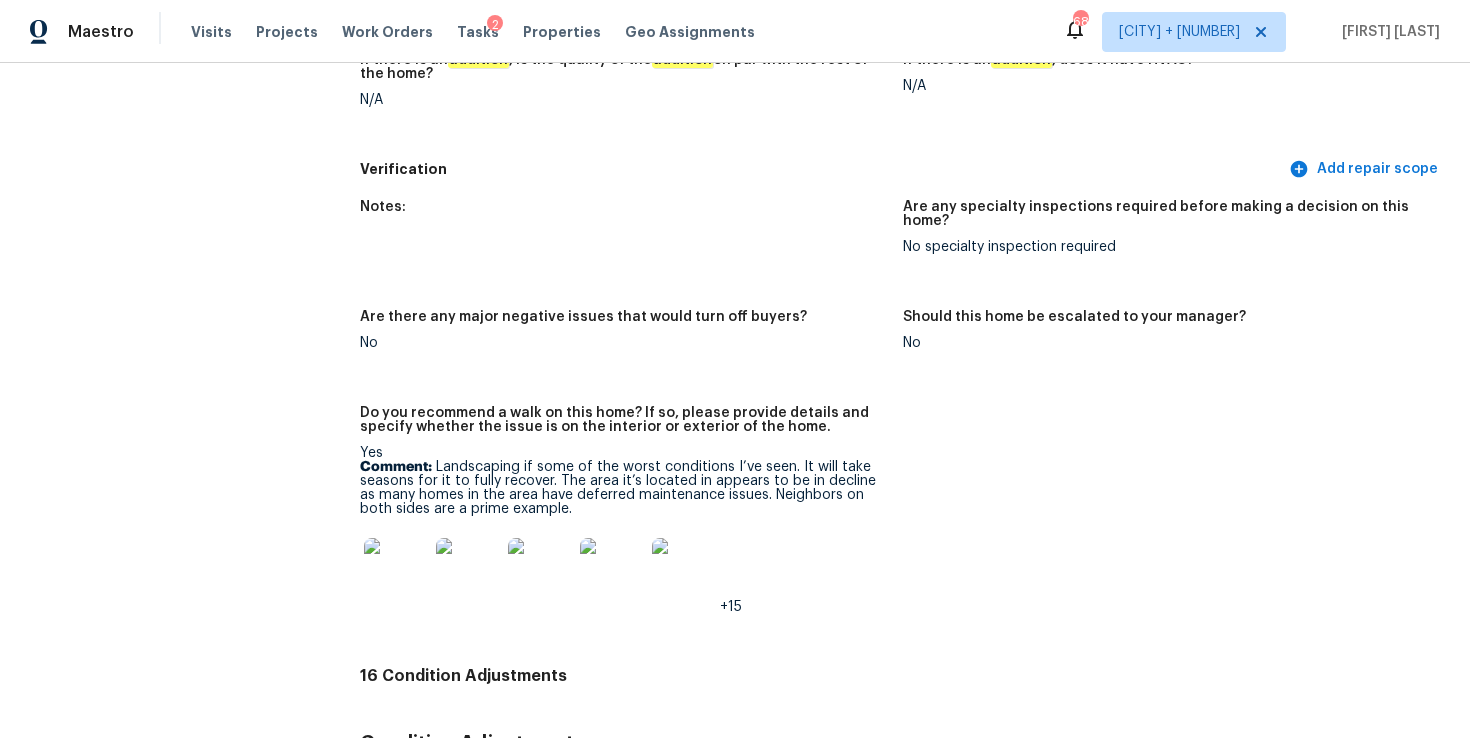 scroll, scrollTop: 4402, scrollLeft: 0, axis: vertical 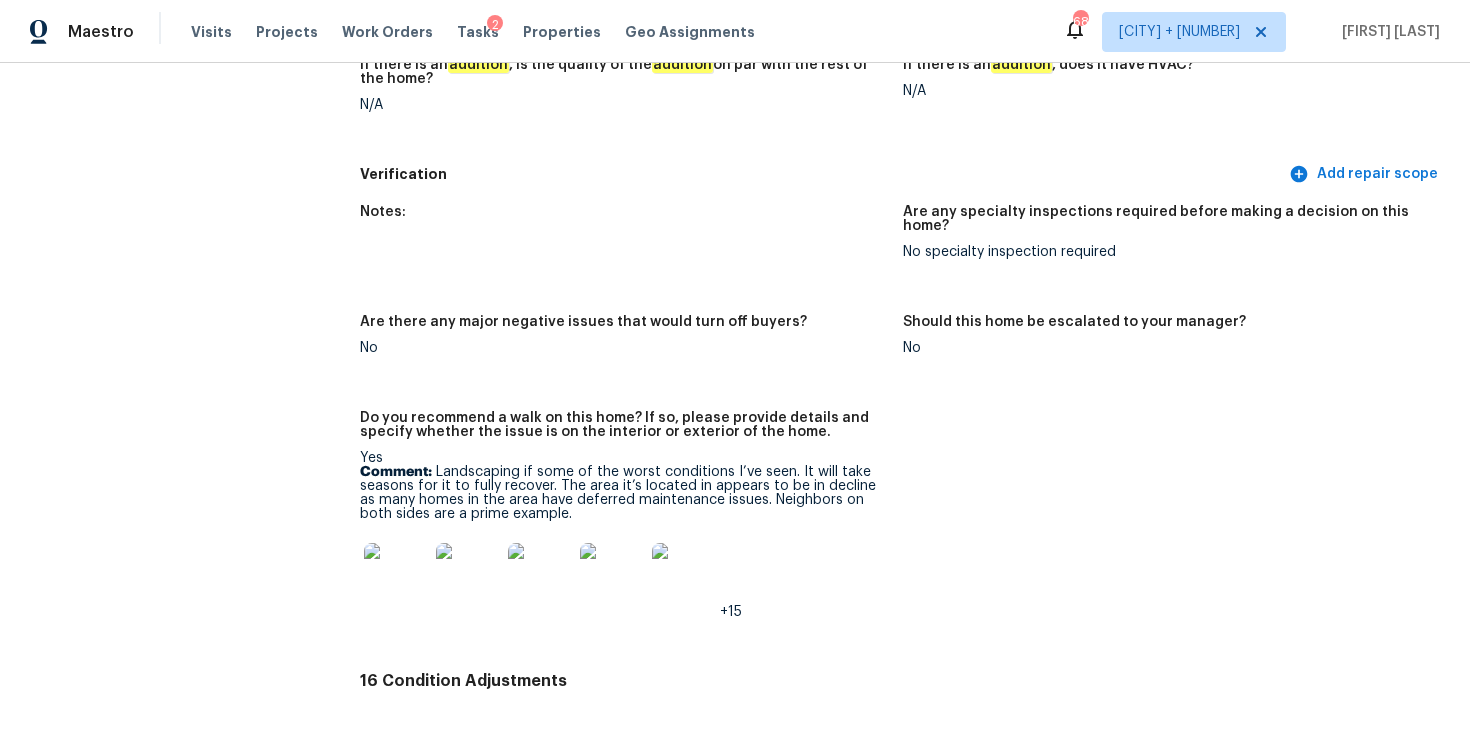 click at bounding box center (396, 575) 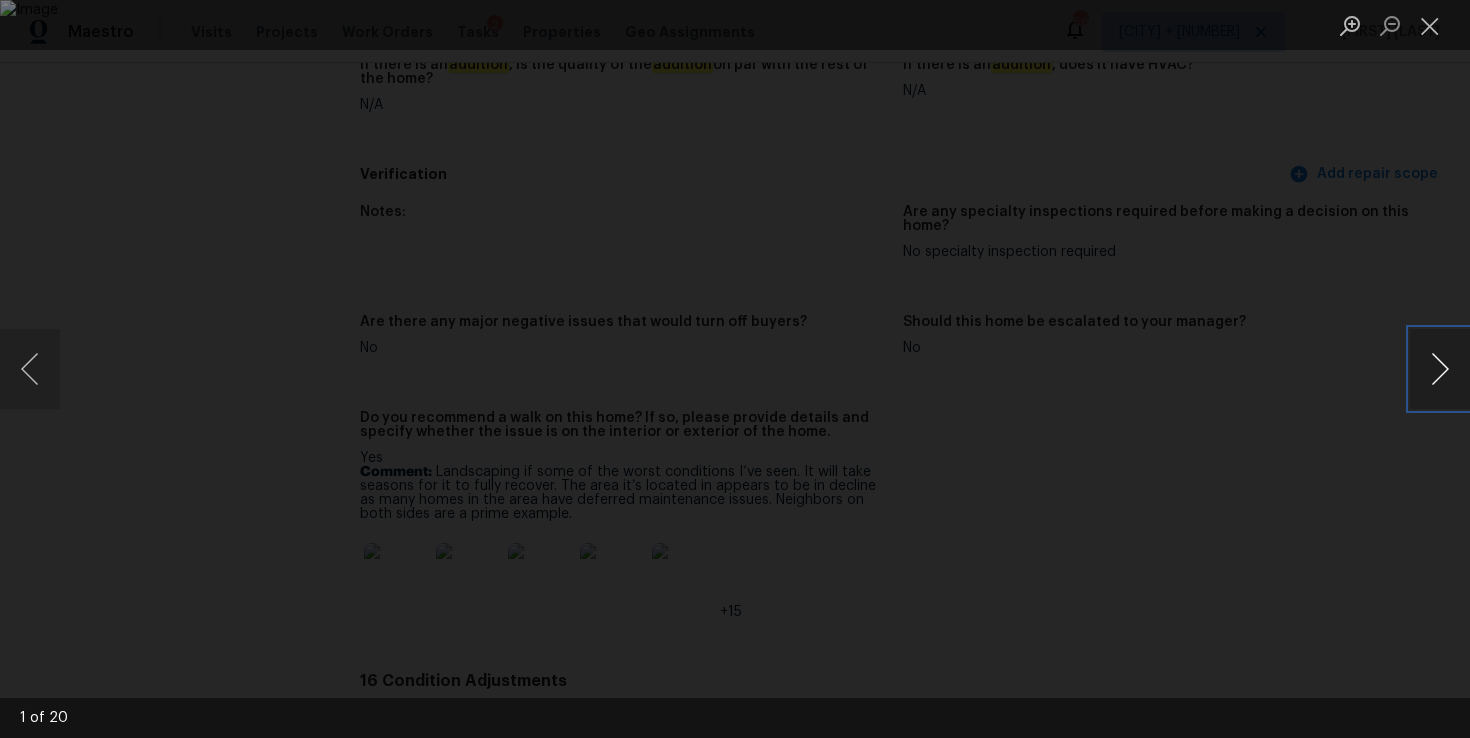click at bounding box center [1440, 369] 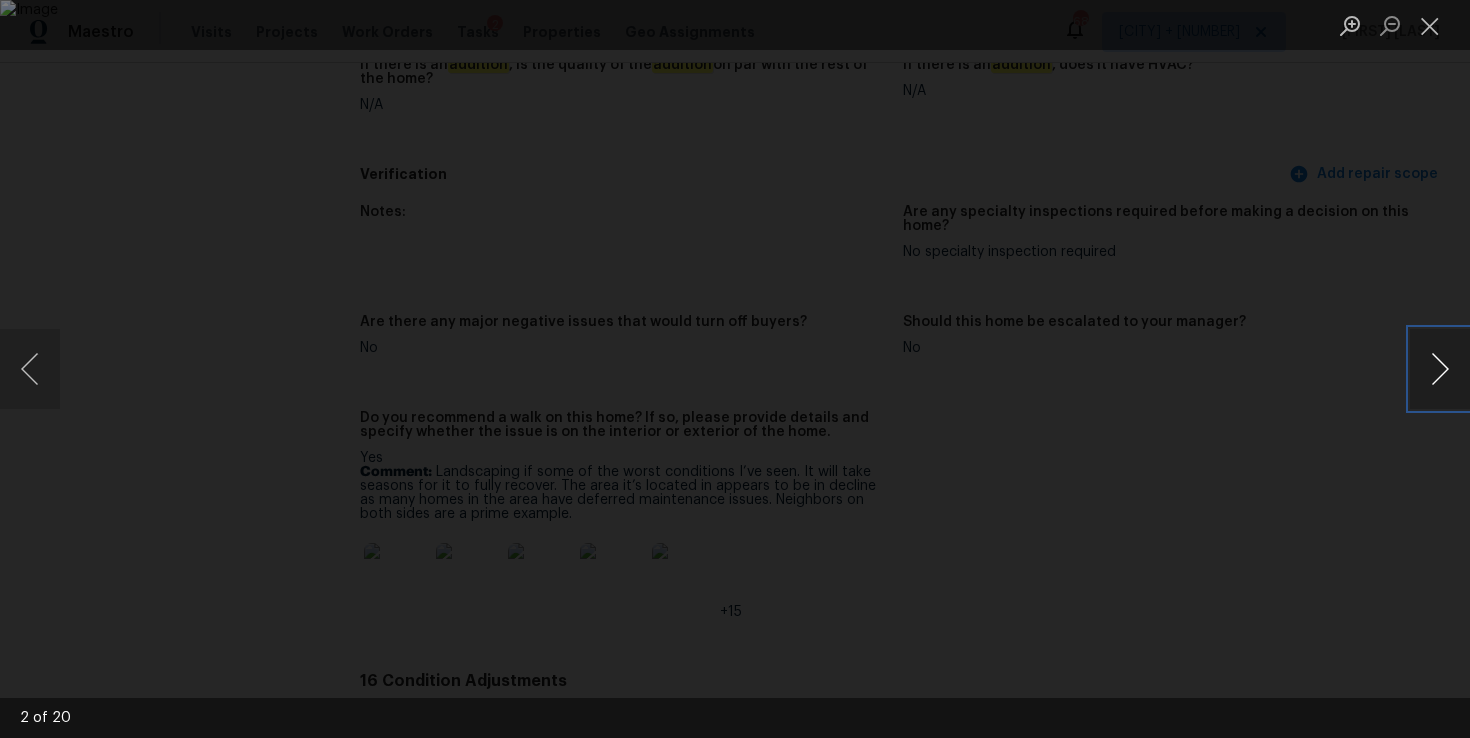 click at bounding box center [1440, 369] 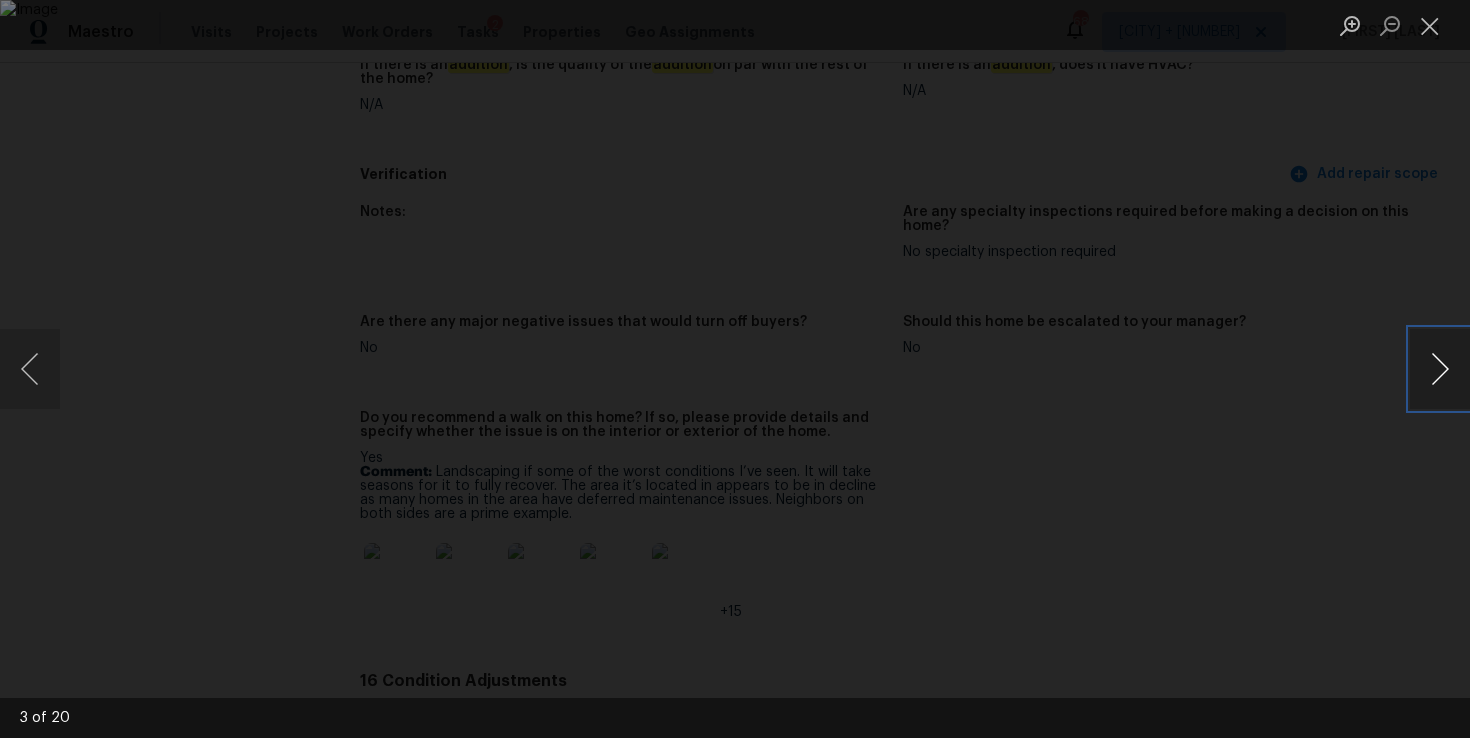 click at bounding box center [1440, 369] 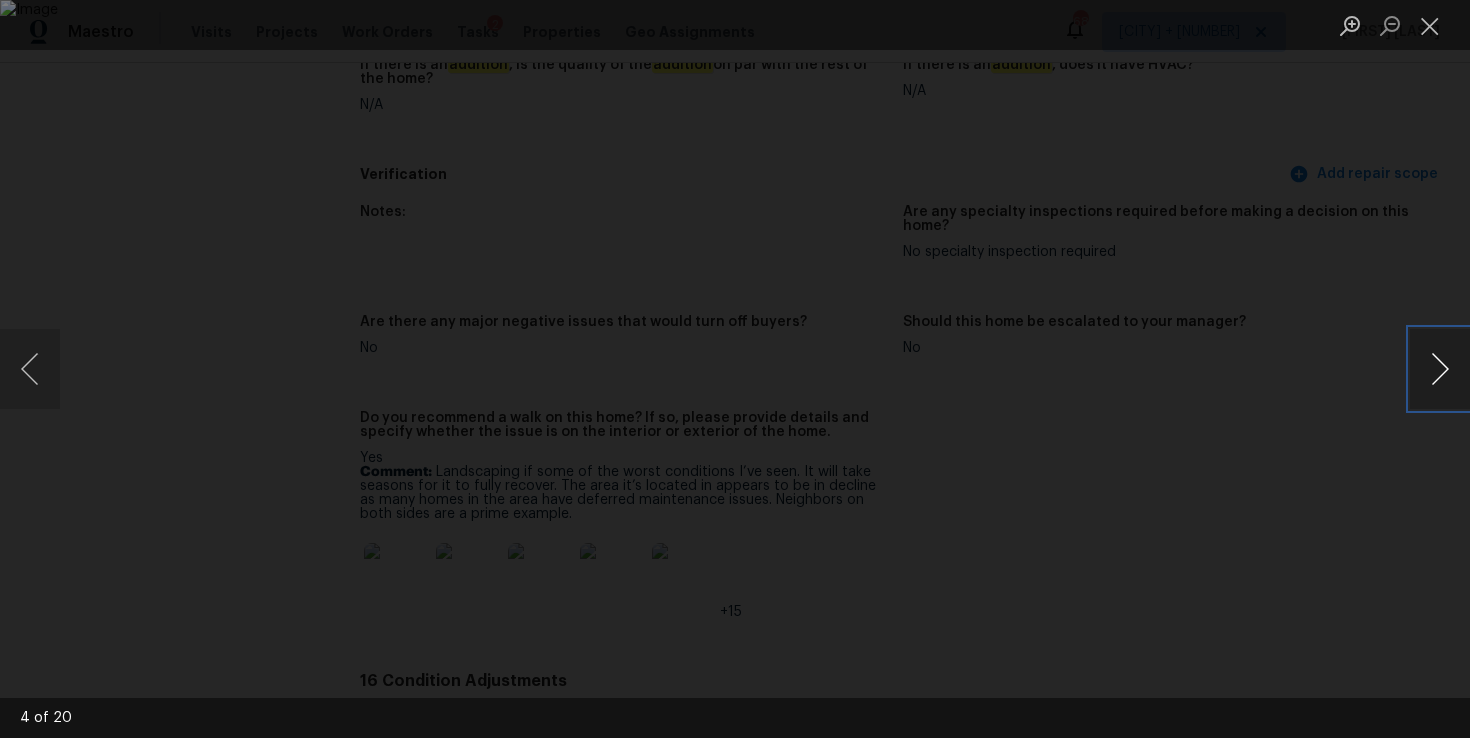 click at bounding box center [1440, 369] 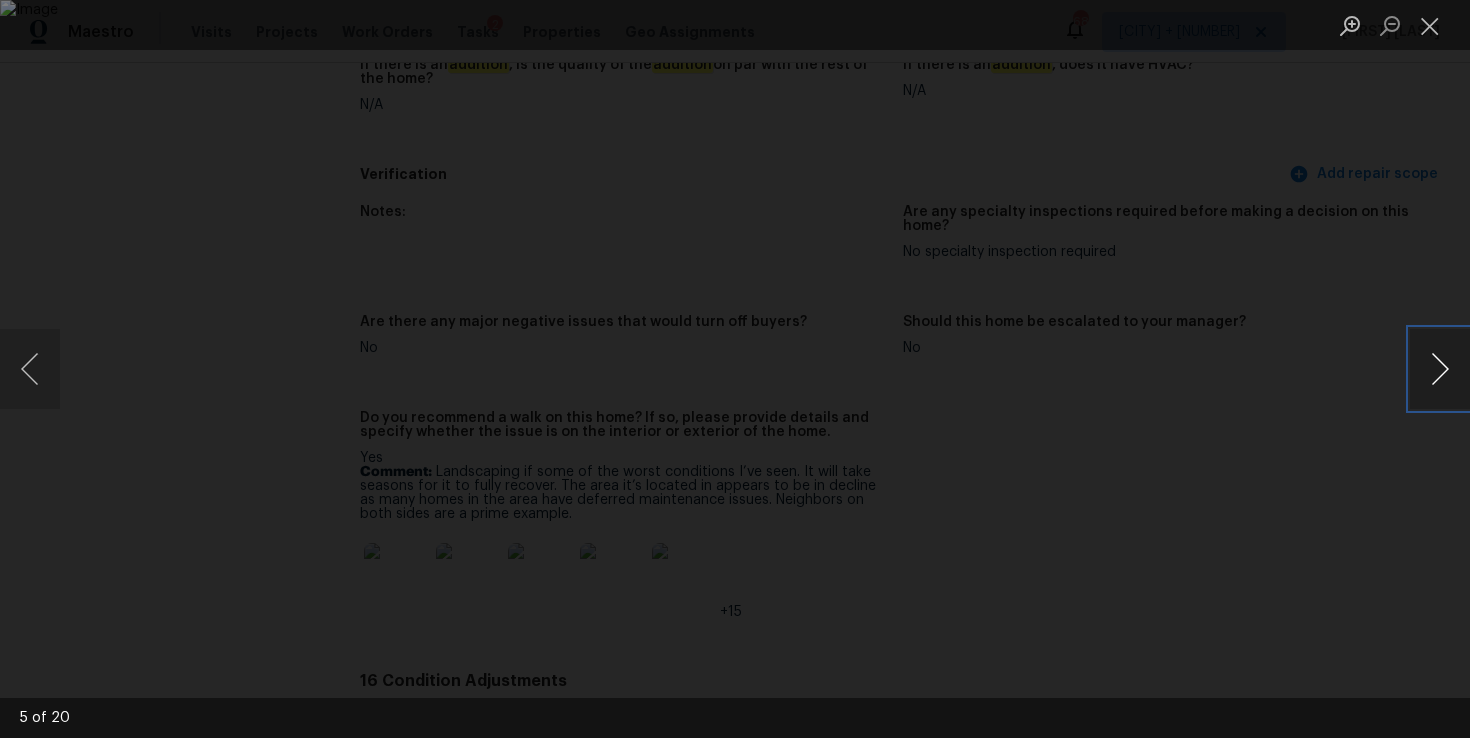 click at bounding box center (1440, 369) 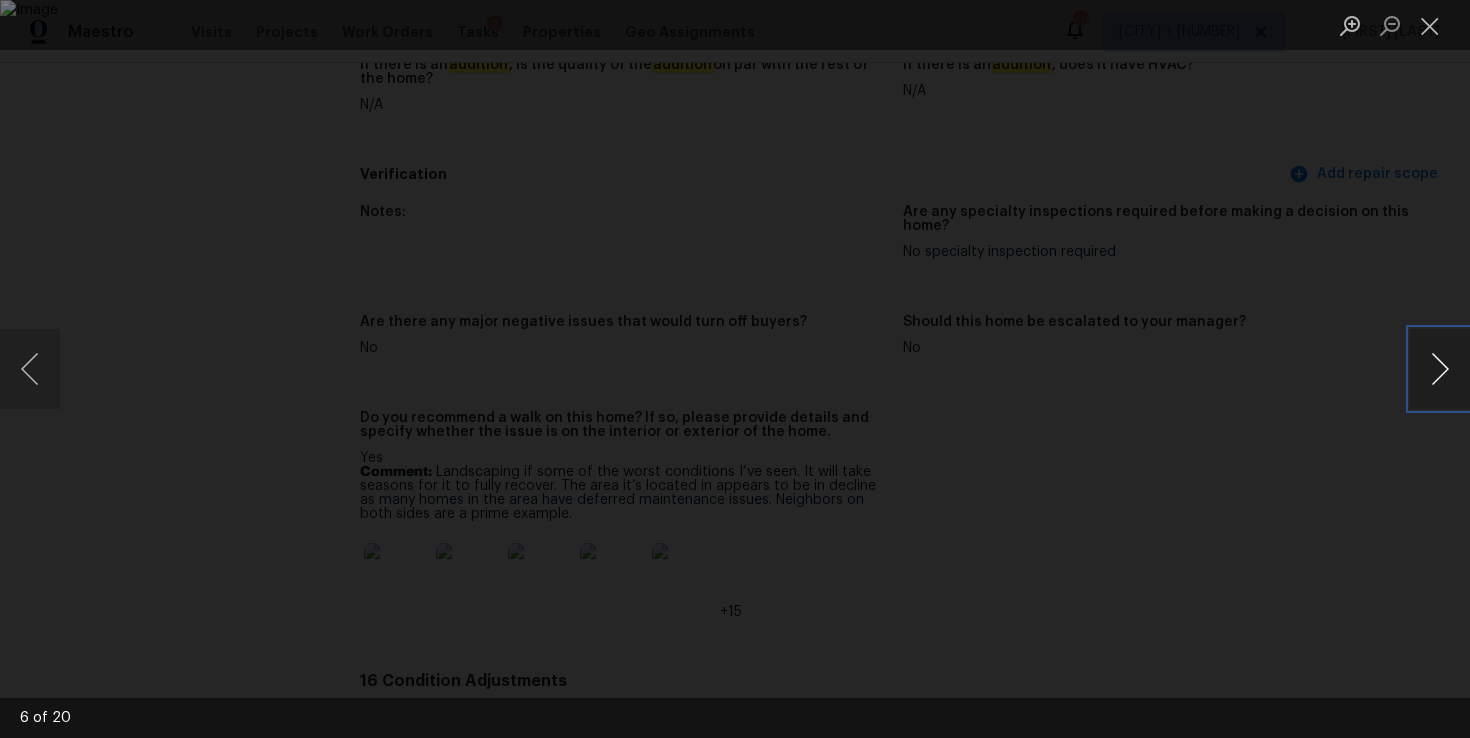 click at bounding box center (1440, 369) 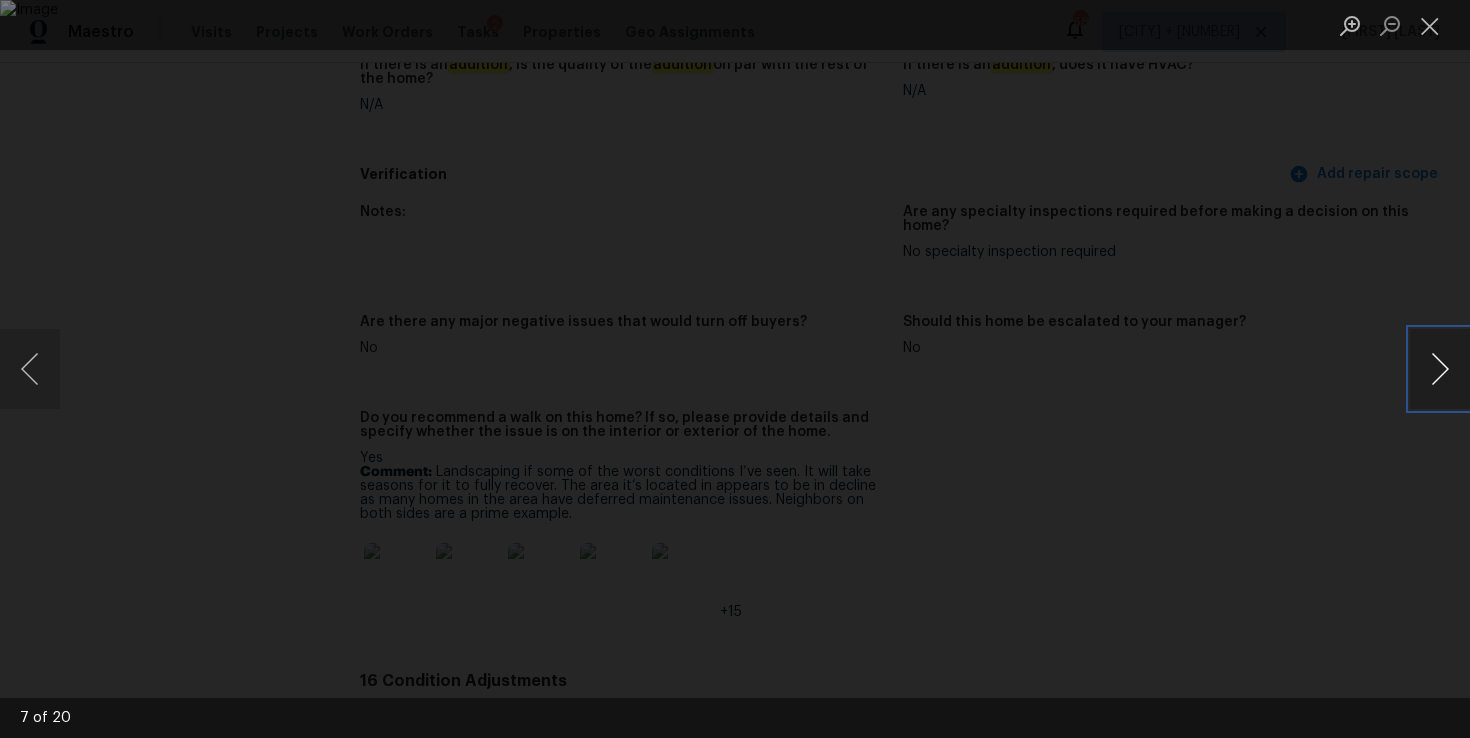 click at bounding box center [1440, 369] 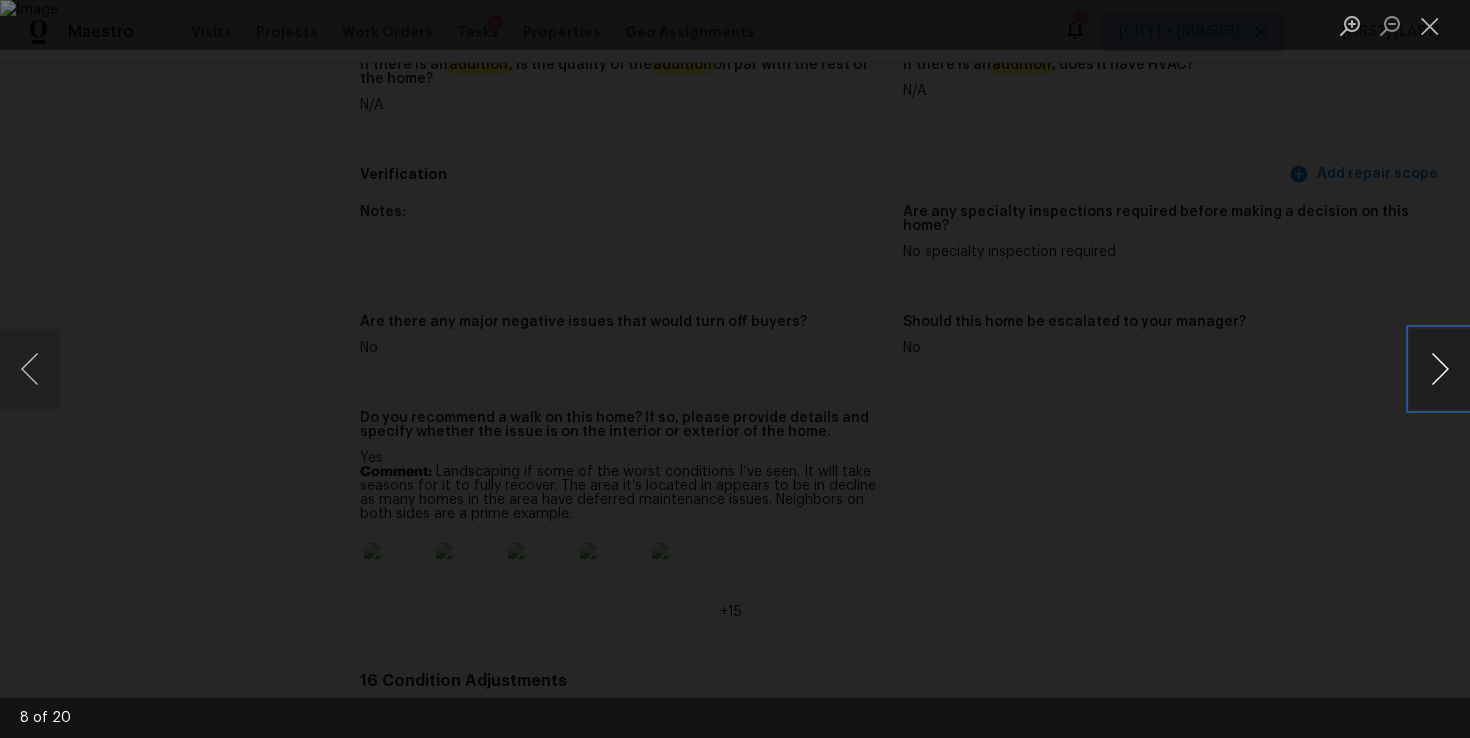 click at bounding box center (1440, 369) 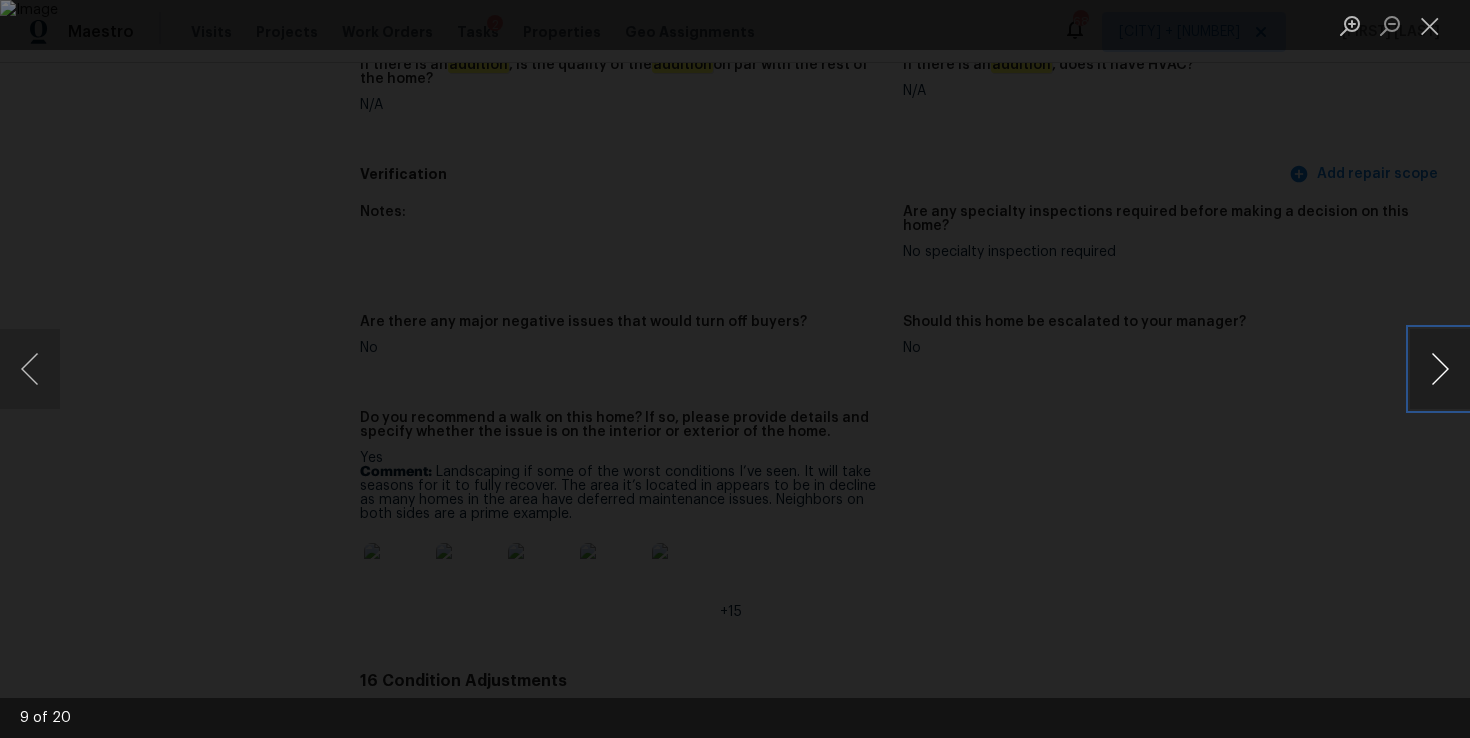 click at bounding box center (1440, 369) 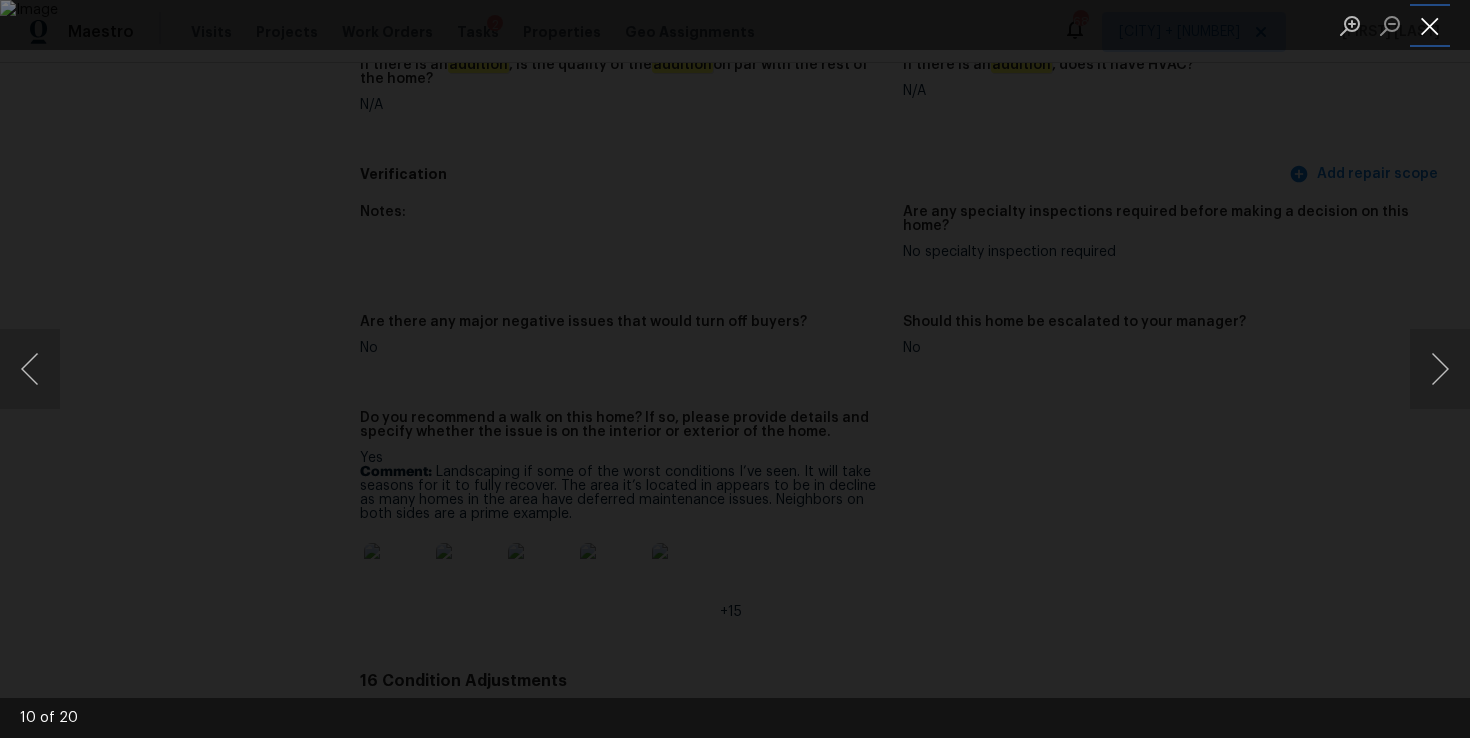 click at bounding box center [1430, 25] 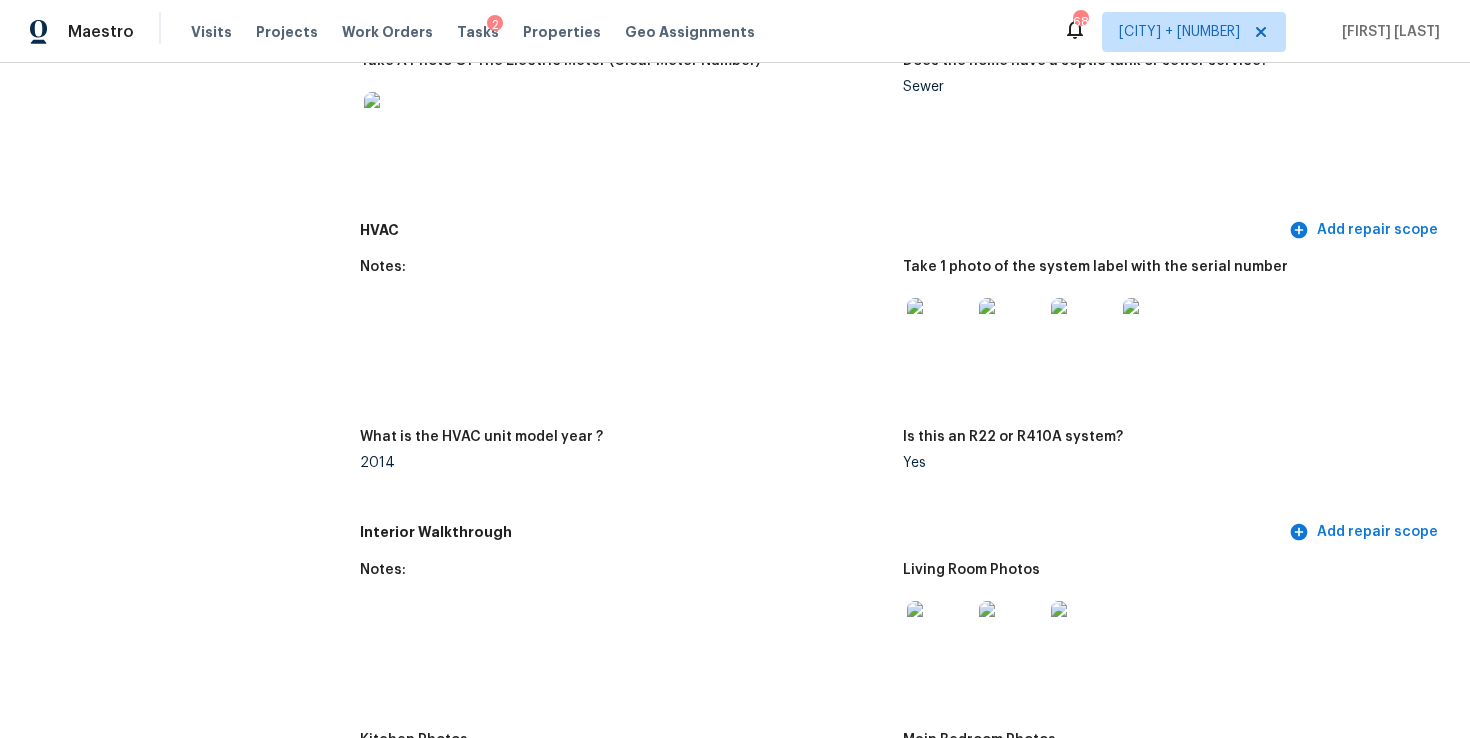 scroll, scrollTop: 2166, scrollLeft: 0, axis: vertical 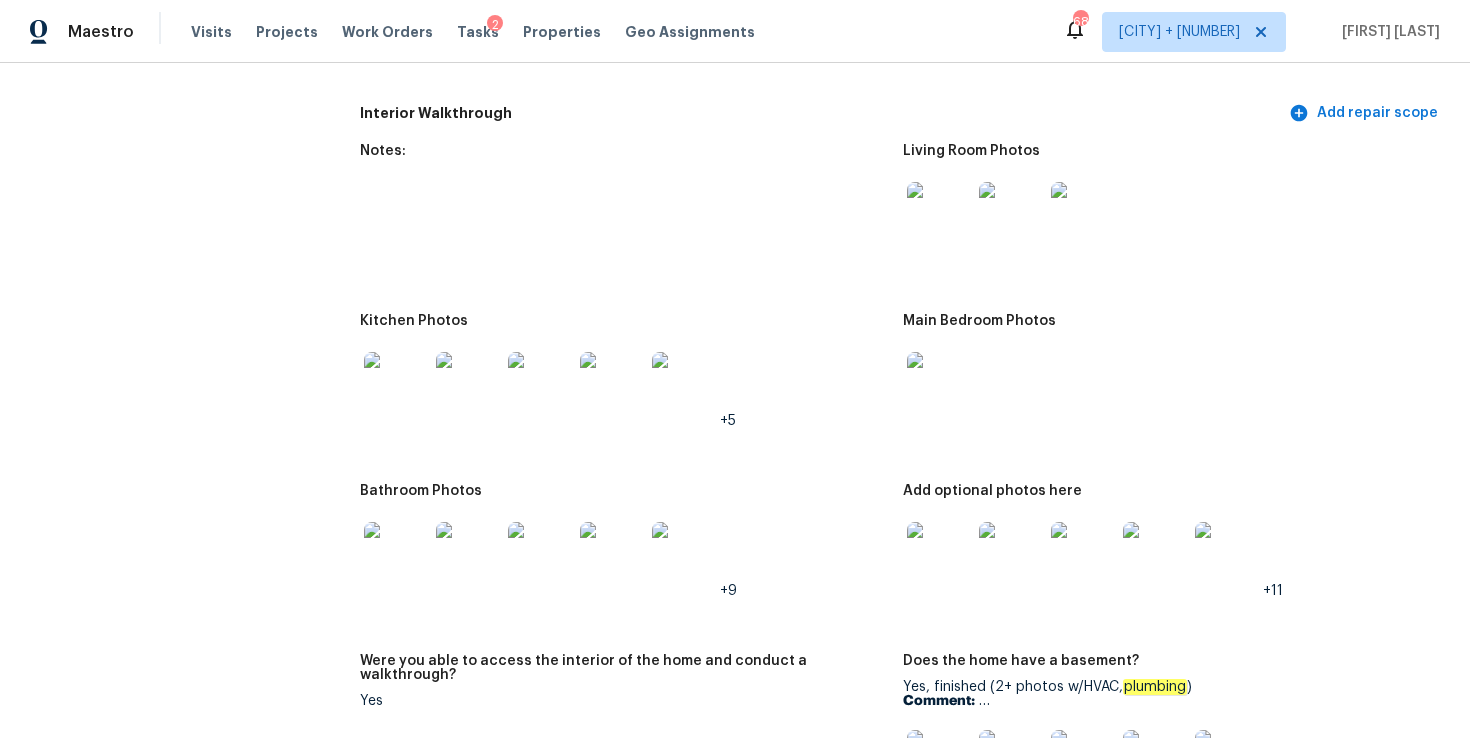 click at bounding box center [396, 384] 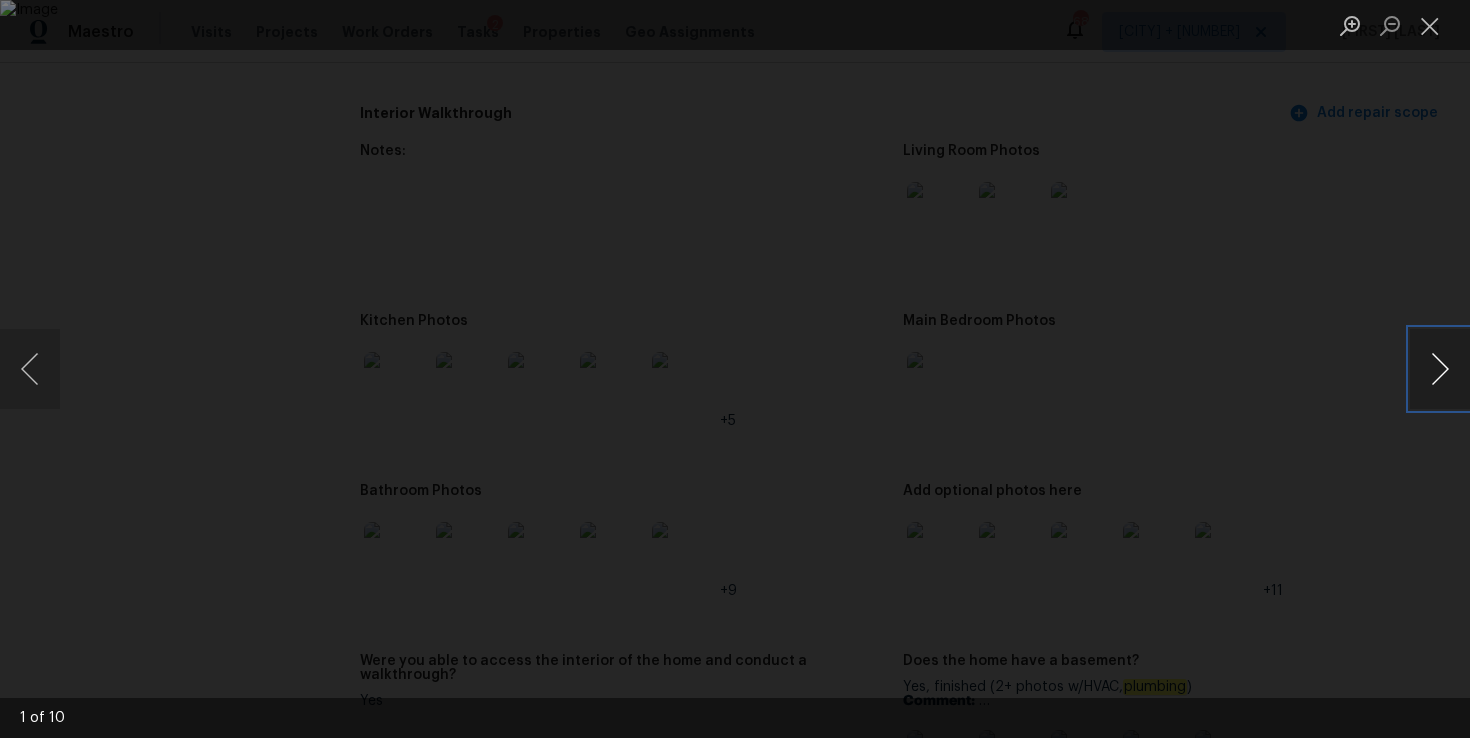 click at bounding box center (1440, 369) 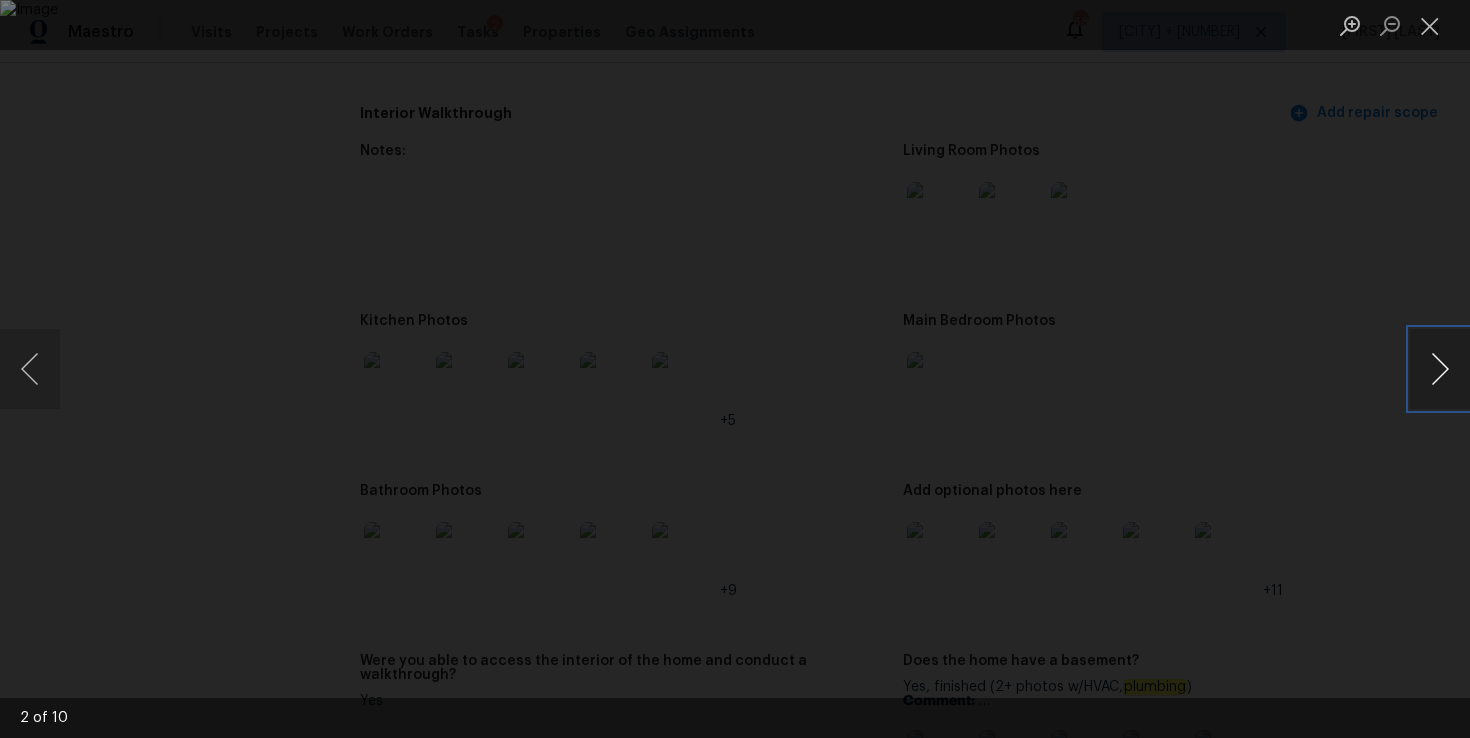 click at bounding box center [1440, 369] 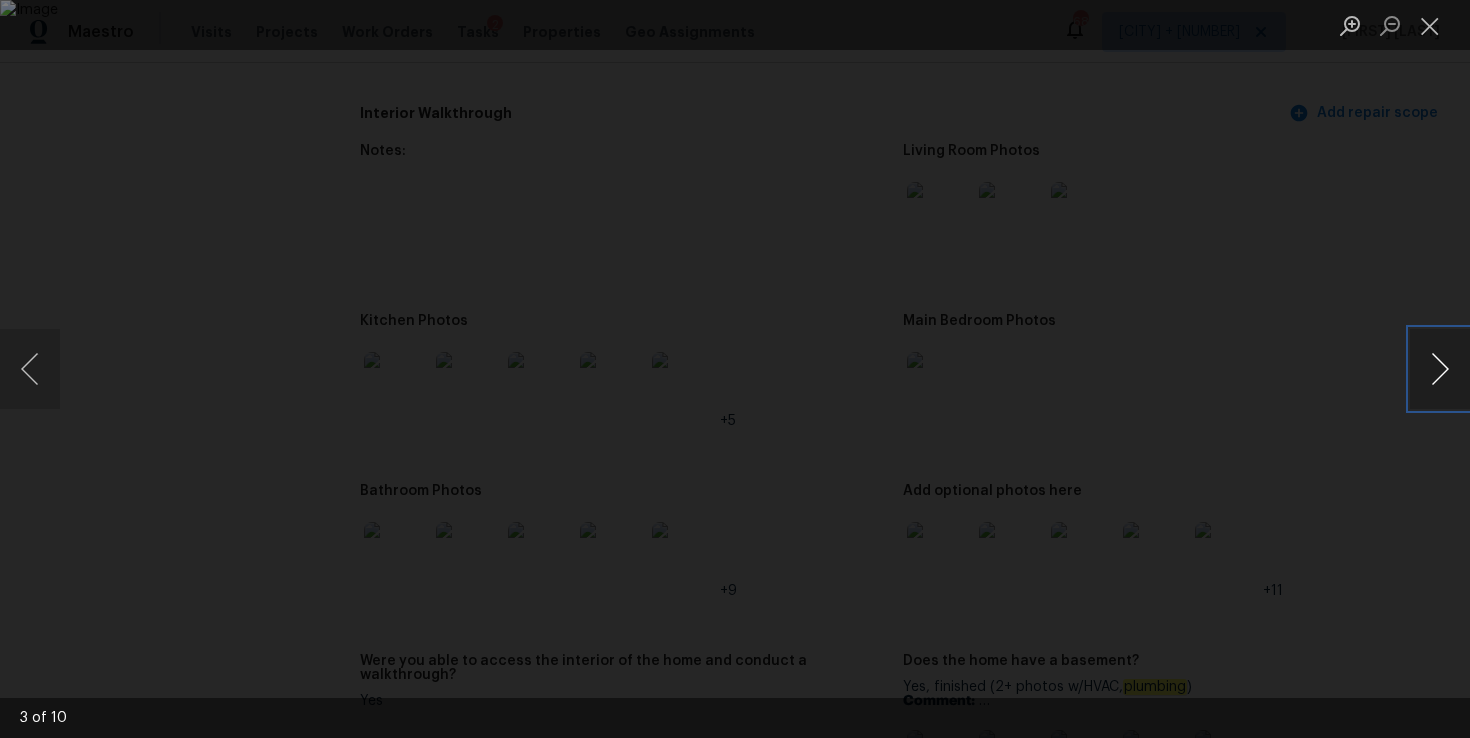 click at bounding box center [1440, 369] 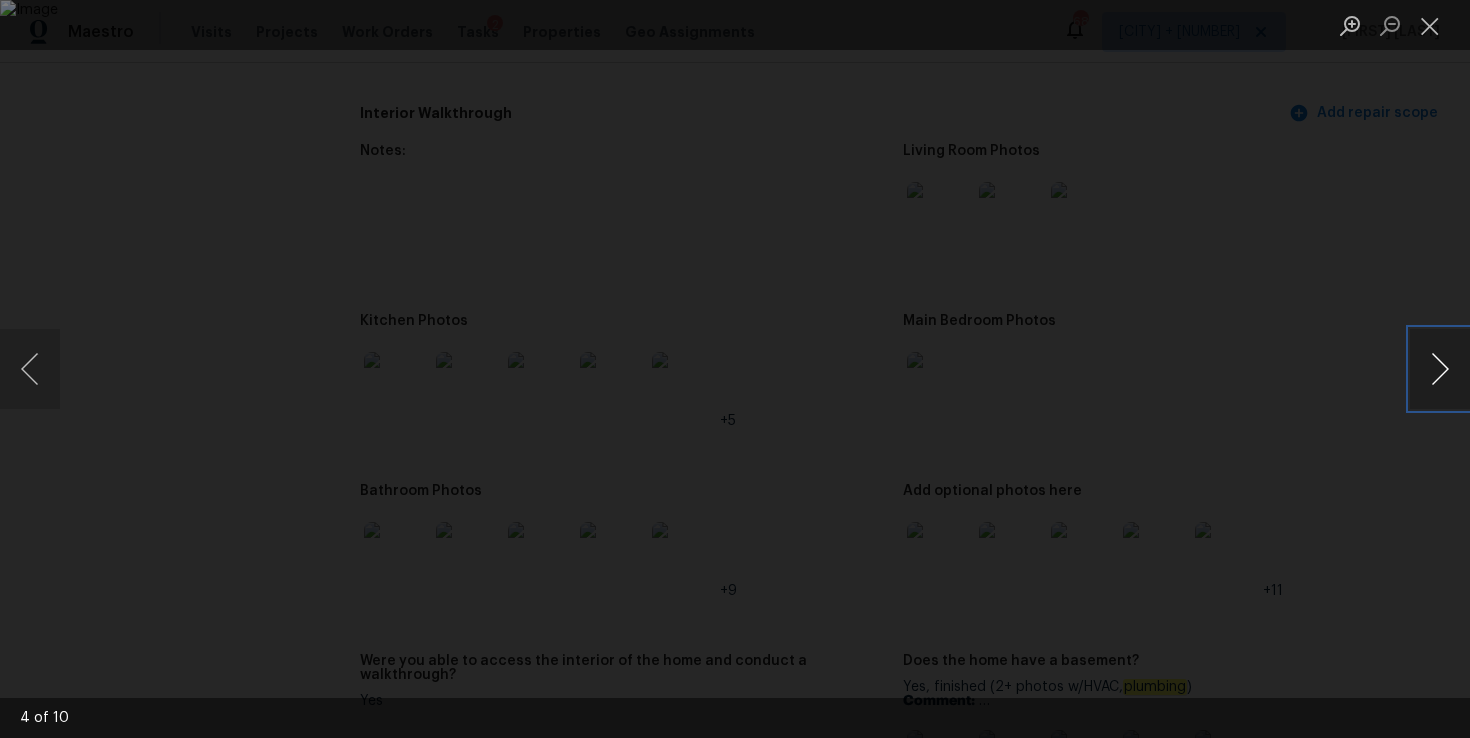click at bounding box center (1440, 369) 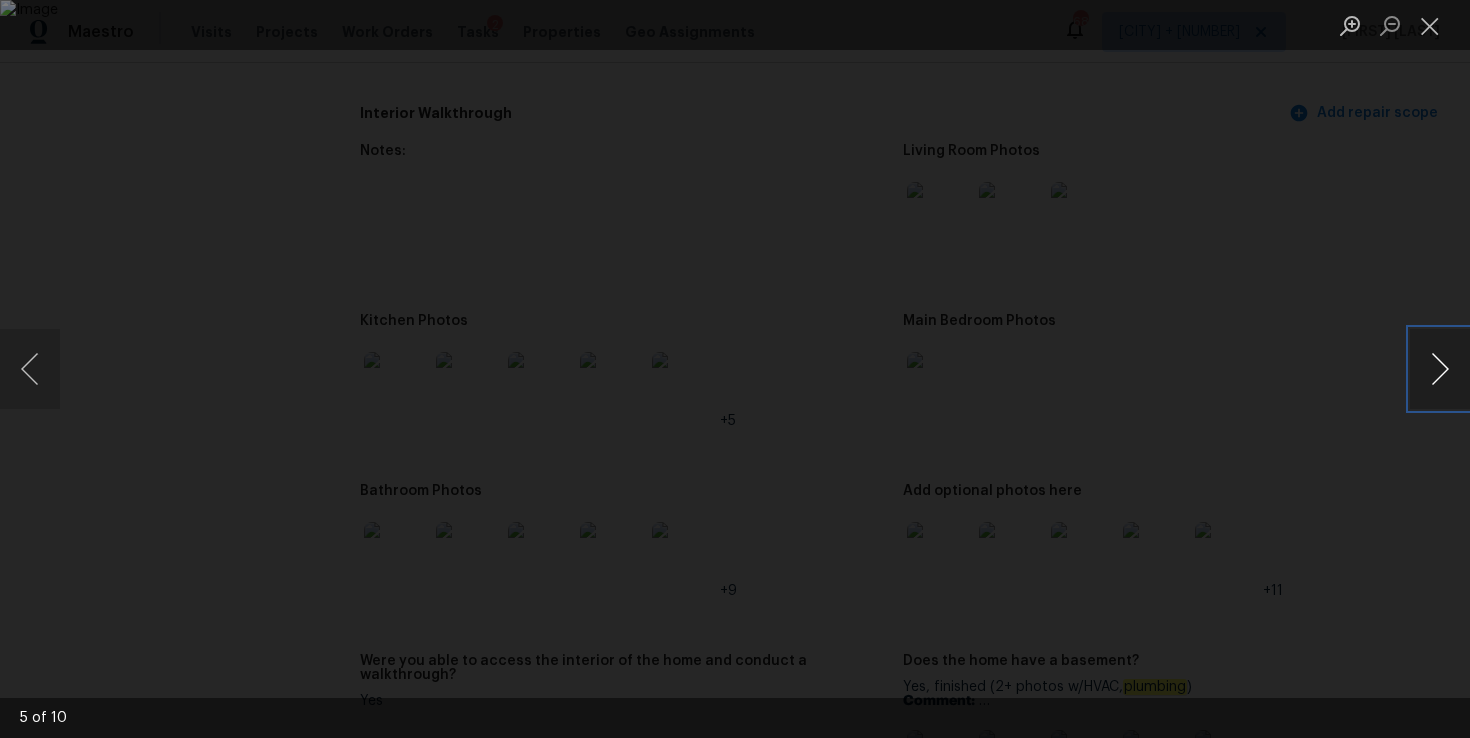 click at bounding box center (1440, 369) 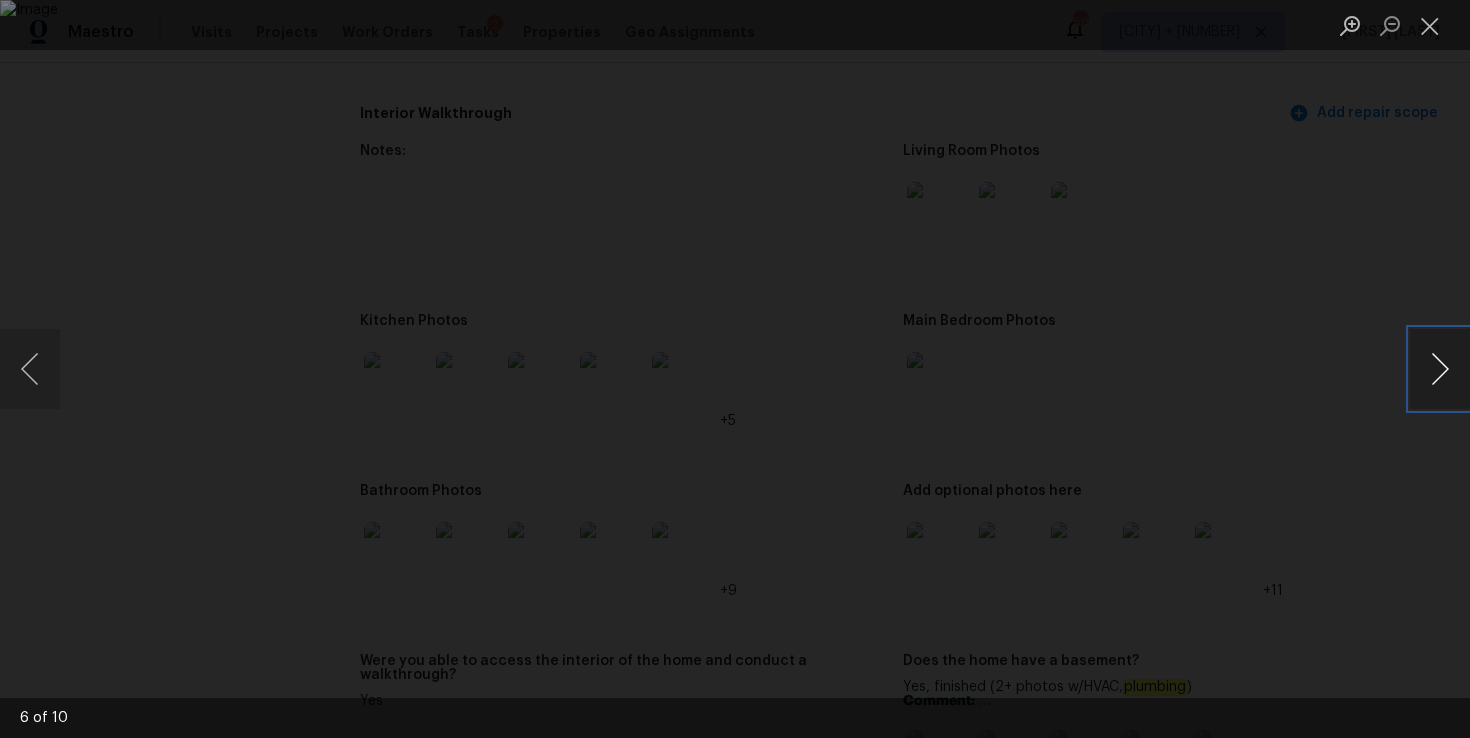 click at bounding box center [1440, 369] 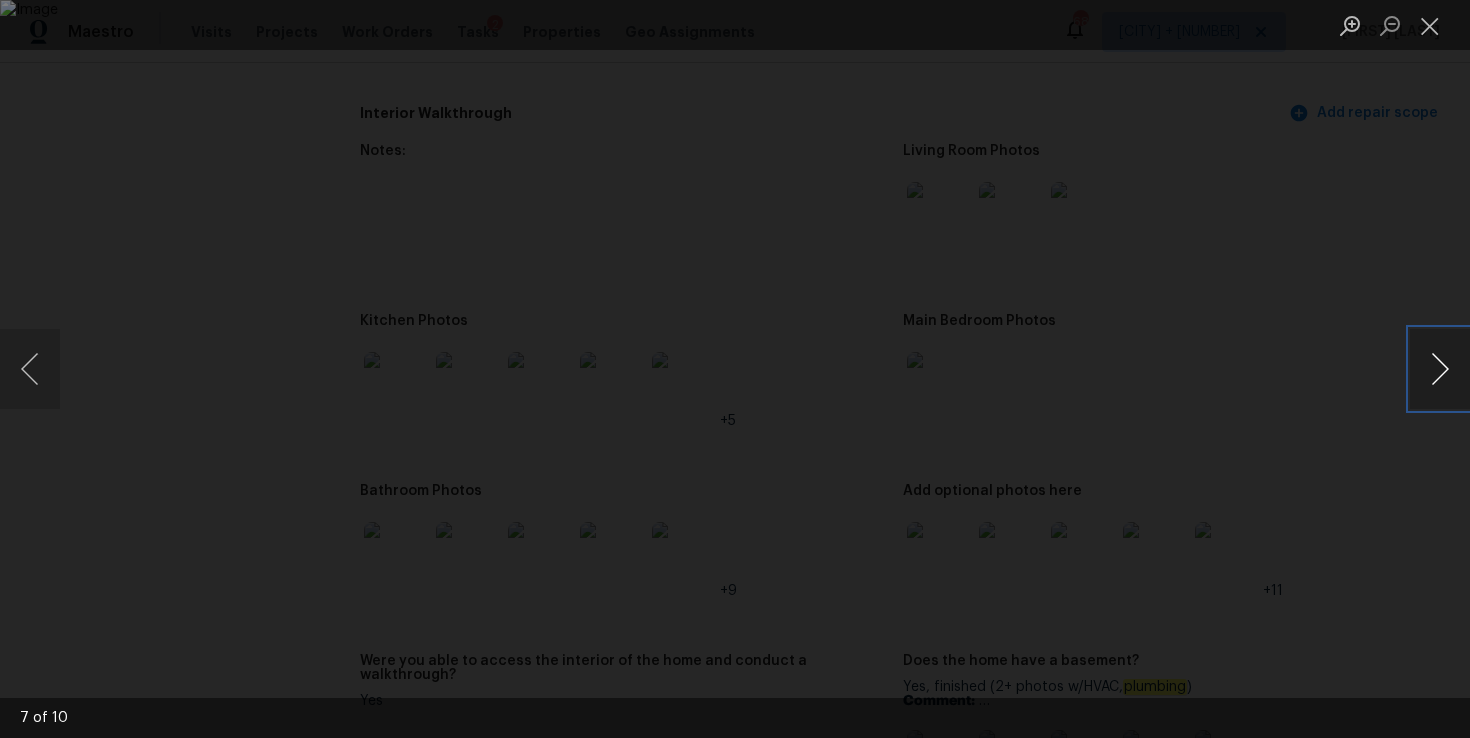 click at bounding box center (1440, 369) 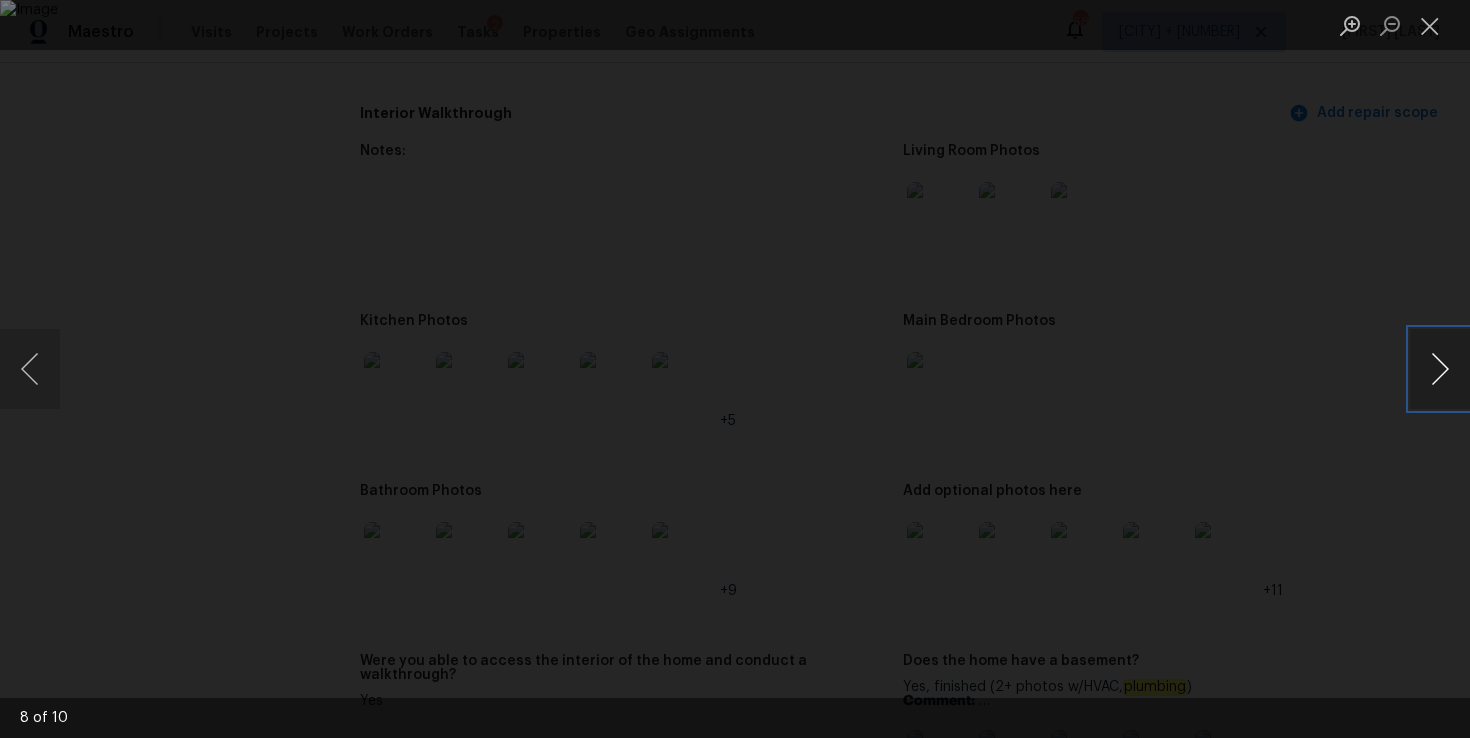 click at bounding box center [1440, 369] 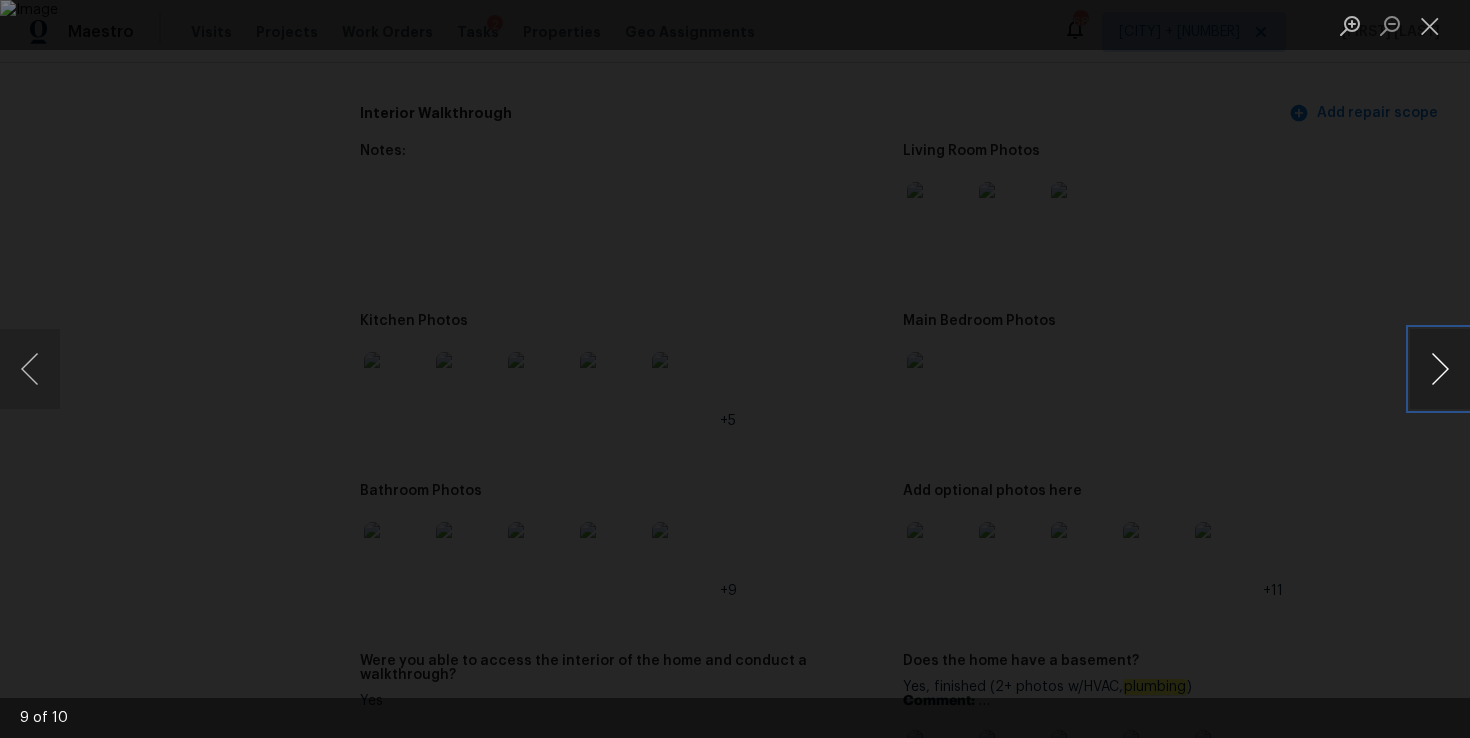 click at bounding box center (1440, 369) 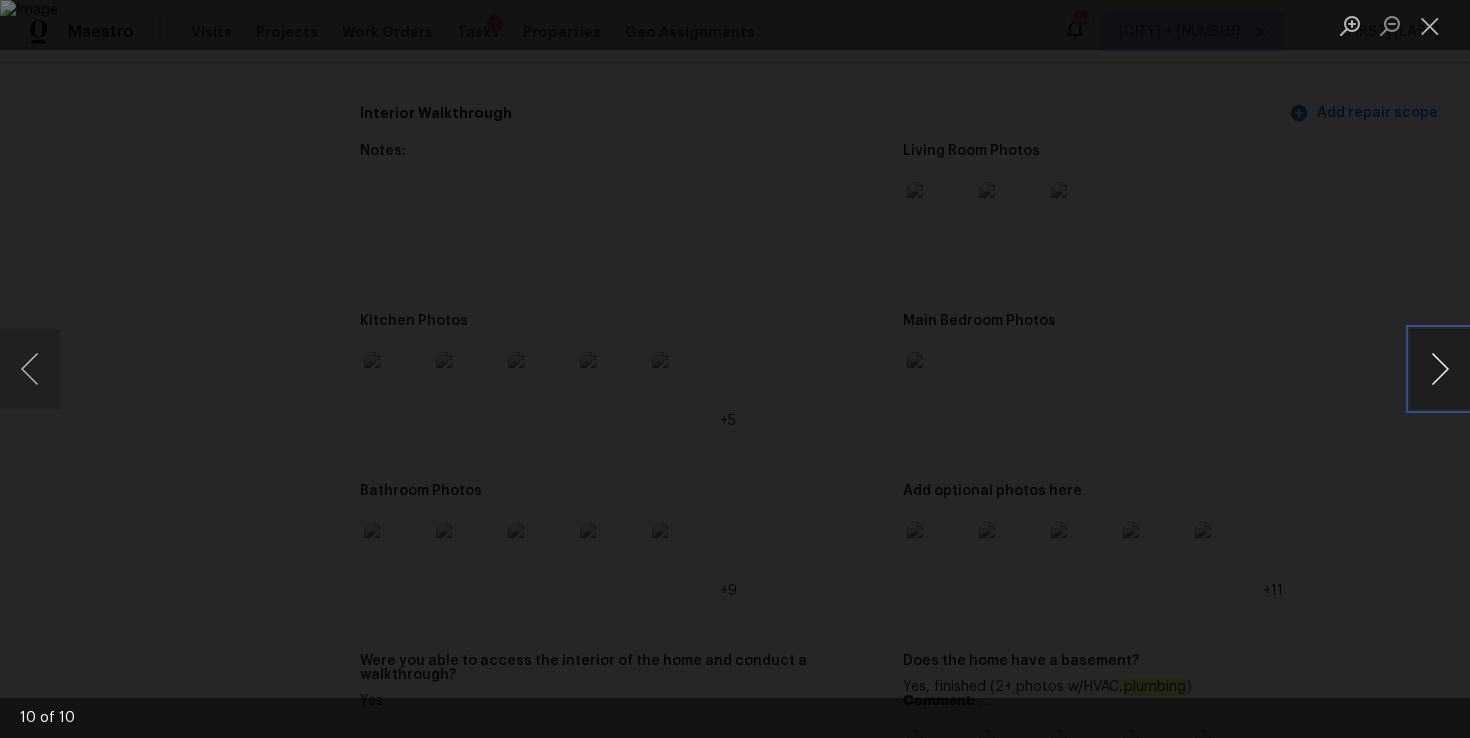 click at bounding box center (1440, 369) 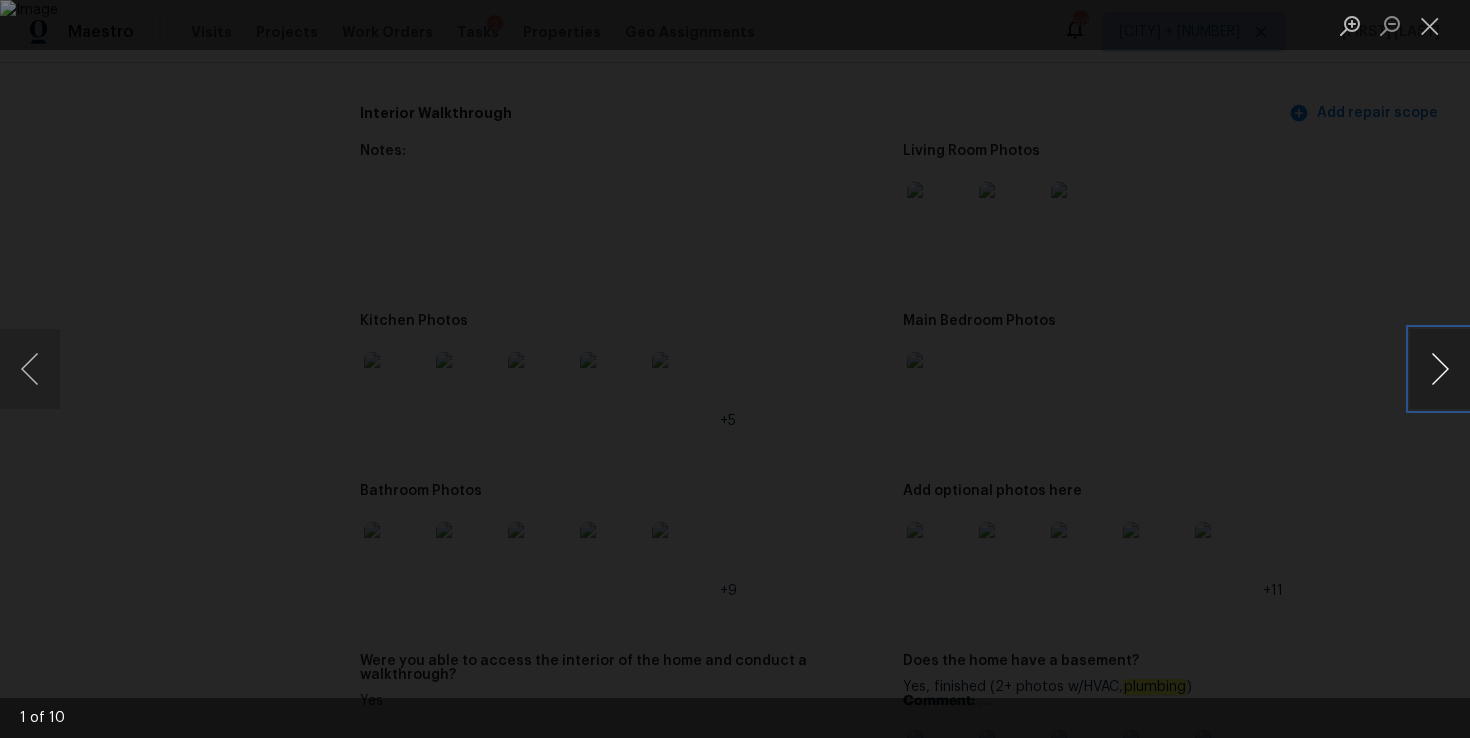 click at bounding box center [1440, 369] 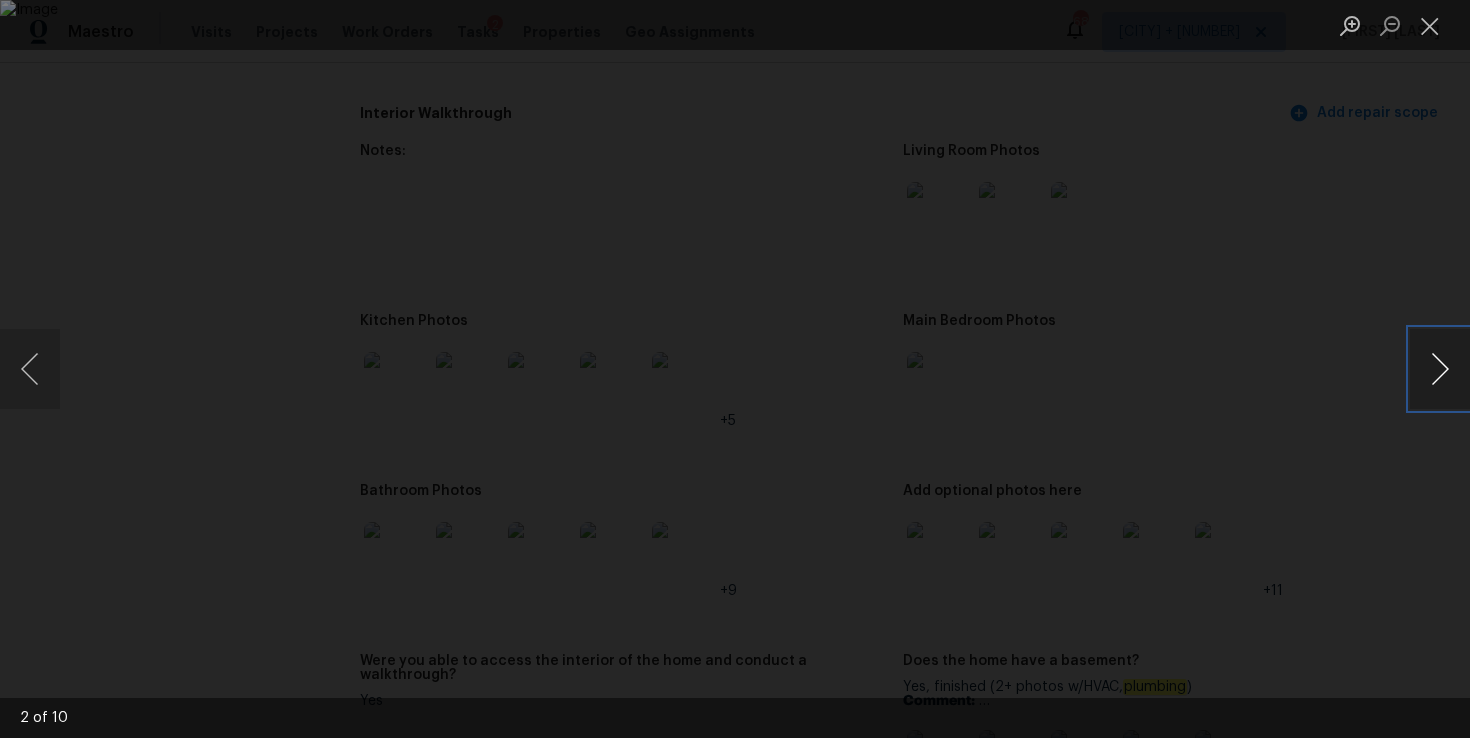 click at bounding box center (1440, 369) 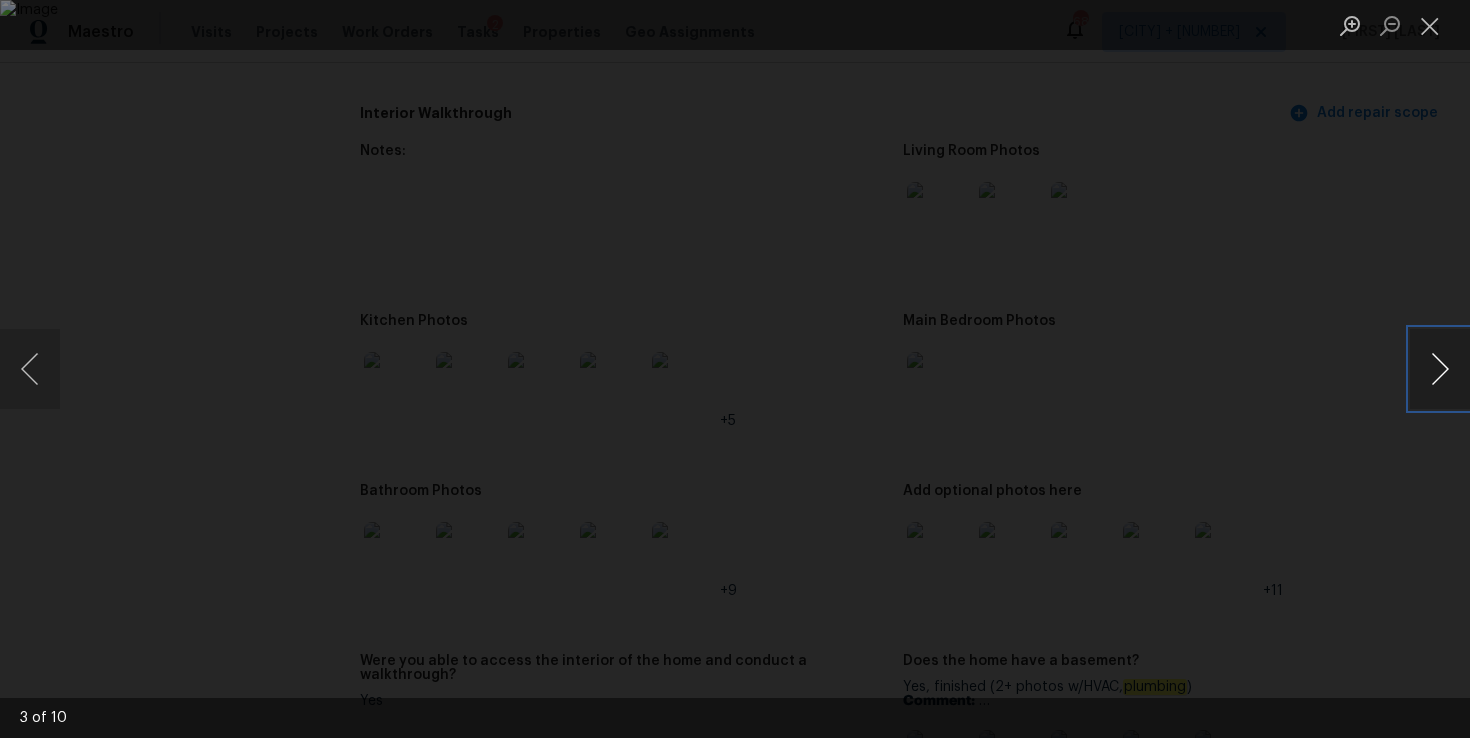 click at bounding box center (1440, 369) 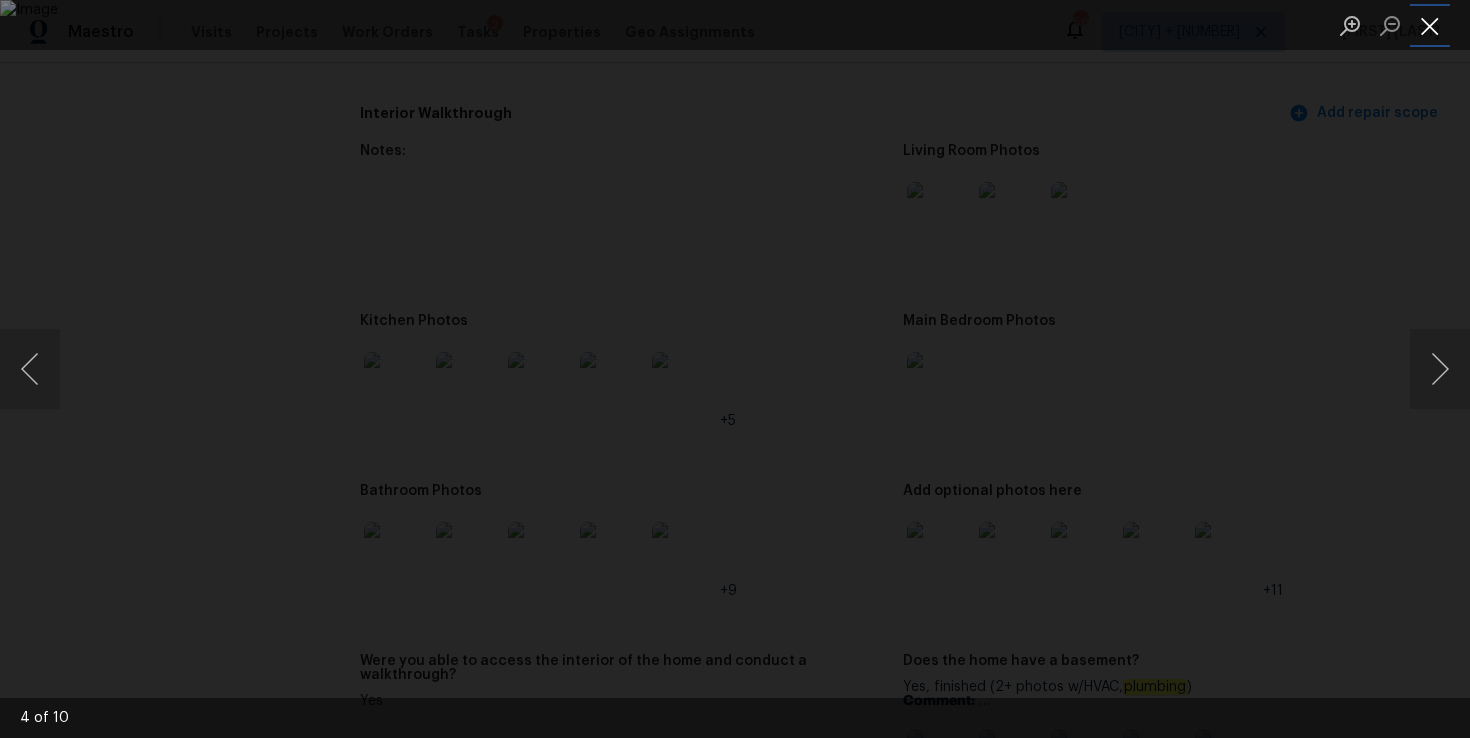 click at bounding box center (1430, 25) 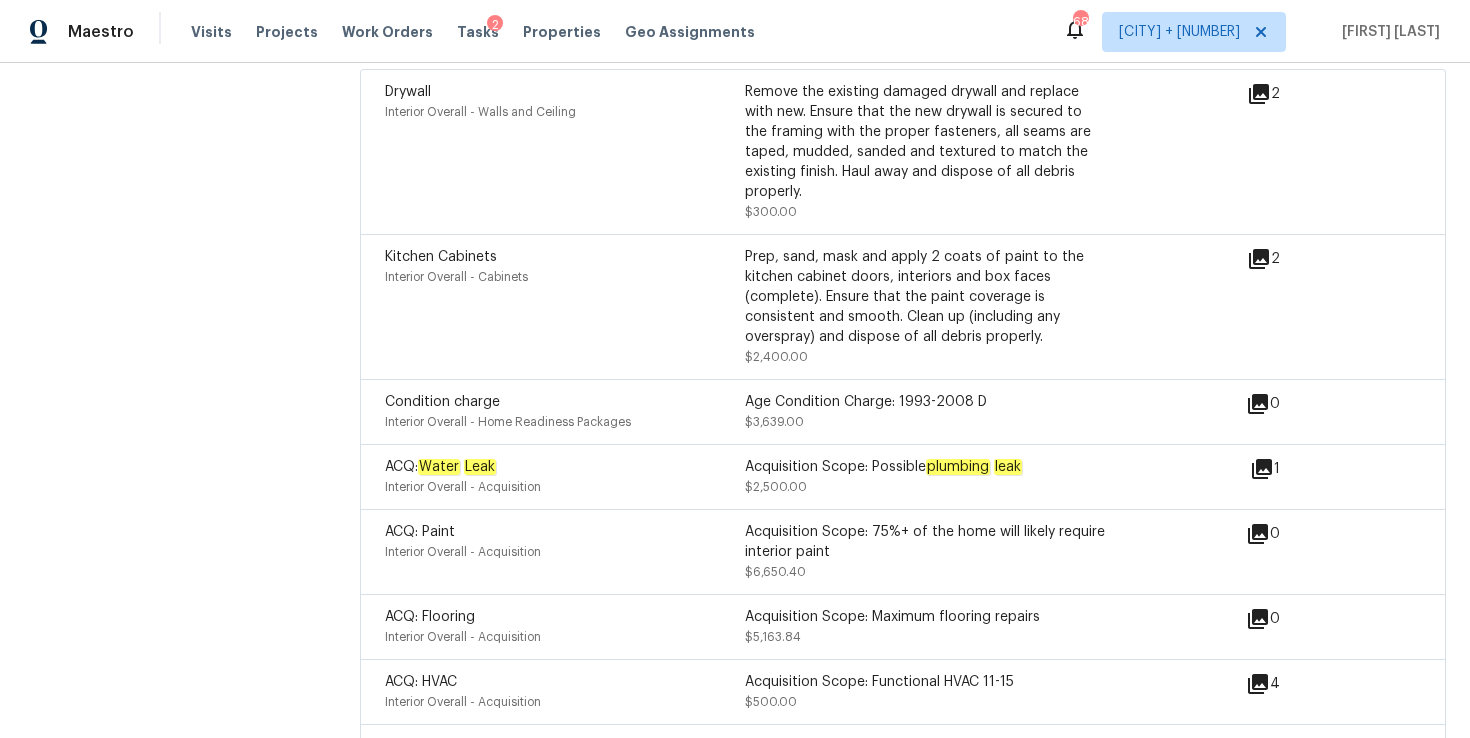 scroll, scrollTop: 5084, scrollLeft: 0, axis: vertical 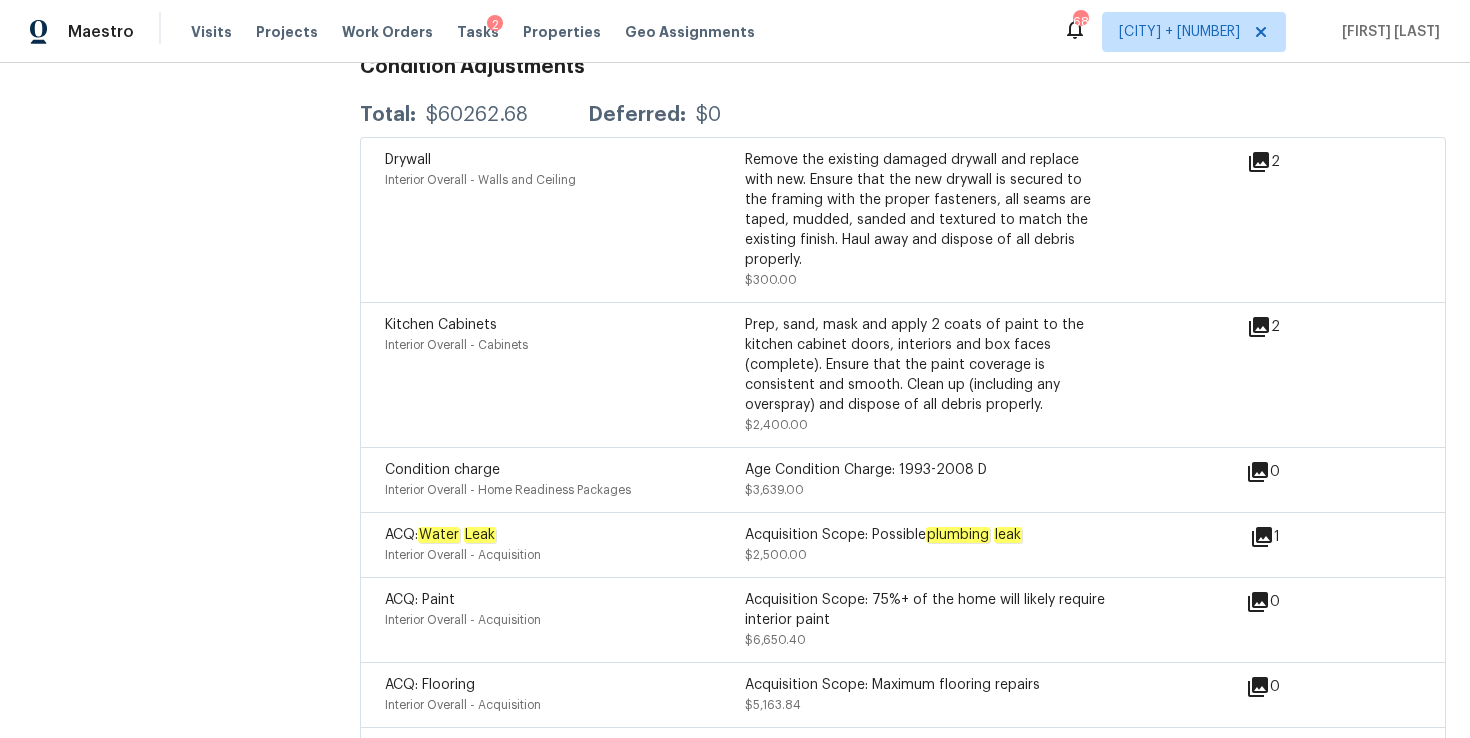 click on "Interior Overall - Acquisition" at bounding box center [565, 555] 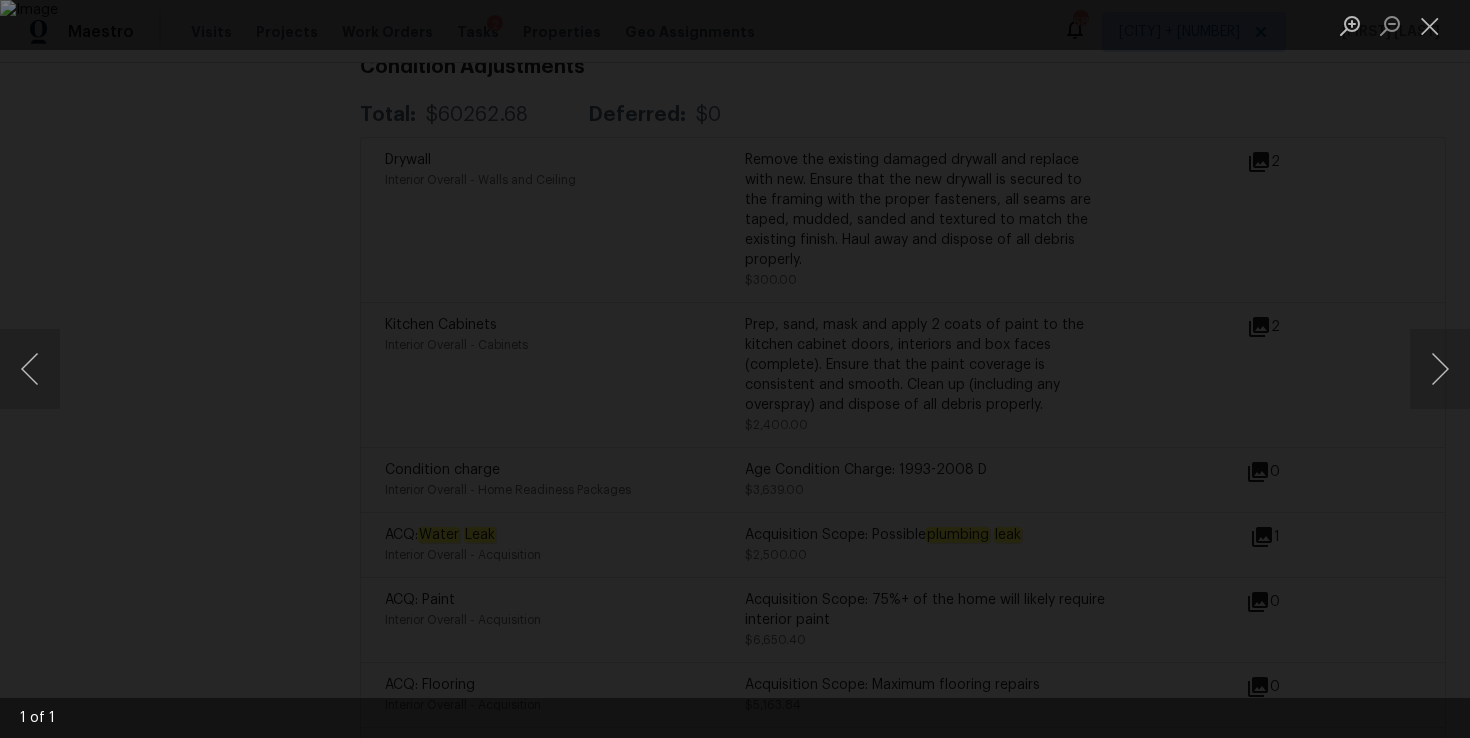 click at bounding box center (735, 369) 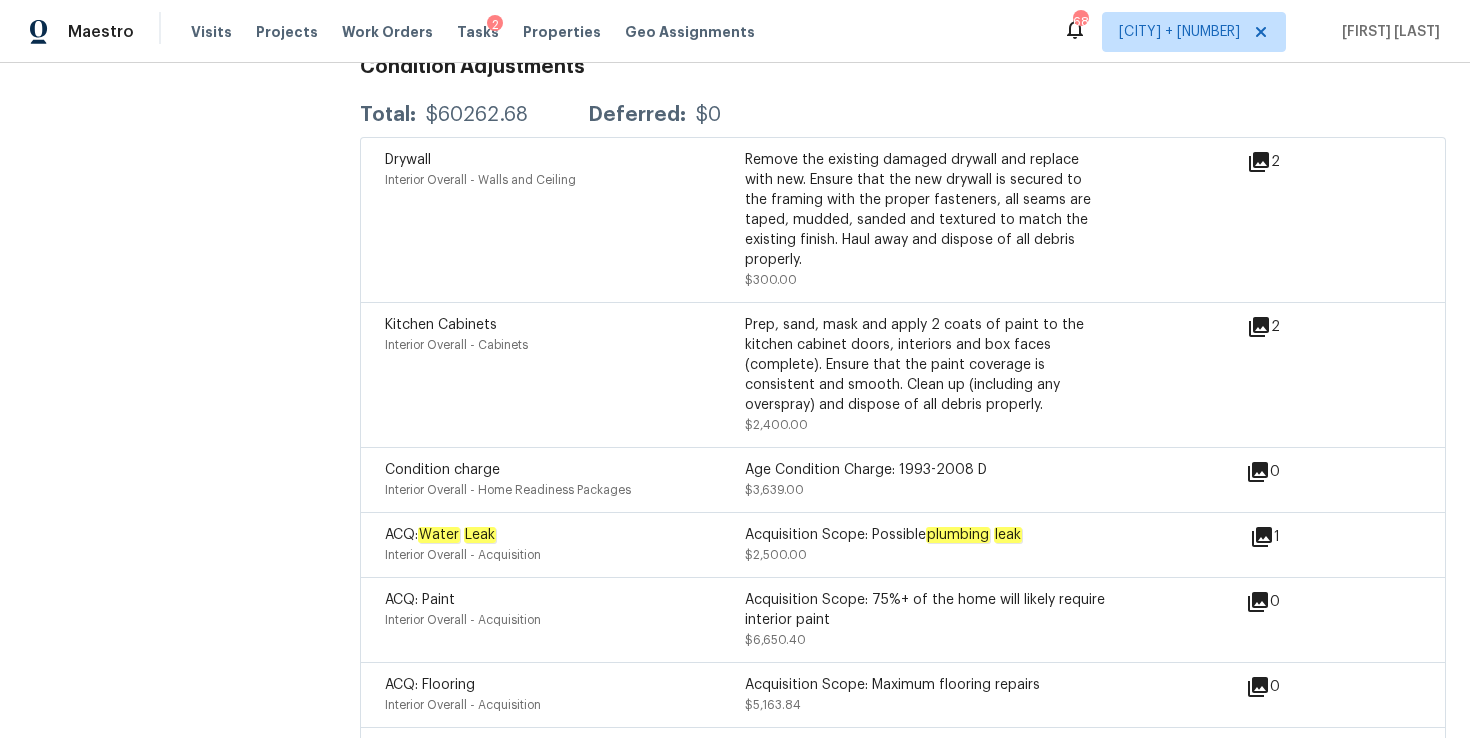 click 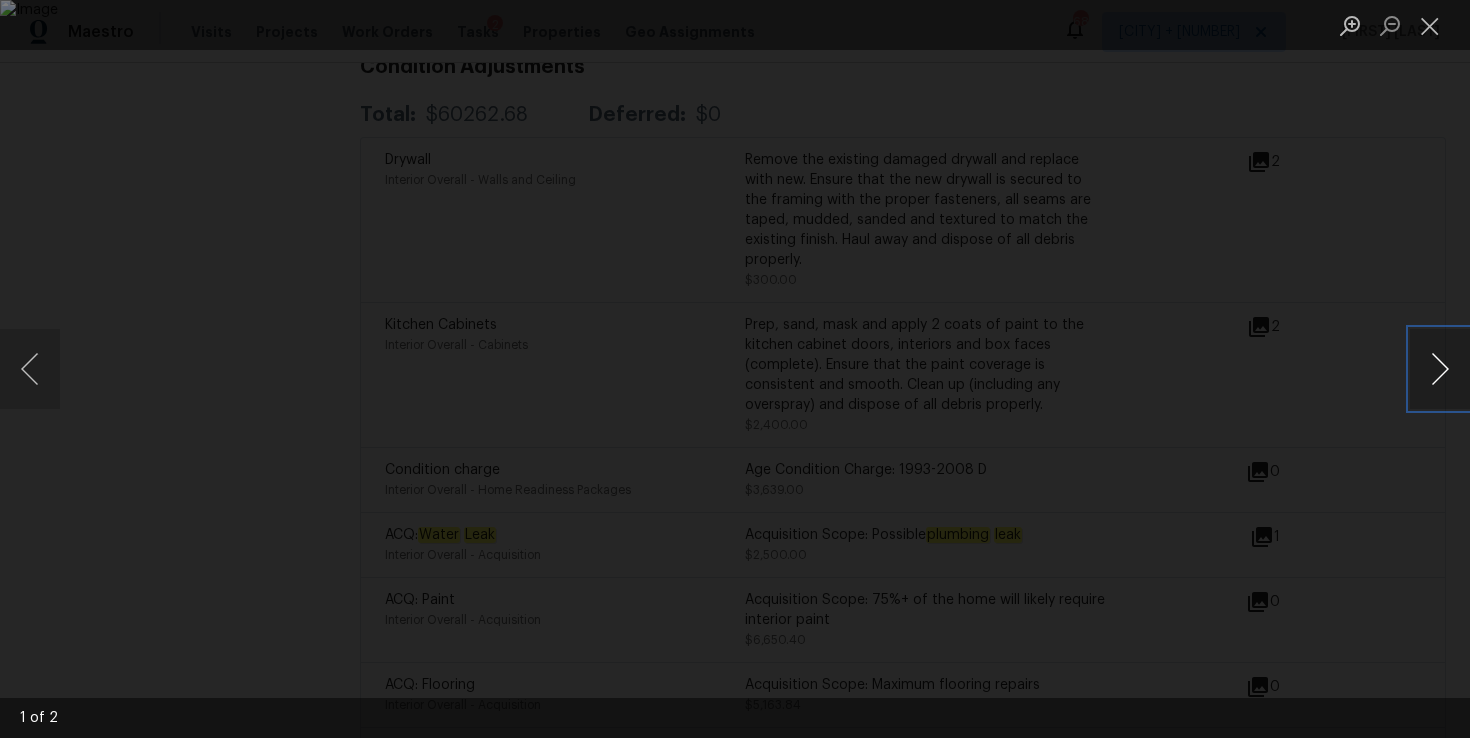 click at bounding box center [1440, 369] 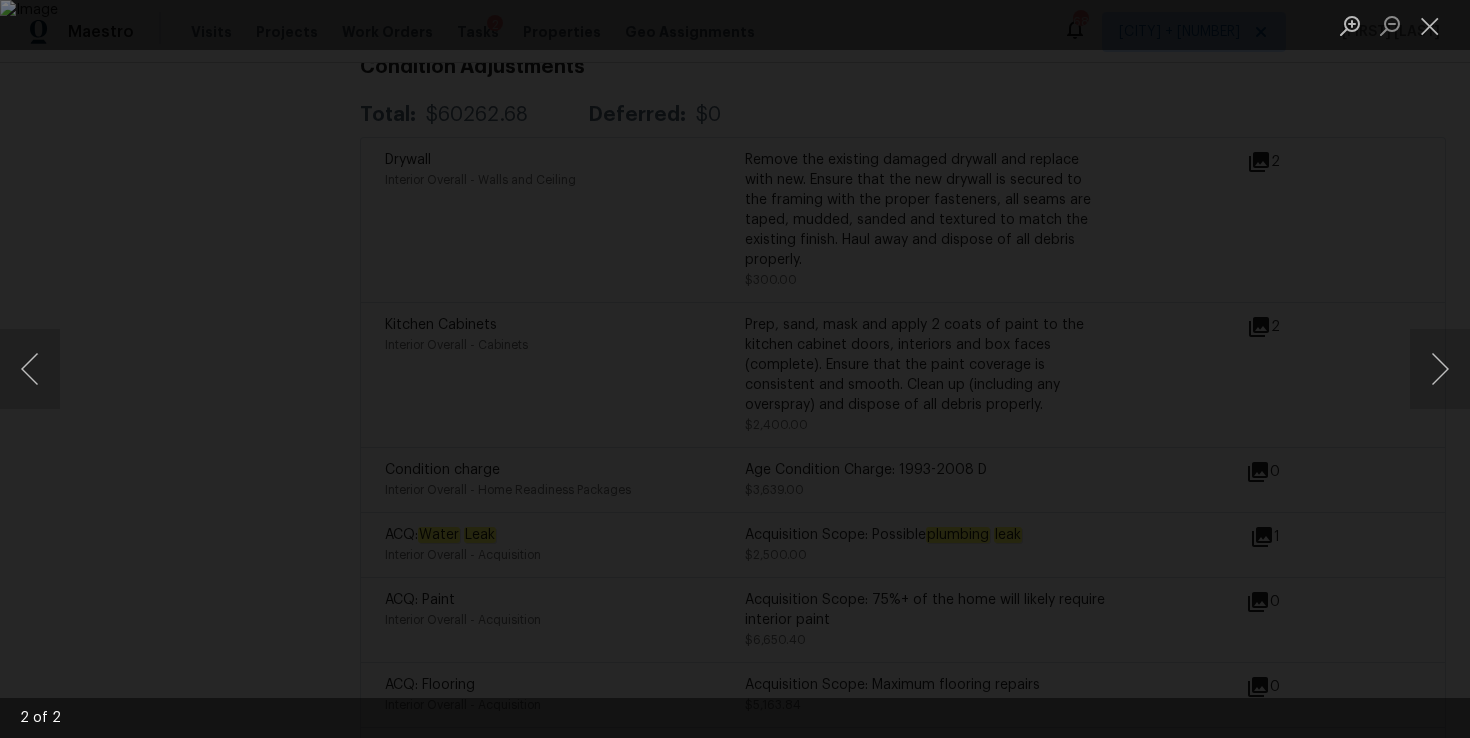 click at bounding box center (735, 369) 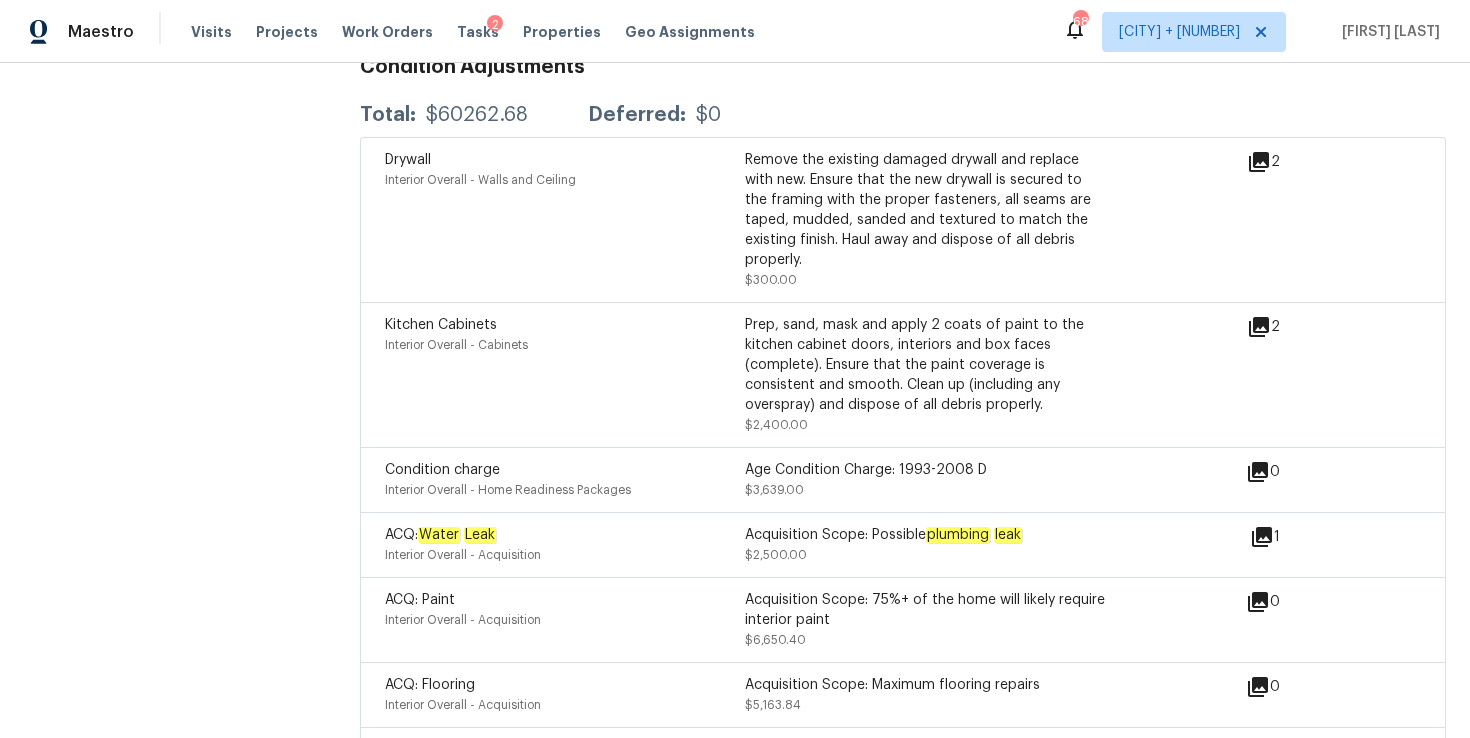 click 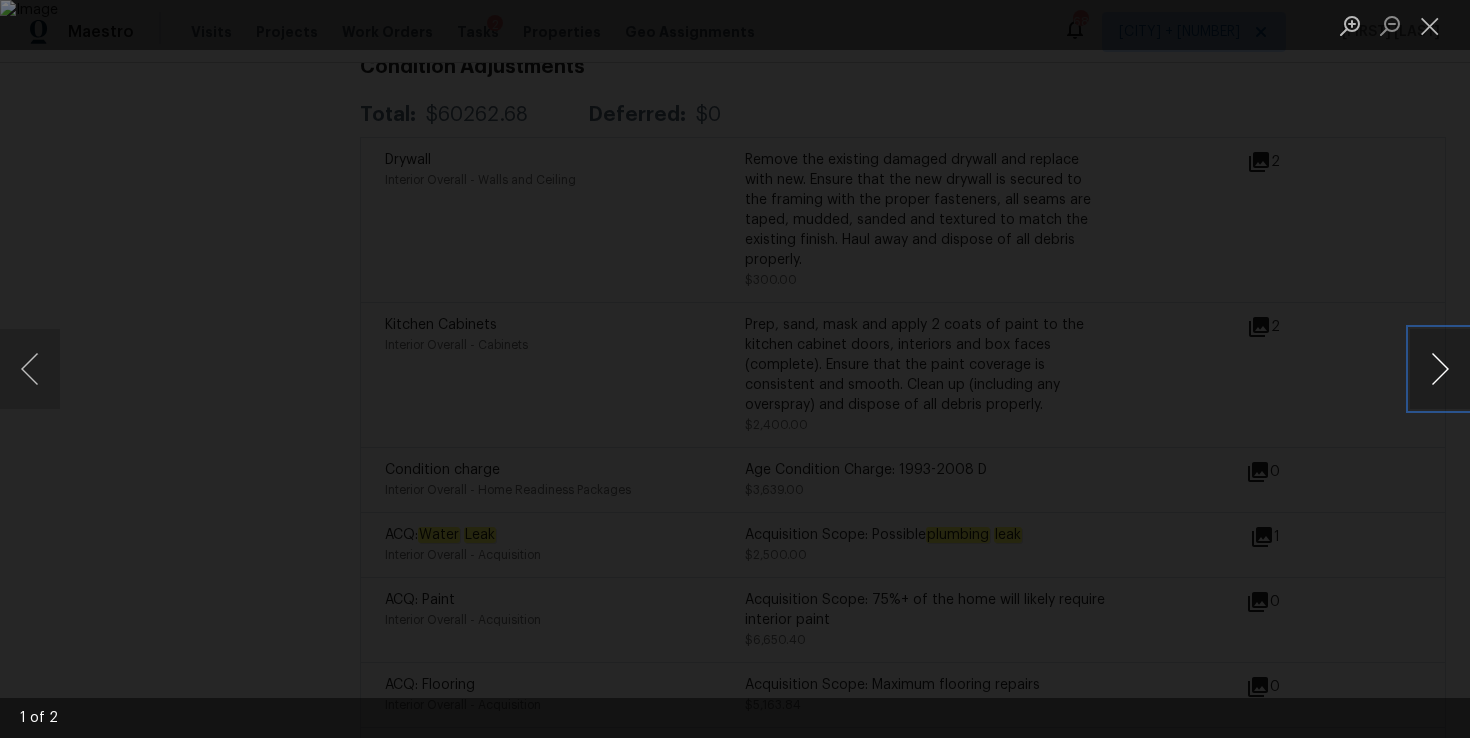 click at bounding box center (1440, 369) 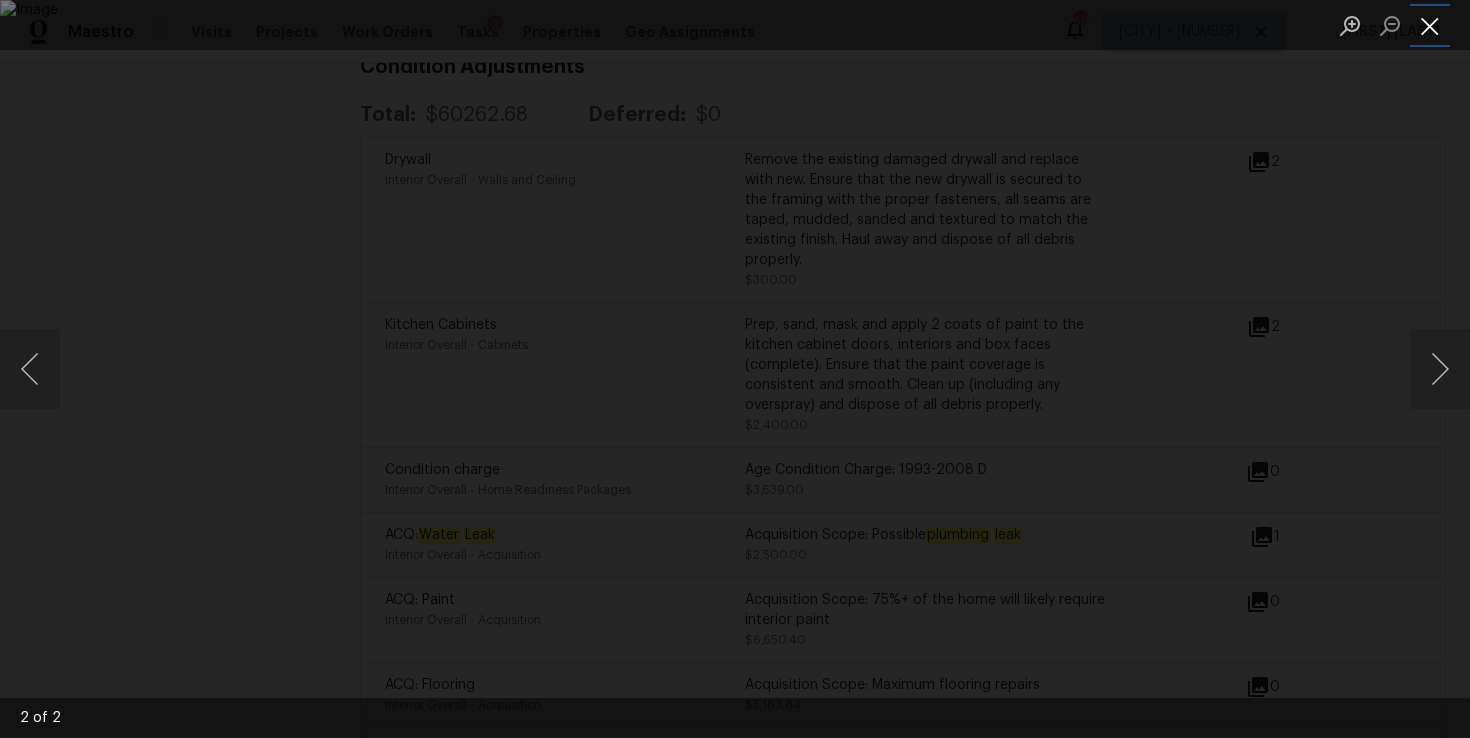 click at bounding box center (1430, 25) 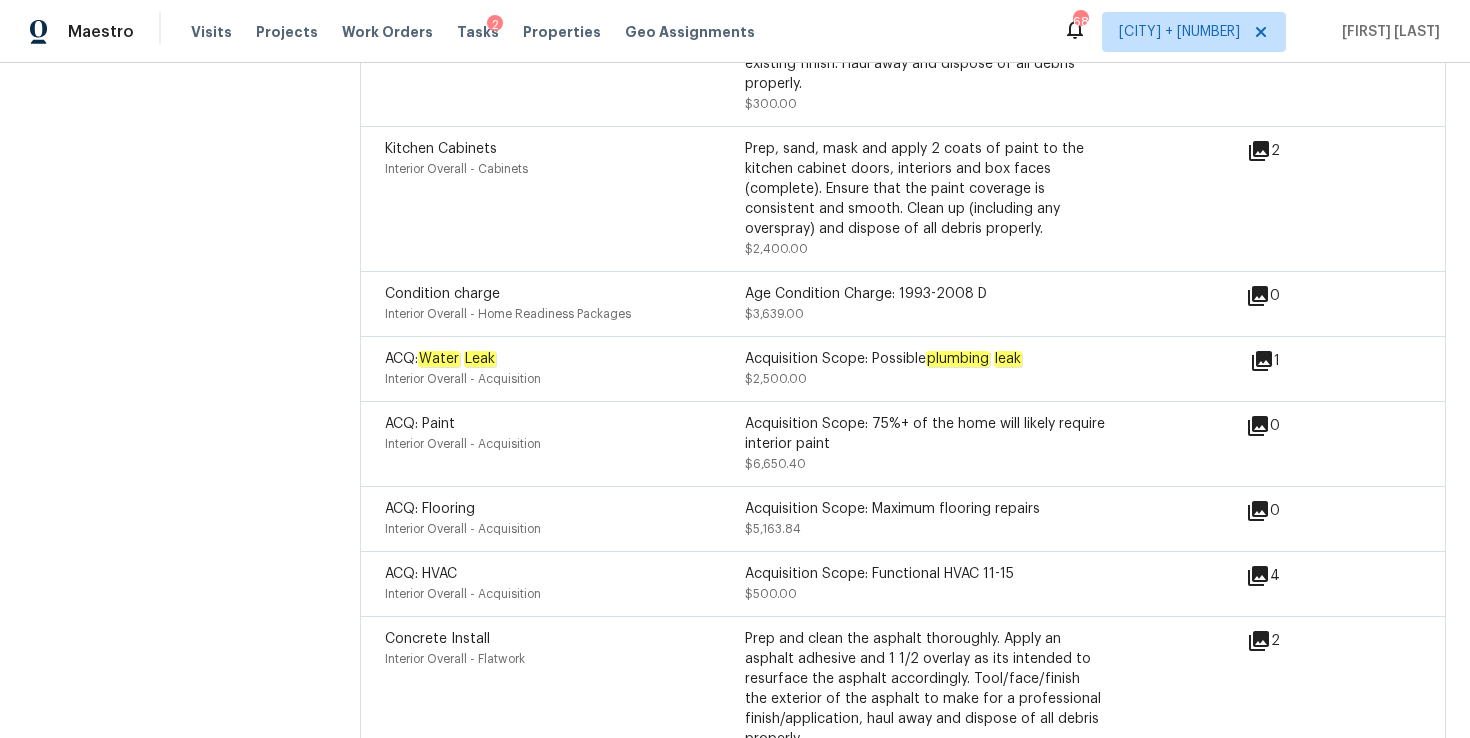 scroll, scrollTop: 5261, scrollLeft: 0, axis: vertical 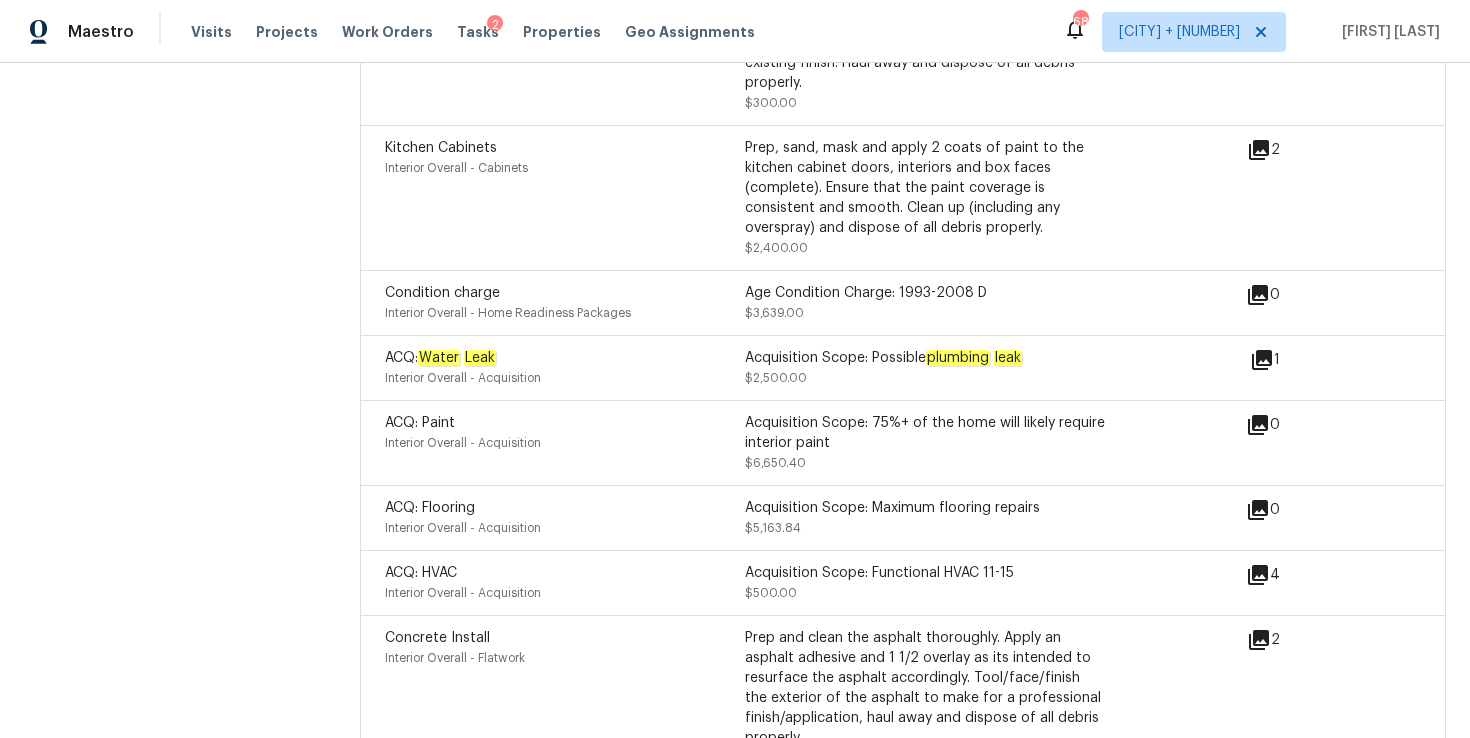 click 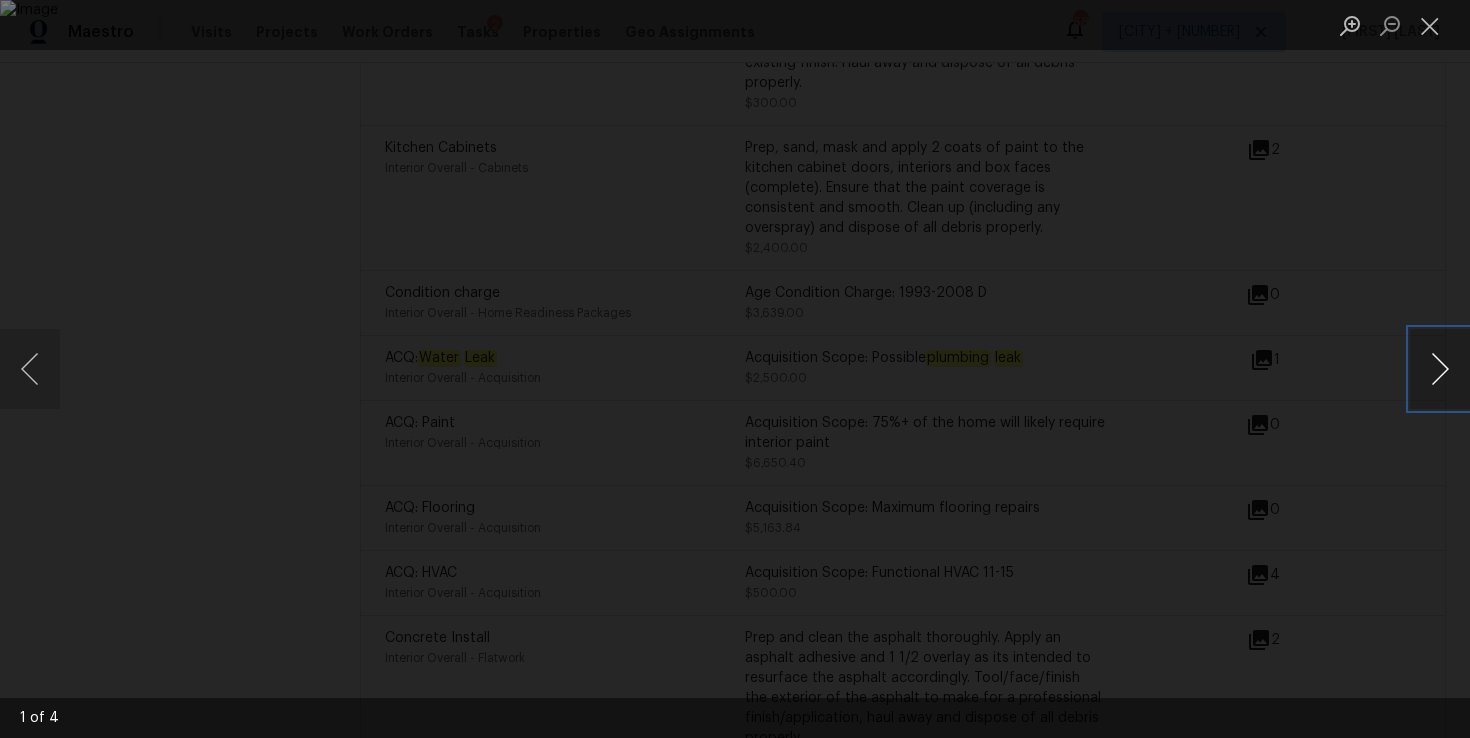 click at bounding box center (1440, 369) 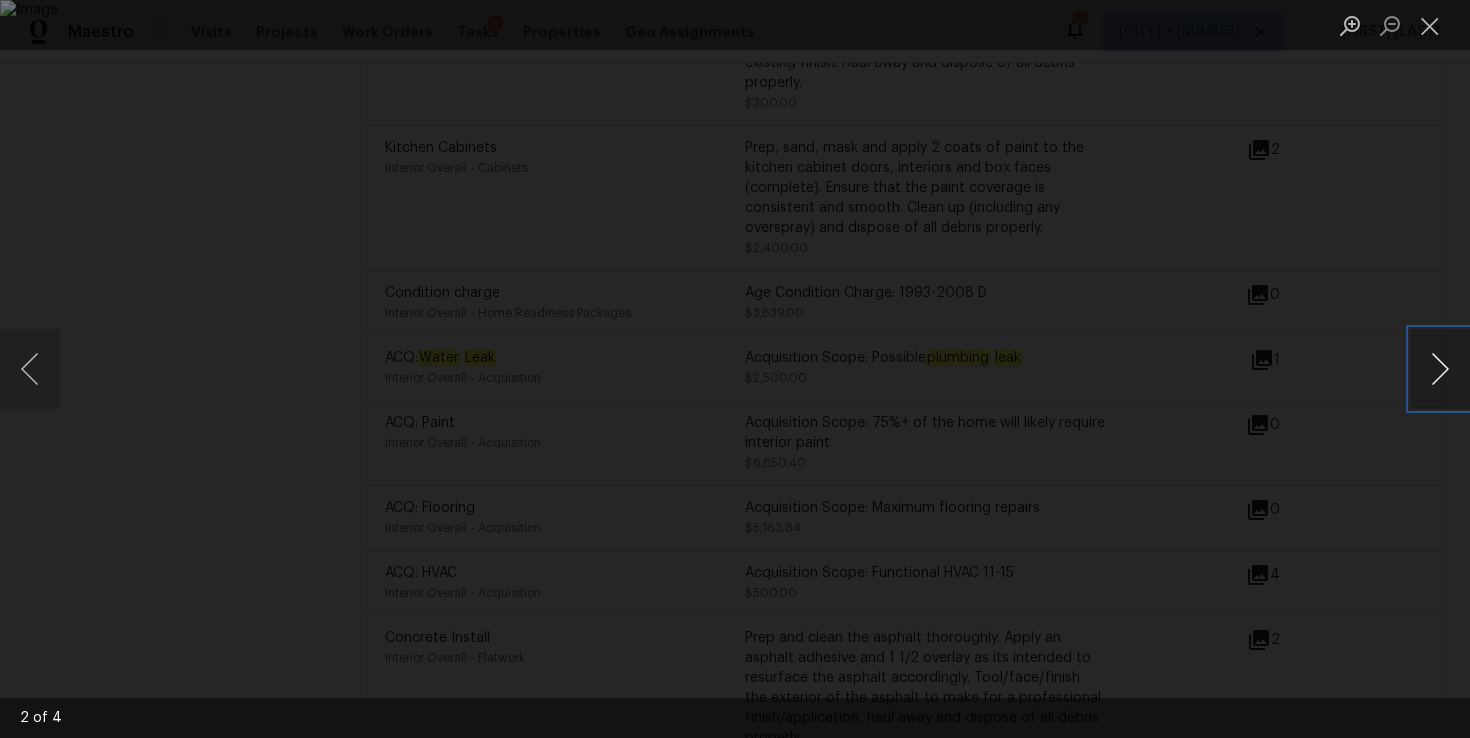 click at bounding box center (1440, 369) 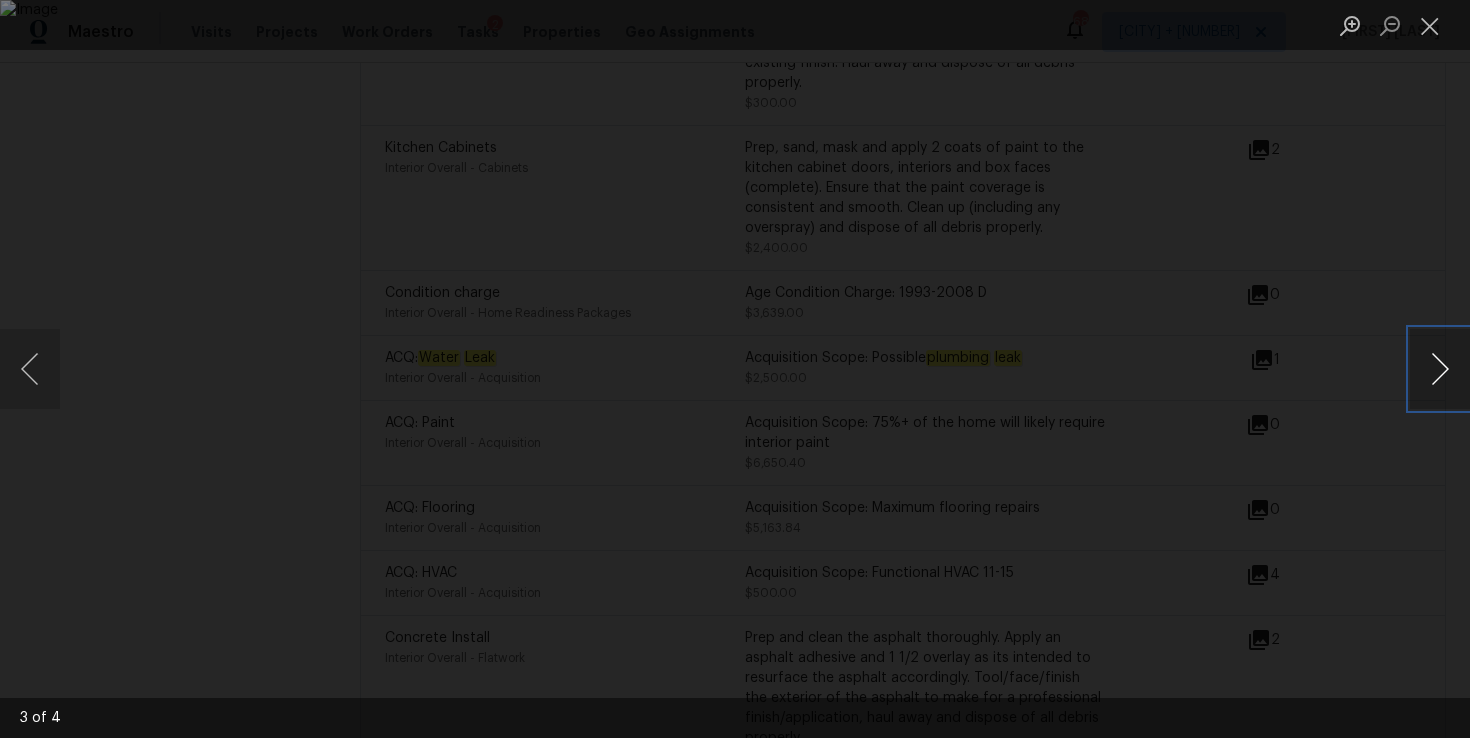 click at bounding box center [1440, 369] 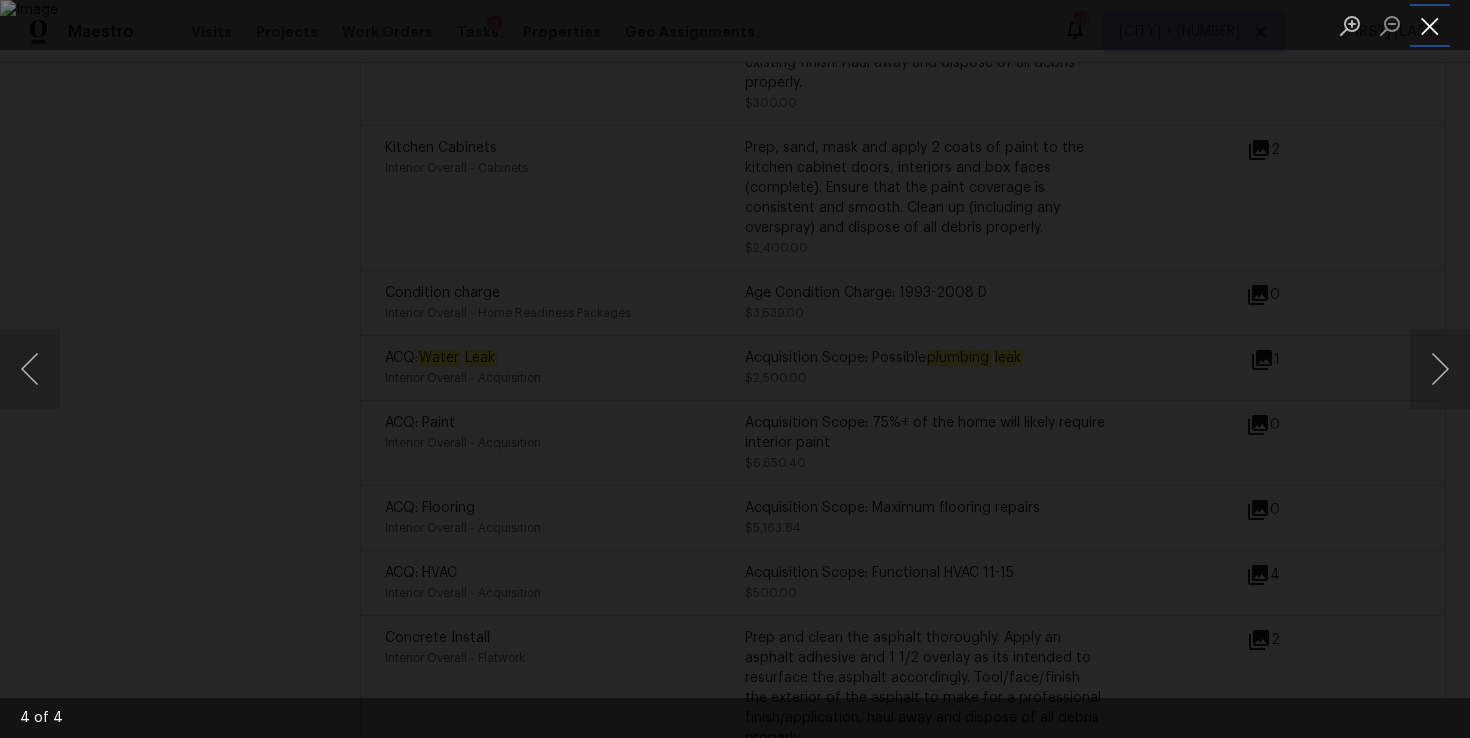 click at bounding box center [1430, 25] 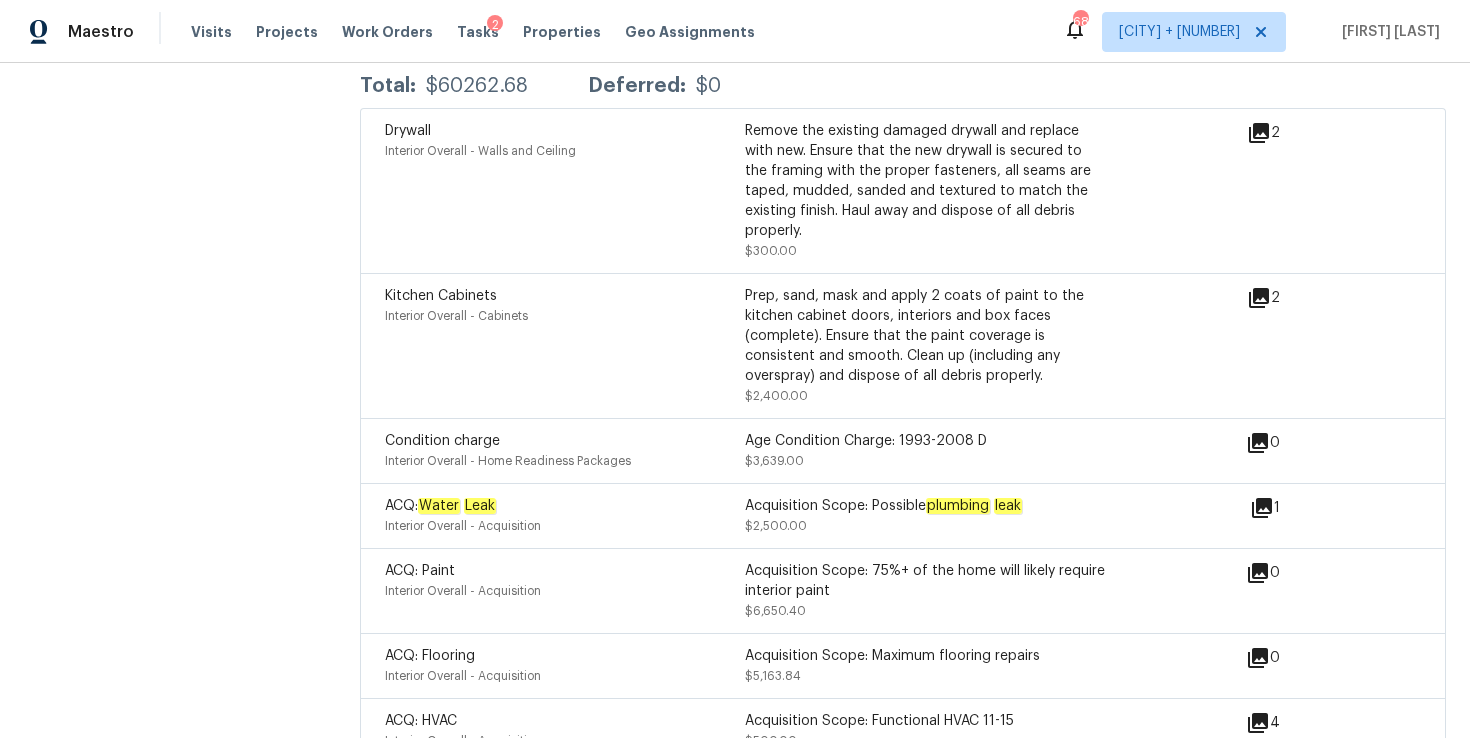 scroll, scrollTop: 5117, scrollLeft: 0, axis: vertical 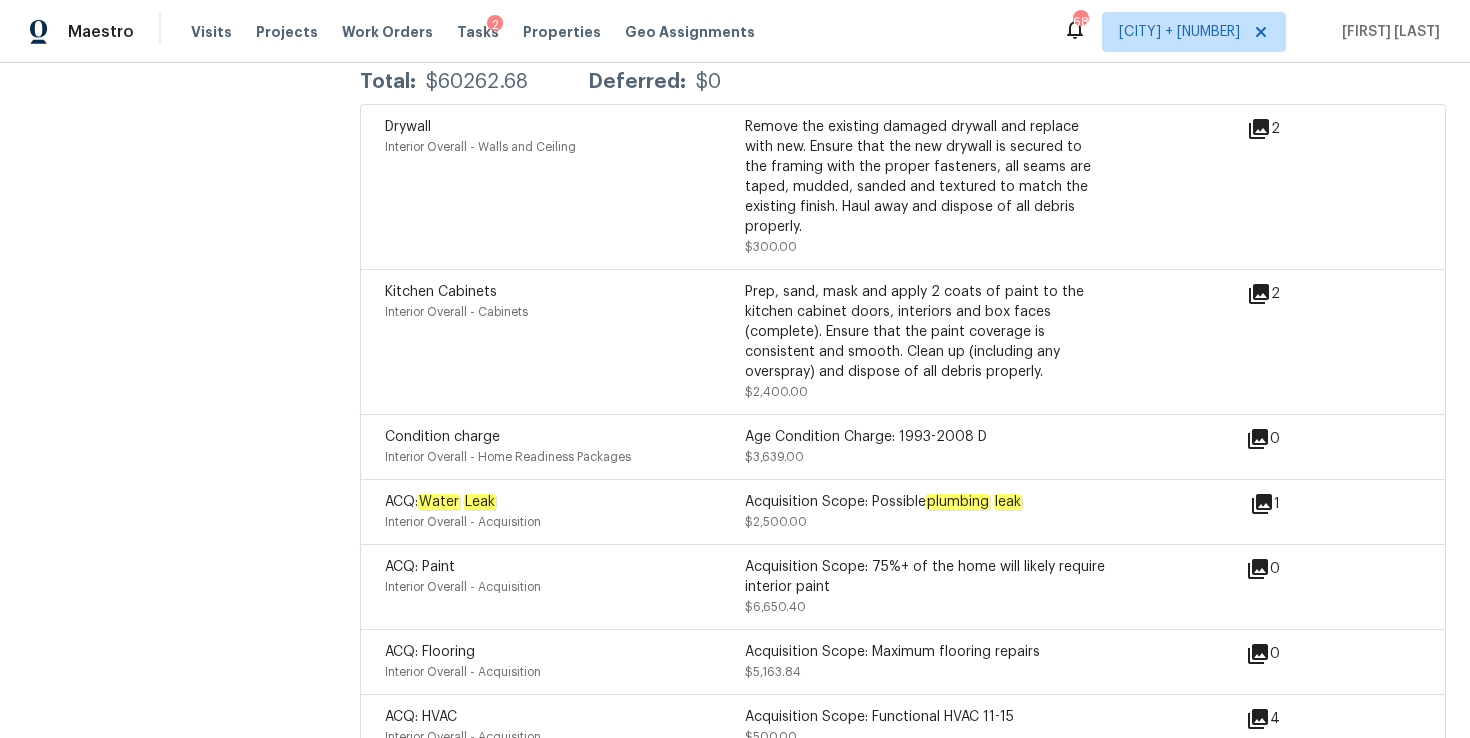 click 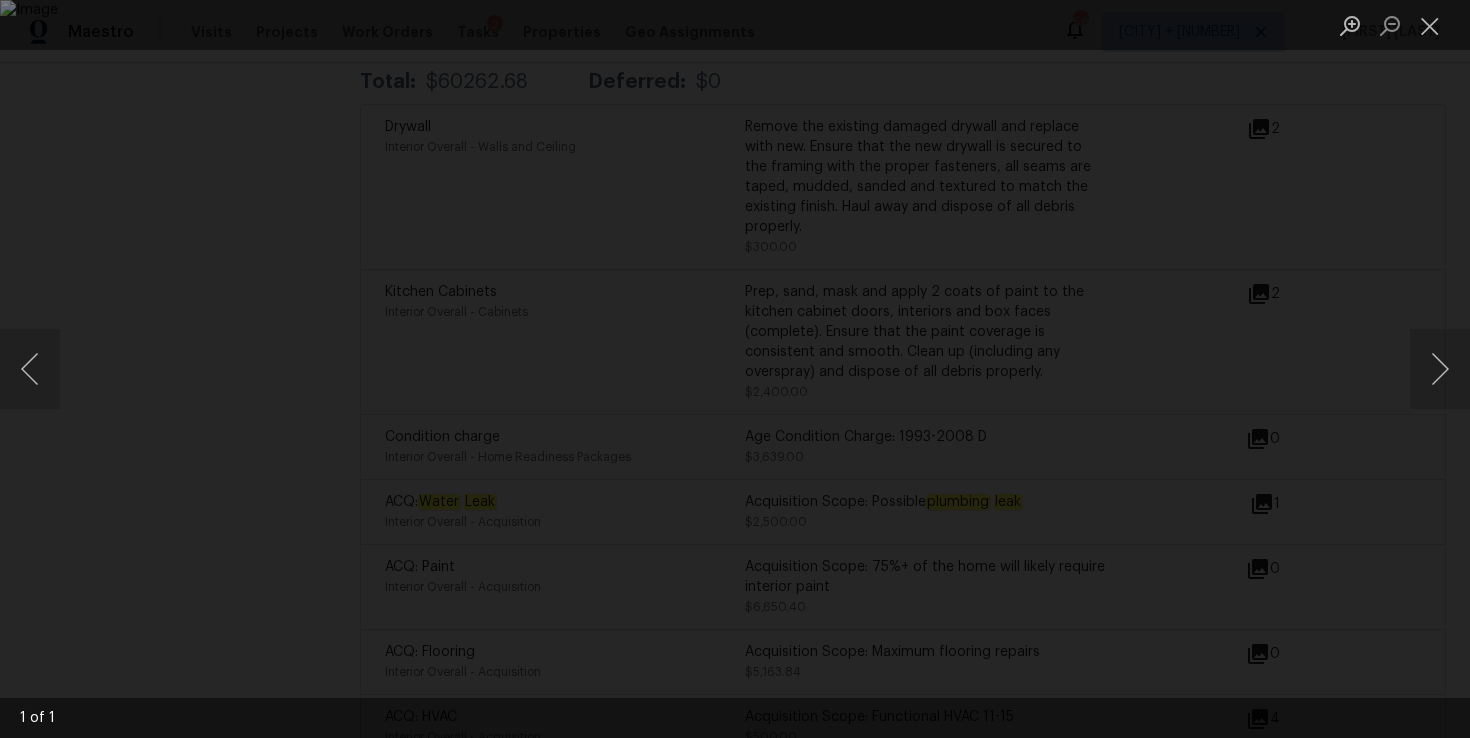 click at bounding box center [735, 369] 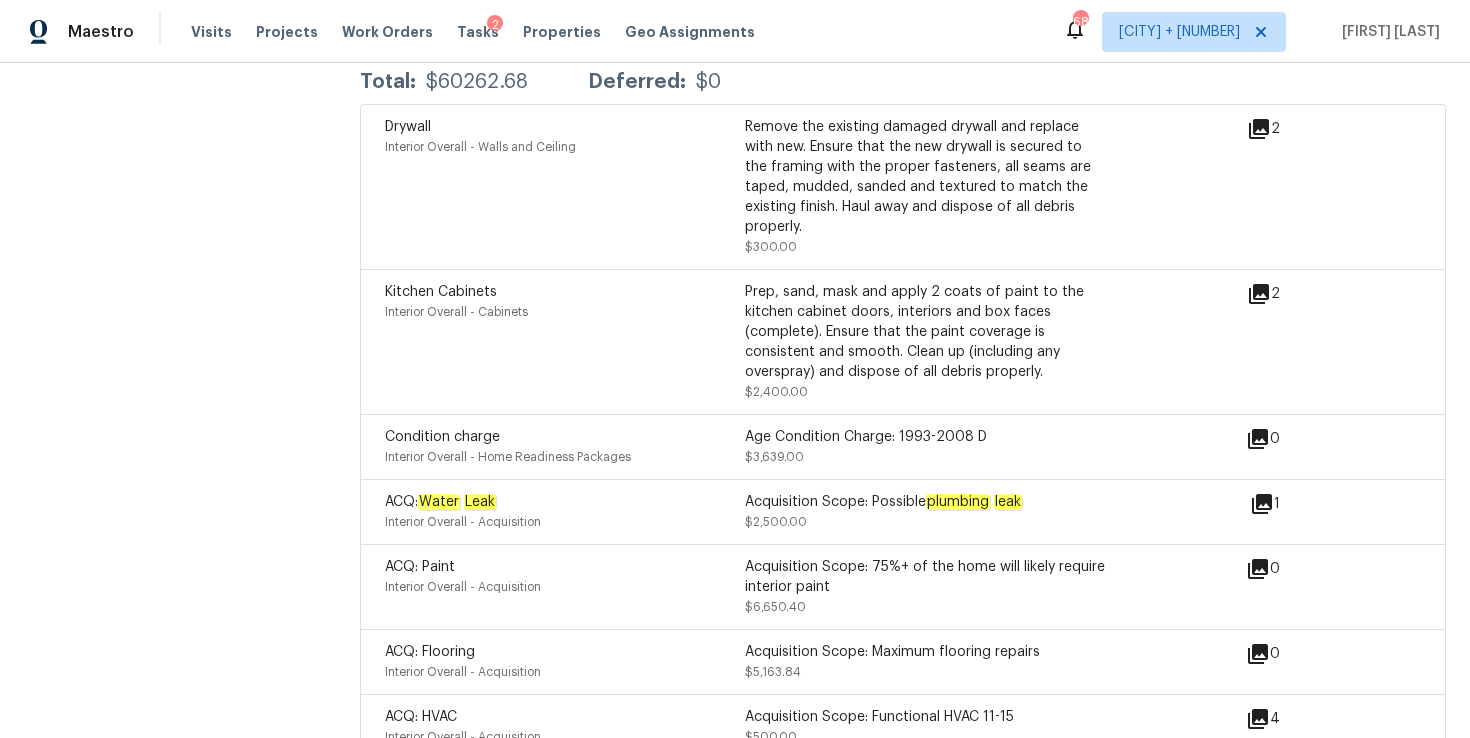 click on "Total: $60262.68 Deferred: $0" at bounding box center (903, 82) 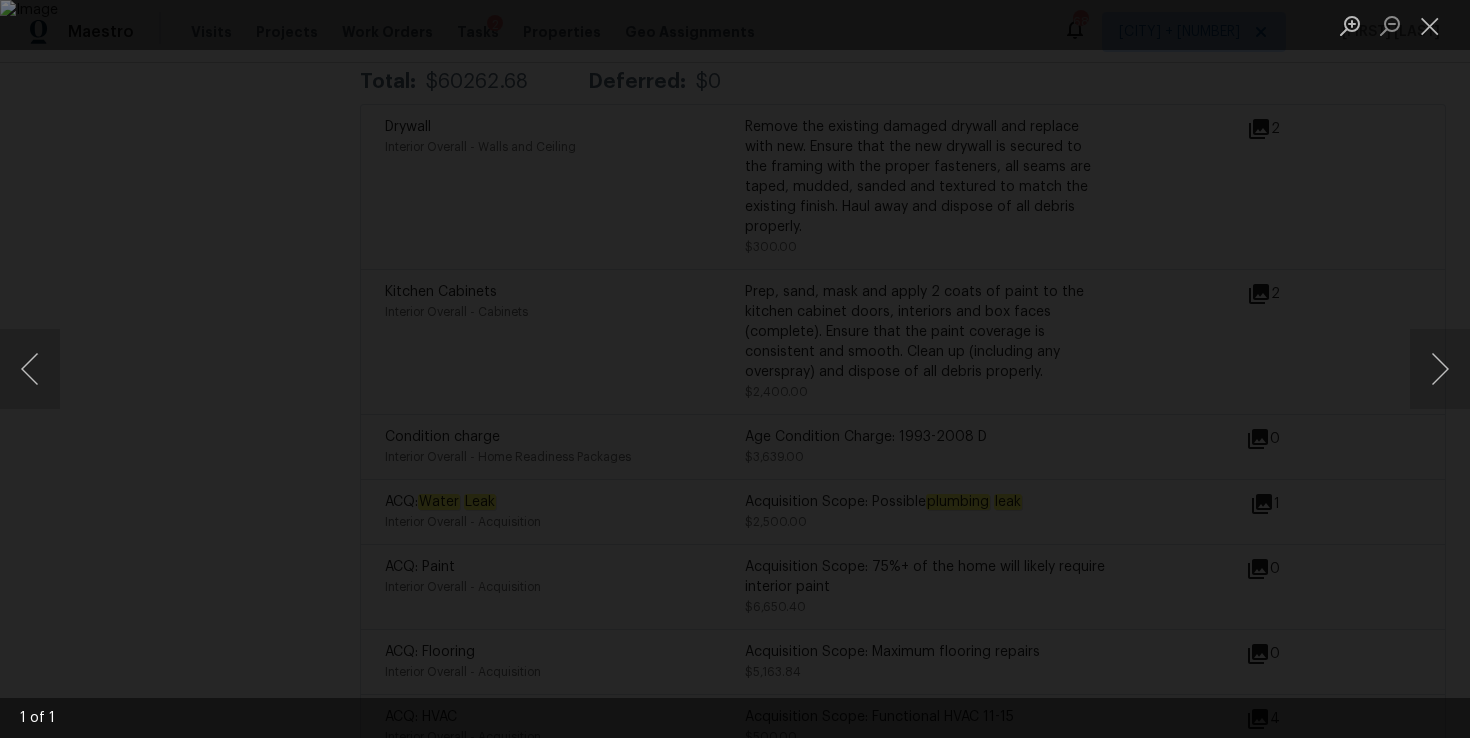 click at bounding box center (735, 369) 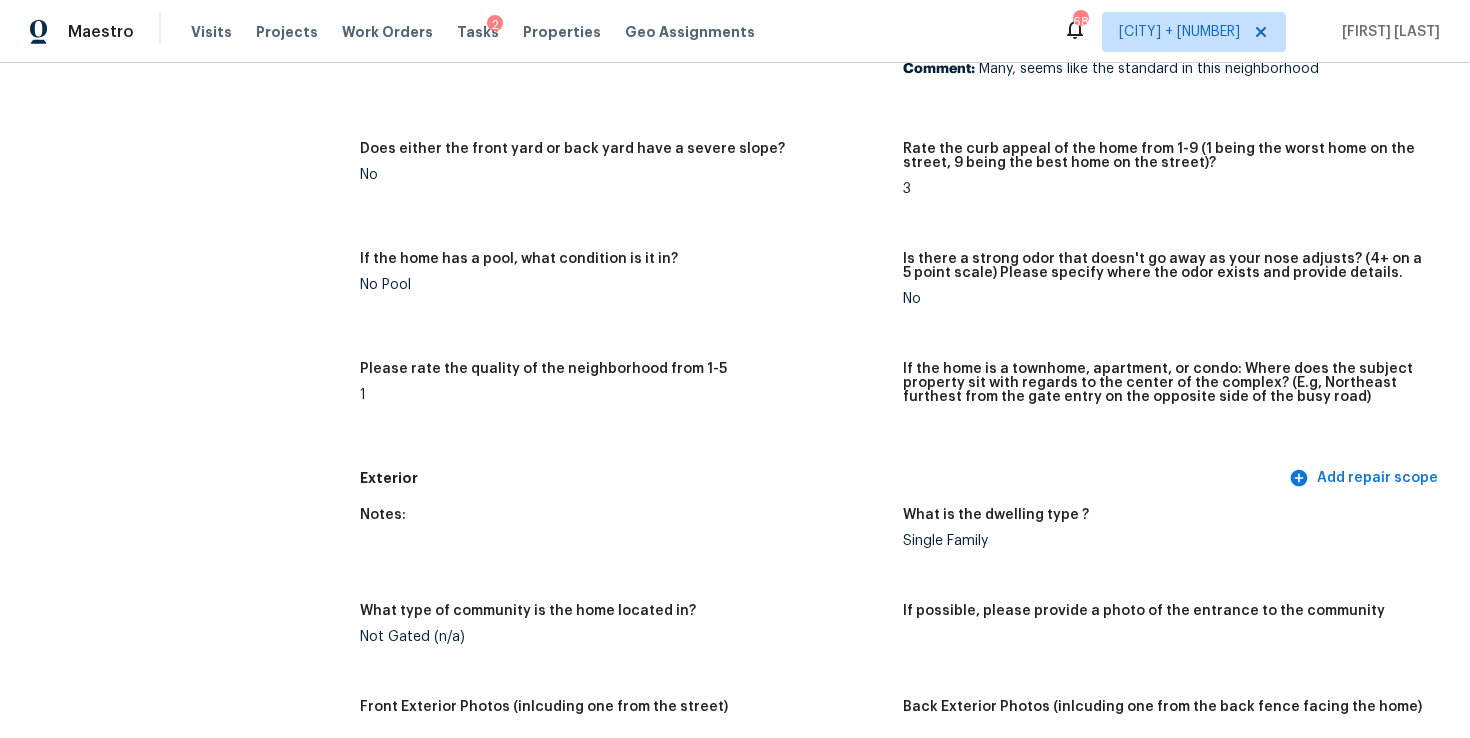 scroll, scrollTop: 0, scrollLeft: 0, axis: both 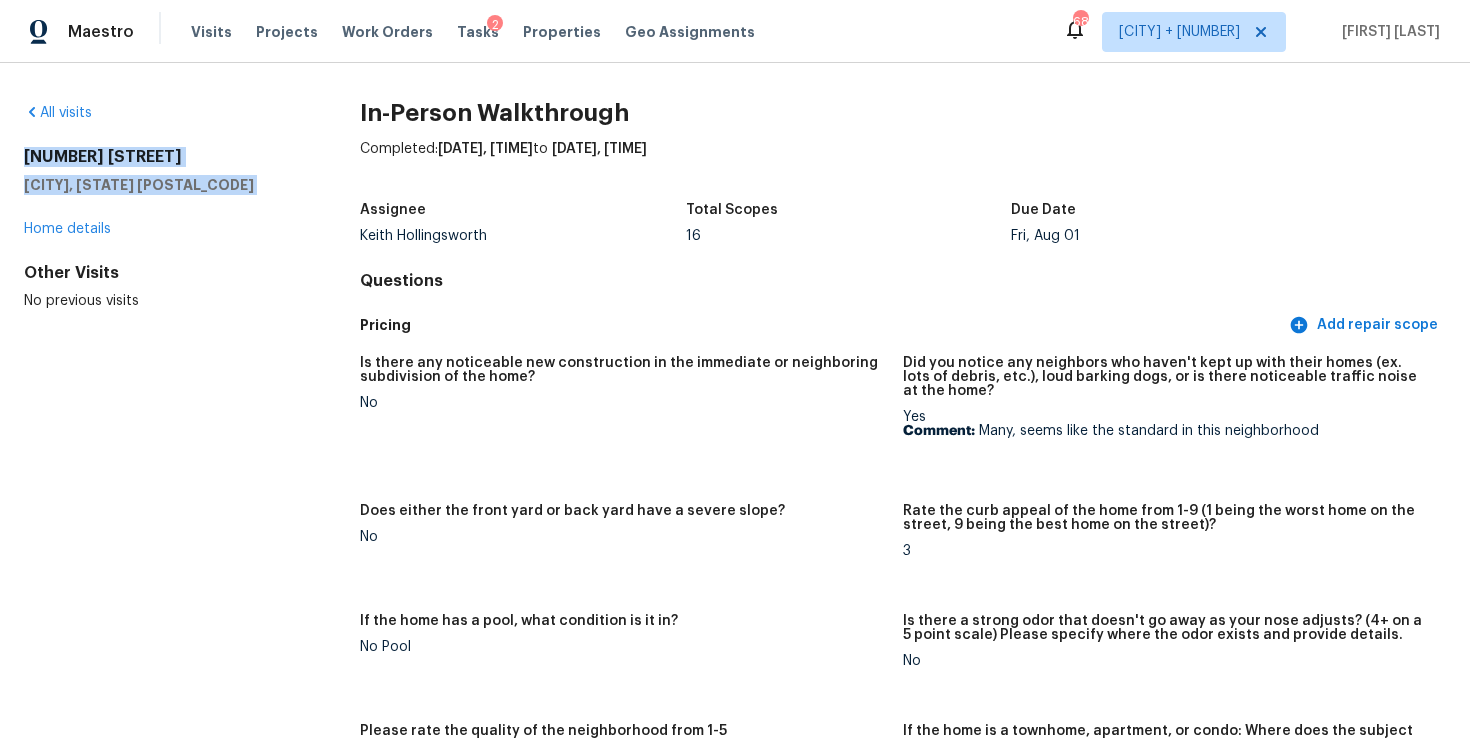 drag, startPoint x: 23, startPoint y: 152, endPoint x: 197, endPoint y: 194, distance: 178.99721 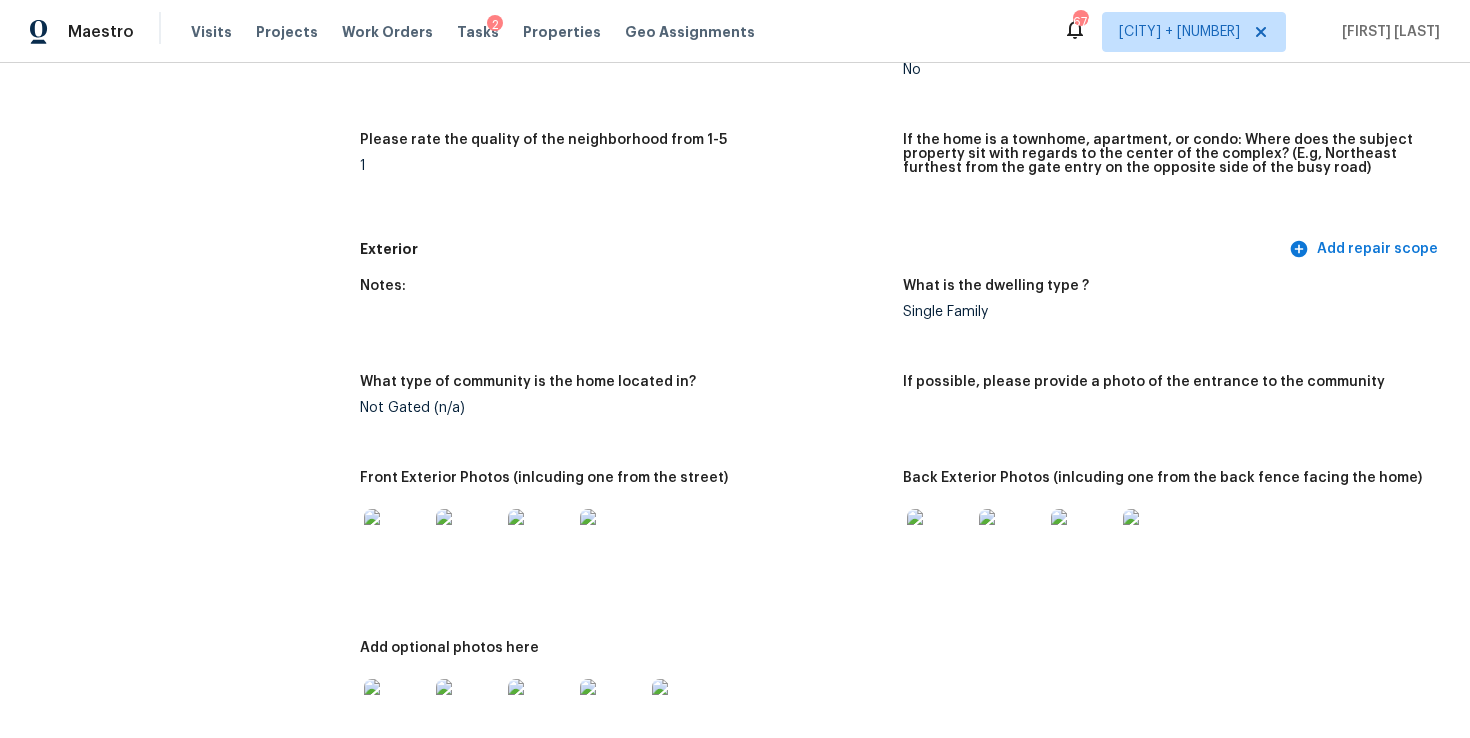 scroll, scrollTop: 0, scrollLeft: 0, axis: both 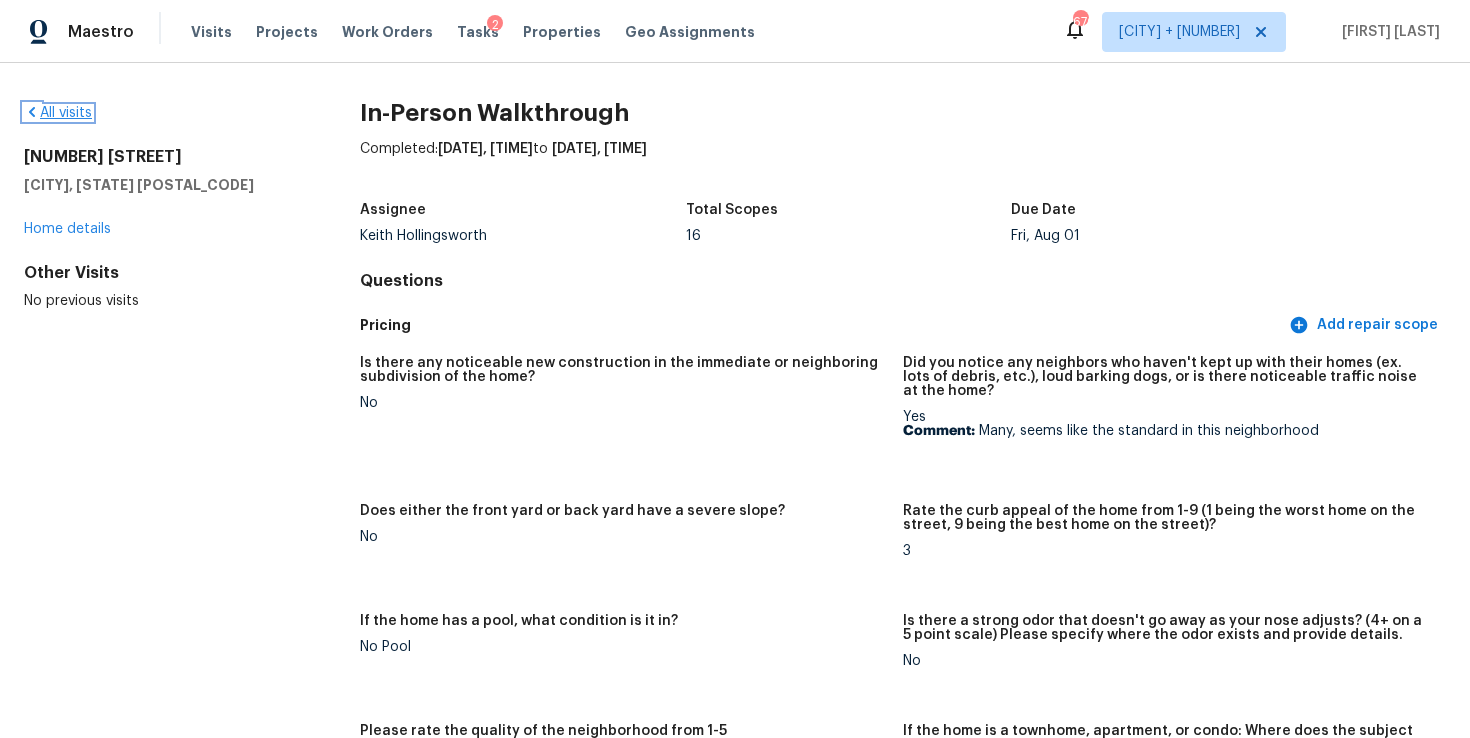 click on "All visits" at bounding box center (58, 113) 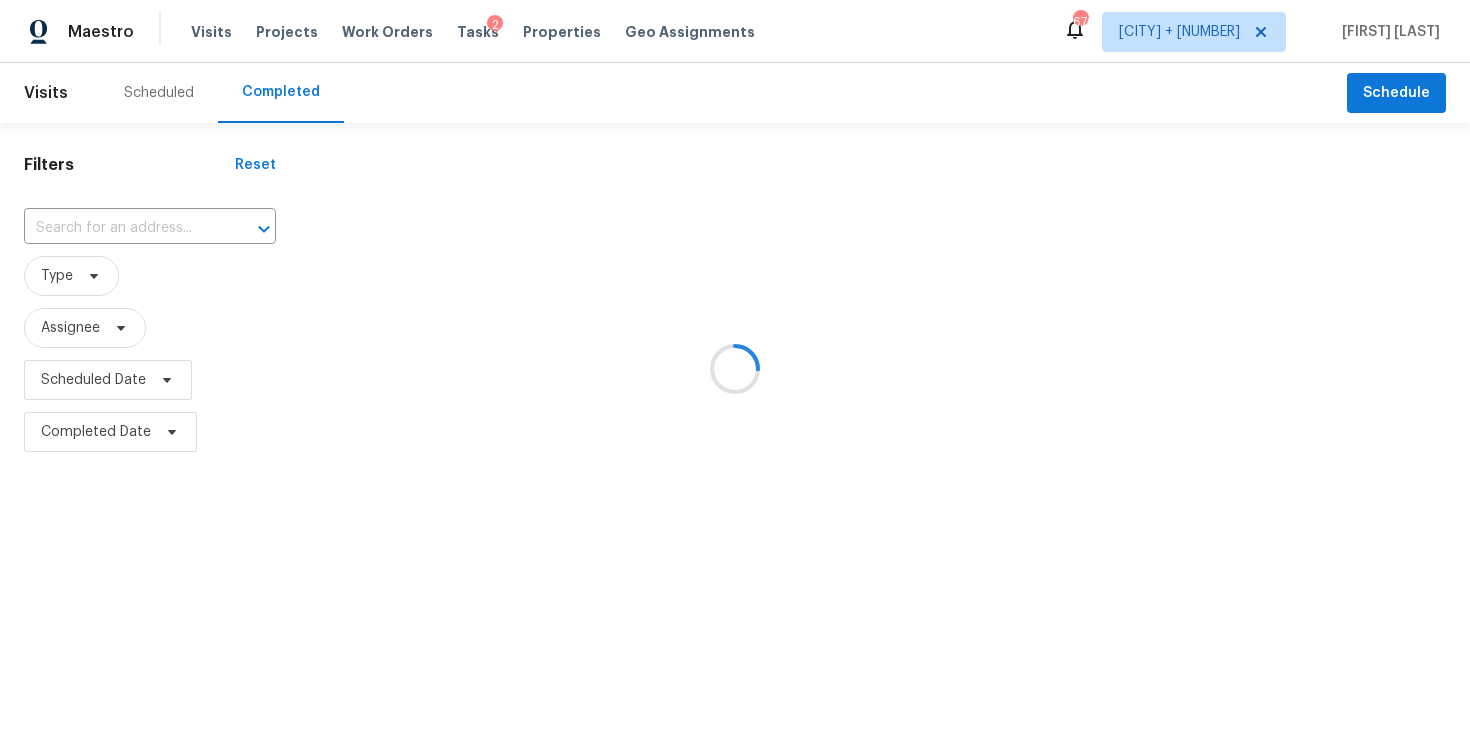 click at bounding box center [735, 369] 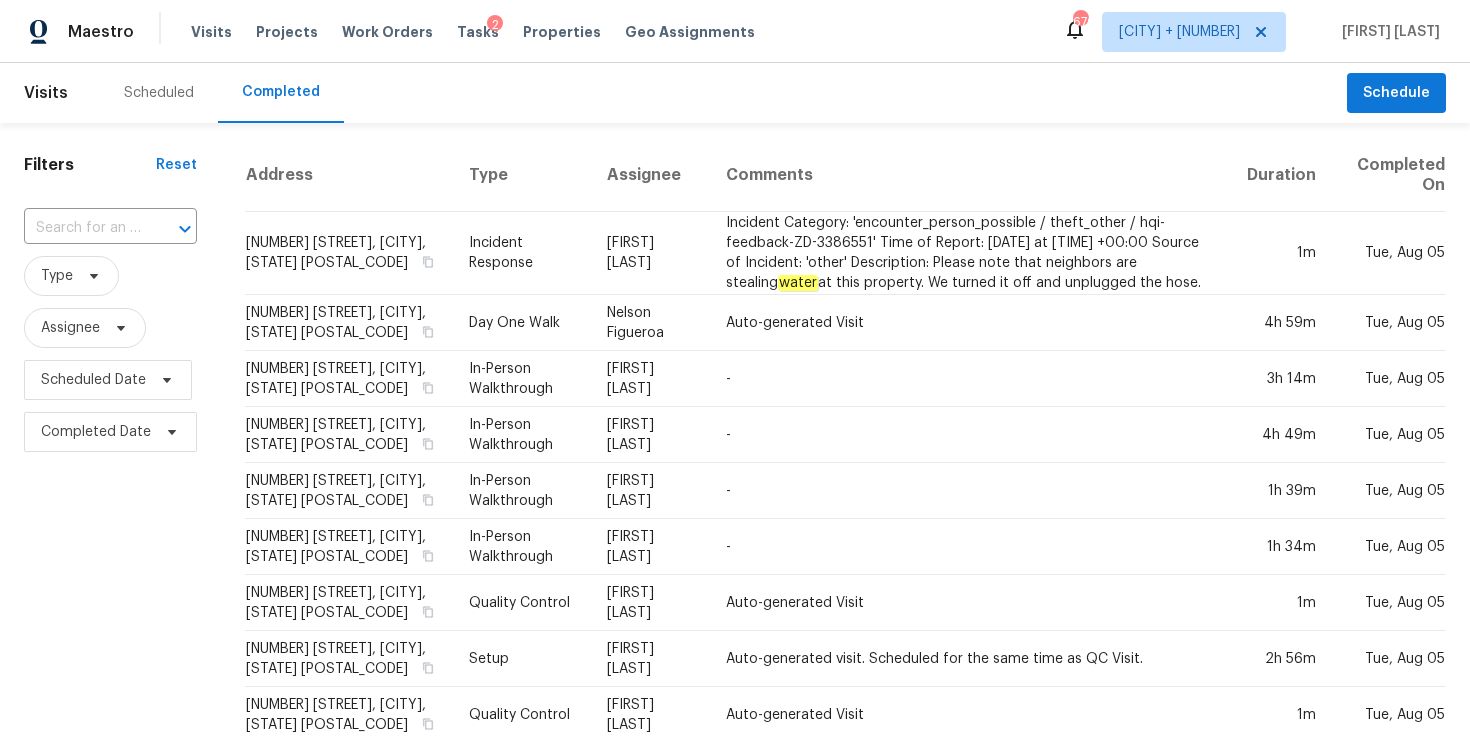 click at bounding box center [82, 228] 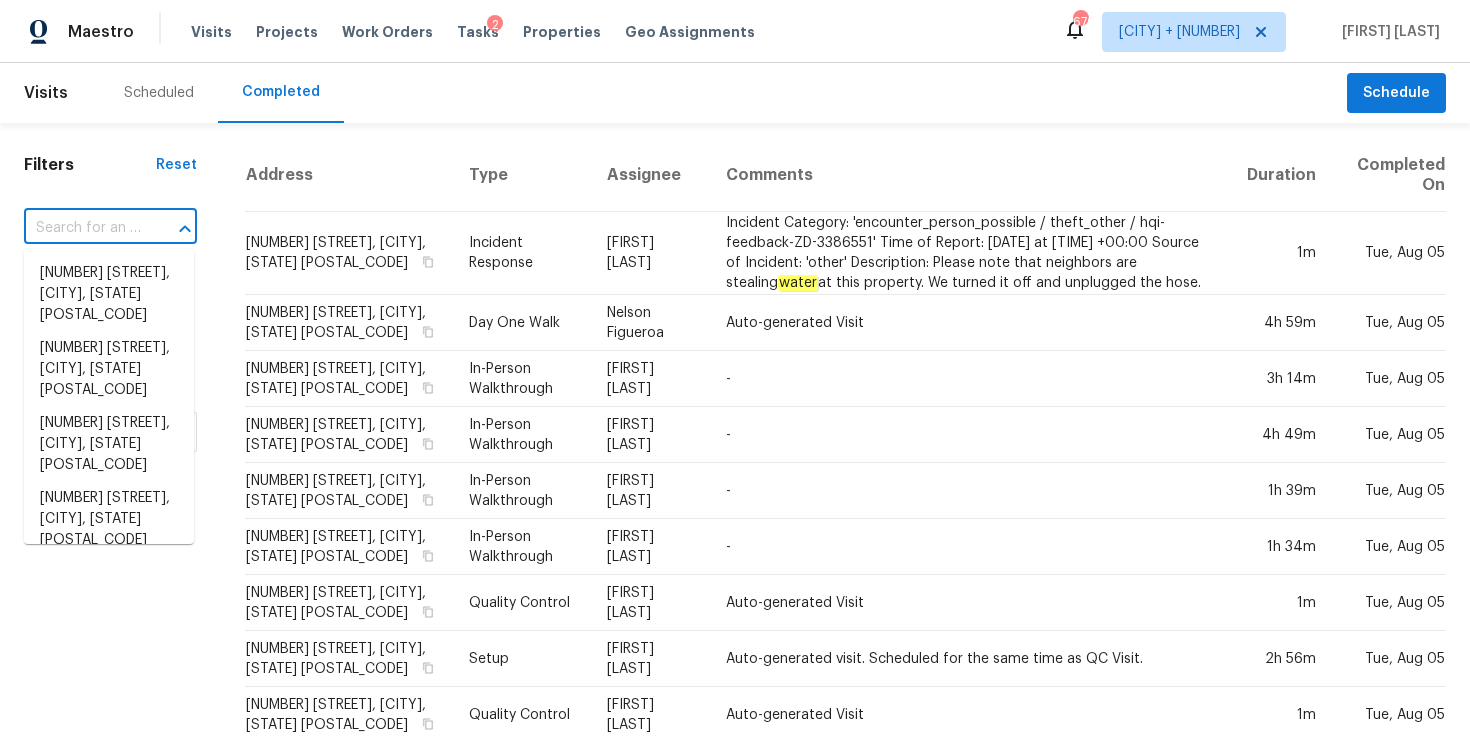 paste on "[NUMBER] [STREET], [CITY], [STATE] [POSTAL_CODE]" 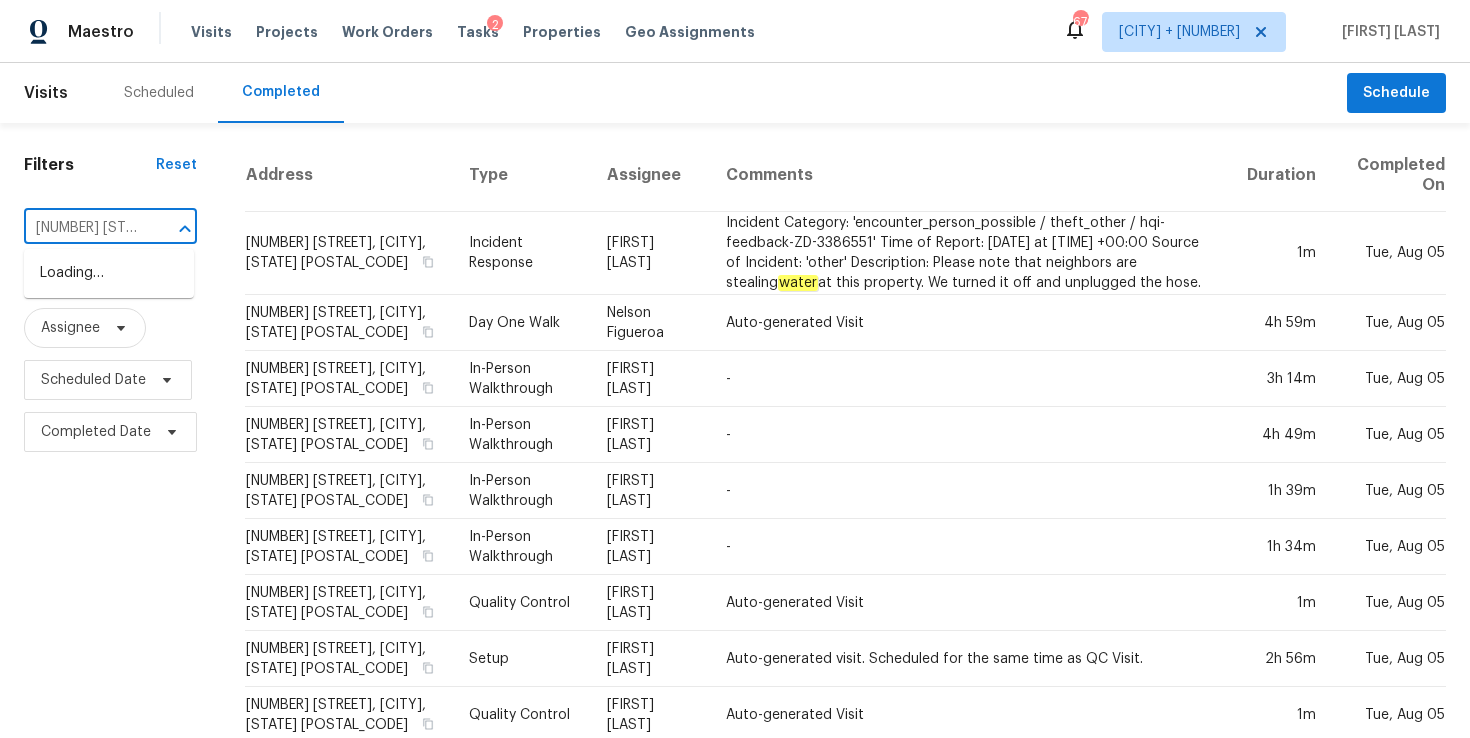 scroll, scrollTop: 0, scrollLeft: 110, axis: horizontal 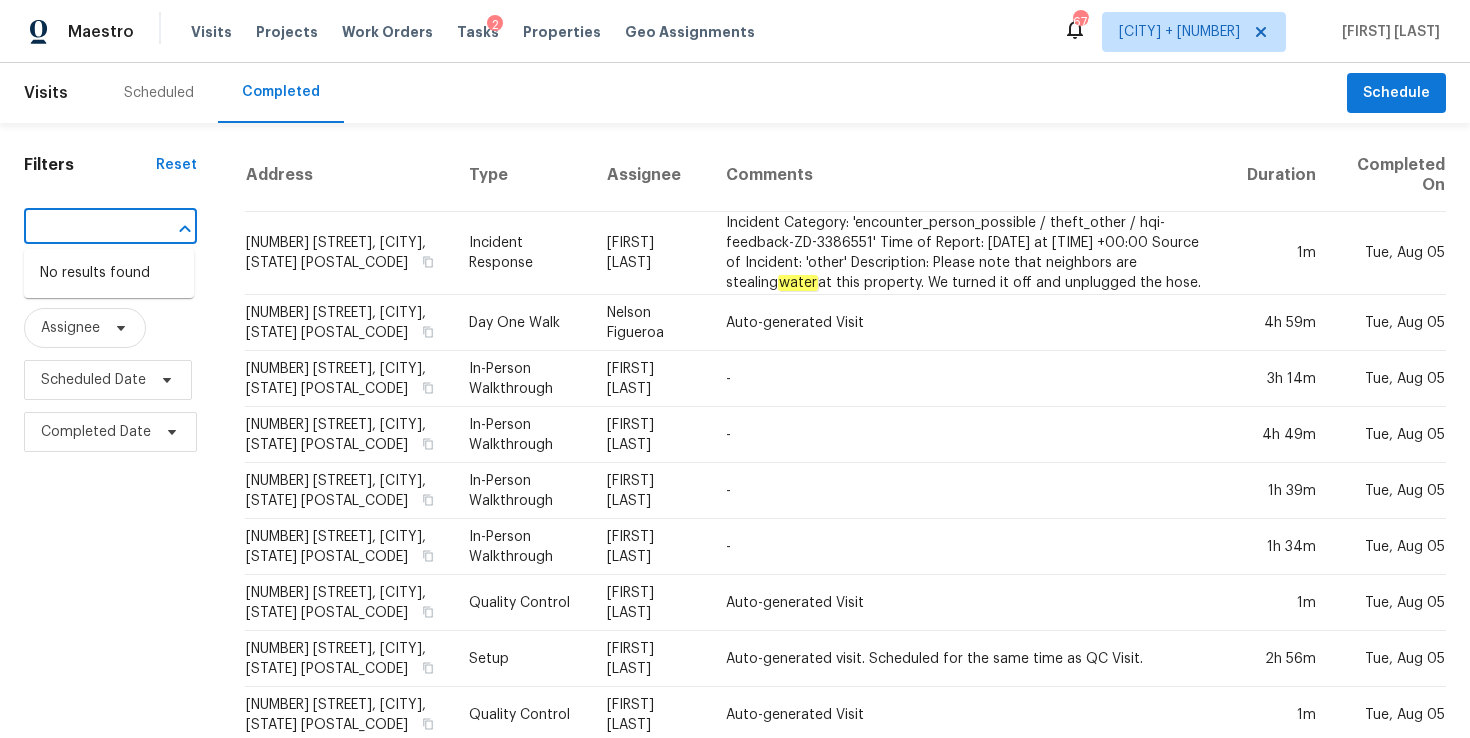 type on "[NUMBER] [STREET], [CITY], [STATE] [POSTAL_CODE]" 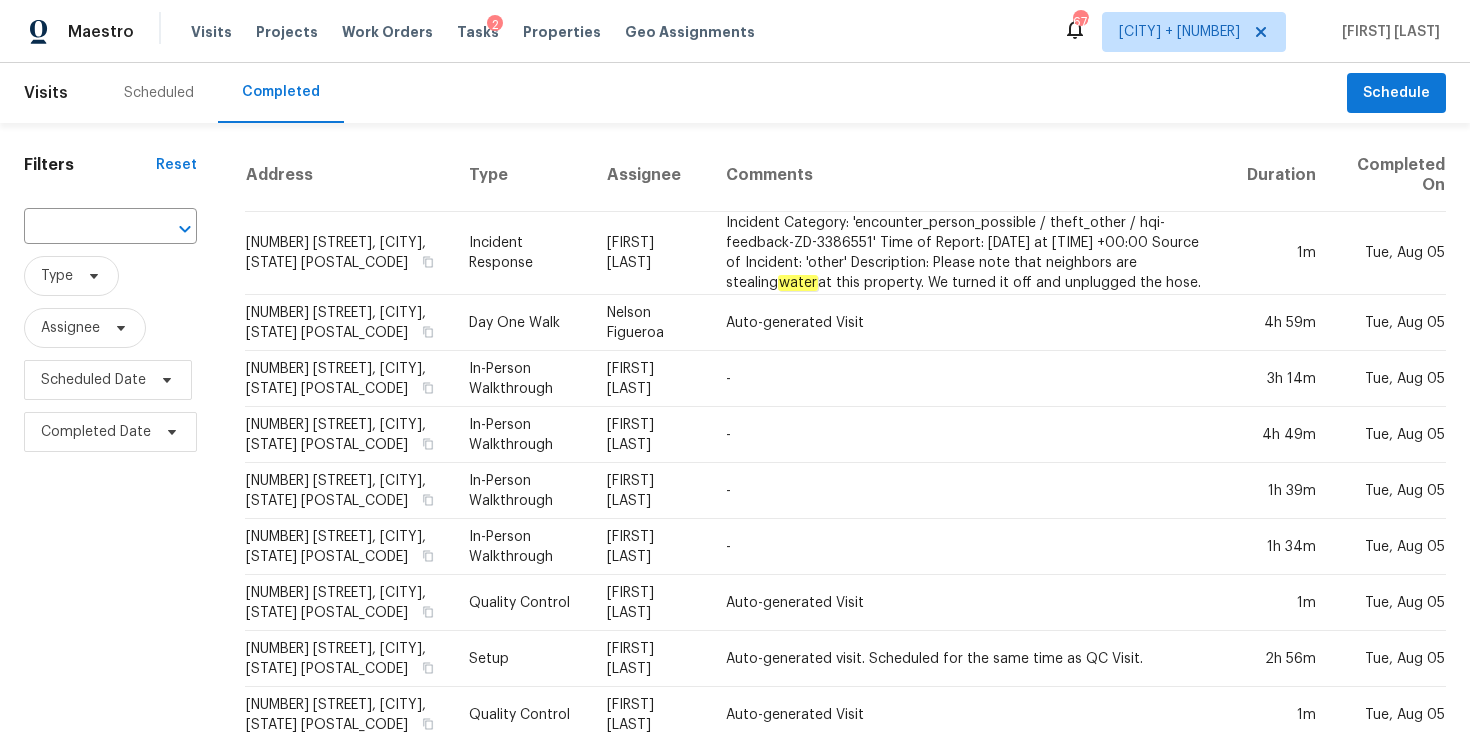 type 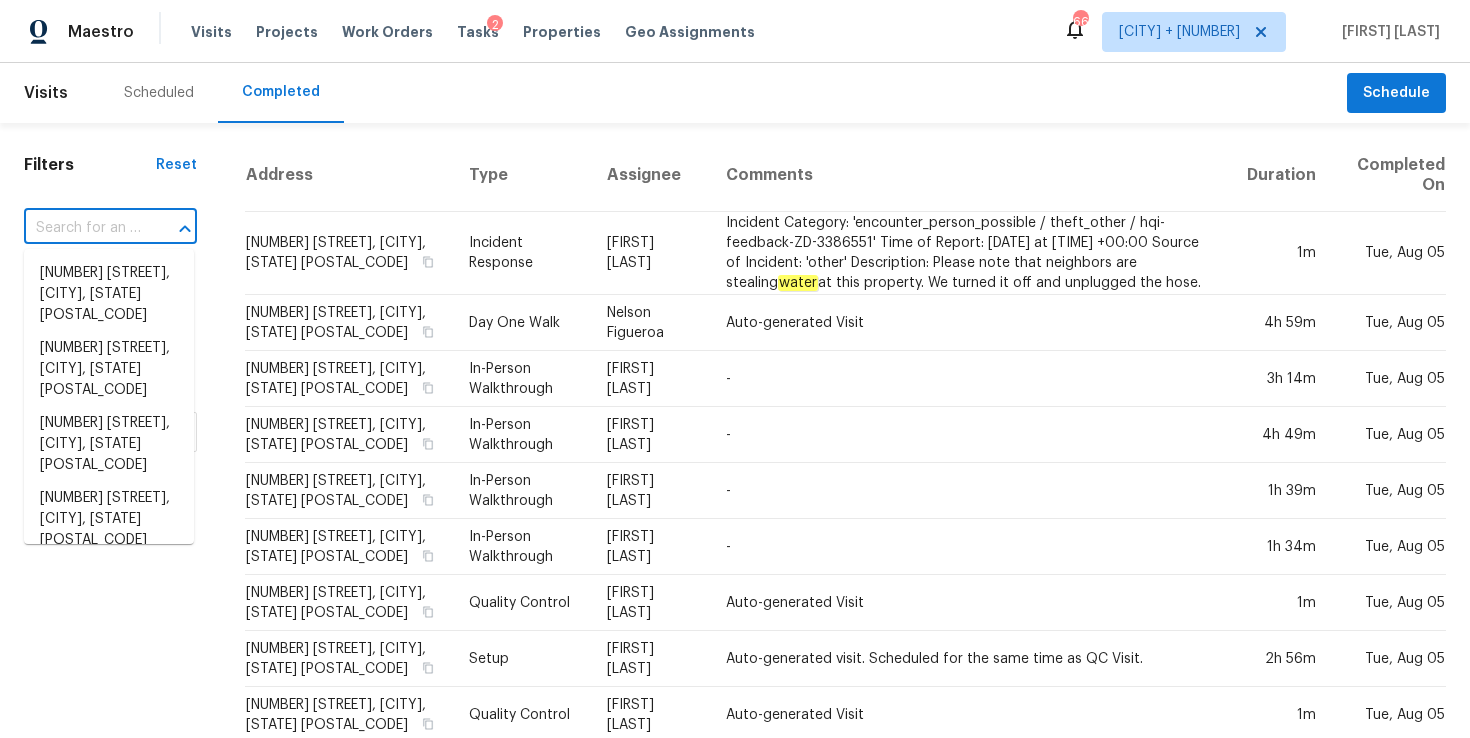 scroll, scrollTop: 0, scrollLeft: 0, axis: both 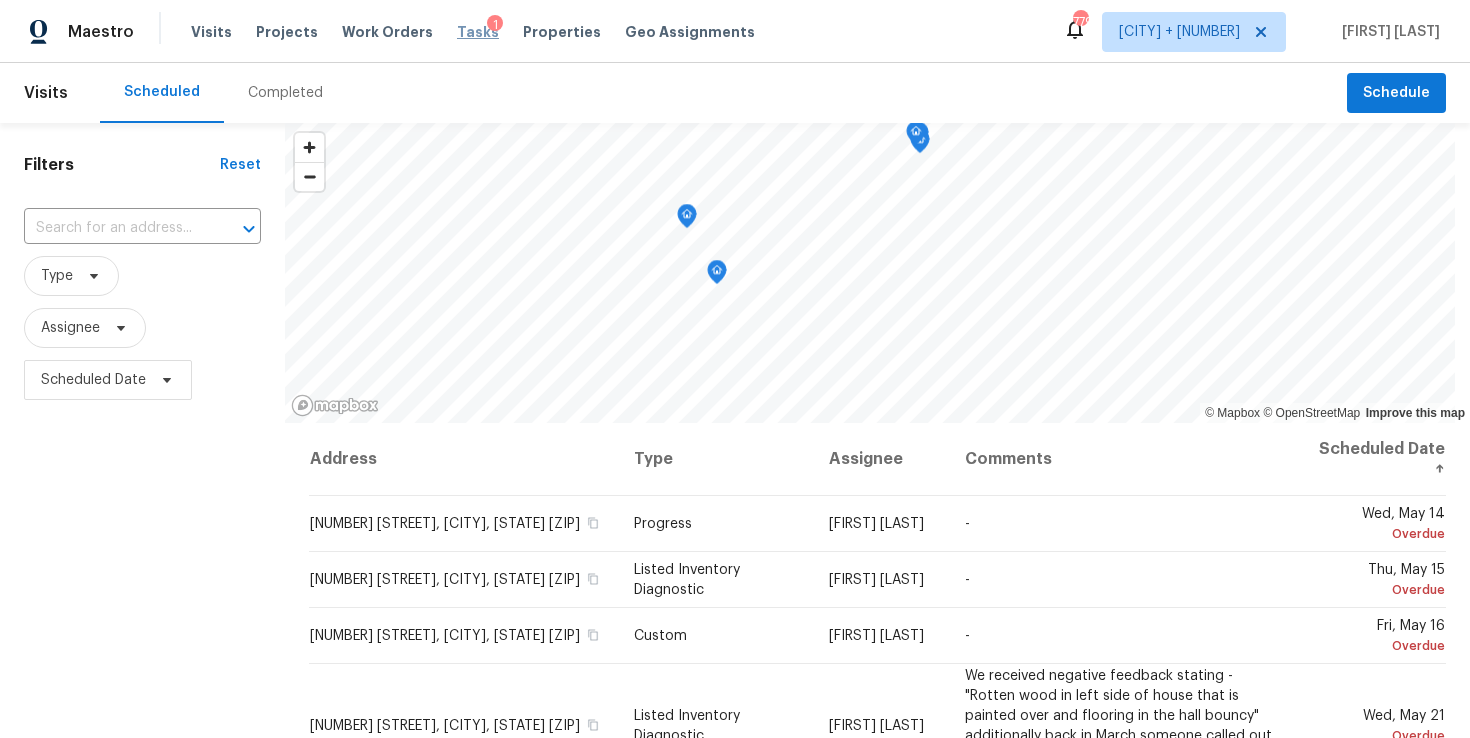 click on "Tasks" at bounding box center (478, 32) 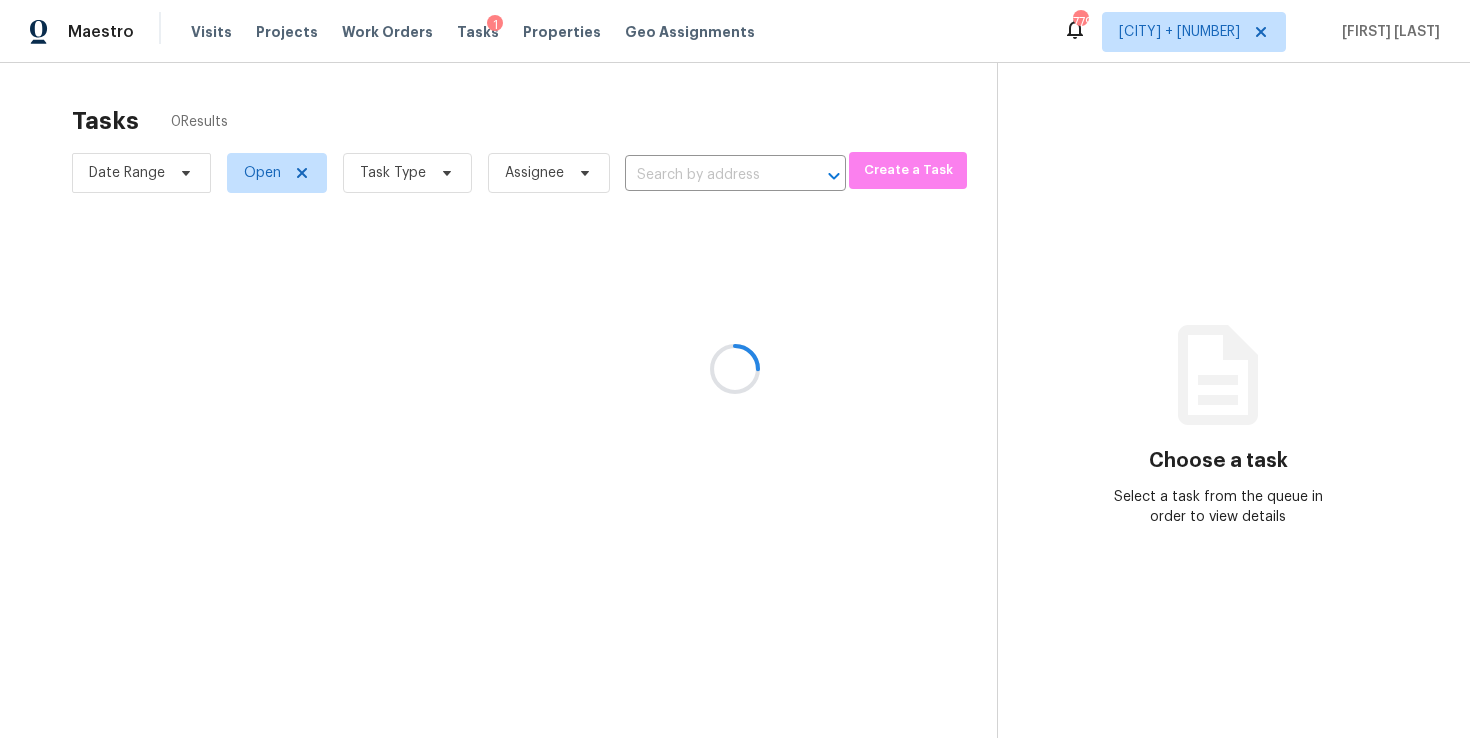 click at bounding box center (735, 369) 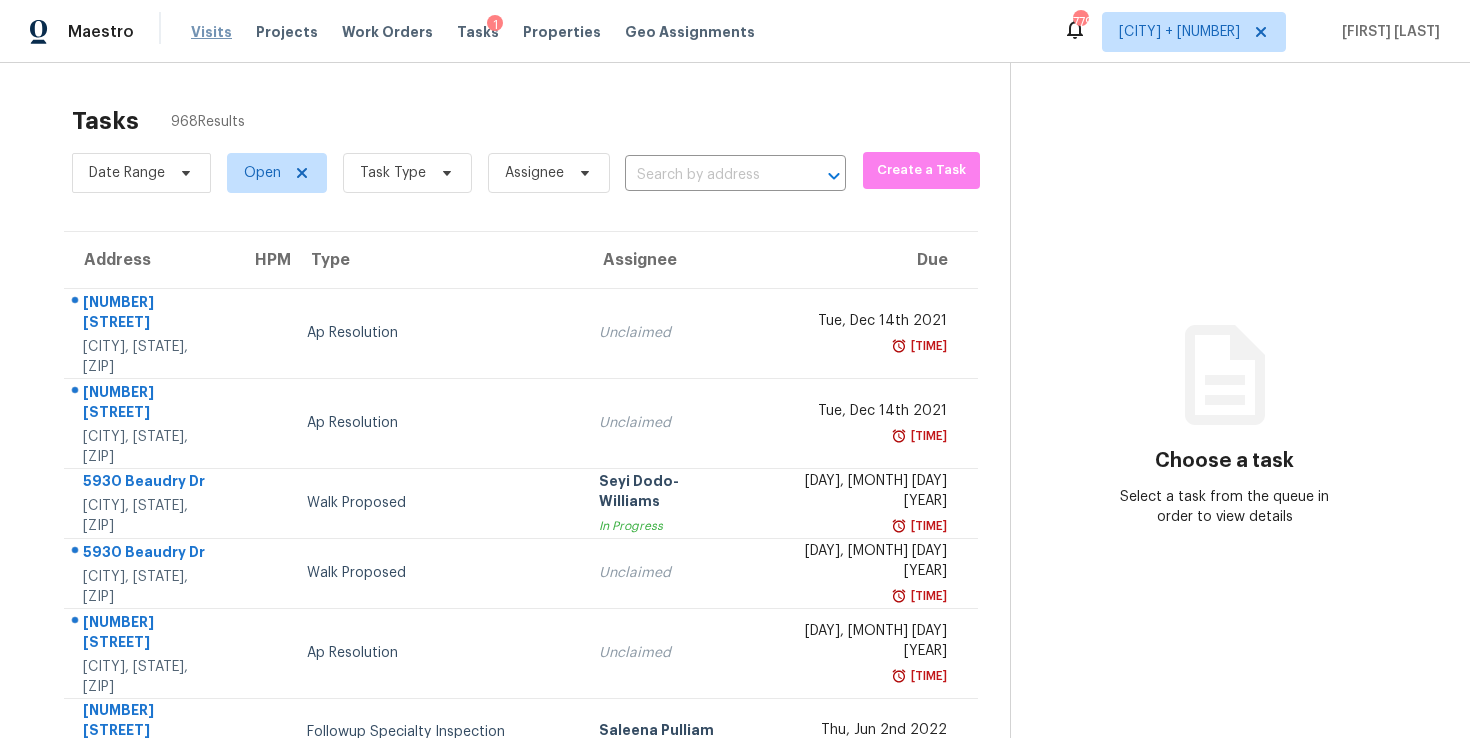 click on "Visits" at bounding box center (211, 32) 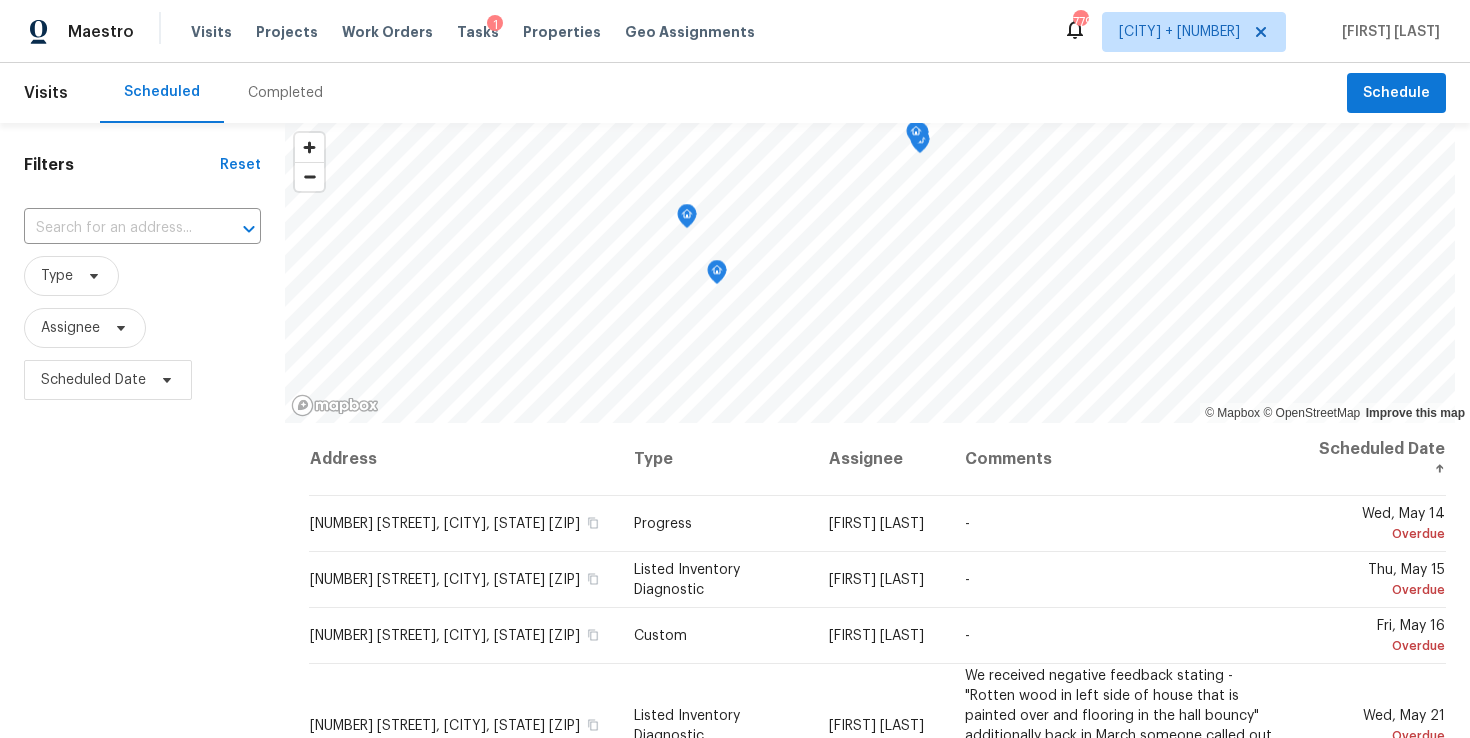 click on "1" at bounding box center (495, 25) 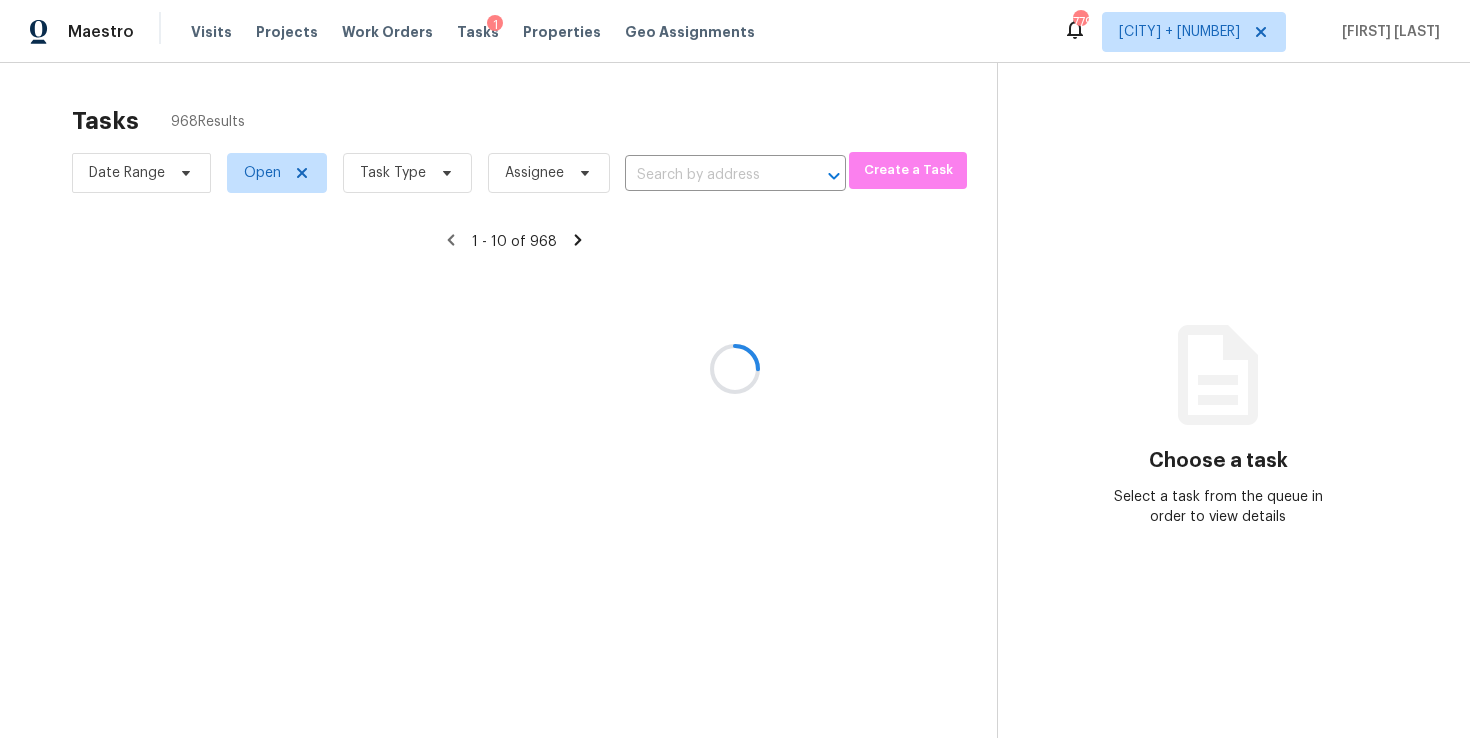 click at bounding box center (735, 369) 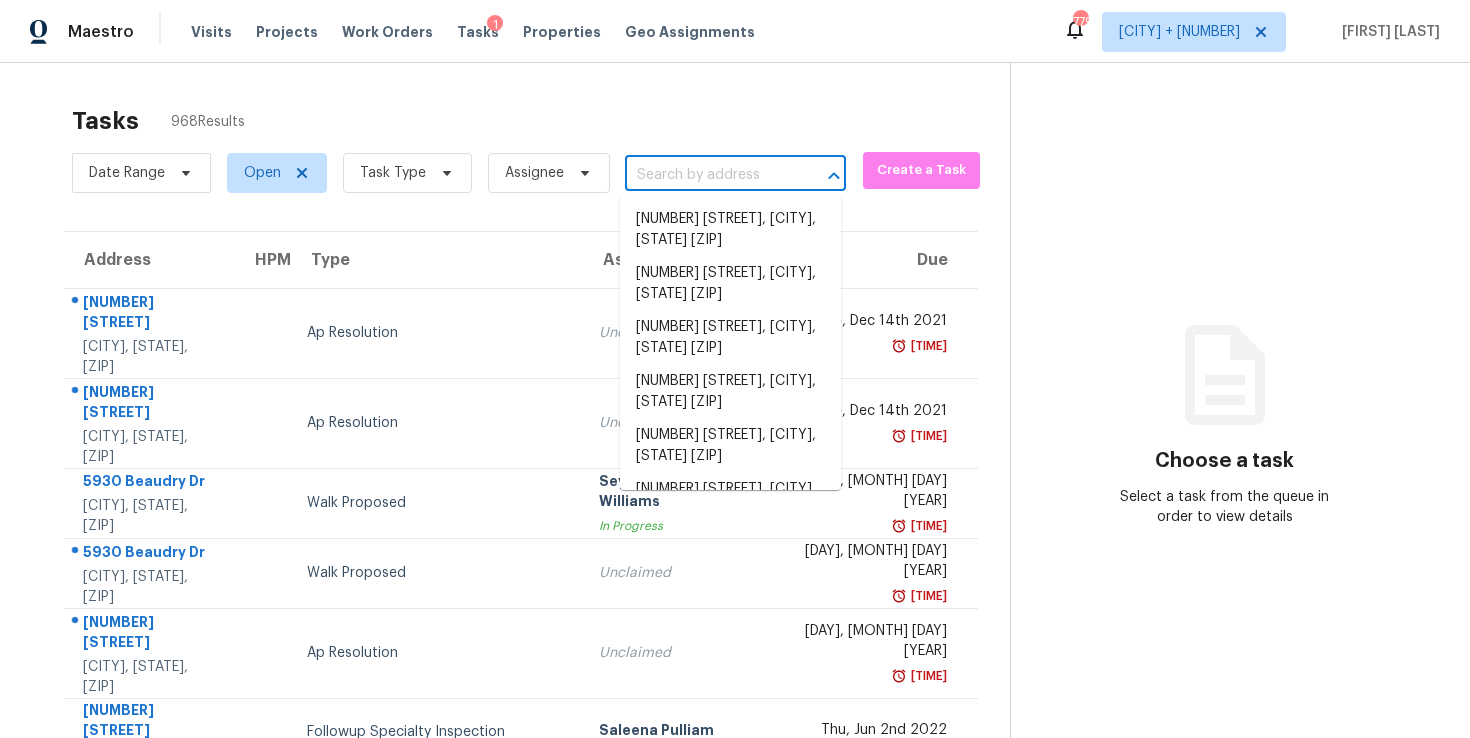 click at bounding box center [707, 175] 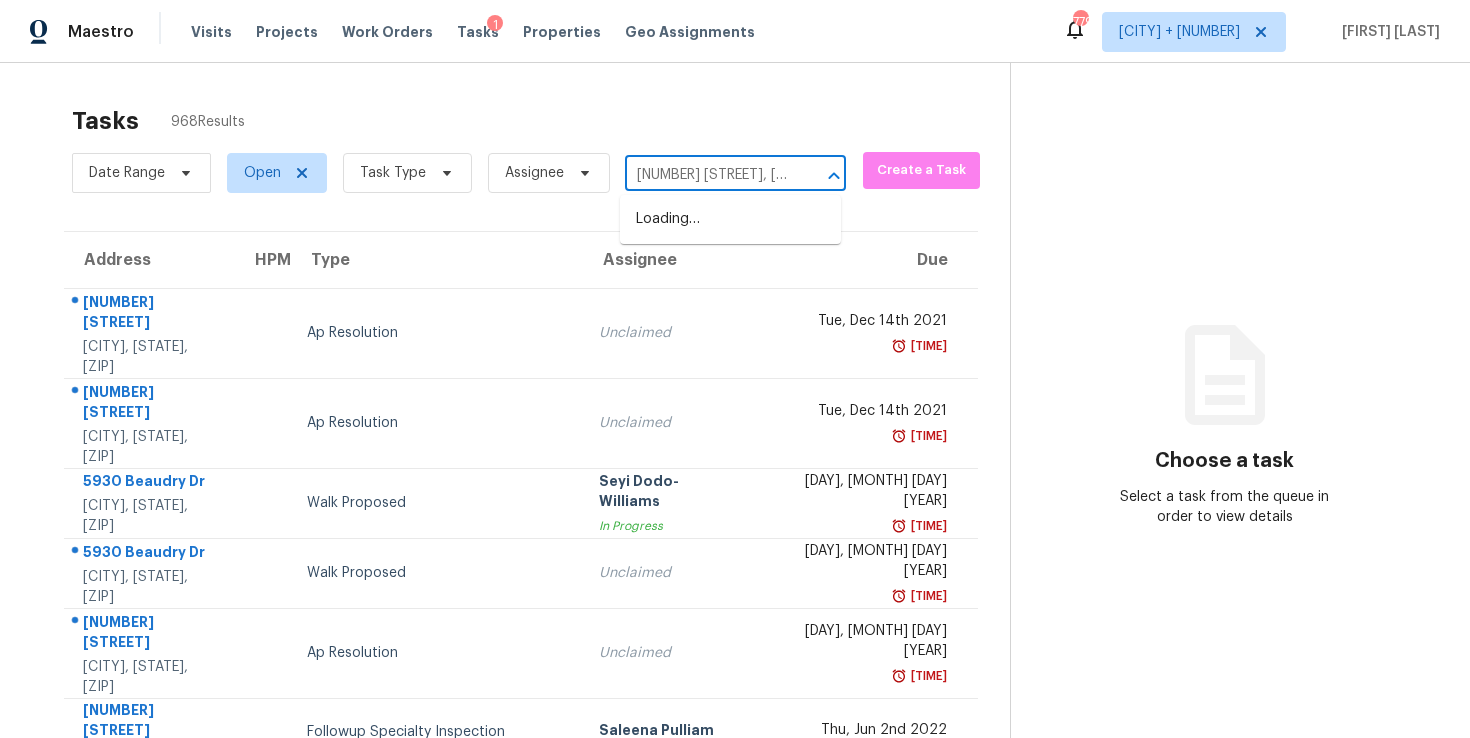 scroll, scrollTop: 0, scrollLeft: 154, axis: horizontal 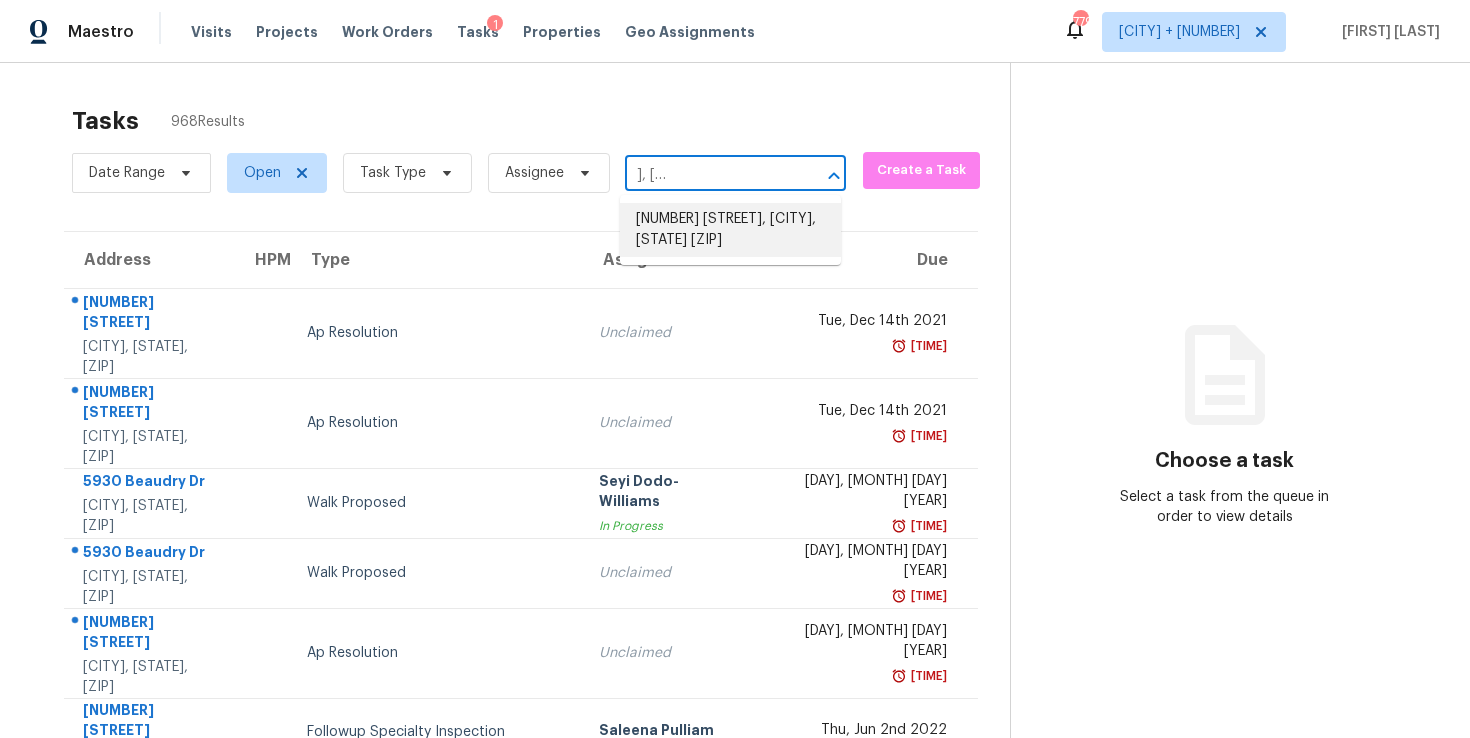 click on "[NUMBER] [STREET], [CITY], [STATE] [POSTAL_CODE]" at bounding box center [730, 230] 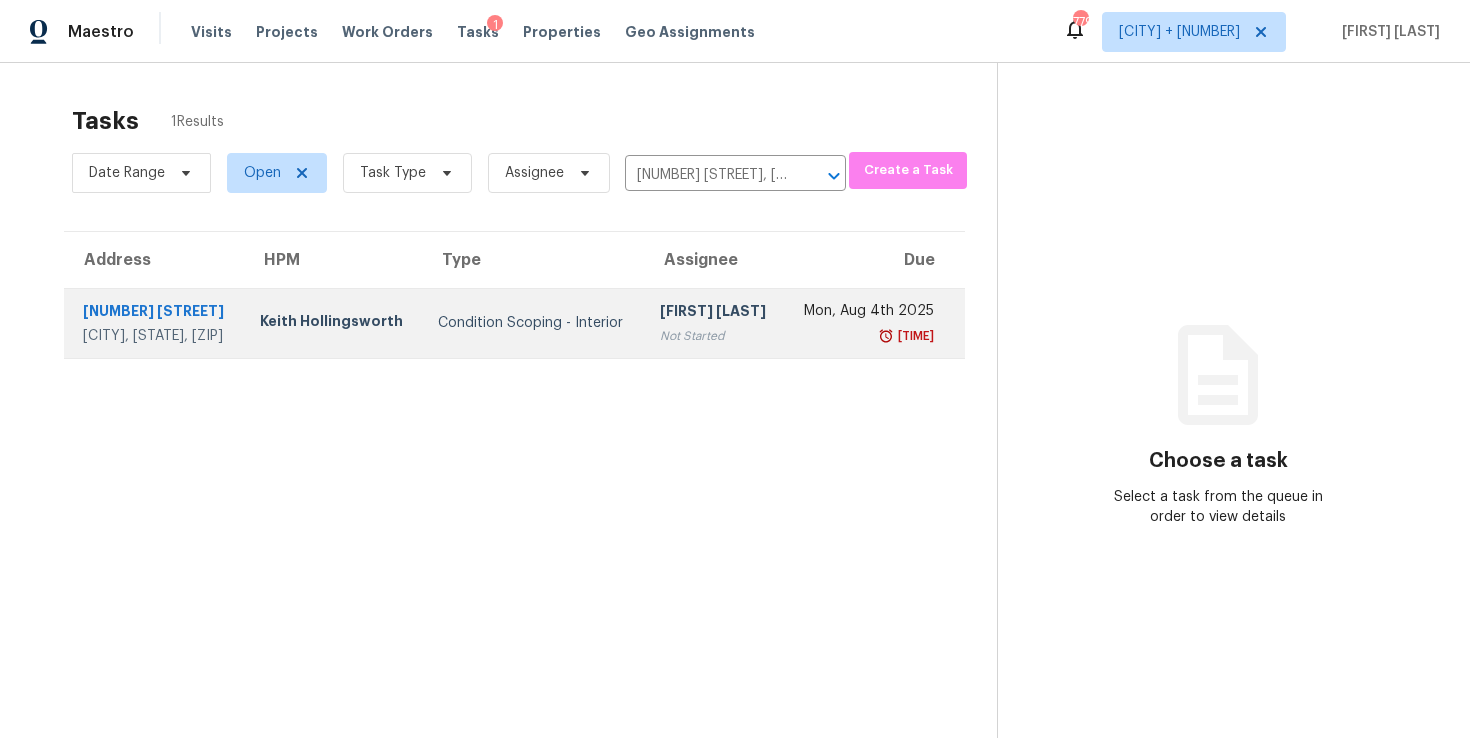 click on "[NUMBER] [STREET]" at bounding box center (155, 313) 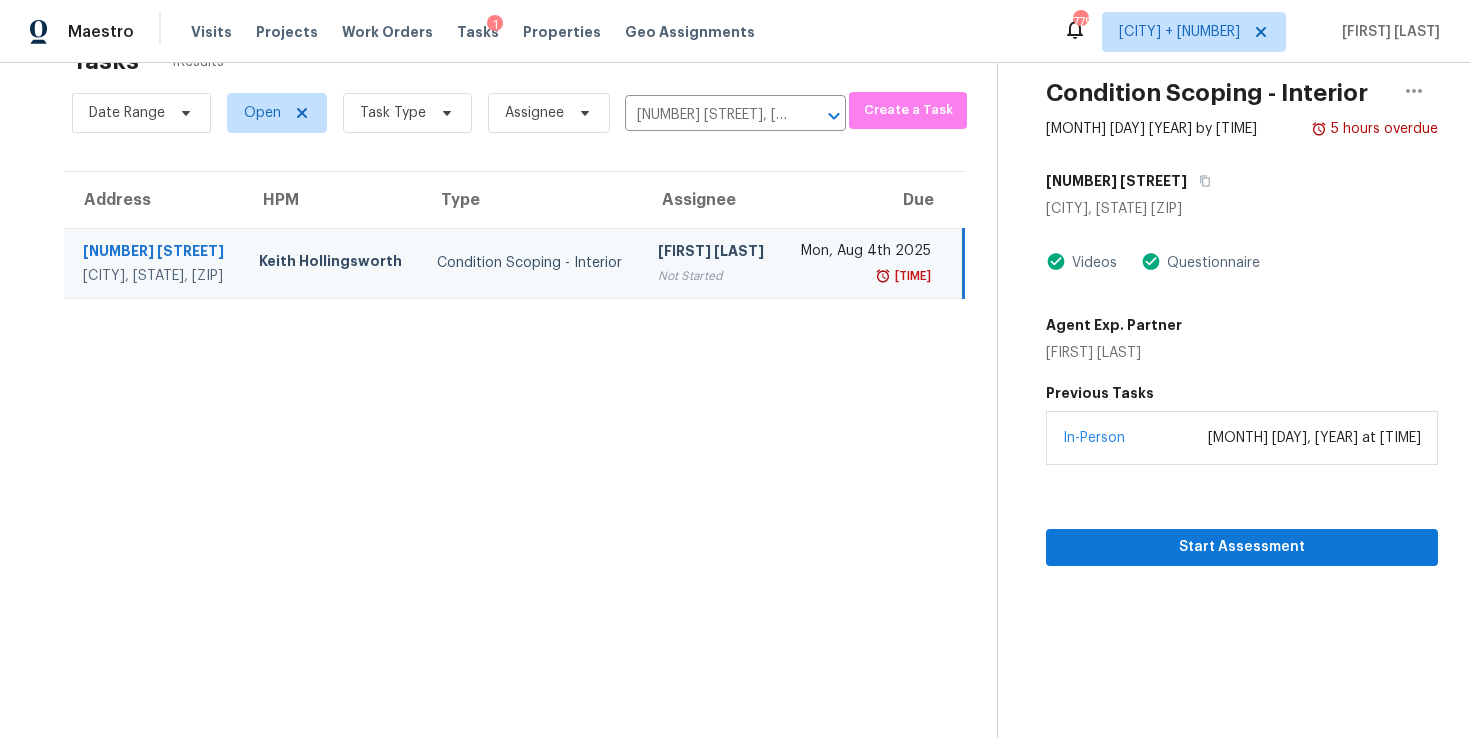scroll, scrollTop: 62, scrollLeft: 0, axis: vertical 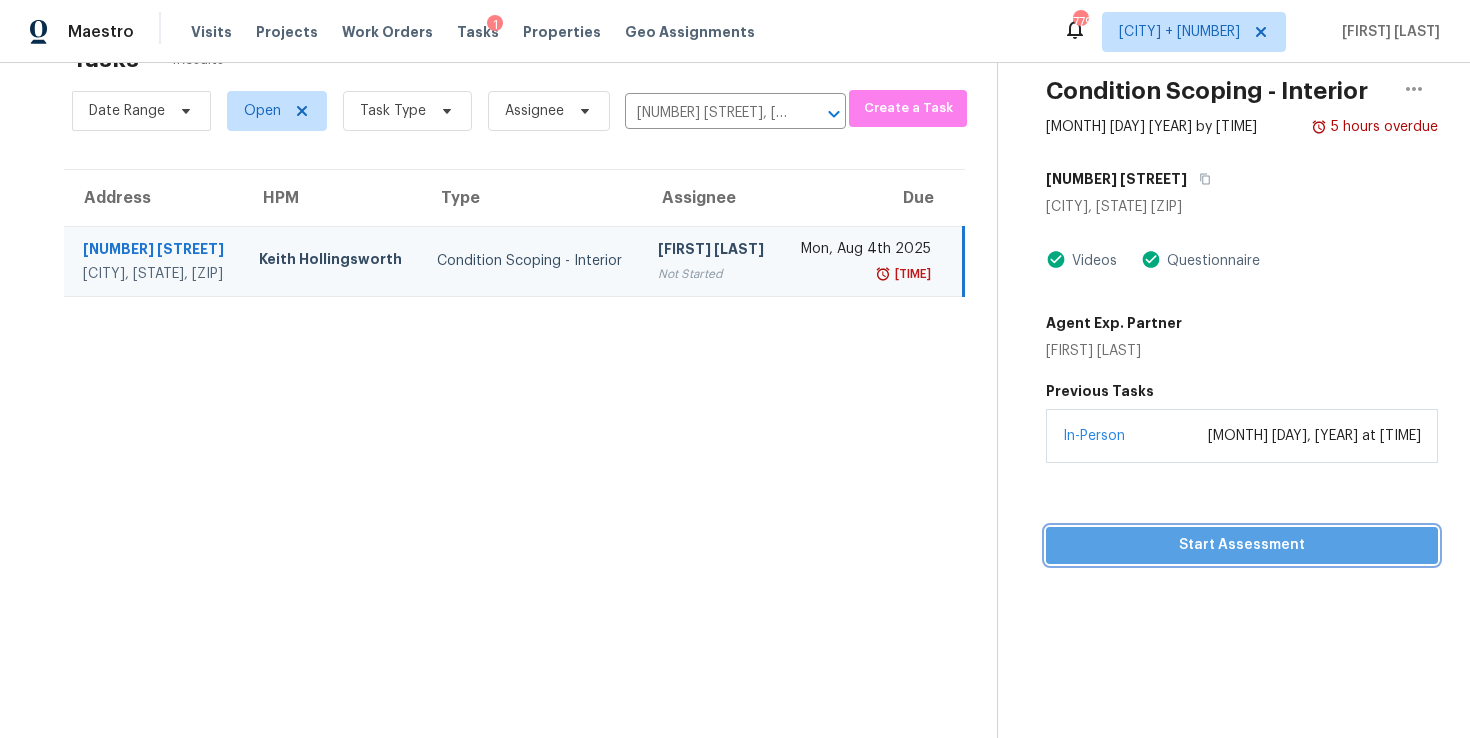 click on "Start Assessment" at bounding box center (1242, 545) 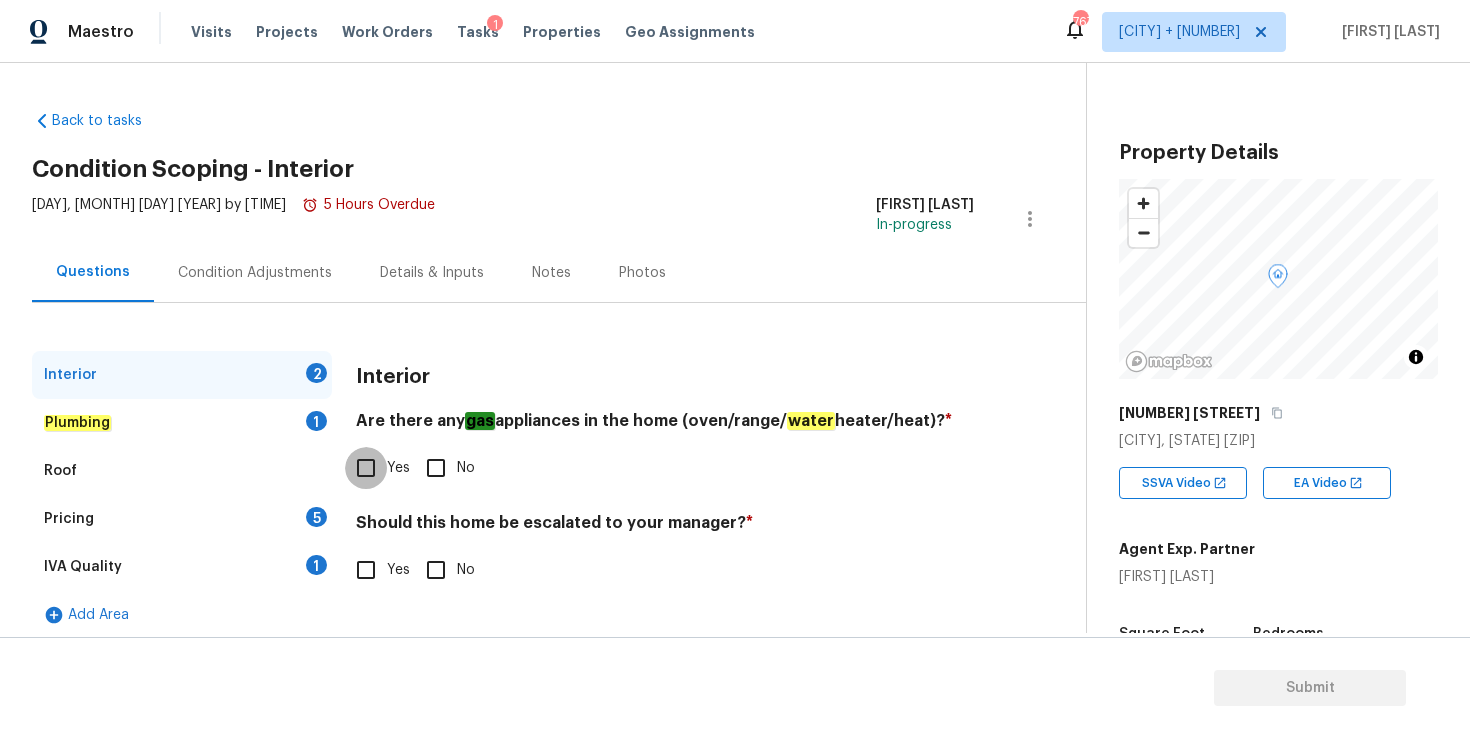 click on "Yes" at bounding box center (366, 468) 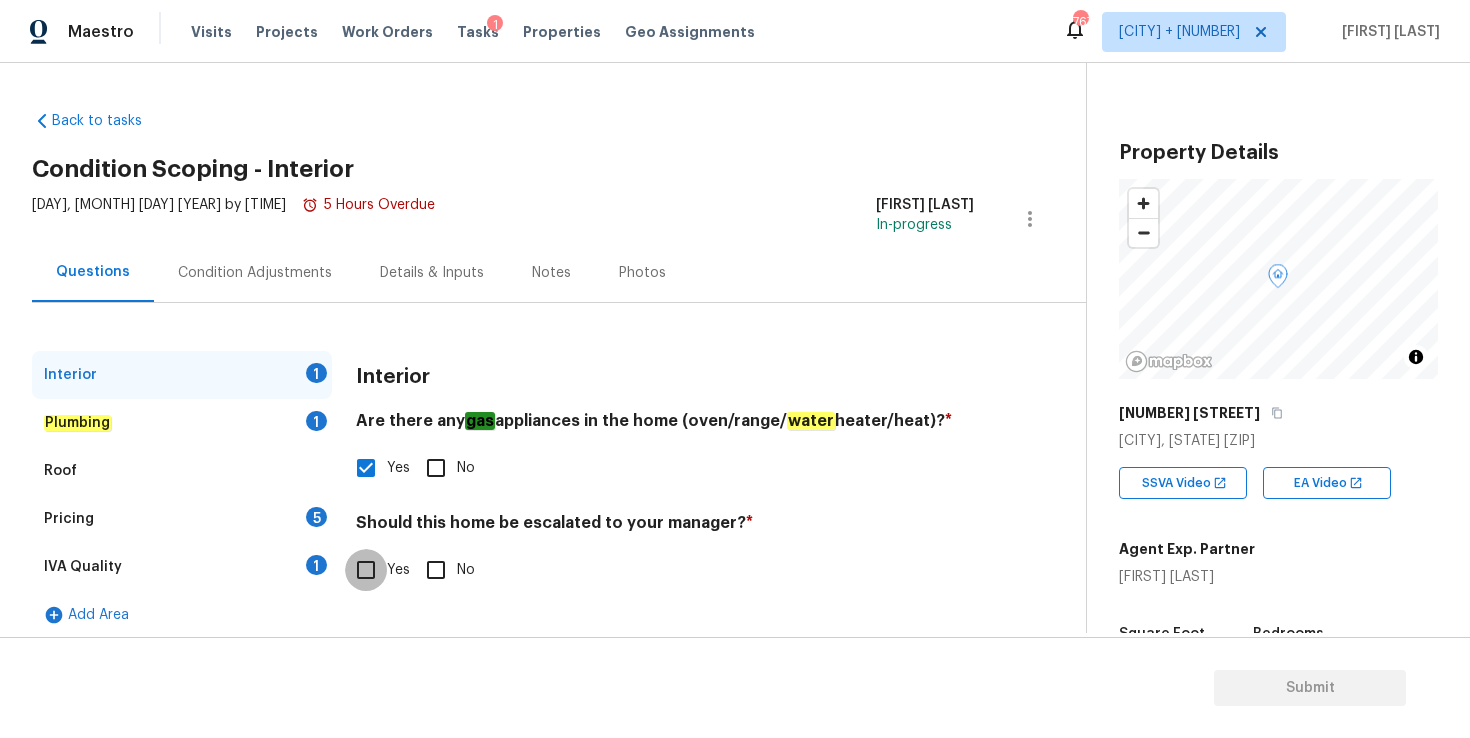click on "Yes" at bounding box center (366, 570) 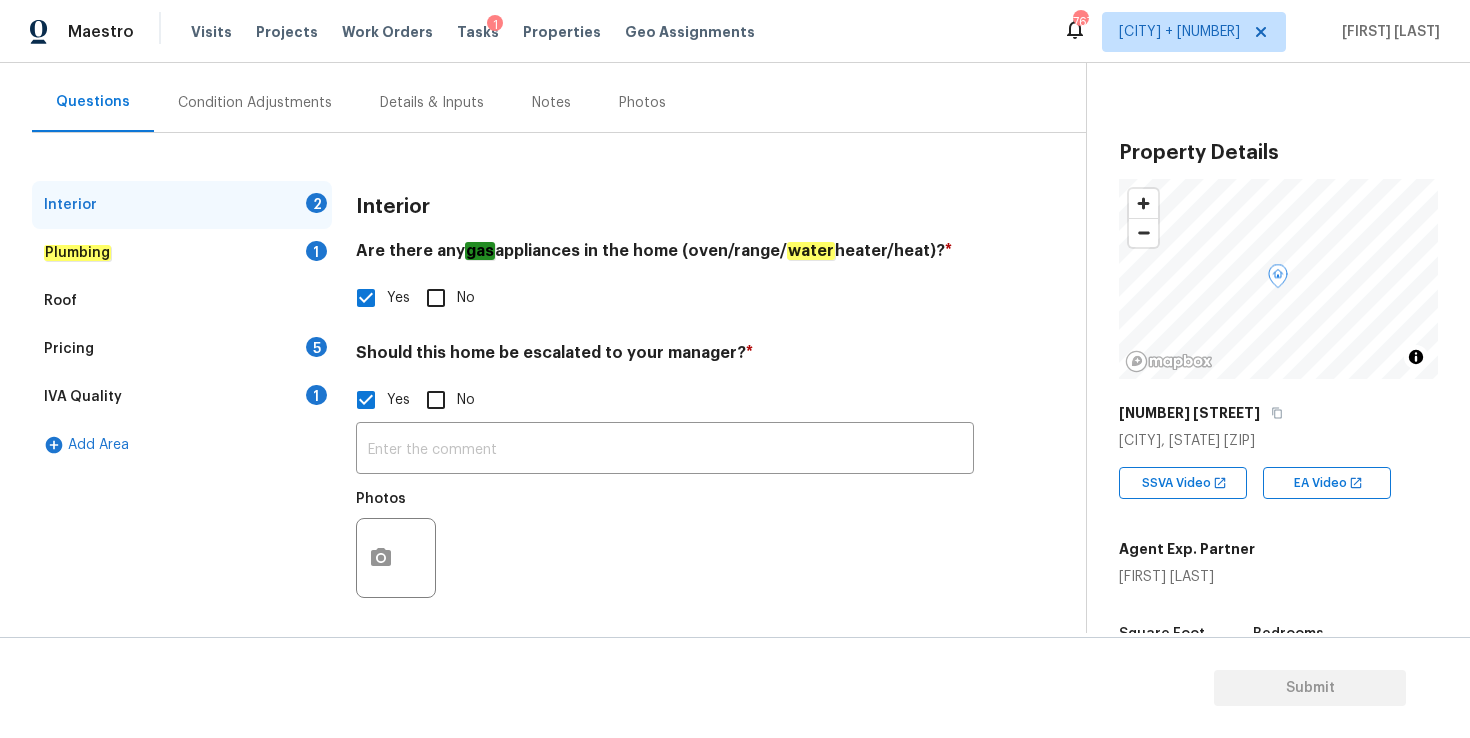 scroll, scrollTop: 177, scrollLeft: 0, axis: vertical 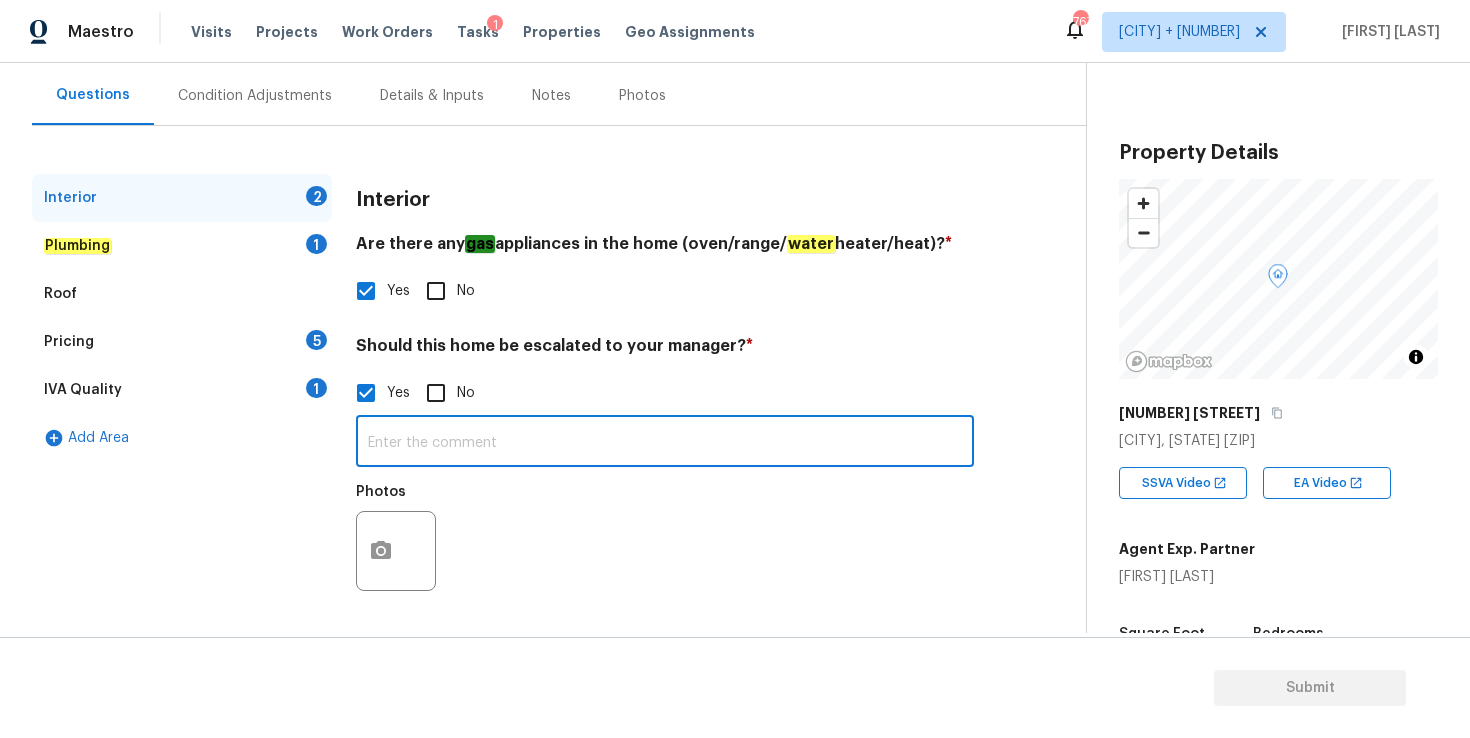 click at bounding box center [665, 443] 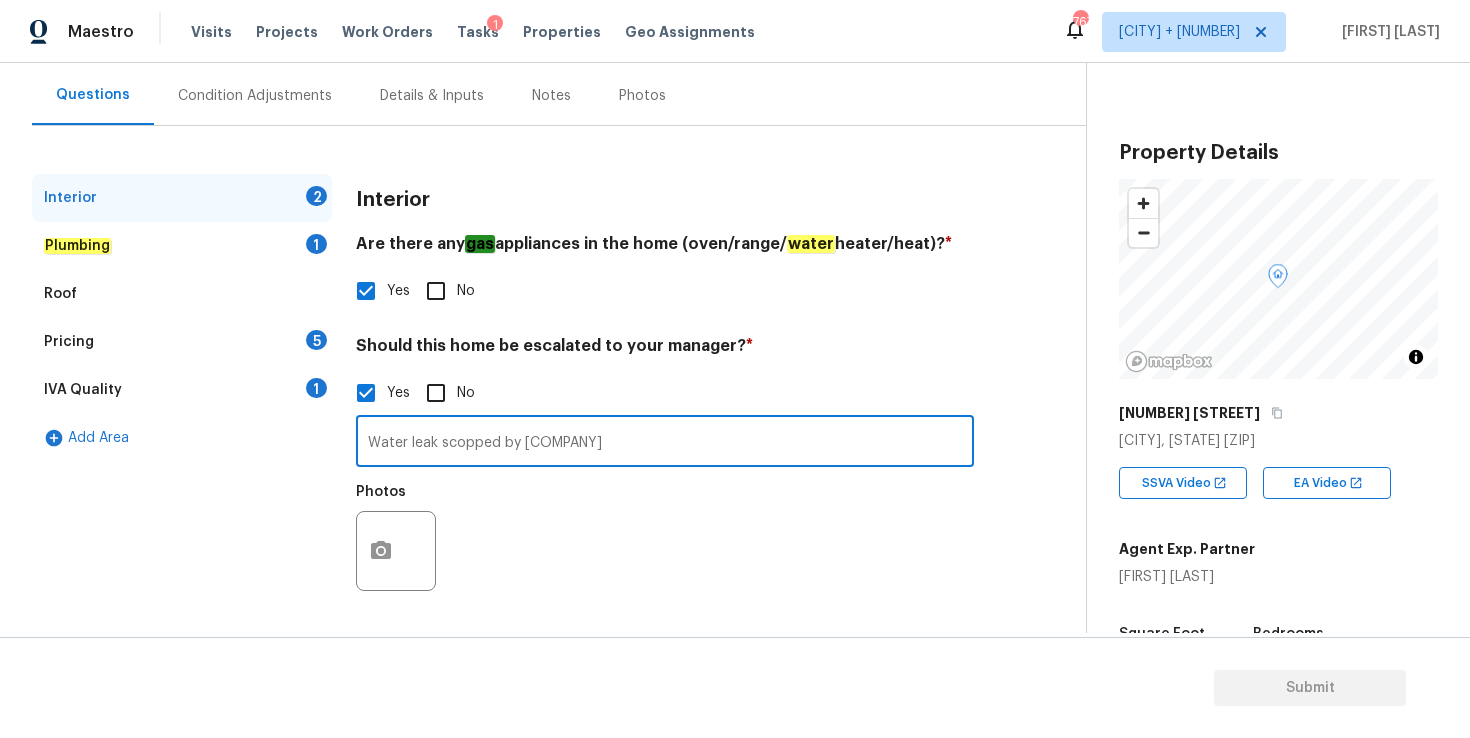 type on "Water leak scopped by HPM" 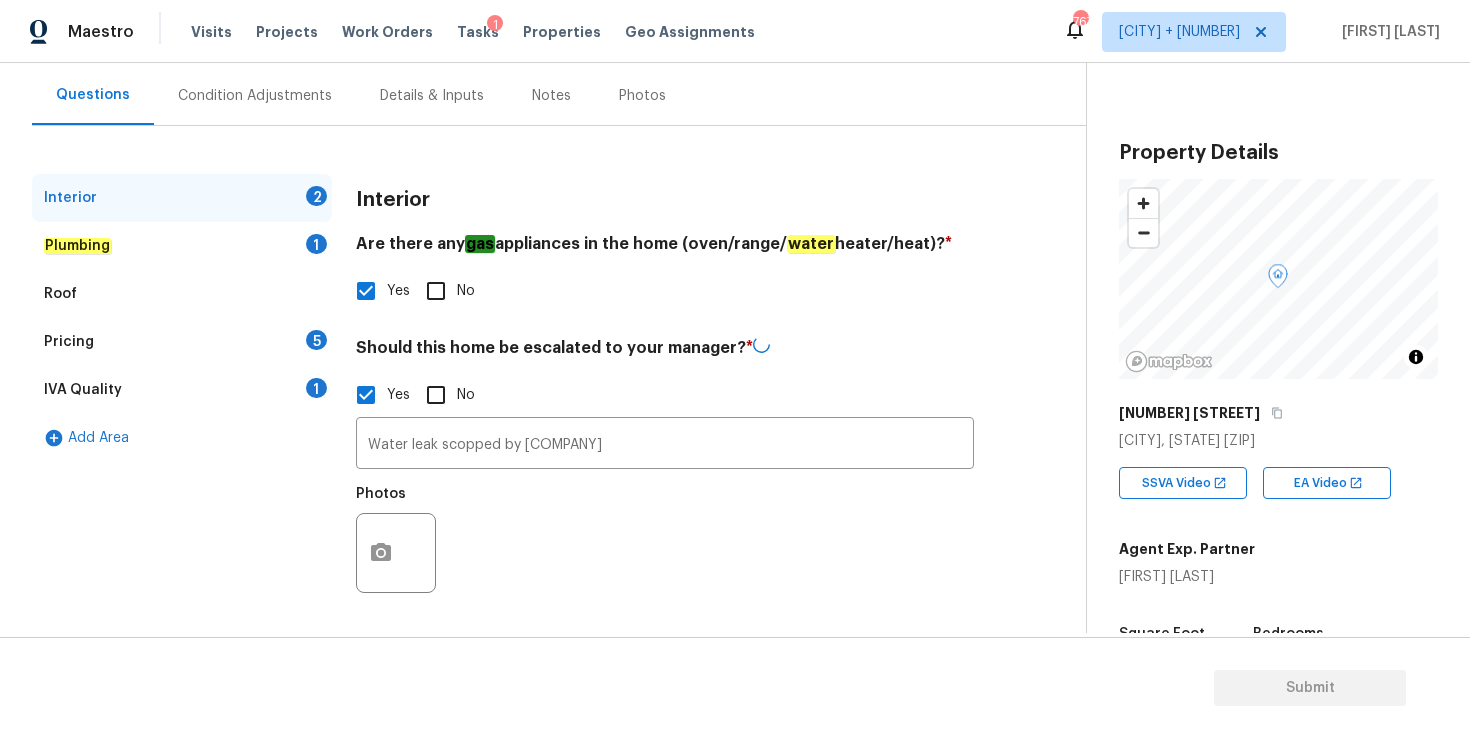 click on "Photos" at bounding box center [665, 540] 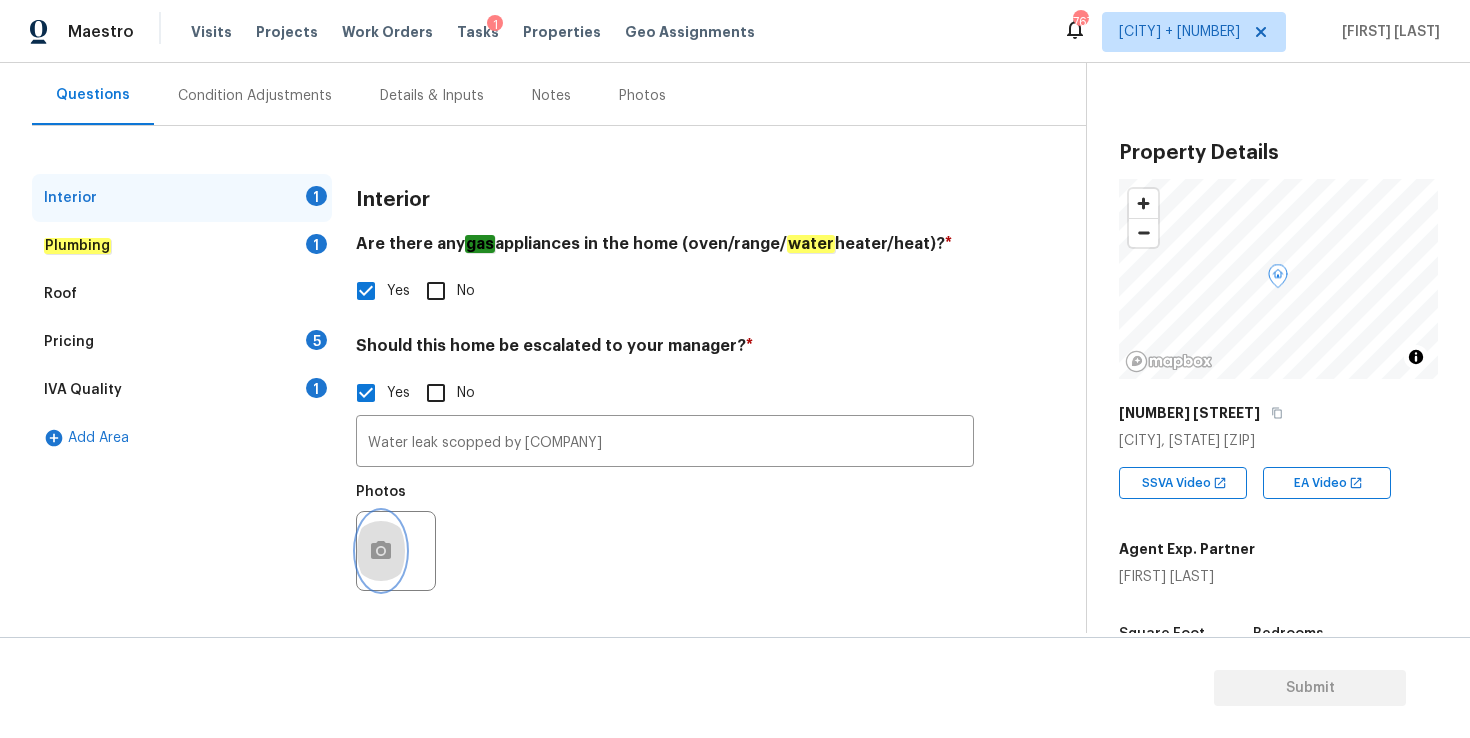 click at bounding box center (381, 551) 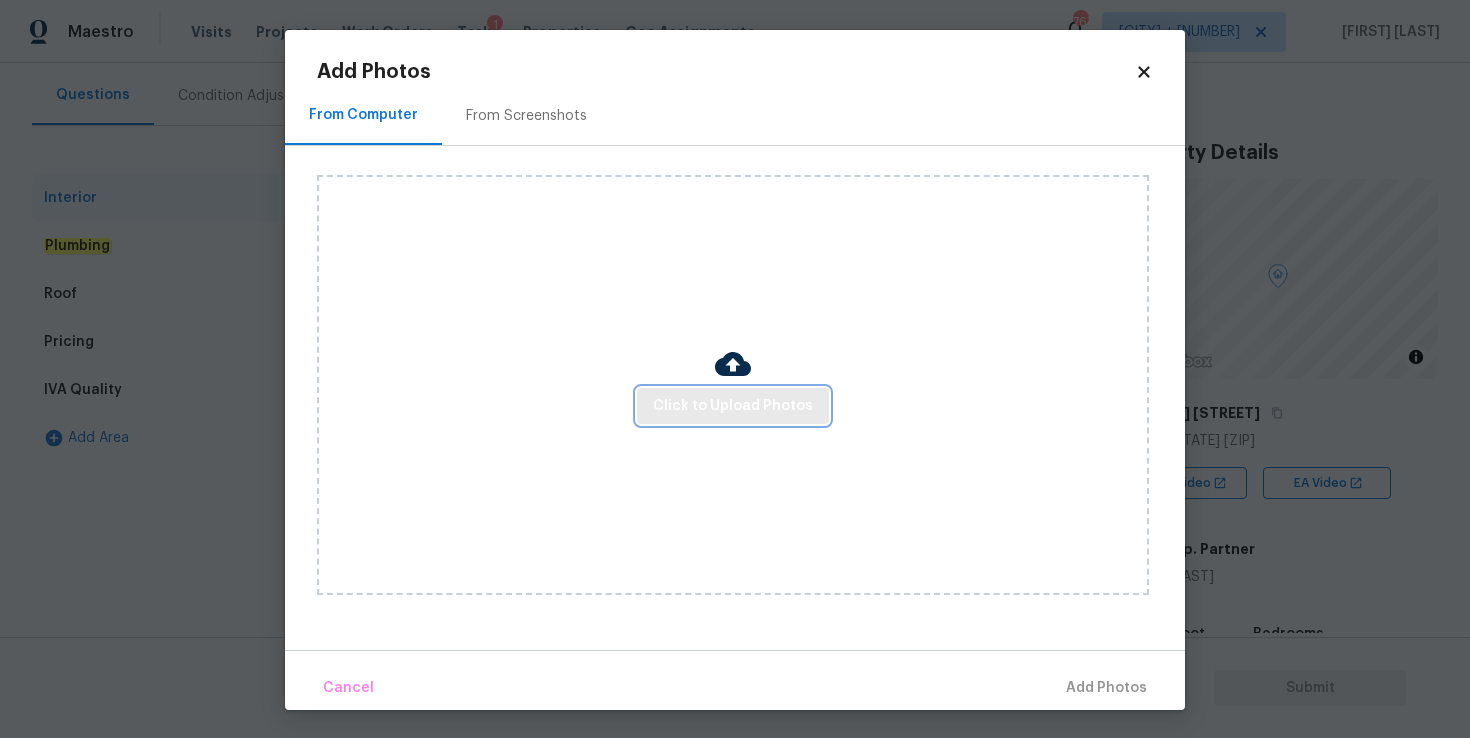 click on "Click to Upload Photos" at bounding box center [733, 406] 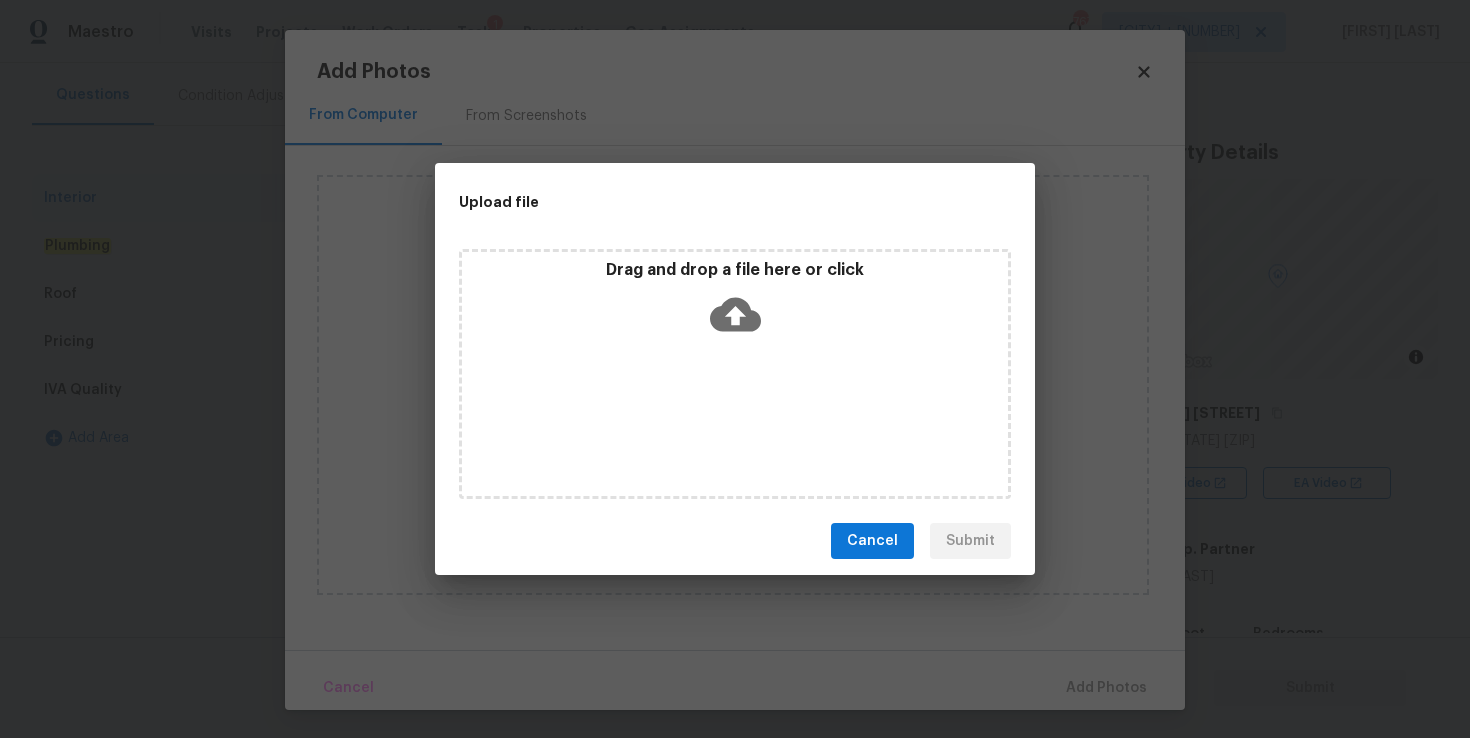 click 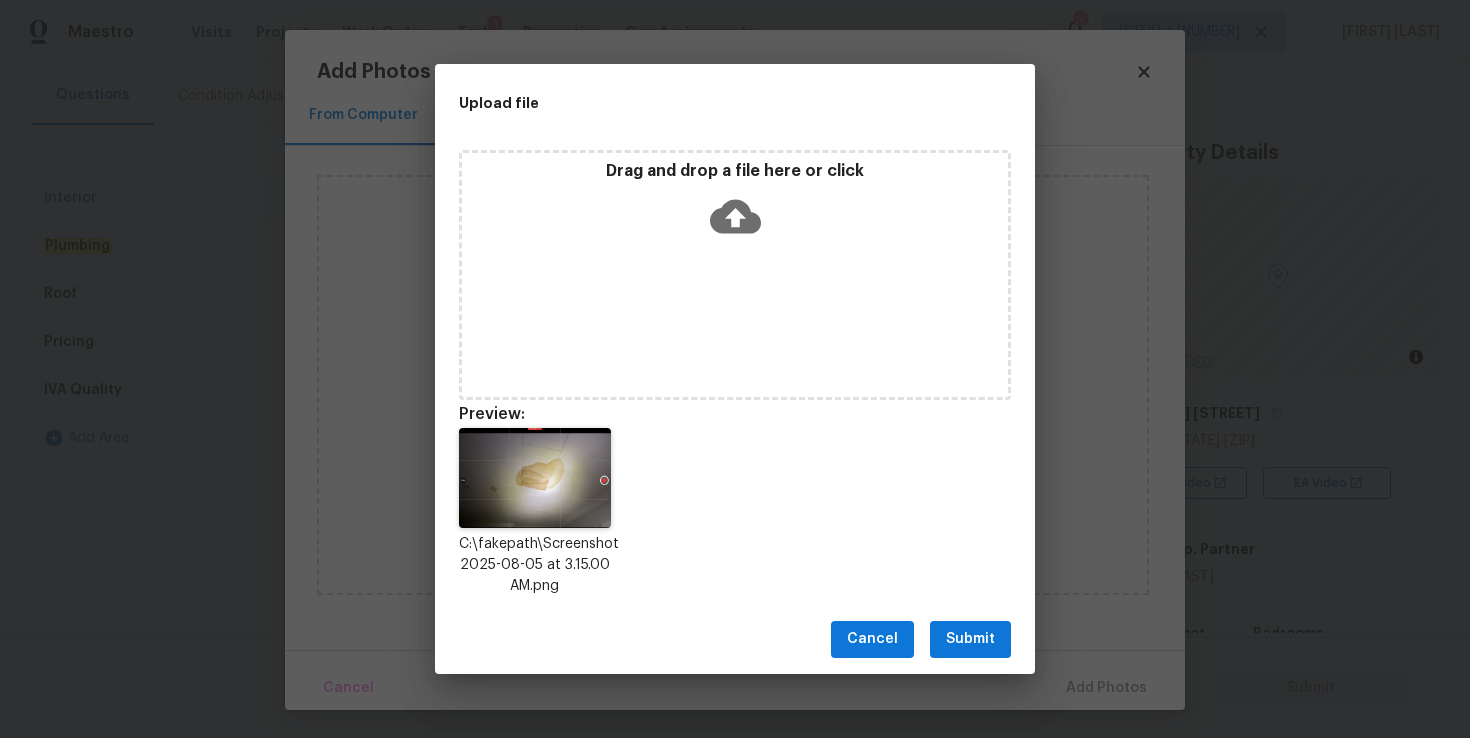 click on "Submit" at bounding box center (970, 639) 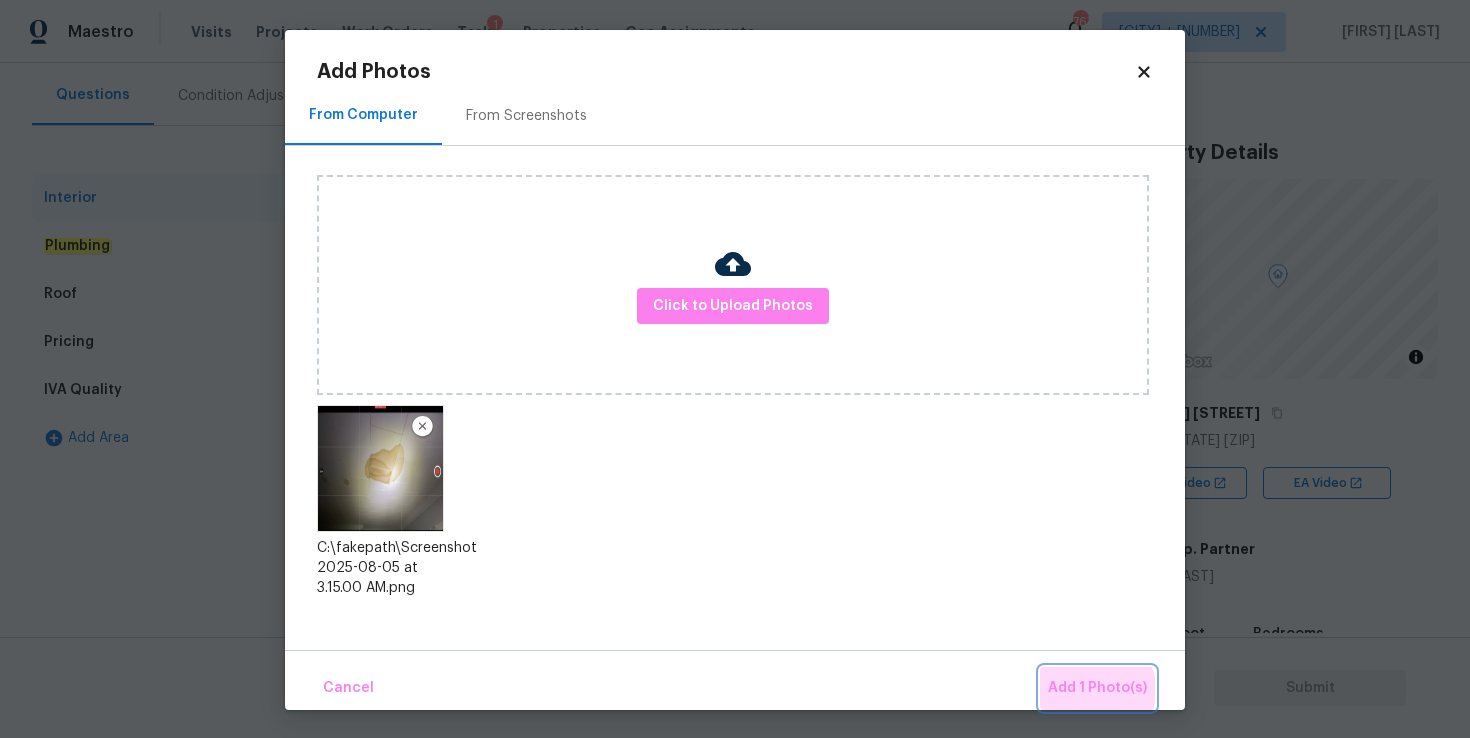 click on "Add 1 Photo(s)" at bounding box center [1097, 688] 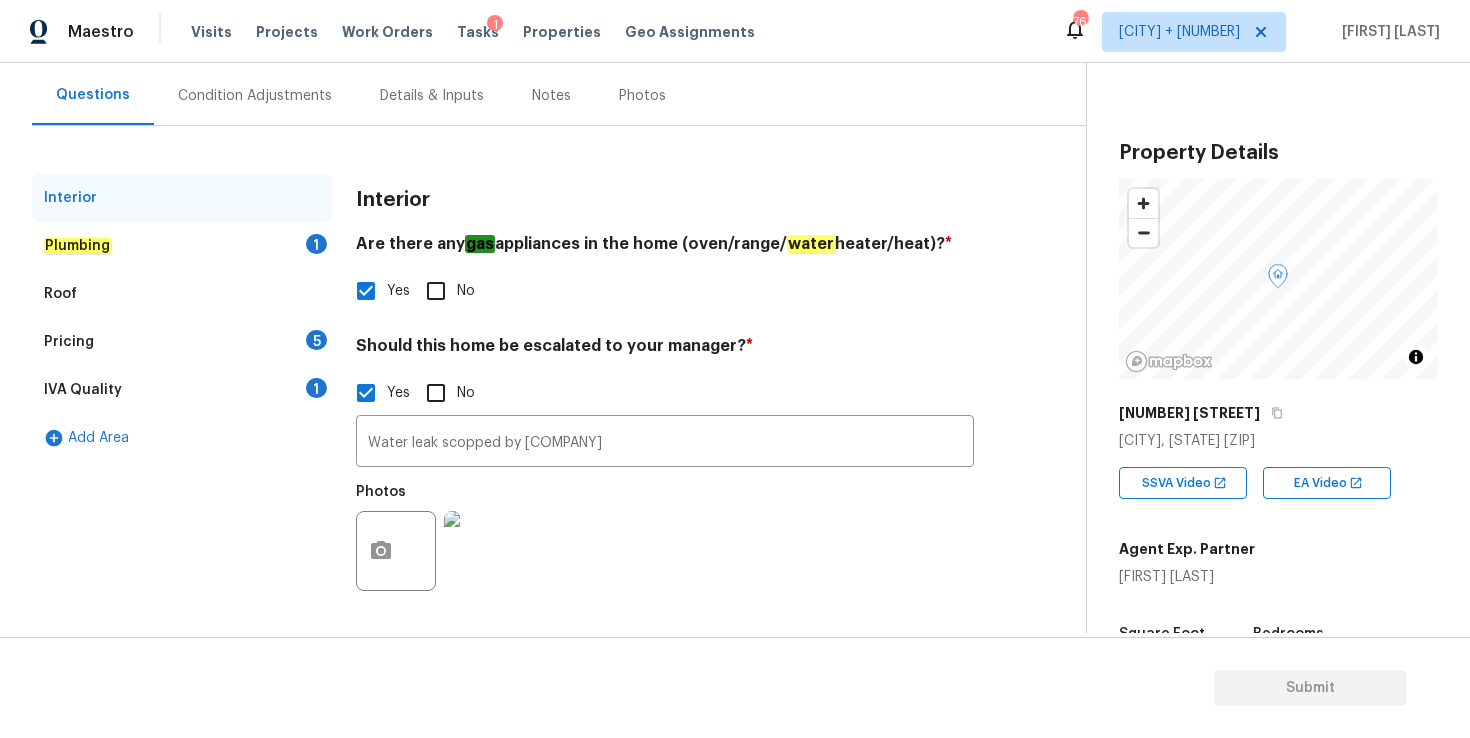 click on "Plumbing" 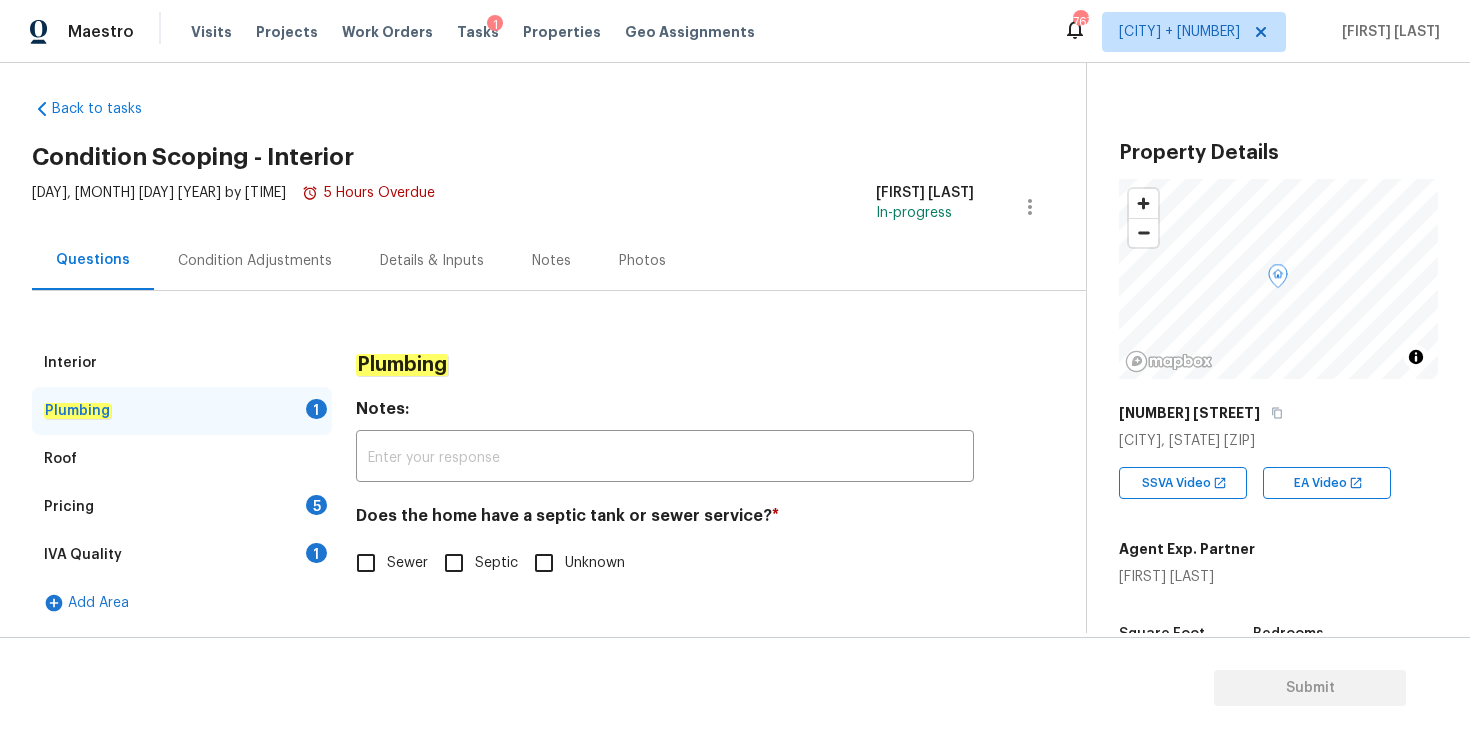 scroll, scrollTop: 12, scrollLeft: 0, axis: vertical 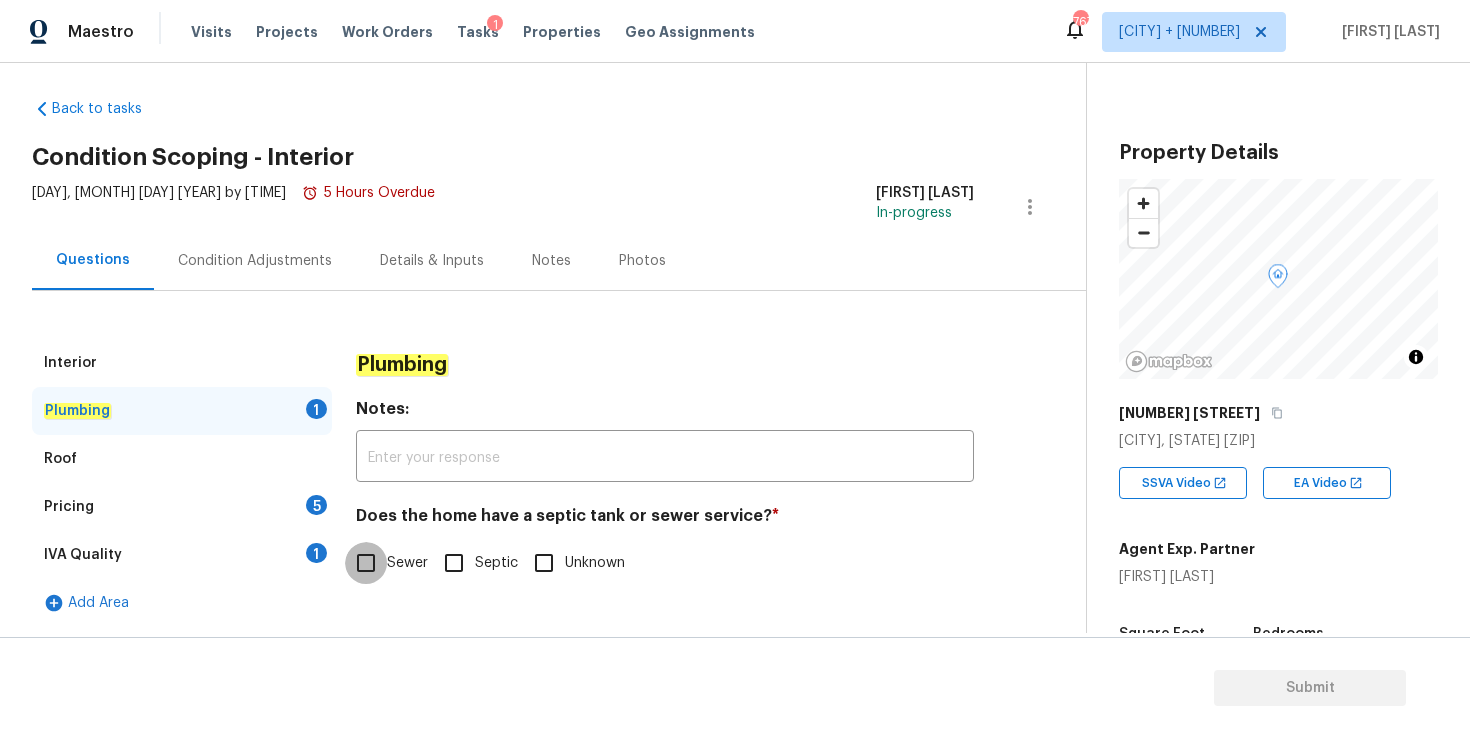 click on "Sewer" at bounding box center (366, 563) 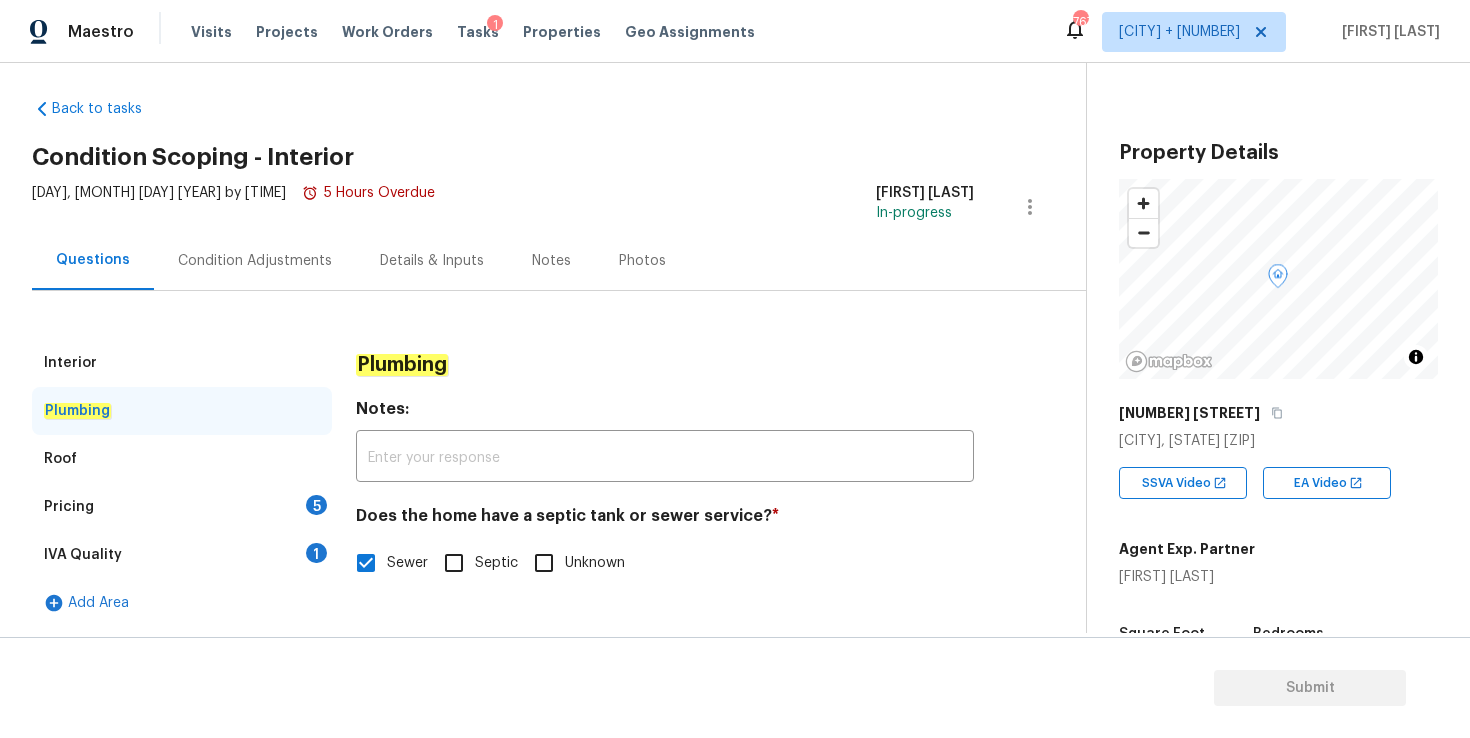 click on "Roof" at bounding box center [182, 459] 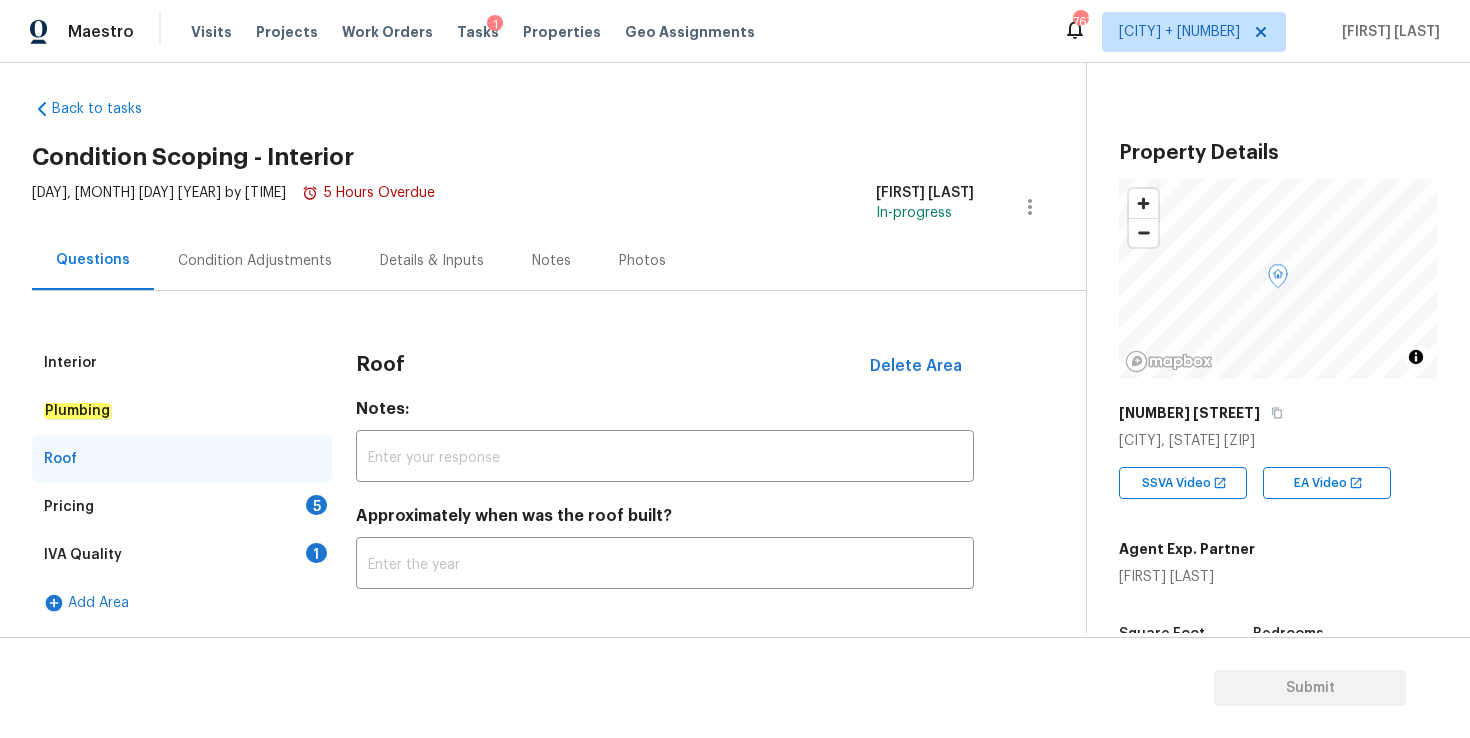 click on "Pricing" at bounding box center [69, 507] 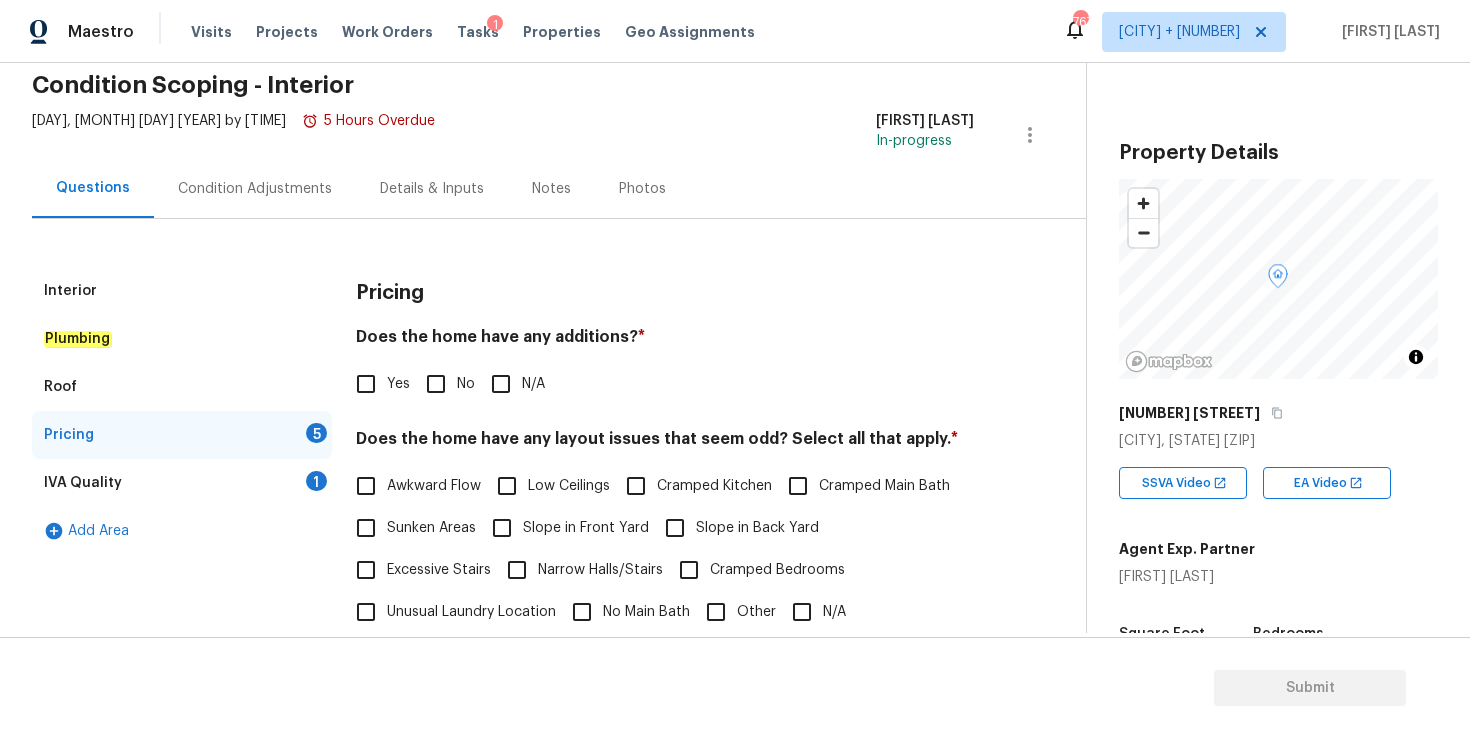 scroll, scrollTop: 109, scrollLeft: 0, axis: vertical 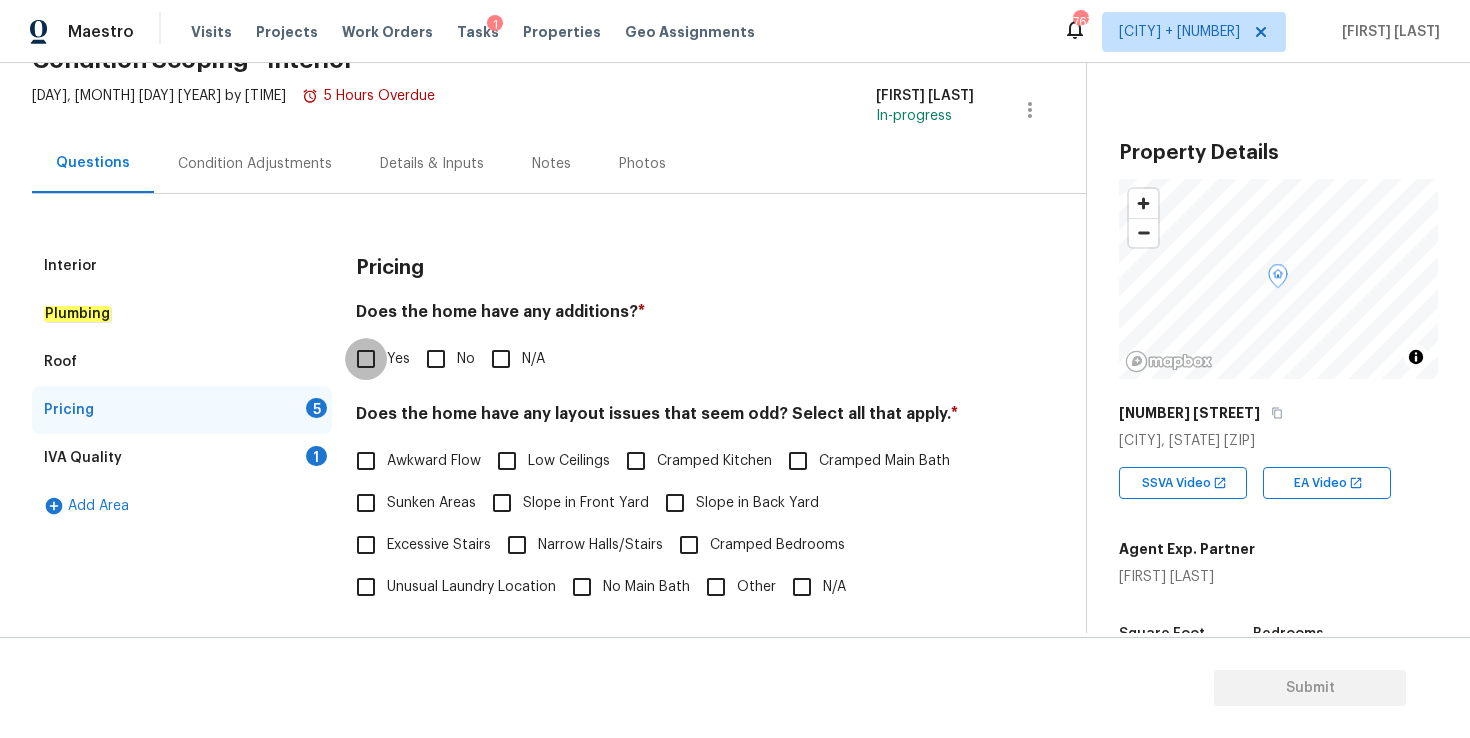 click on "Yes" at bounding box center (366, 359) 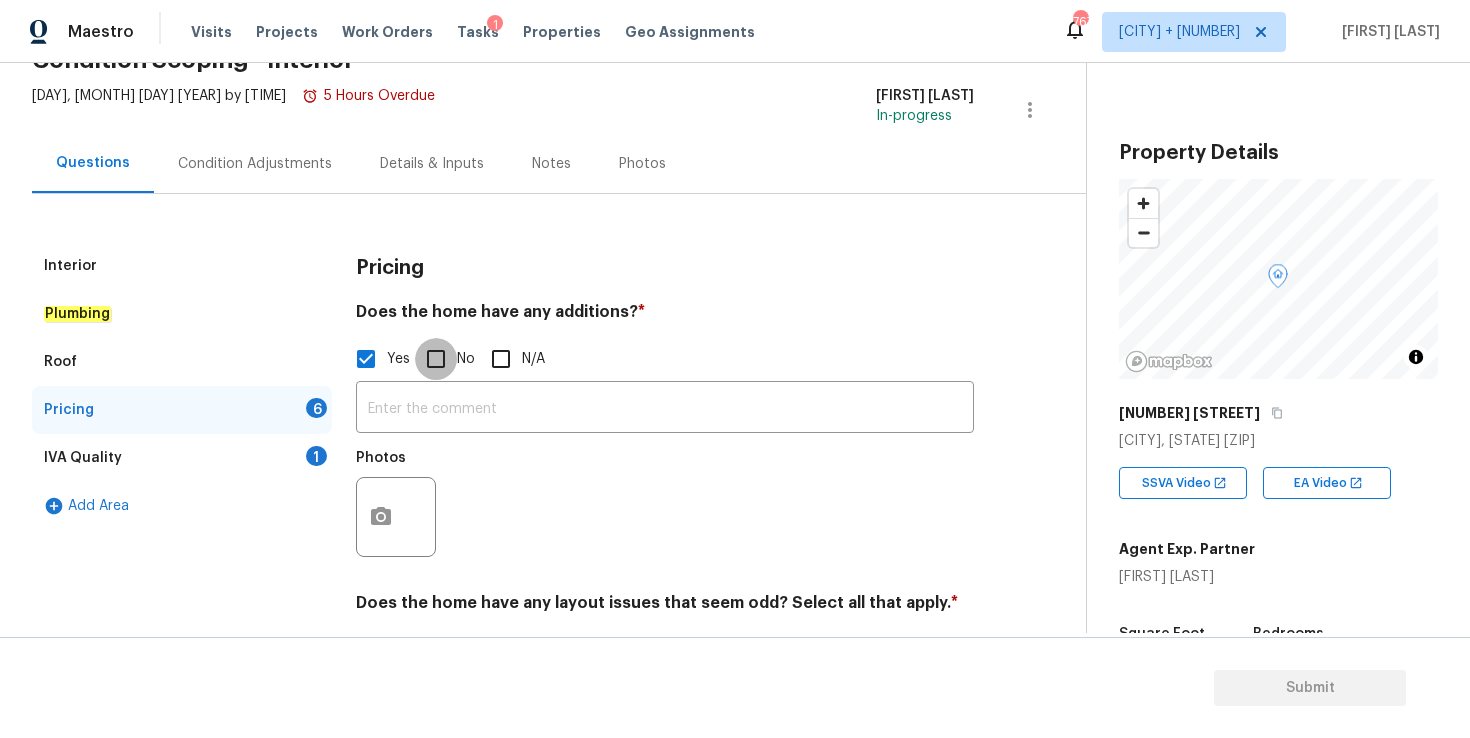 click on "No" at bounding box center (436, 359) 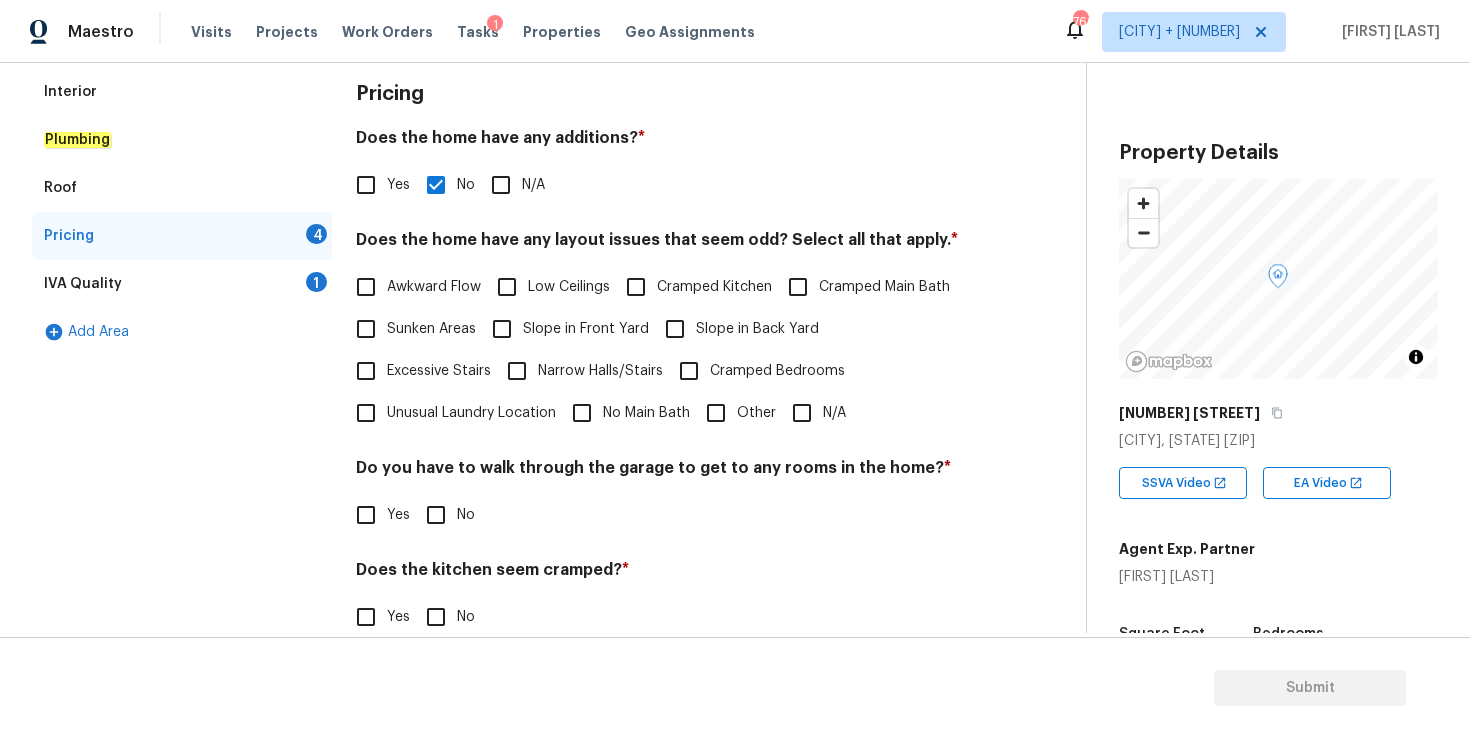 scroll, scrollTop: 286, scrollLeft: 0, axis: vertical 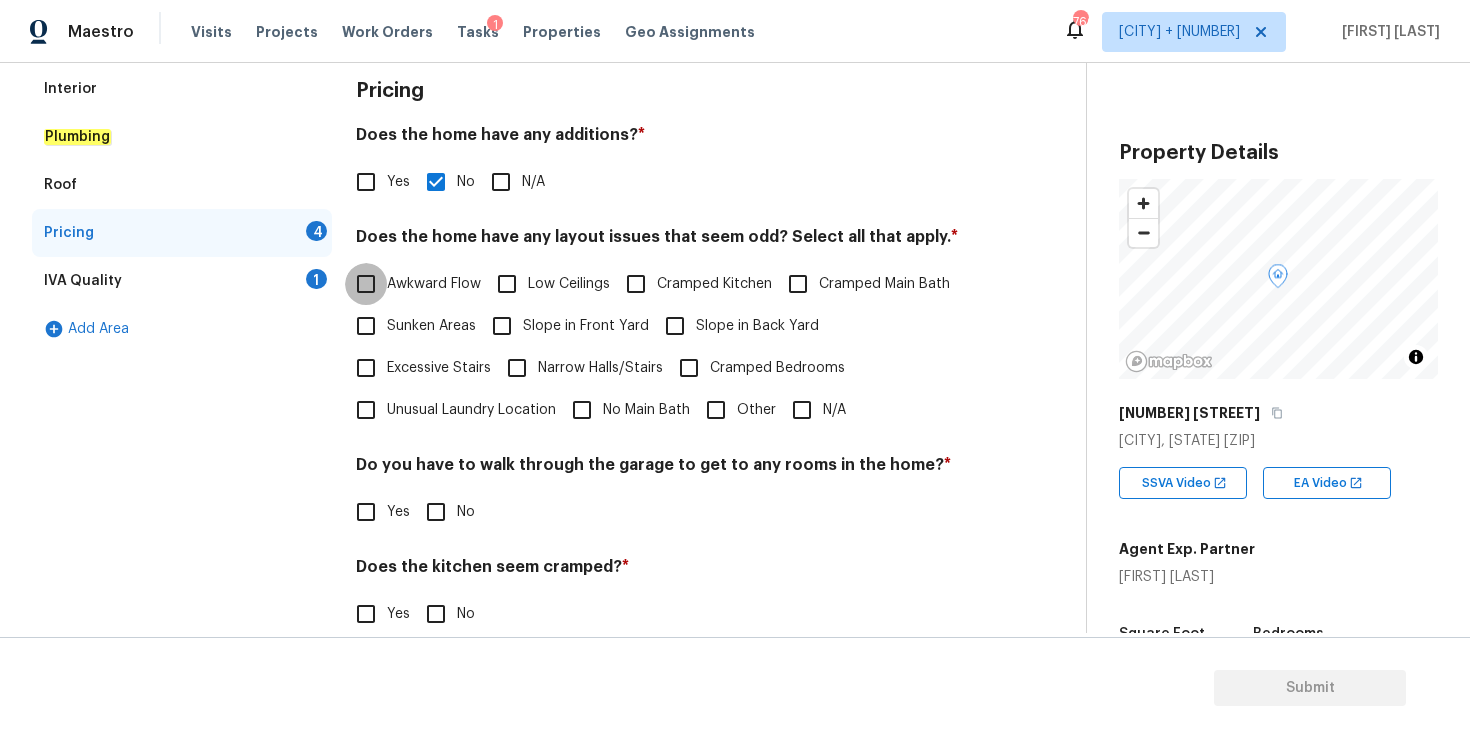 click on "Awkward Flow" at bounding box center [366, 284] 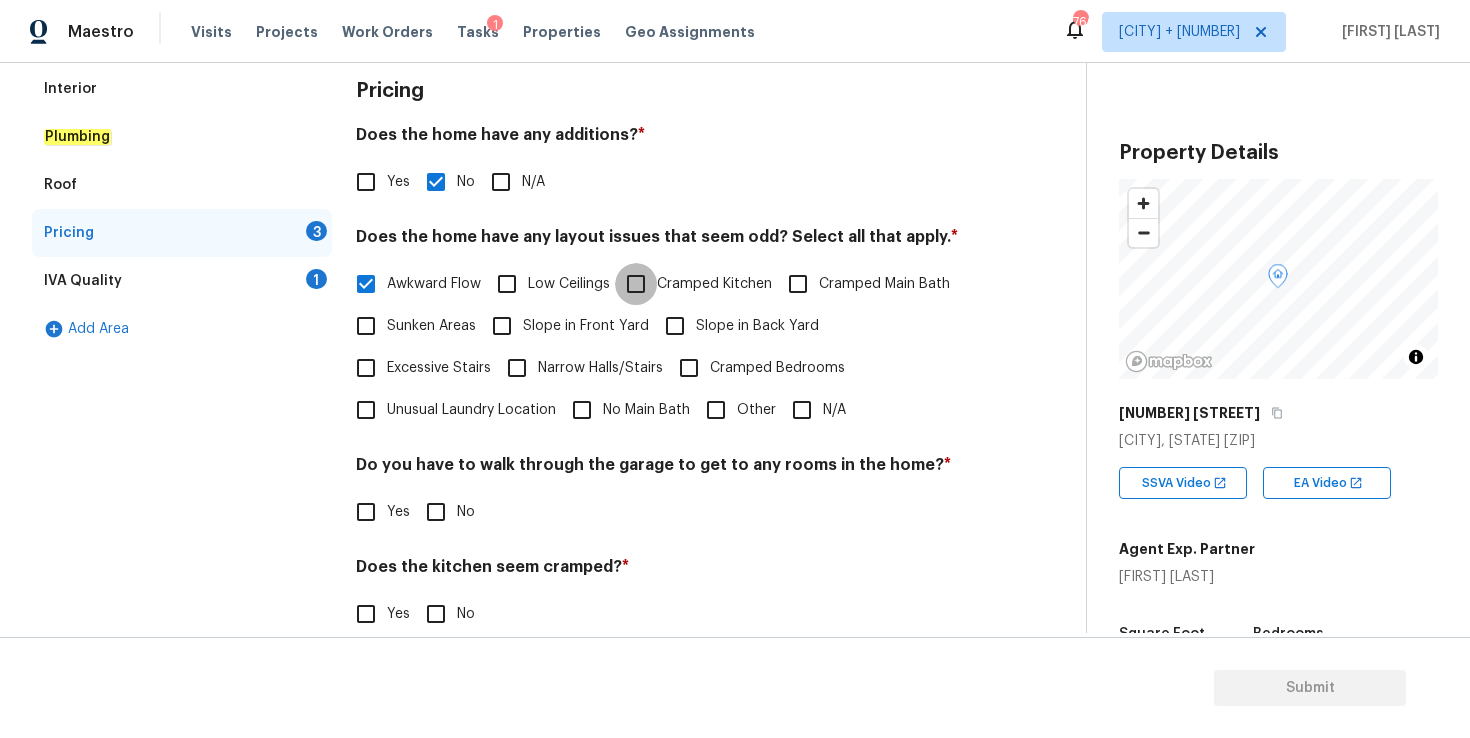 click on "Cramped Kitchen" at bounding box center [636, 284] 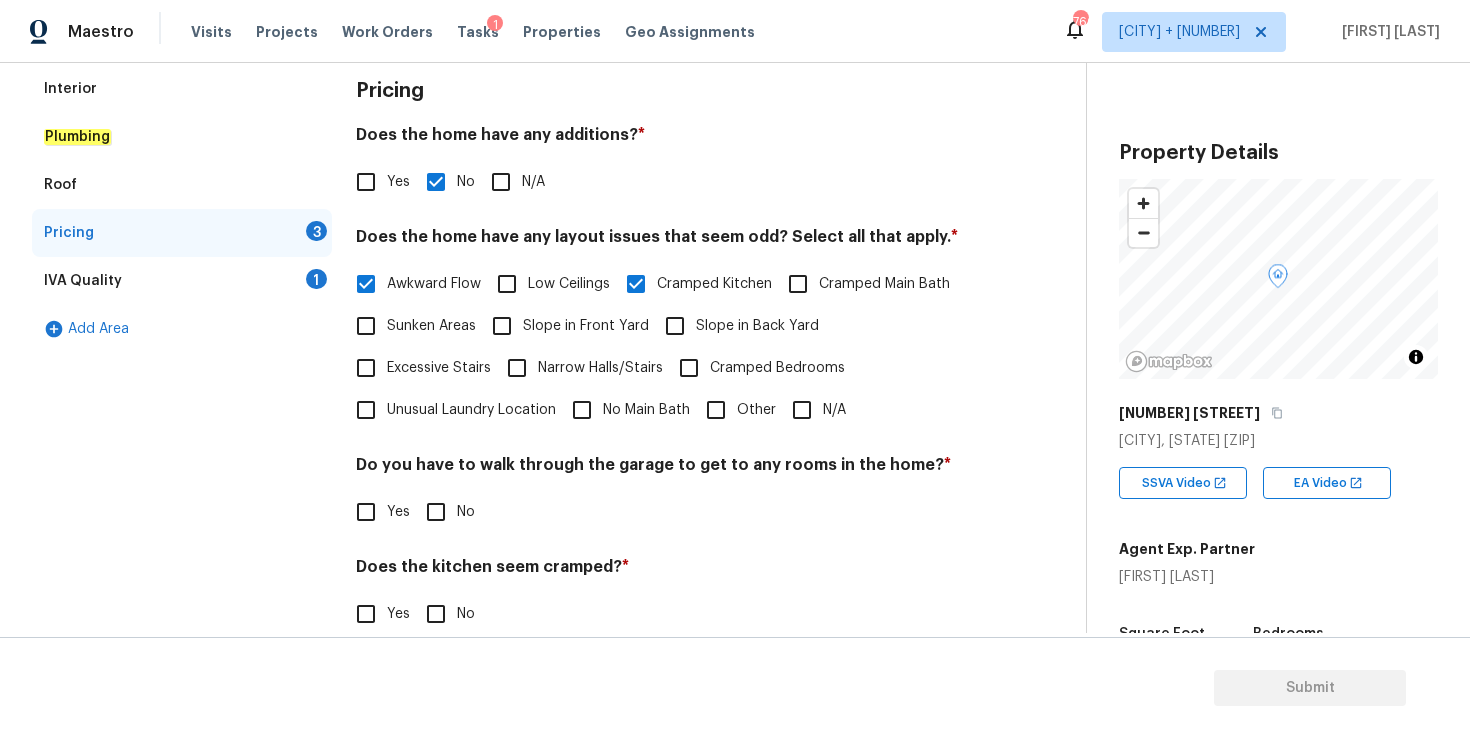click on "Excessive Stairs" at bounding box center [366, 368] 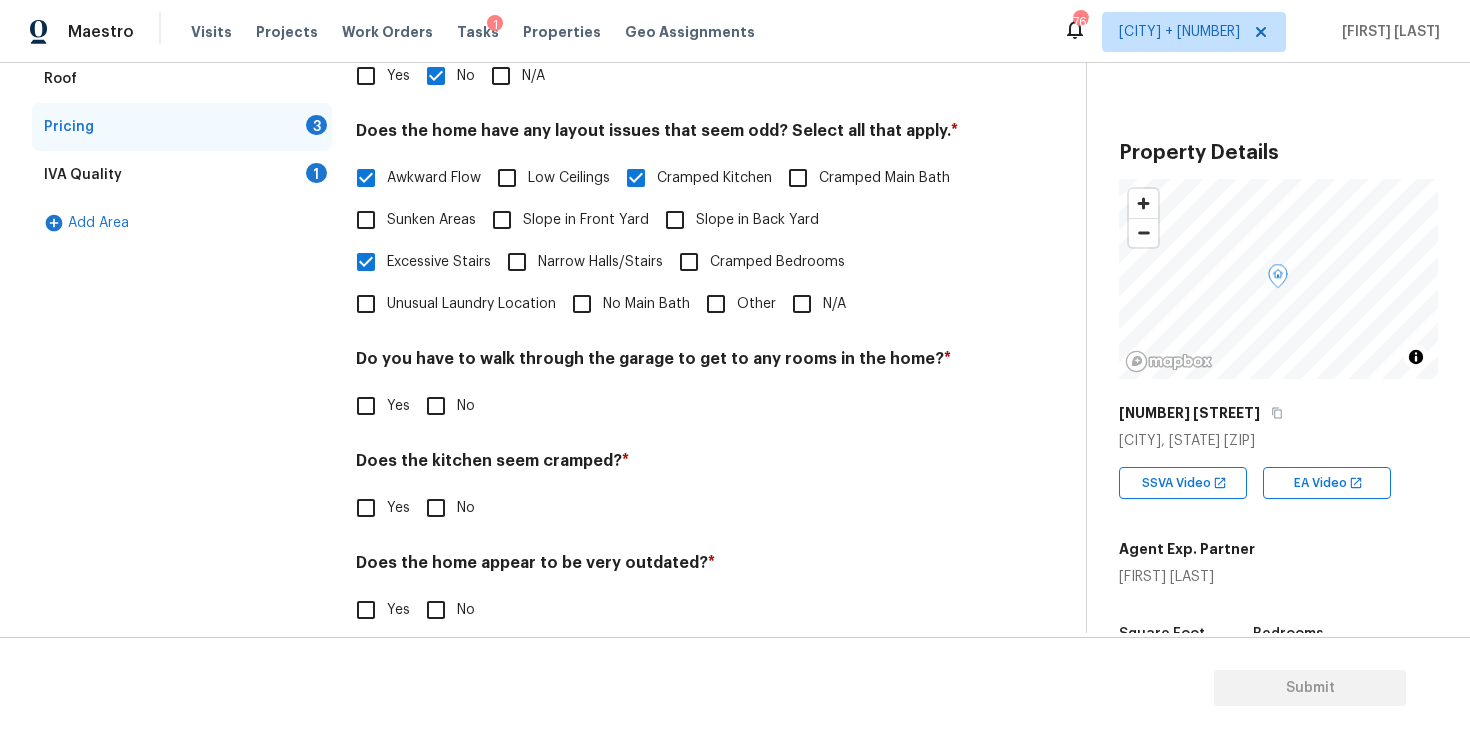 scroll, scrollTop: 400, scrollLeft: 0, axis: vertical 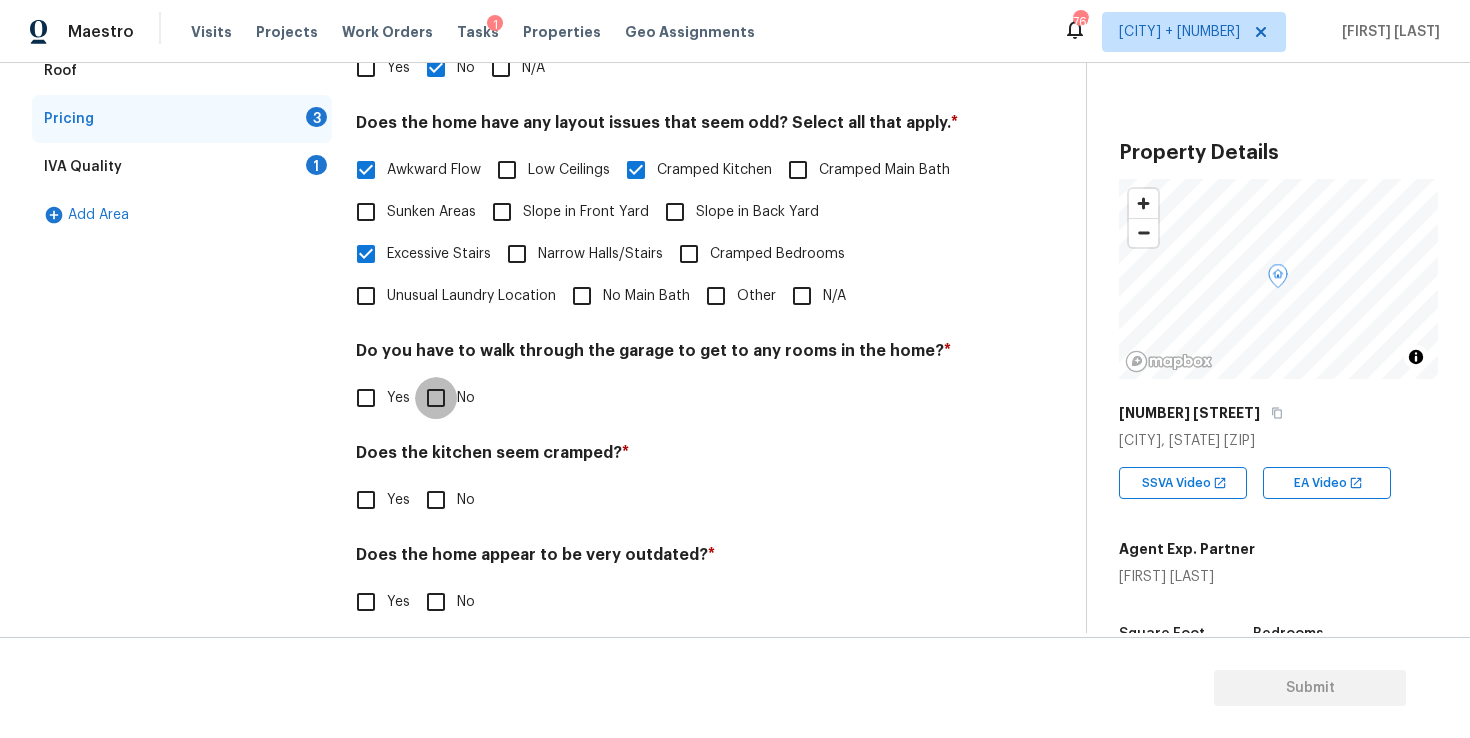 click on "No" at bounding box center (436, 398) 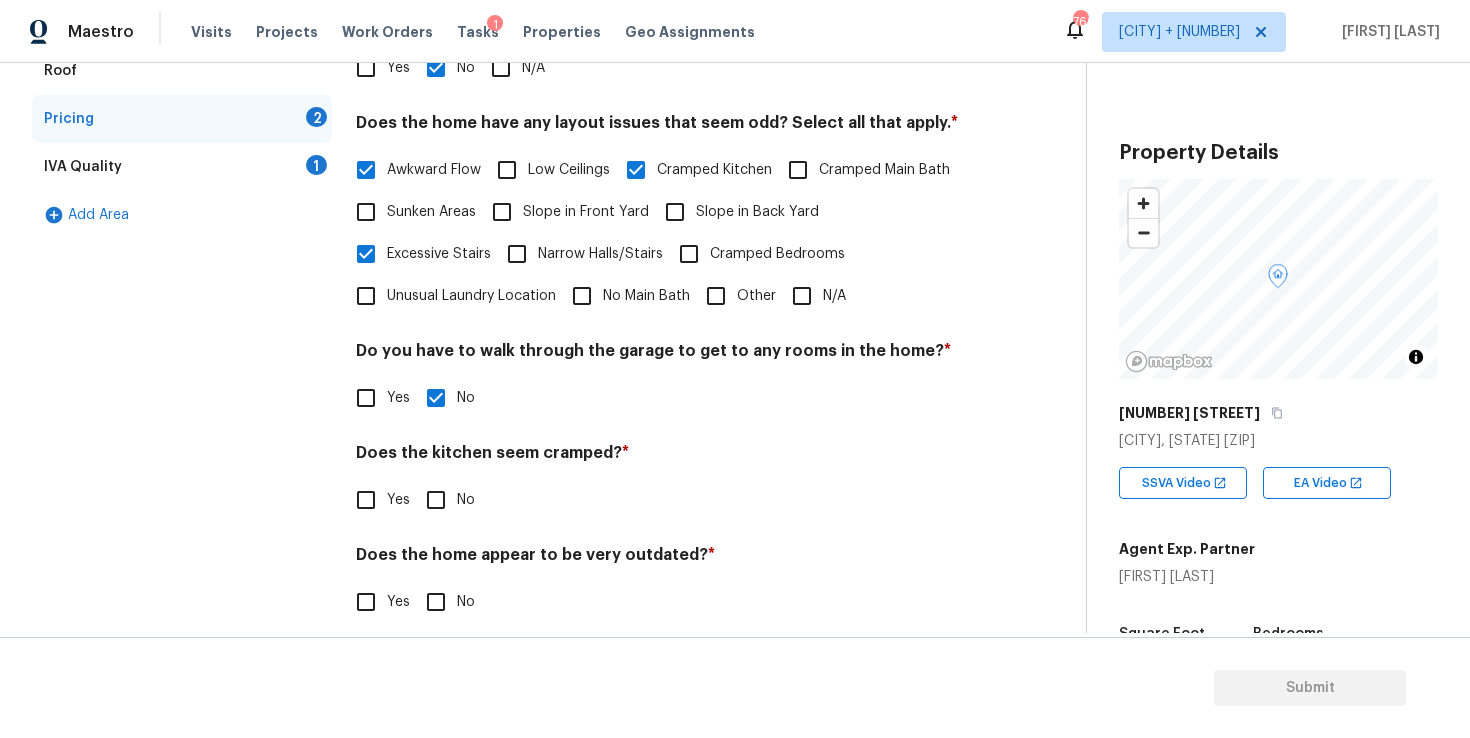 click on "No" at bounding box center (436, 500) 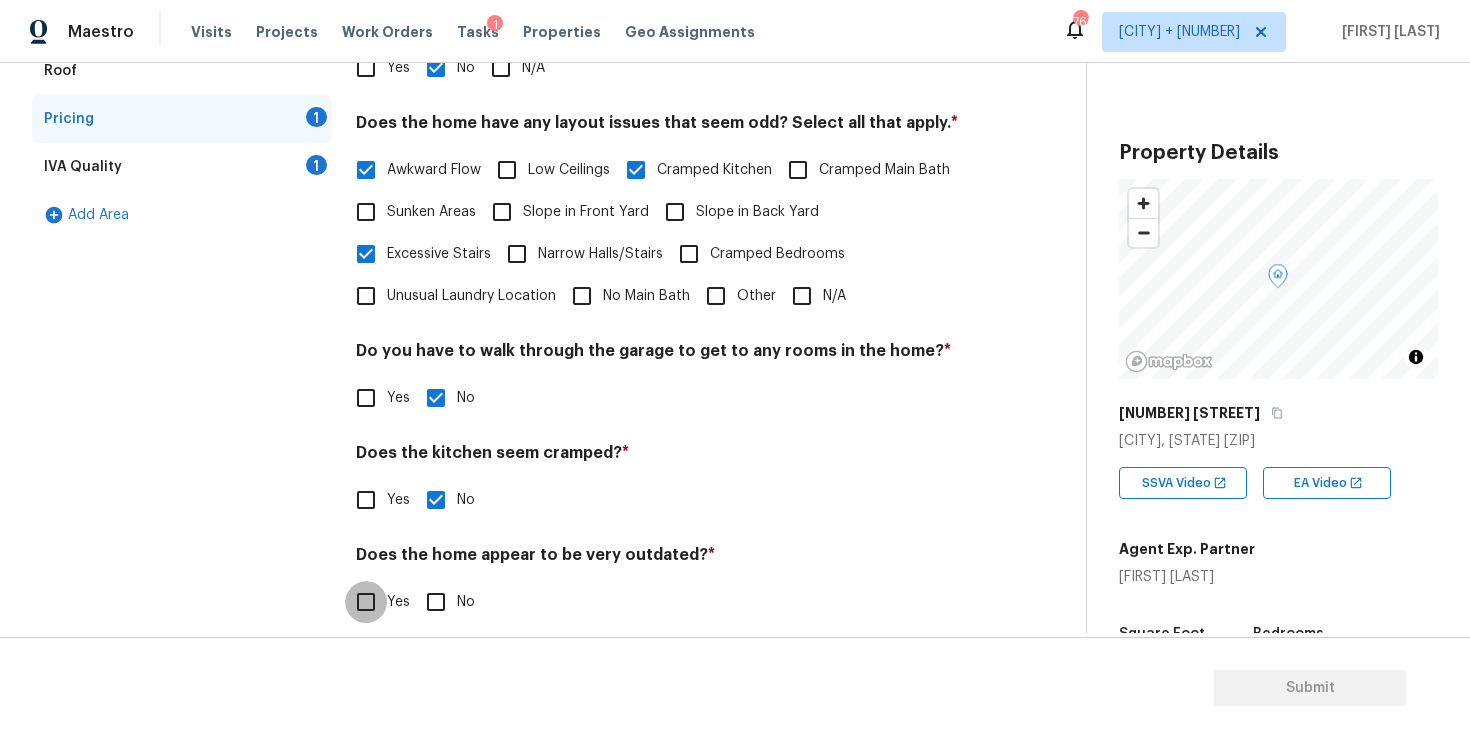 click on "Yes" at bounding box center (366, 602) 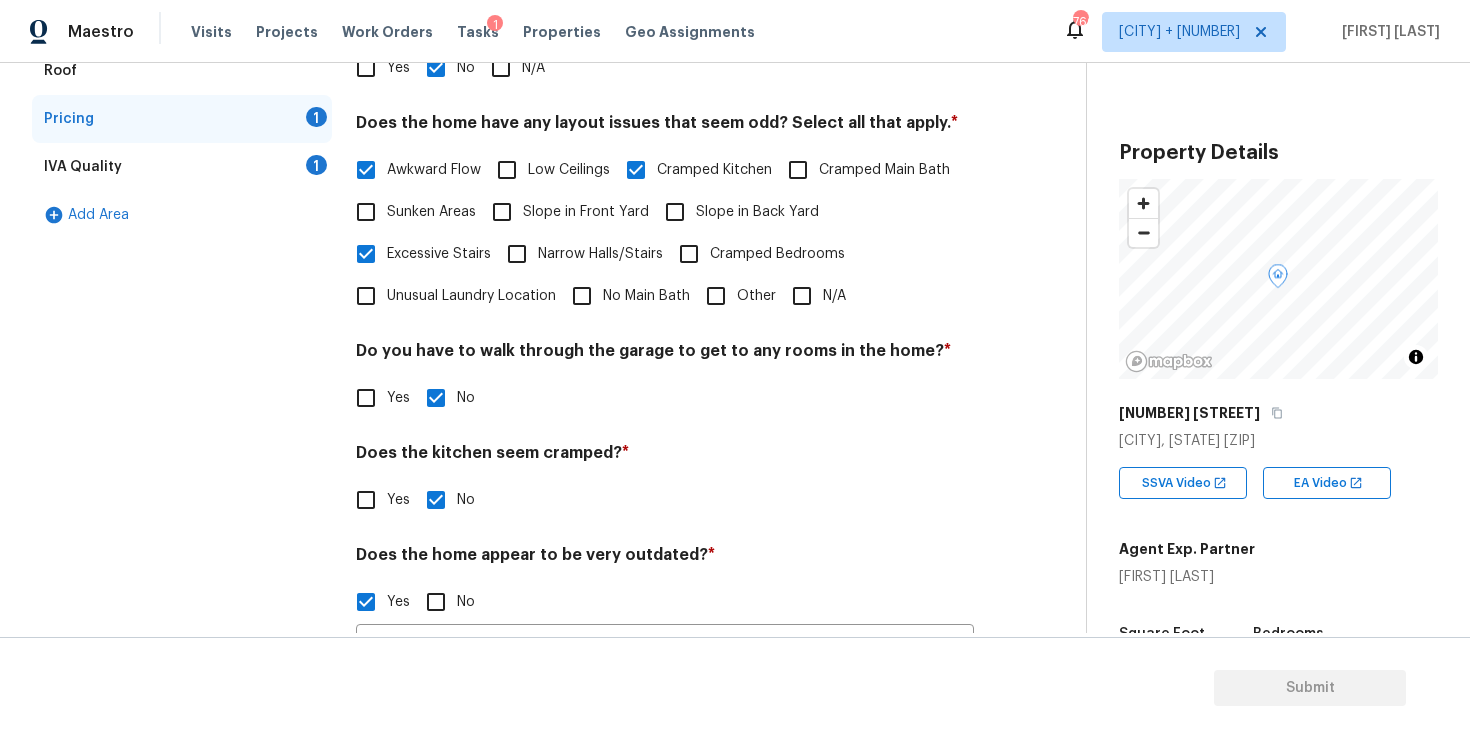 click on "Yes" at bounding box center [366, 500] 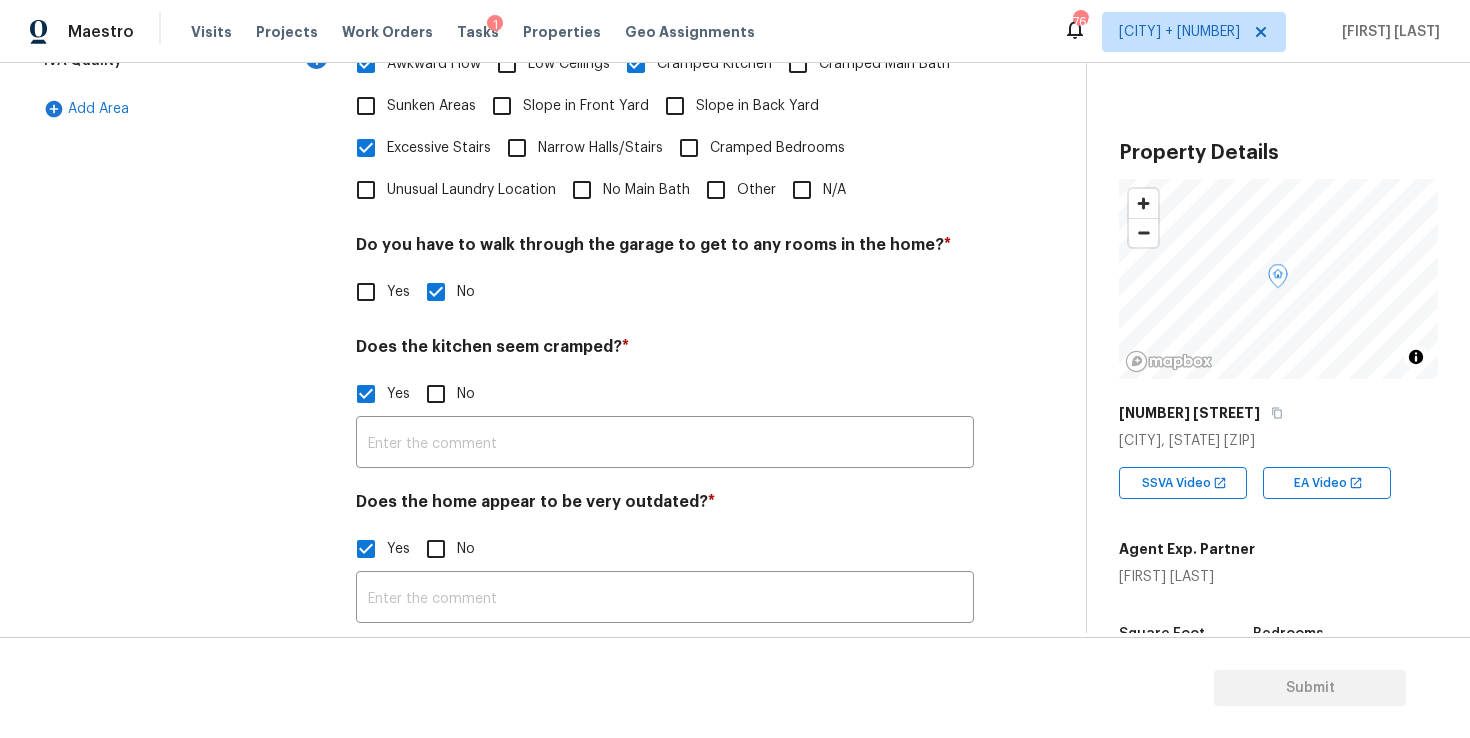 scroll, scrollTop: 511, scrollLeft: 0, axis: vertical 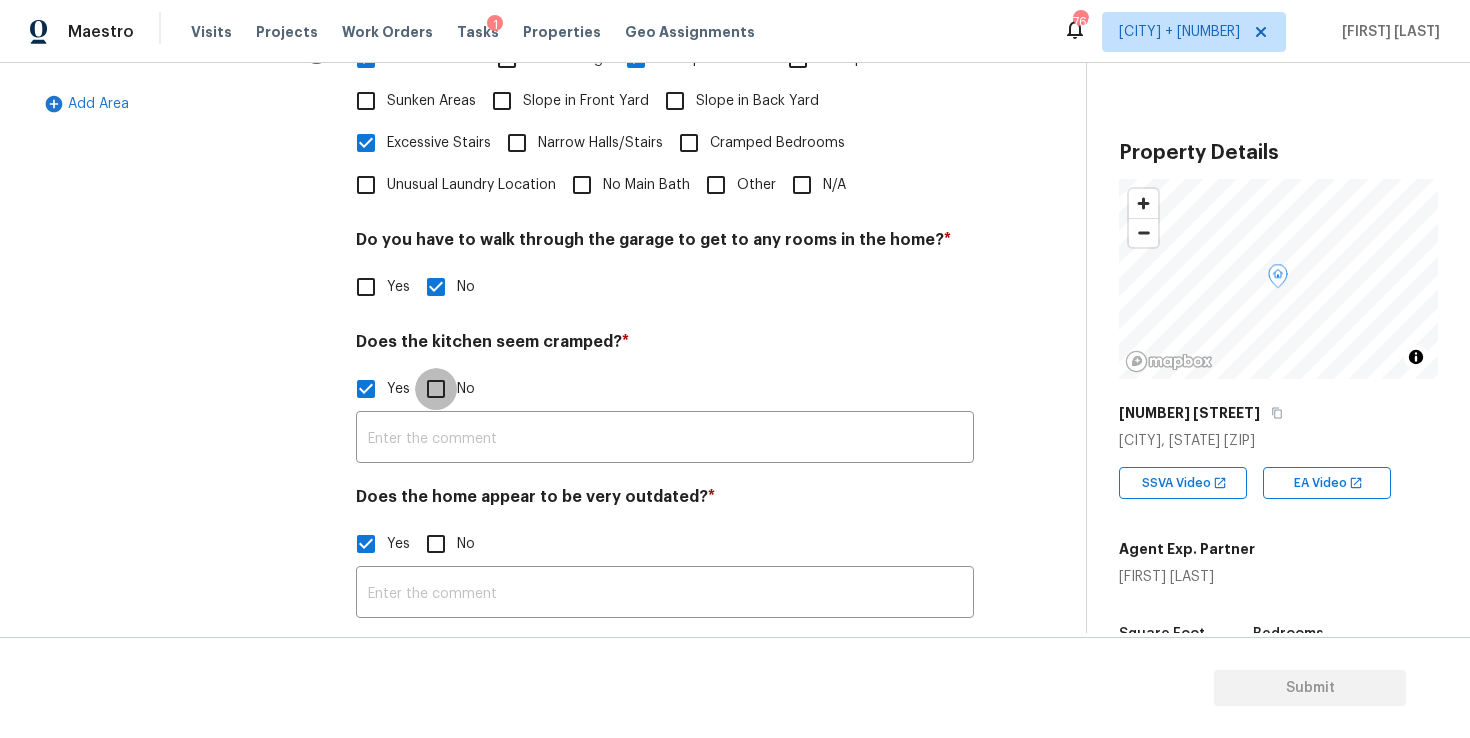 click on "No" at bounding box center (436, 389) 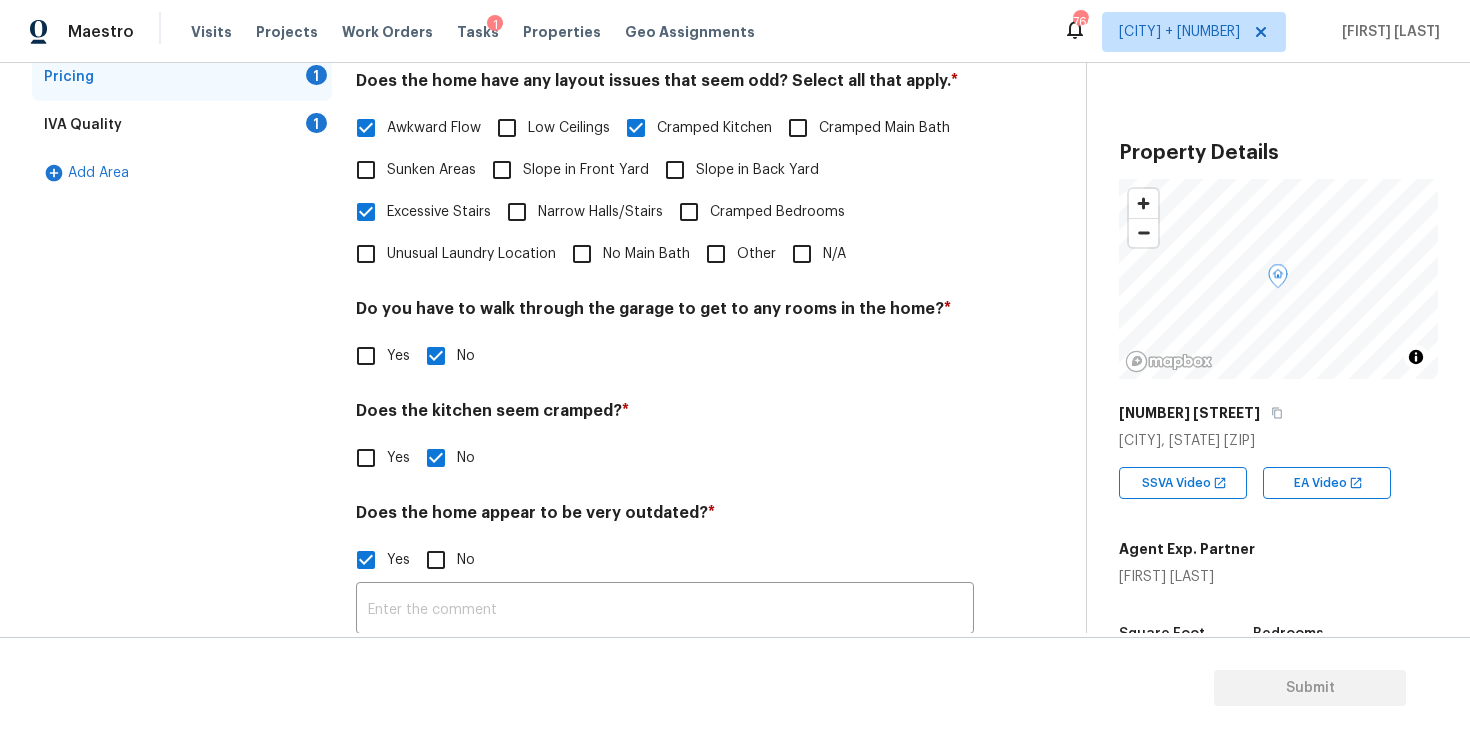 scroll, scrollTop: 433, scrollLeft: 0, axis: vertical 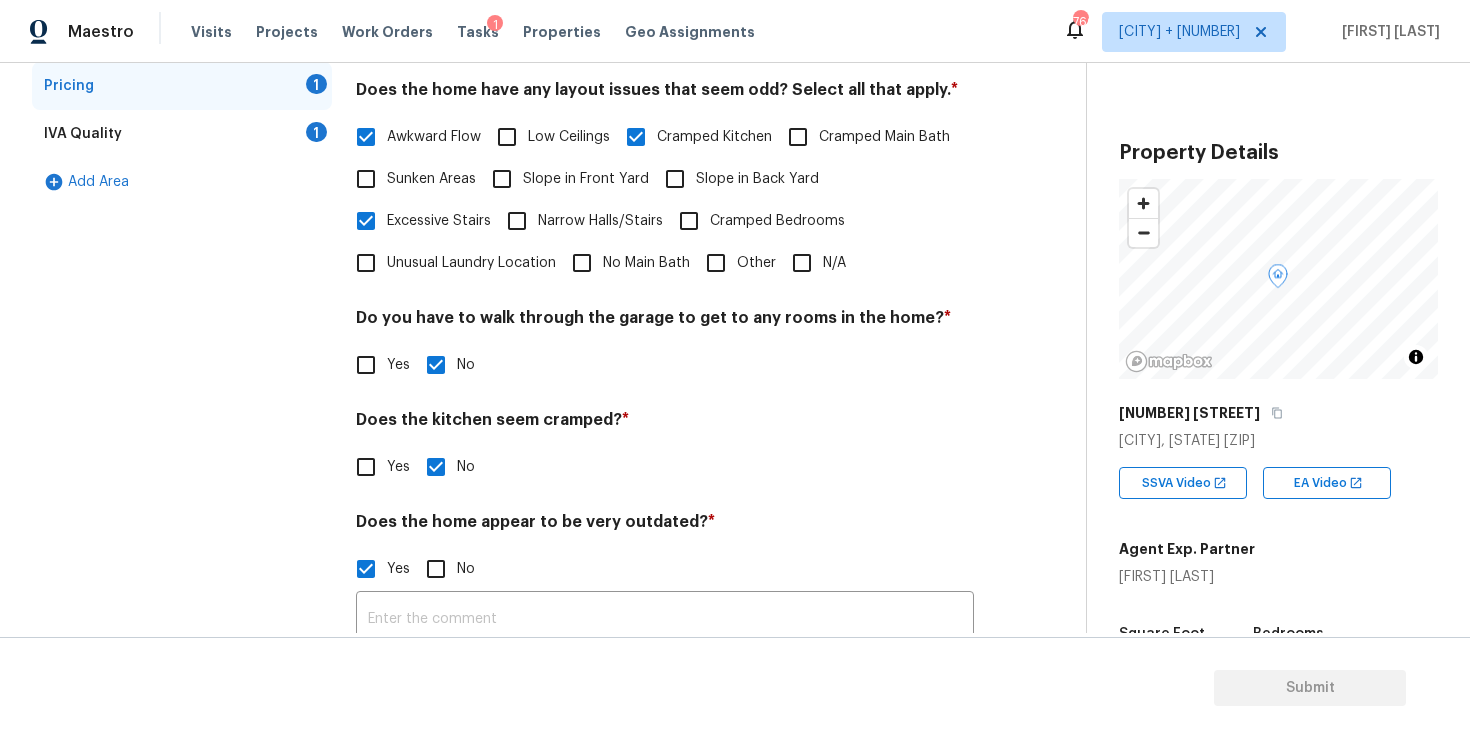 click on "Cramped Kitchen" at bounding box center (636, 137) 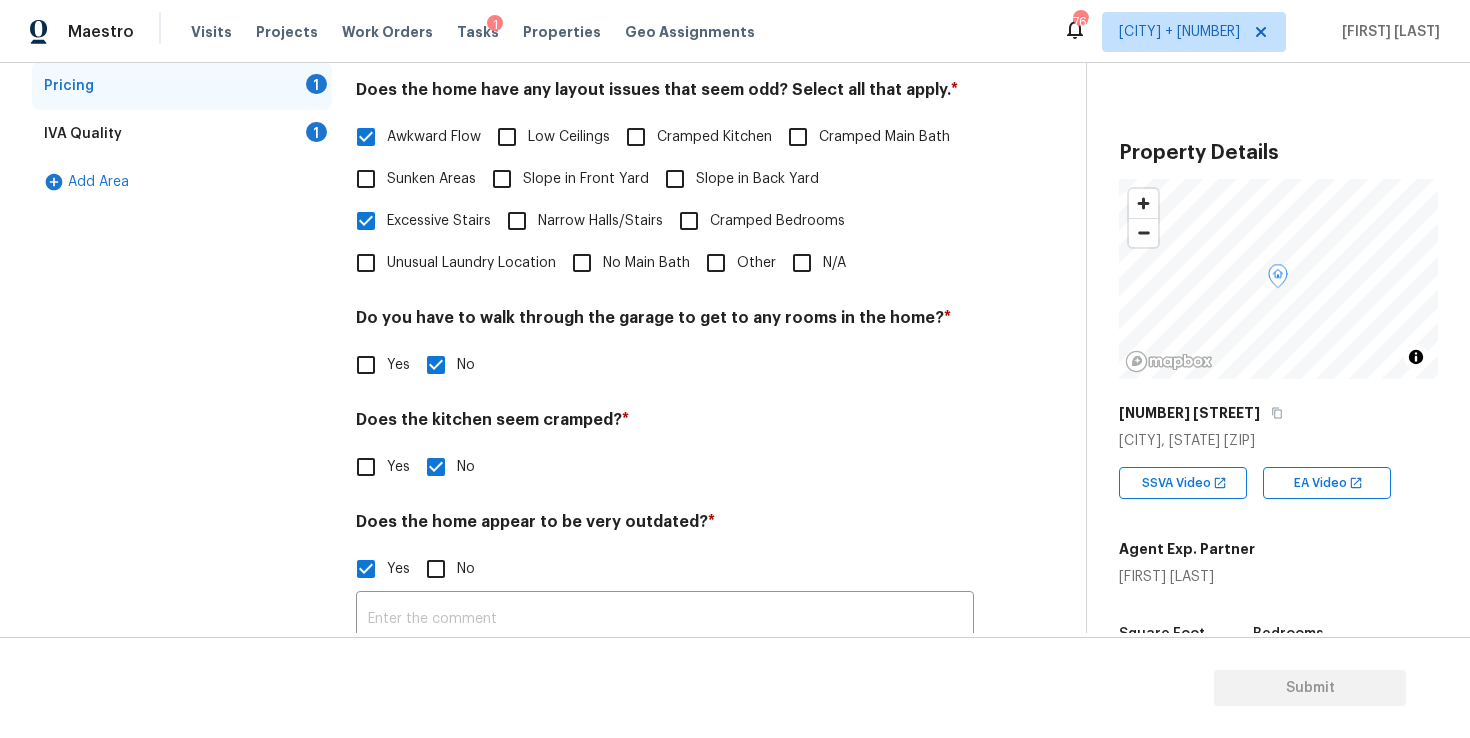 click on "No" at bounding box center (436, 569) 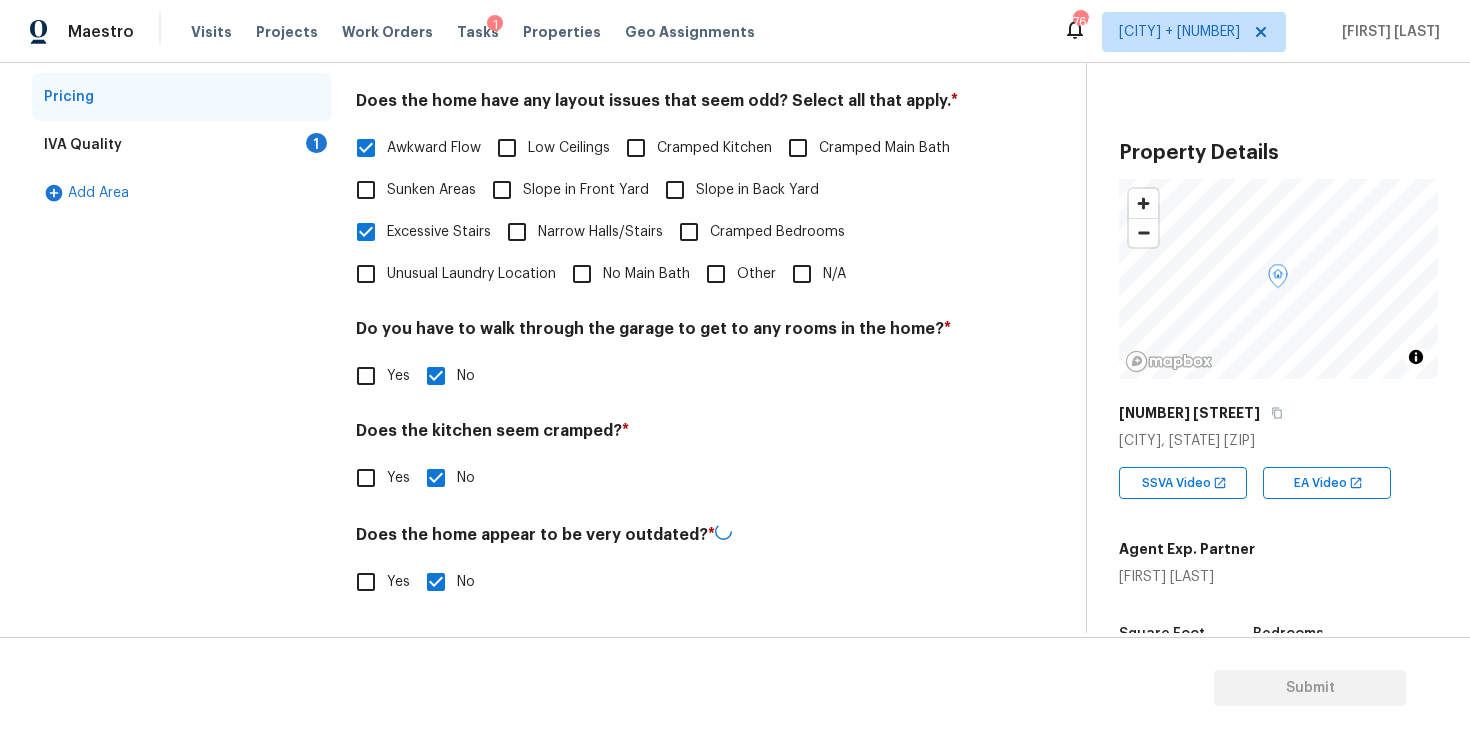scroll, scrollTop: 420, scrollLeft: 0, axis: vertical 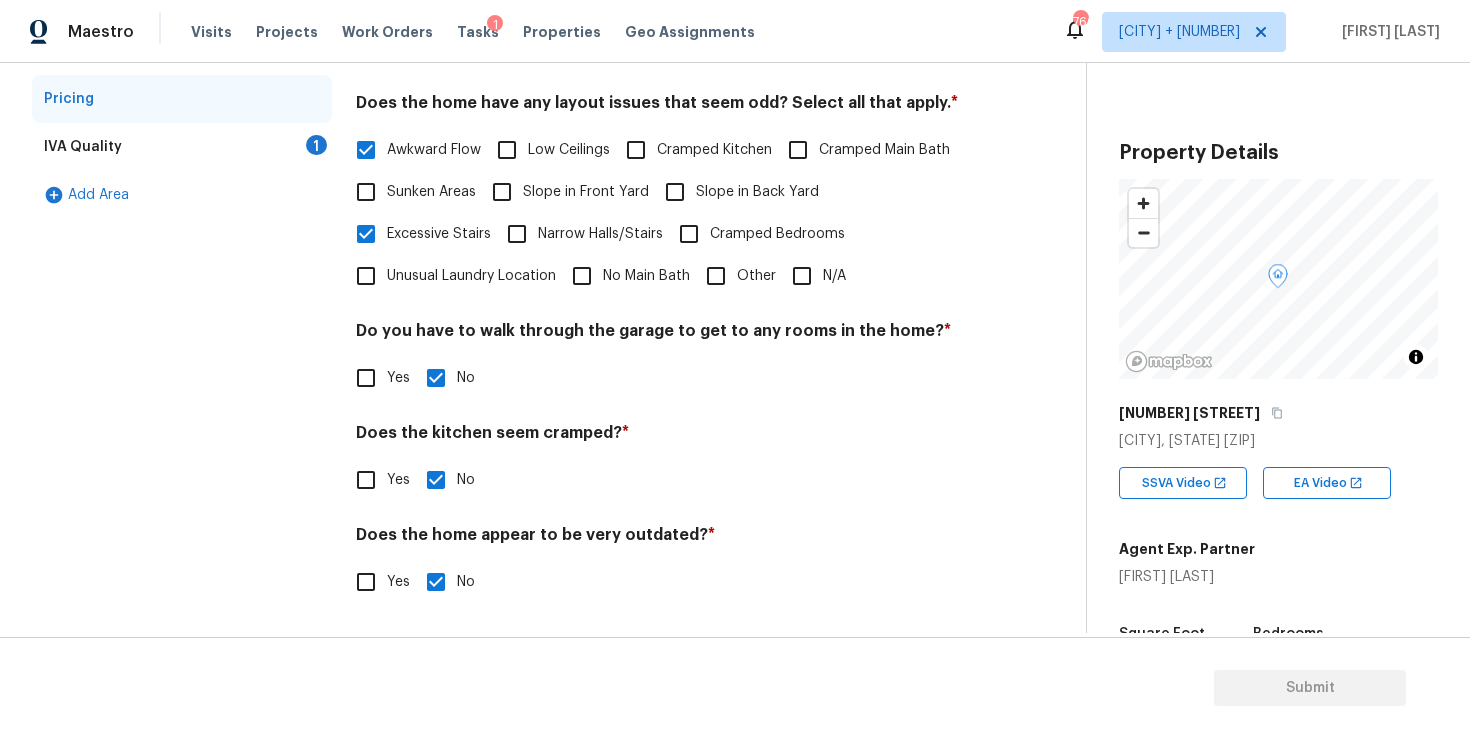 click on "Cramped Bedrooms" at bounding box center [689, 234] 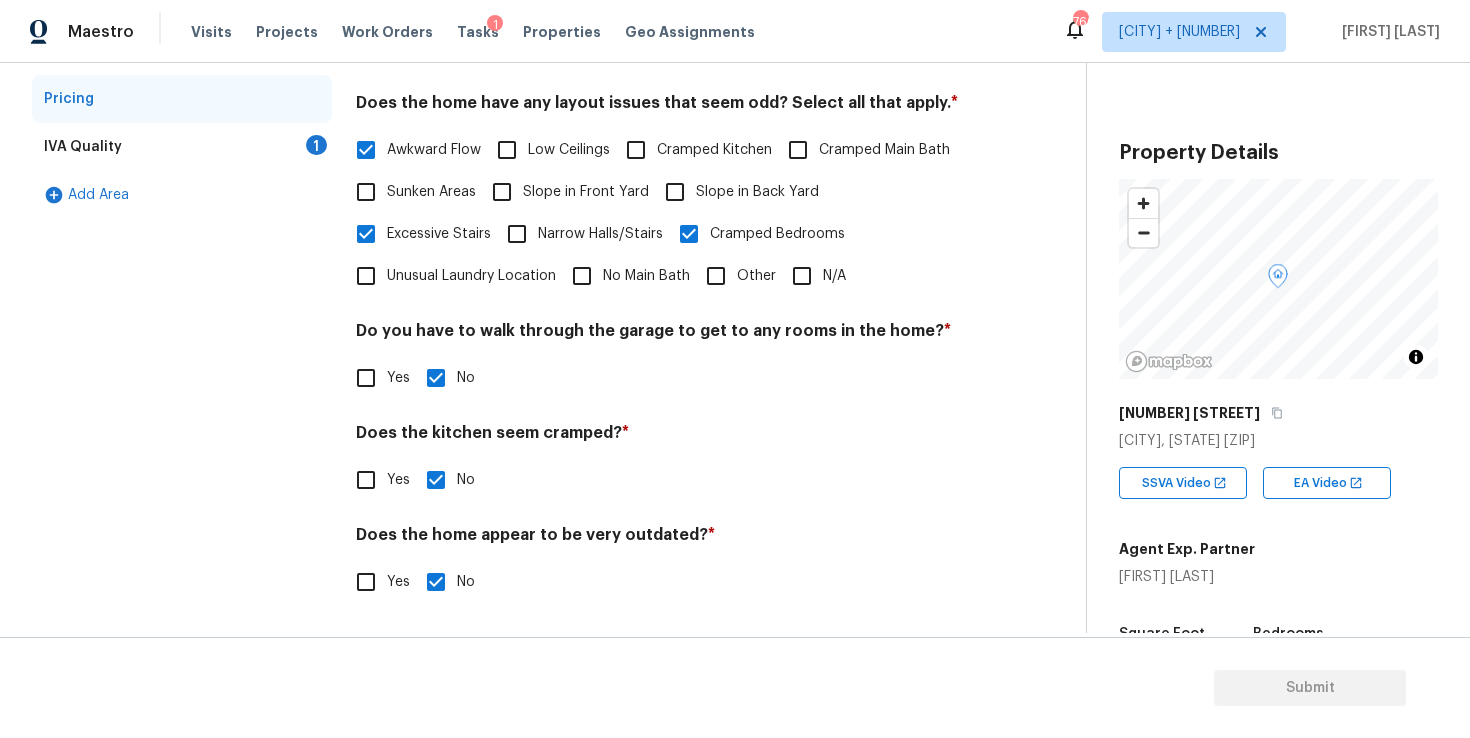 click on "Yes" at bounding box center [366, 582] 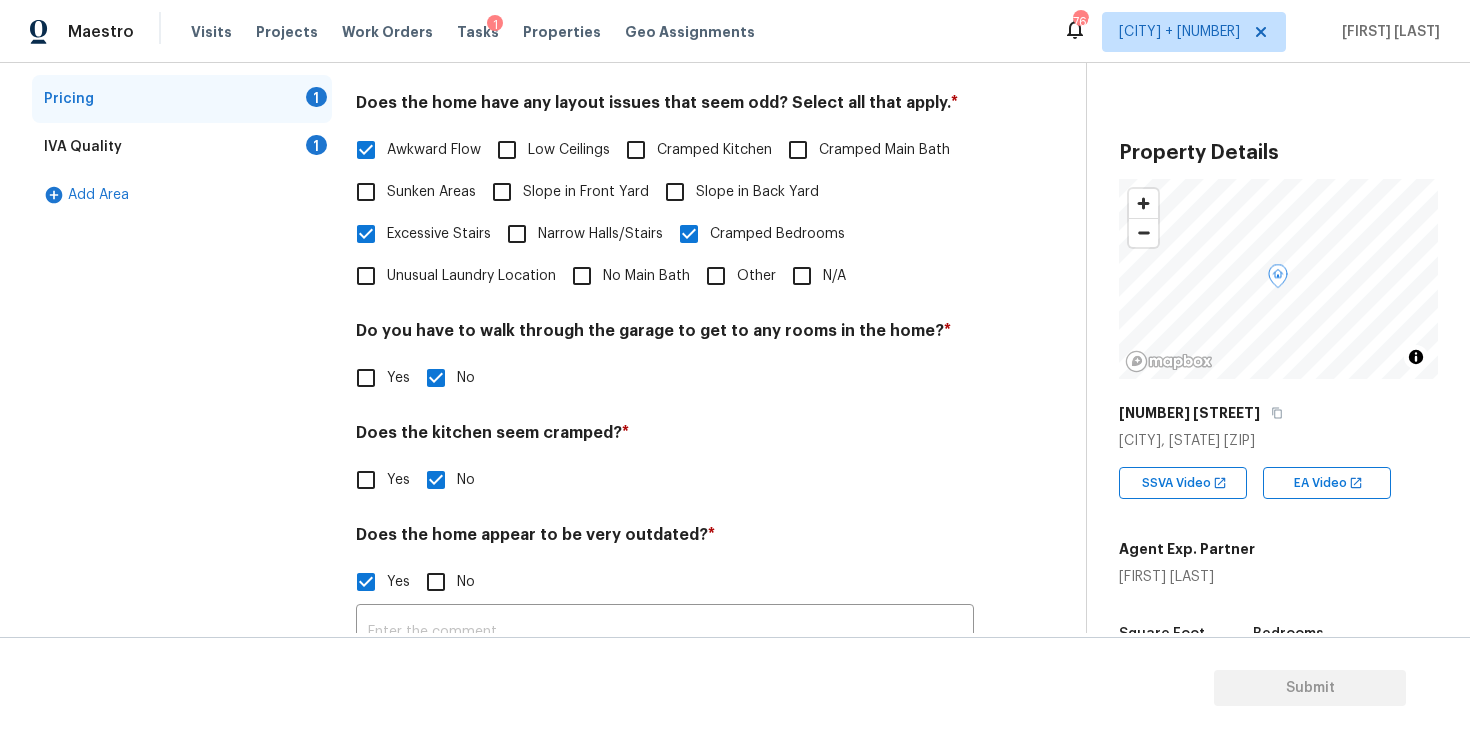 scroll, scrollTop: 473, scrollLeft: 0, axis: vertical 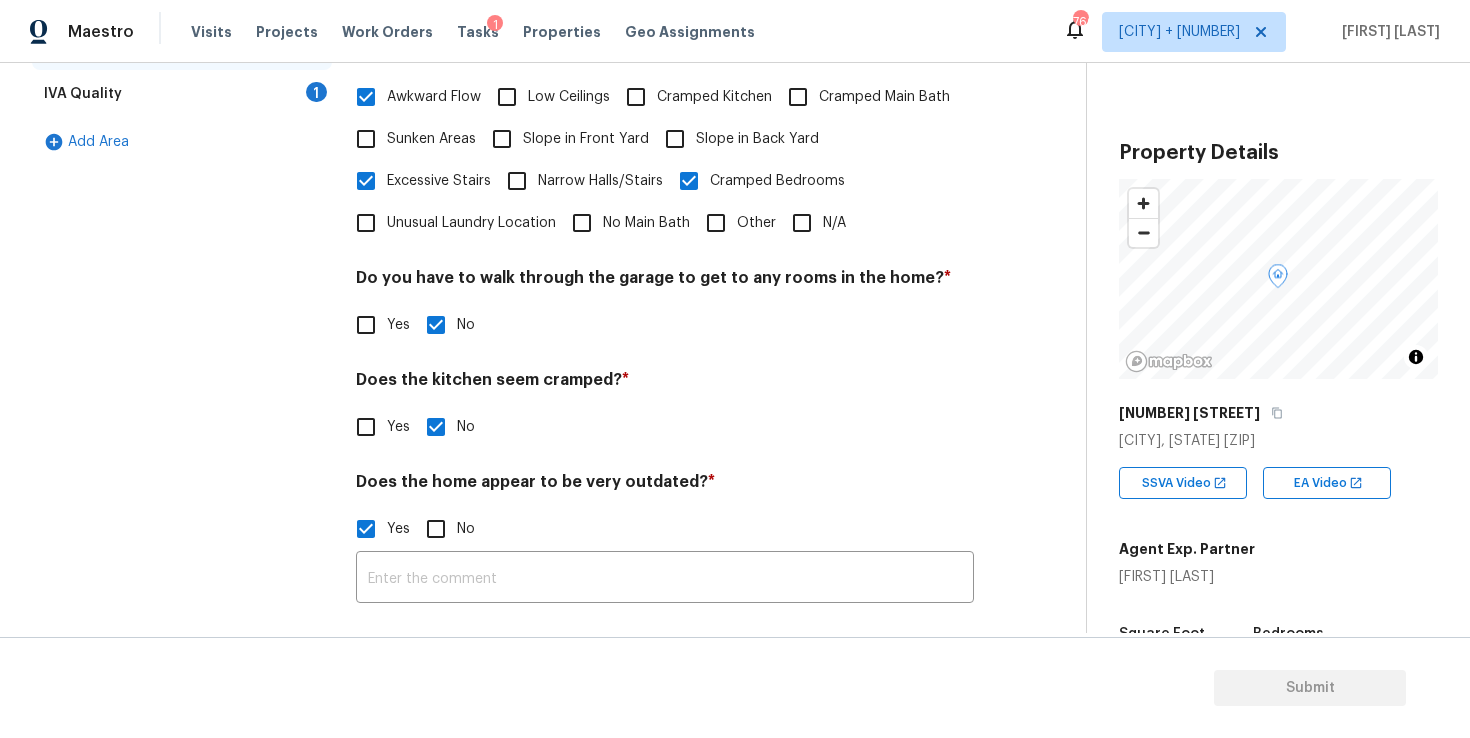 click on "No" at bounding box center (436, 529) 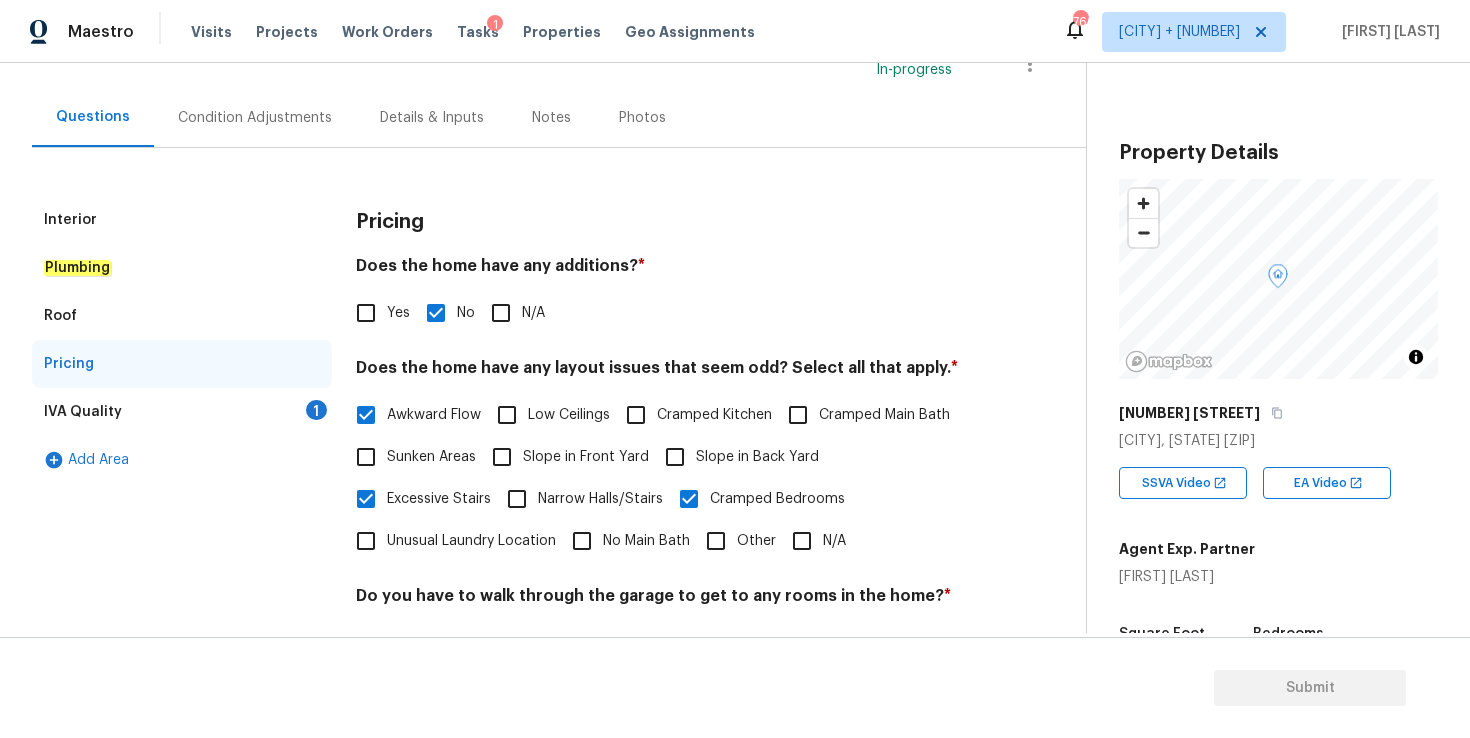 scroll, scrollTop: 159, scrollLeft: 0, axis: vertical 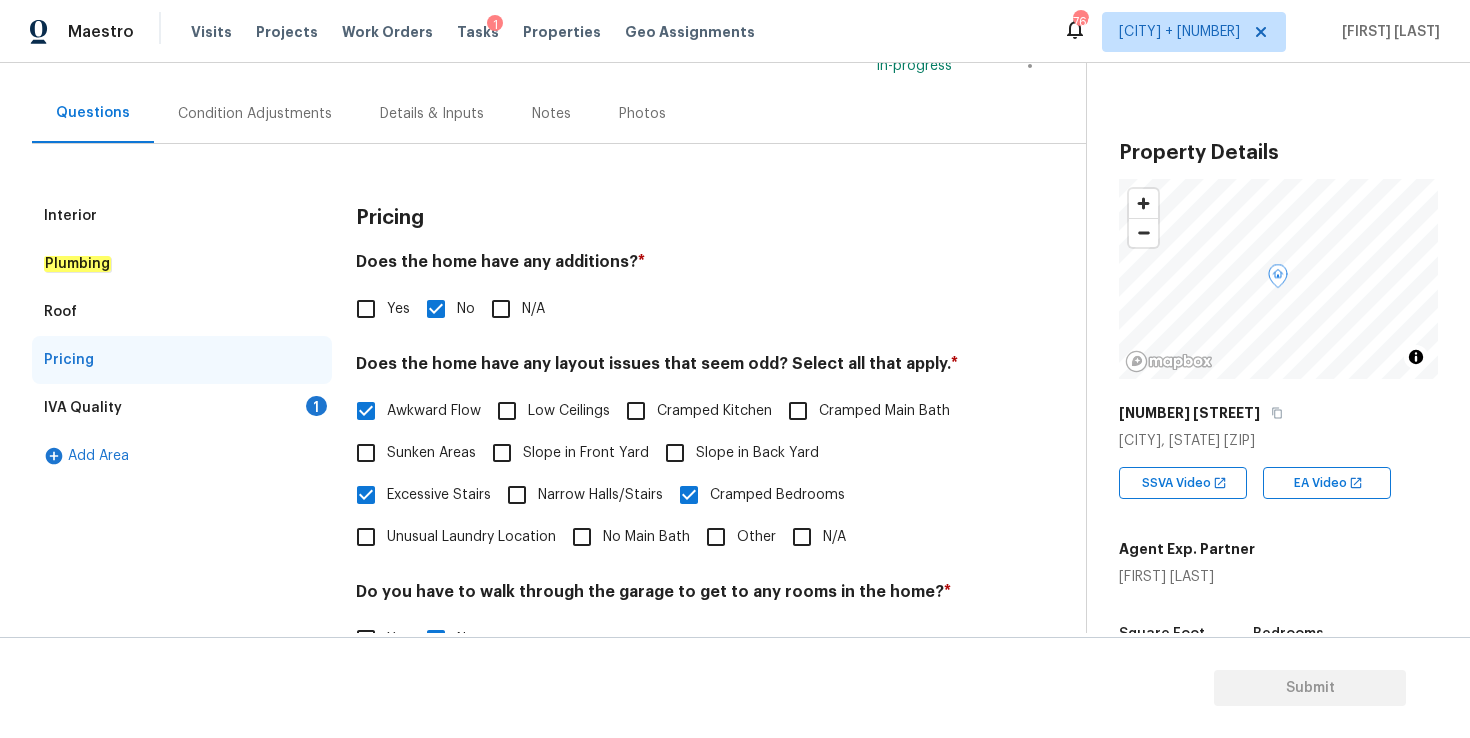click on "IVA Quality 1" at bounding box center (182, 408) 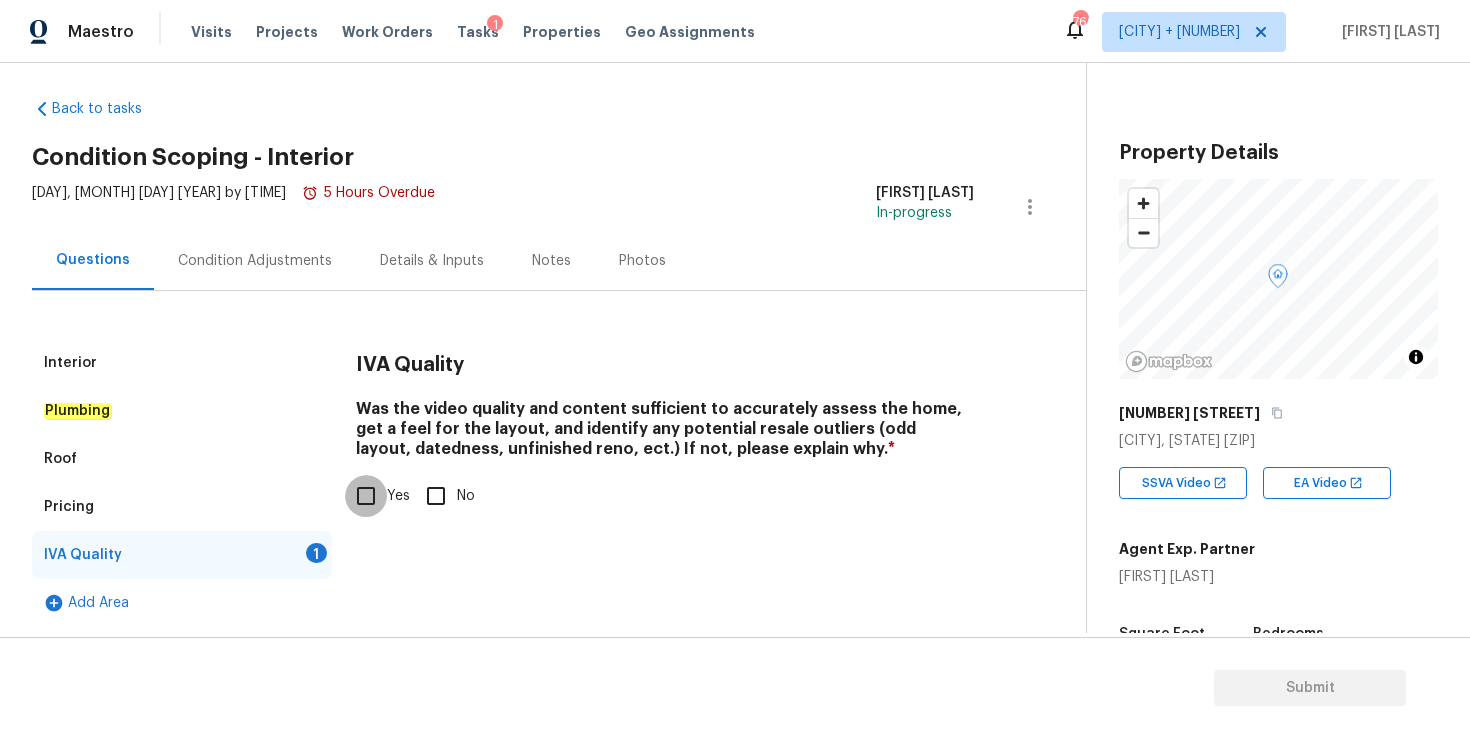 click on "Yes" at bounding box center (366, 496) 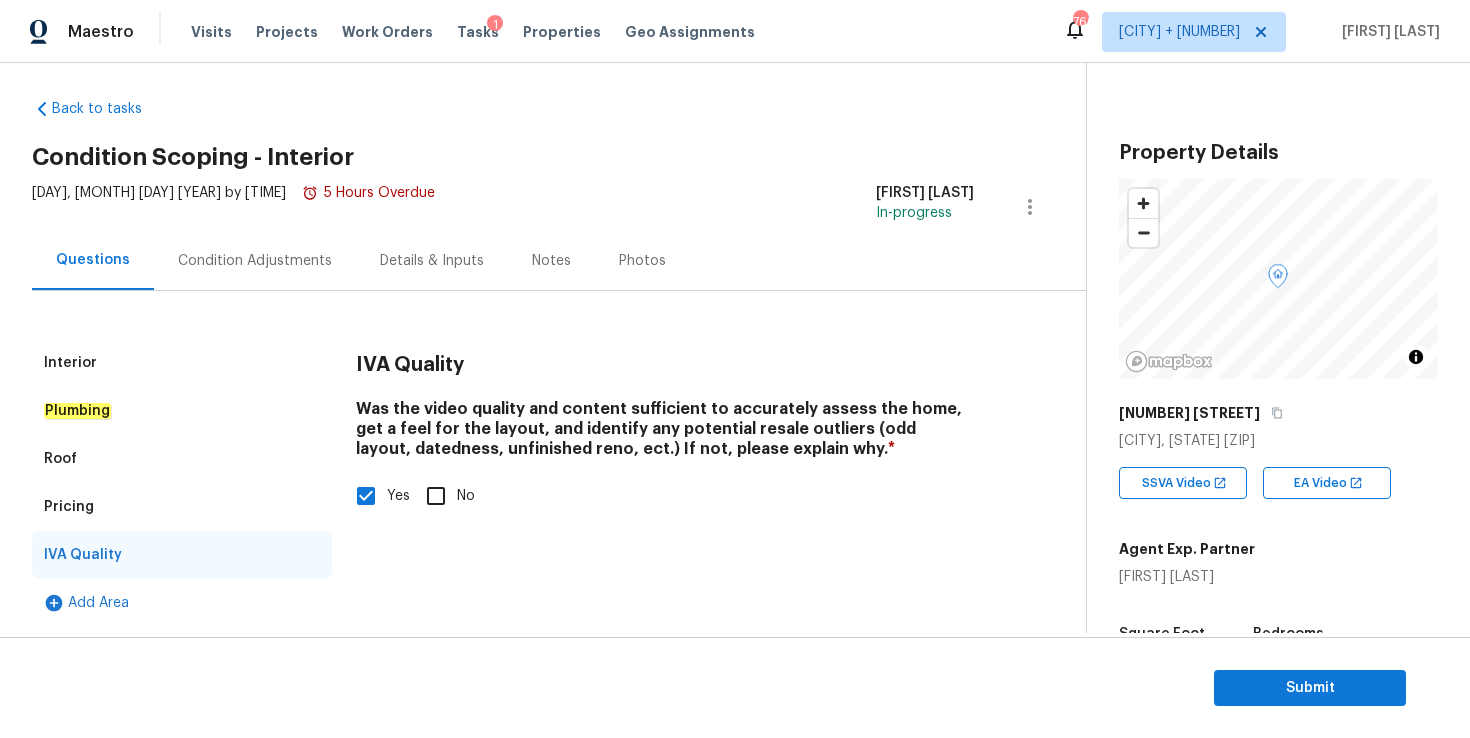 click on "Condition Adjustments" at bounding box center [255, 261] 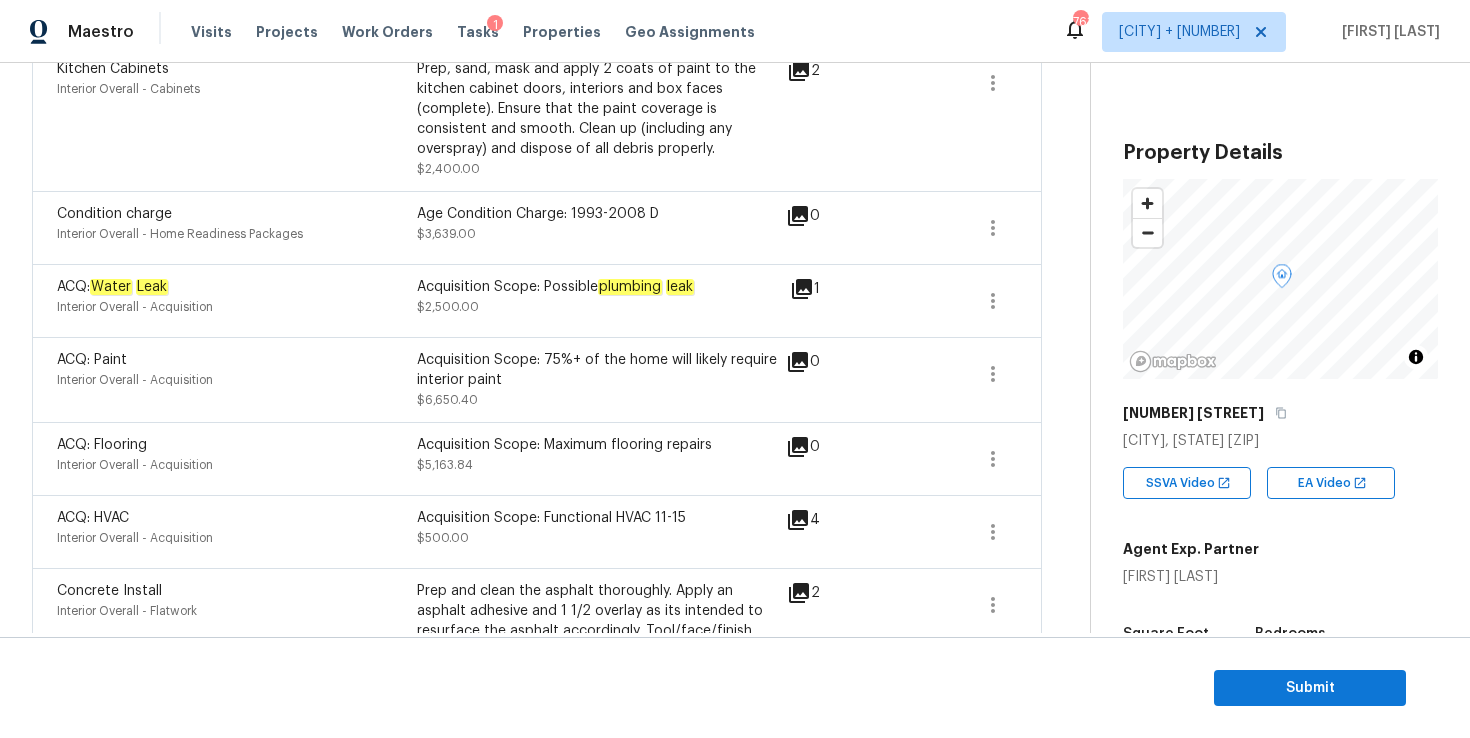 scroll, scrollTop: 572, scrollLeft: 0, axis: vertical 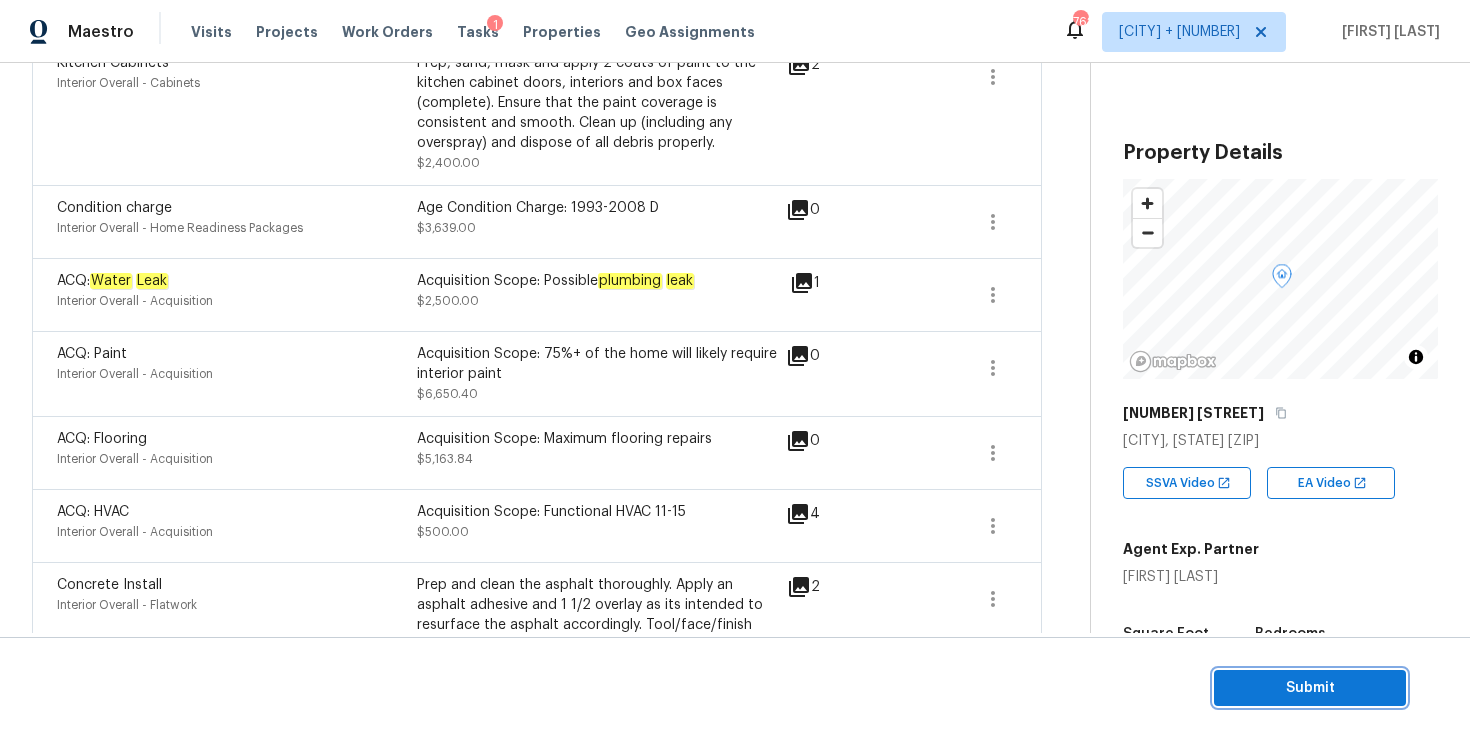 click on "Submit" at bounding box center (1310, 688) 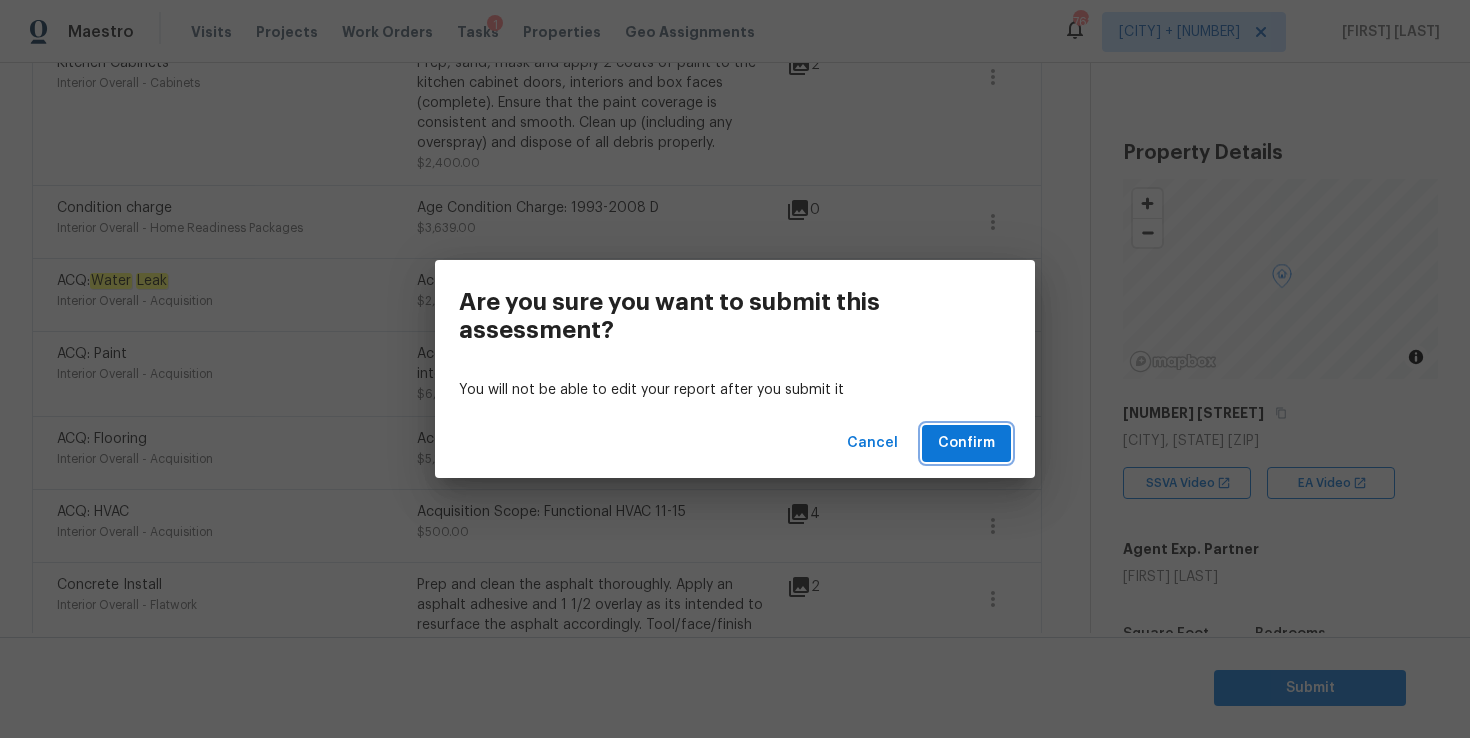 click on "Confirm" at bounding box center [966, 443] 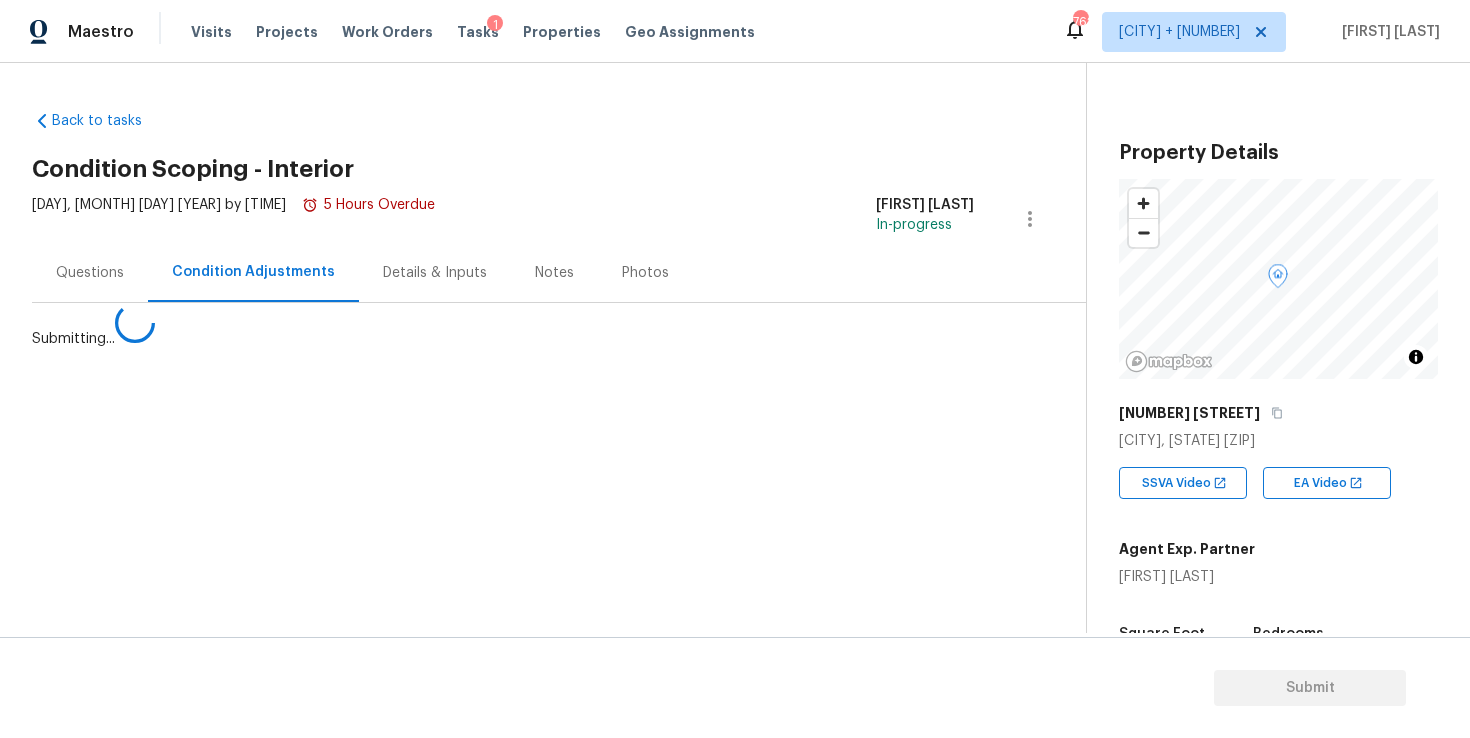 scroll, scrollTop: 0, scrollLeft: 0, axis: both 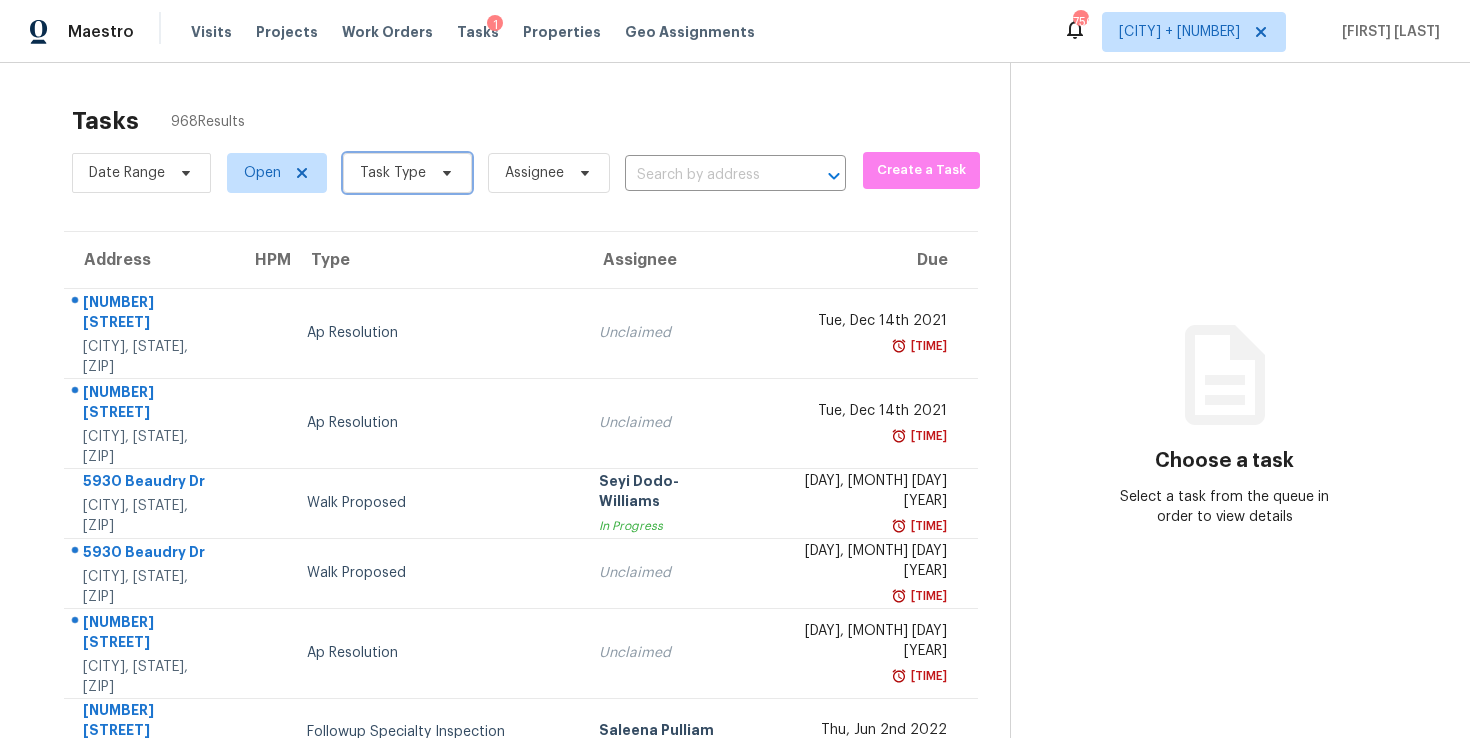click 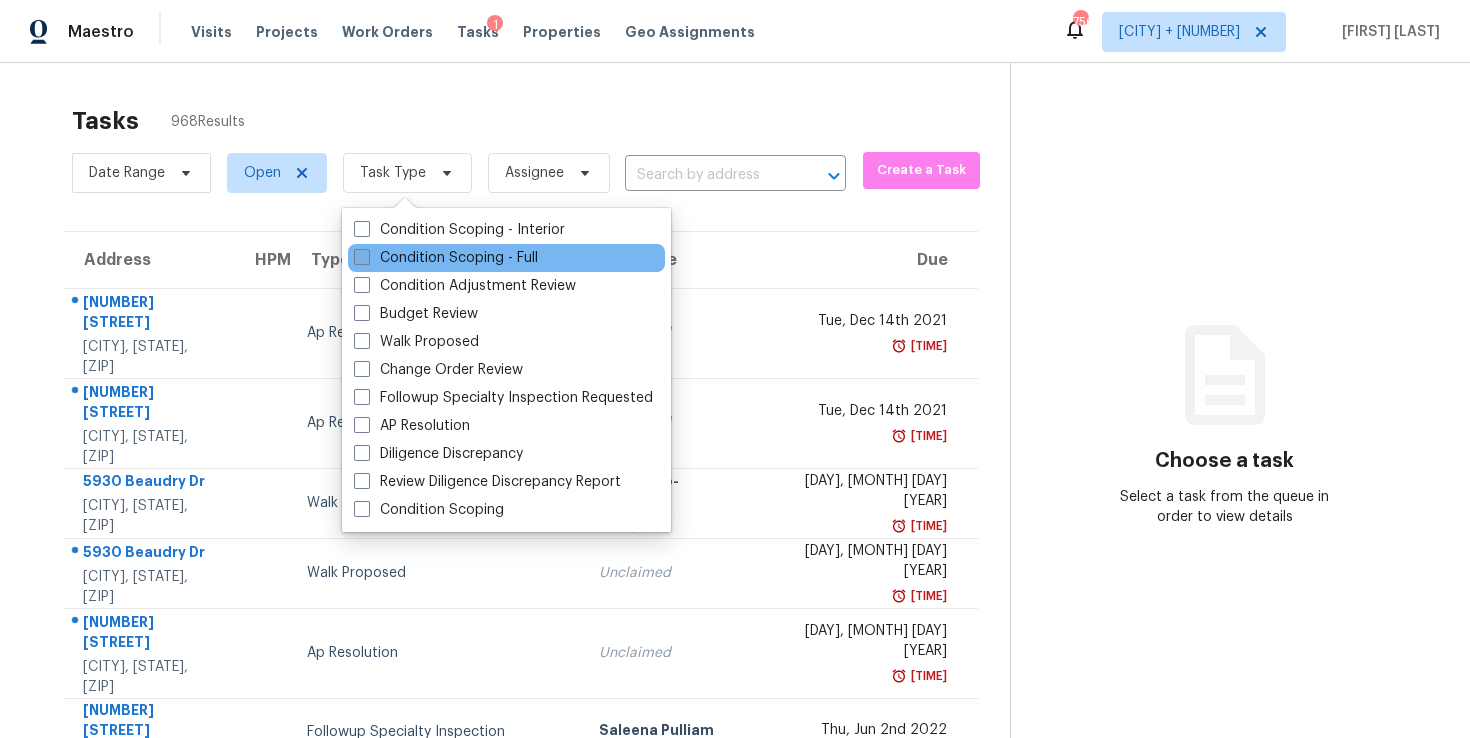 click on "Condition Scoping - Full" at bounding box center [446, 258] 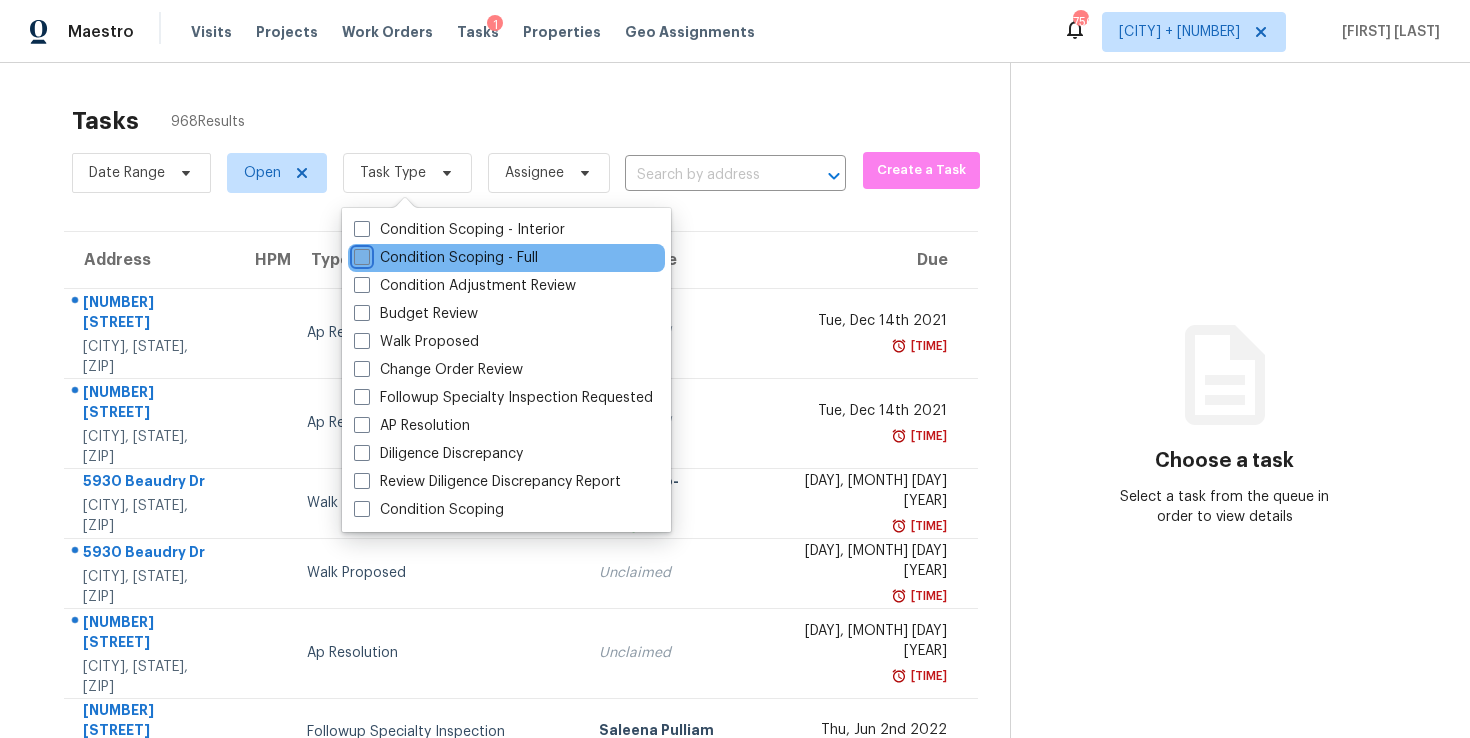 click on "Condition Scoping - Full" at bounding box center (360, 254) 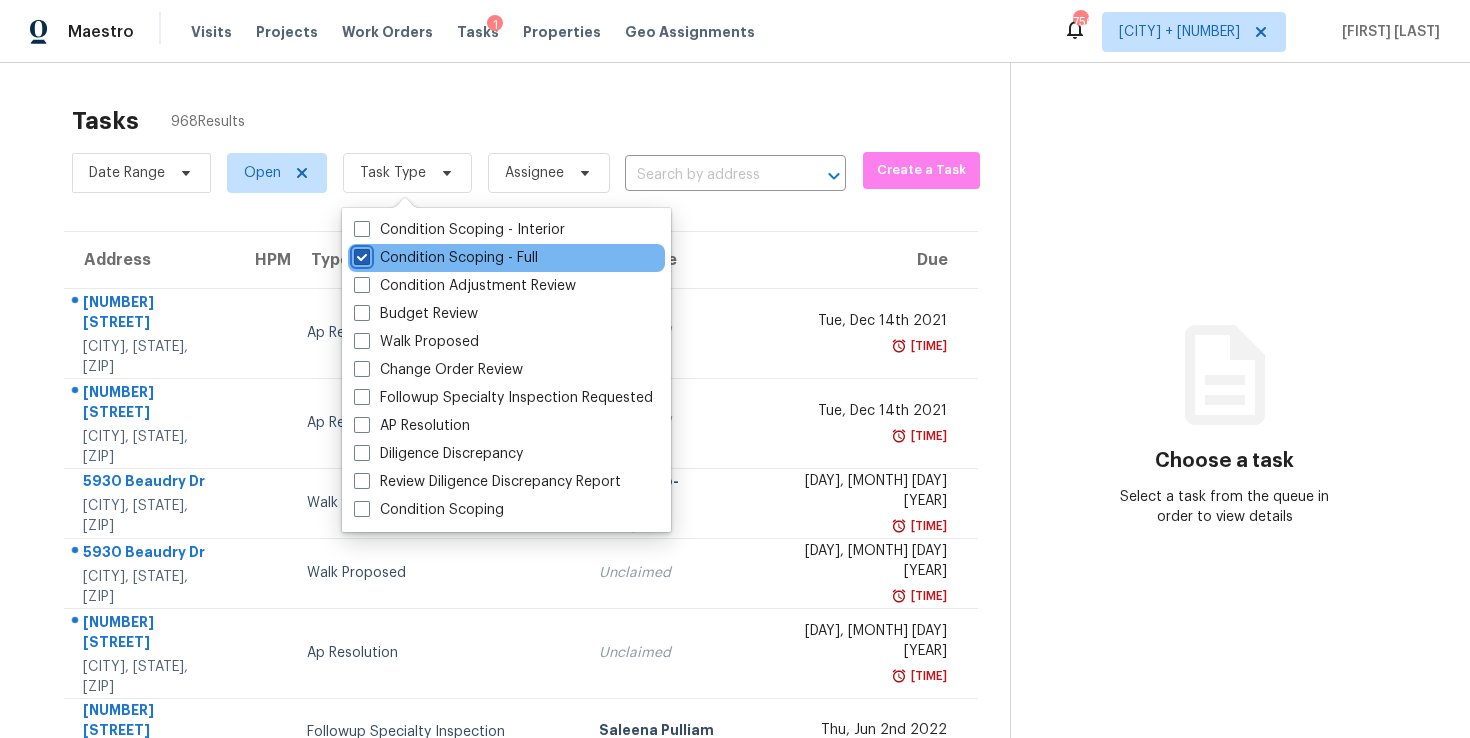 checkbox on "true" 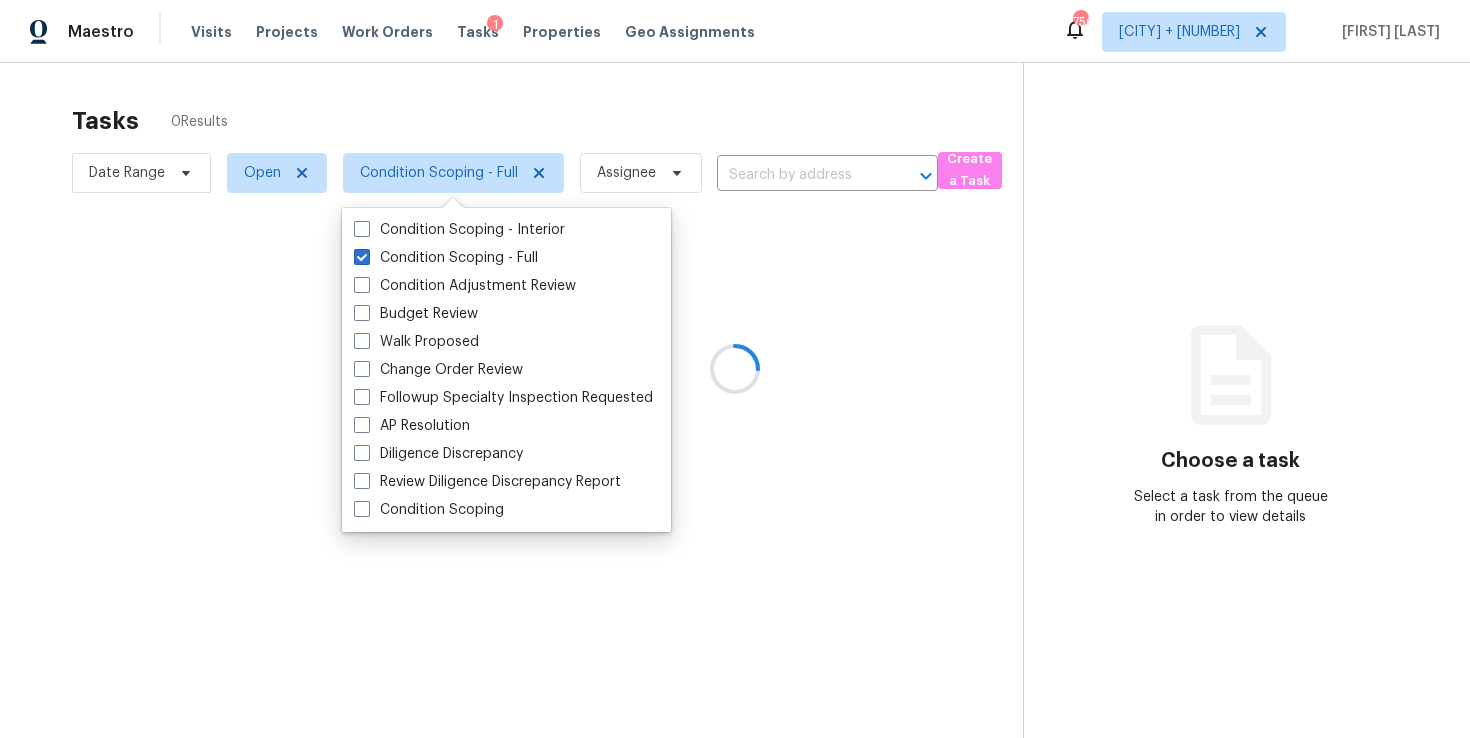 click at bounding box center (735, 369) 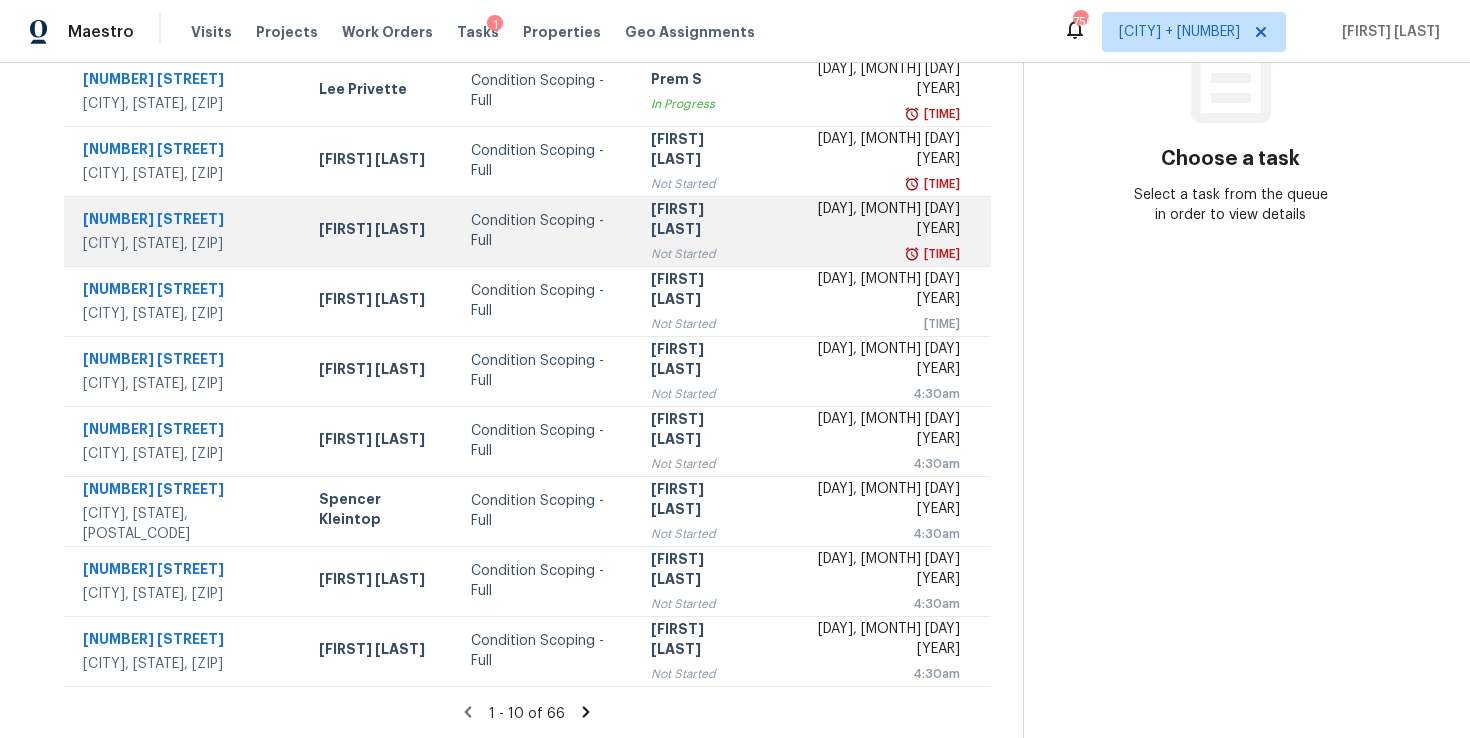 scroll, scrollTop: 303, scrollLeft: 0, axis: vertical 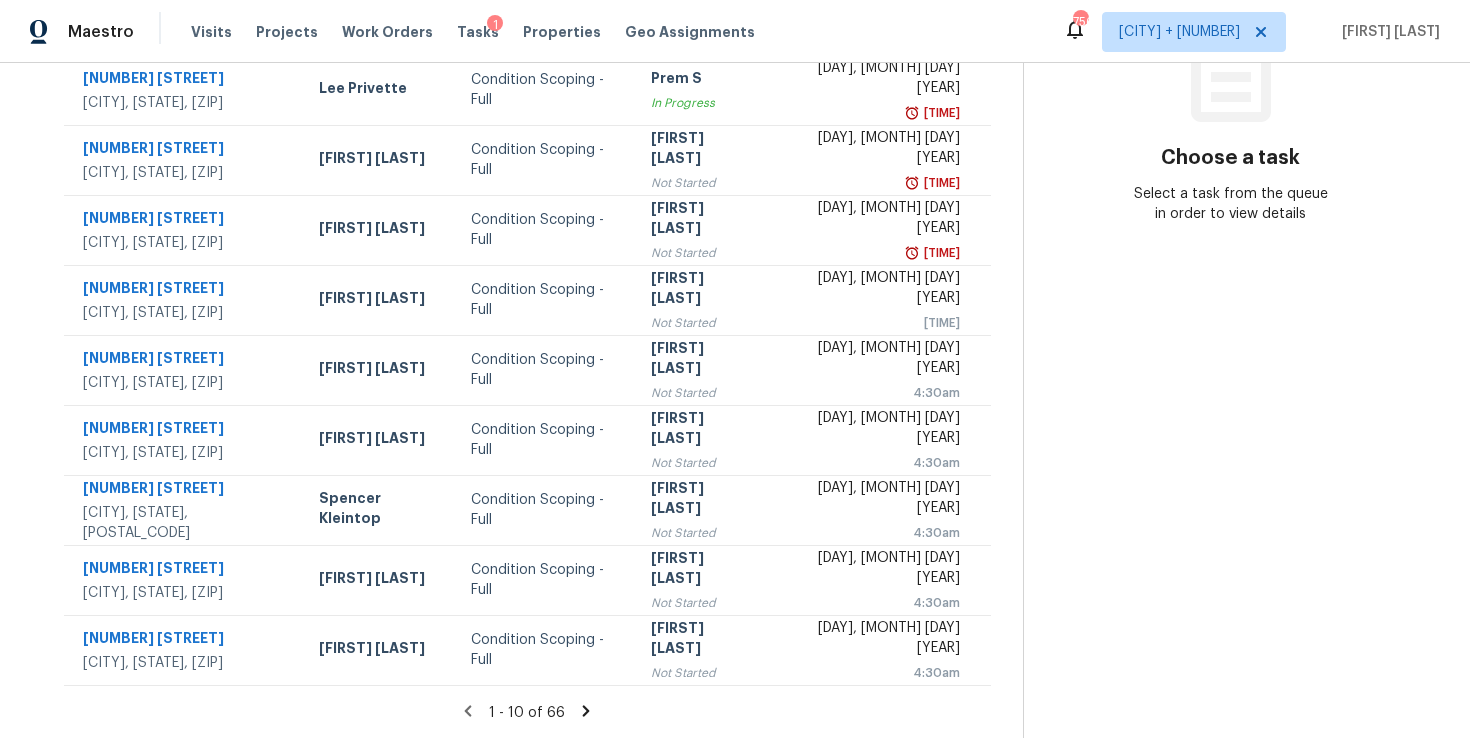 click 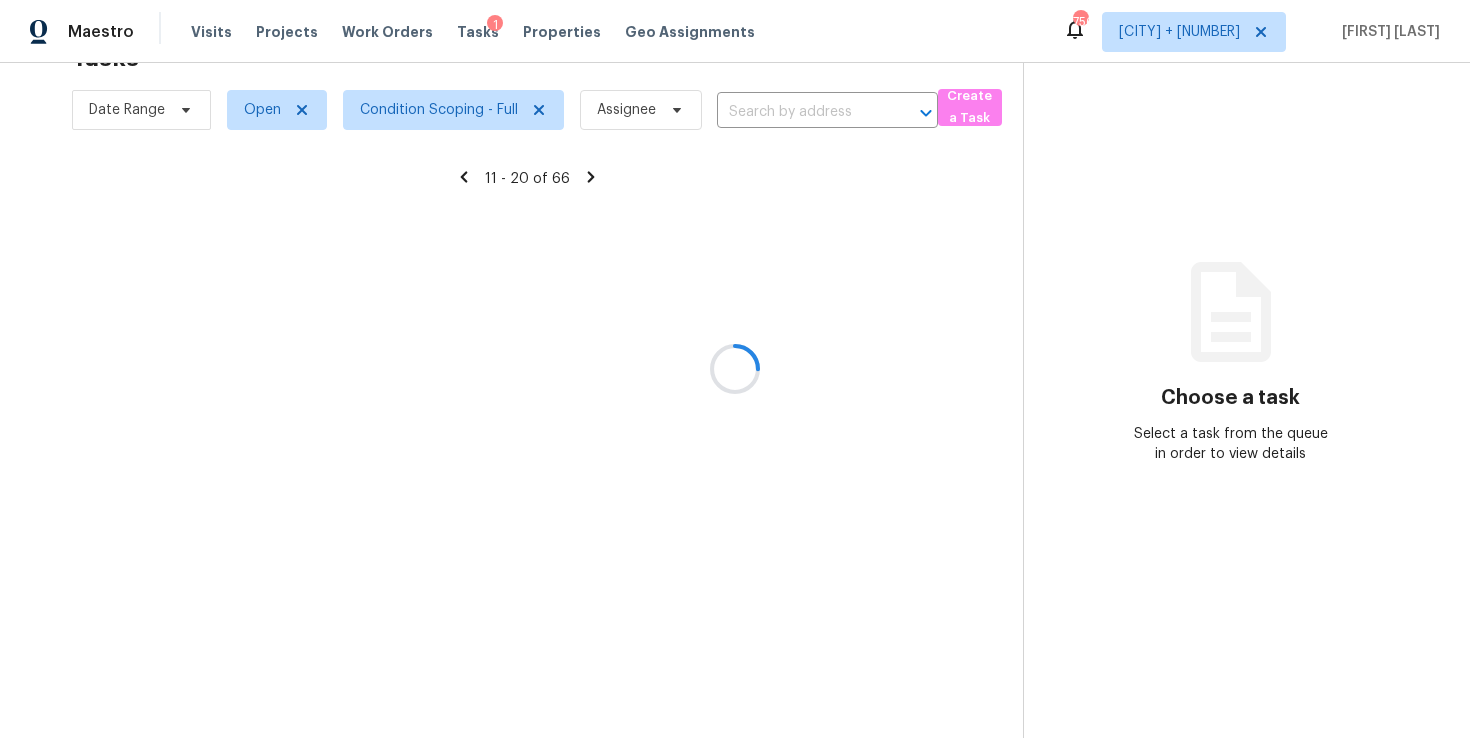 scroll, scrollTop: 303, scrollLeft: 0, axis: vertical 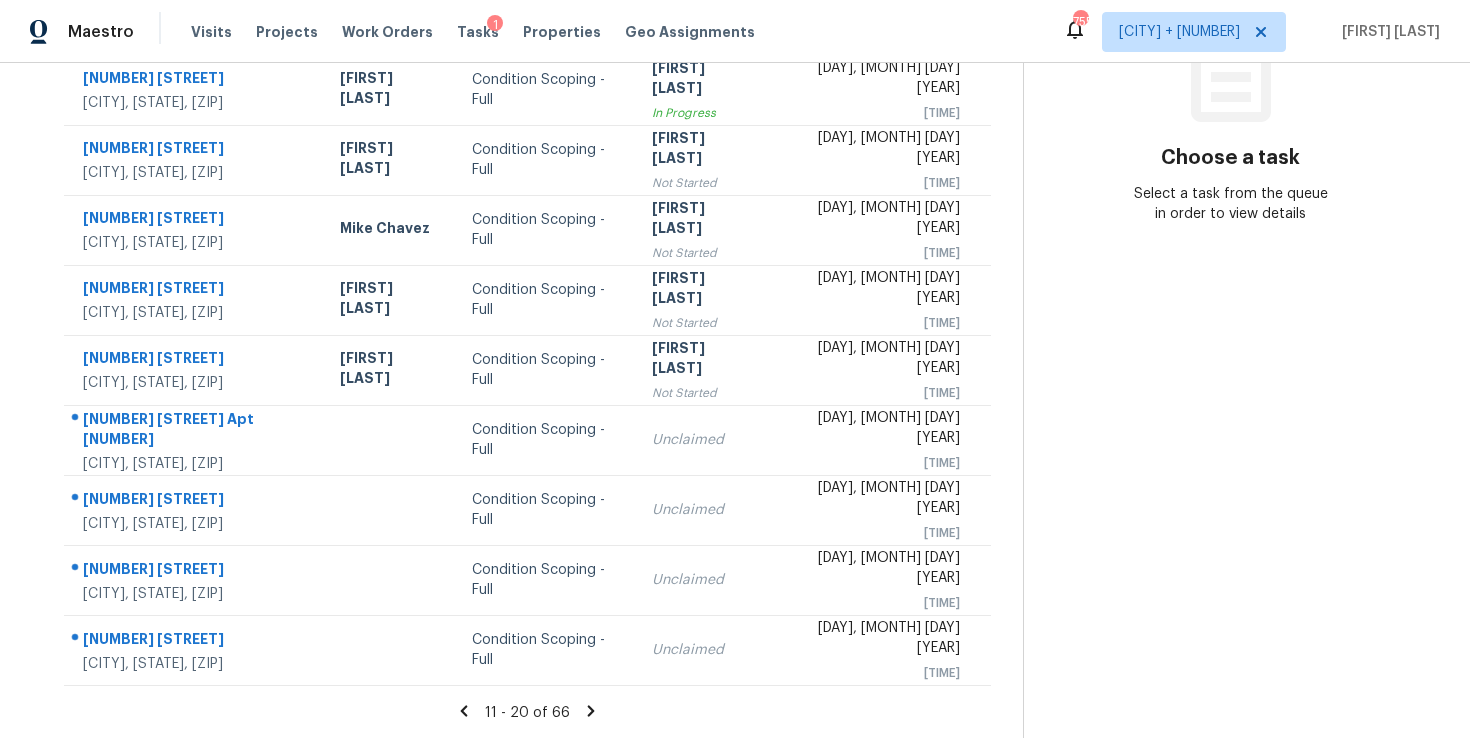 click 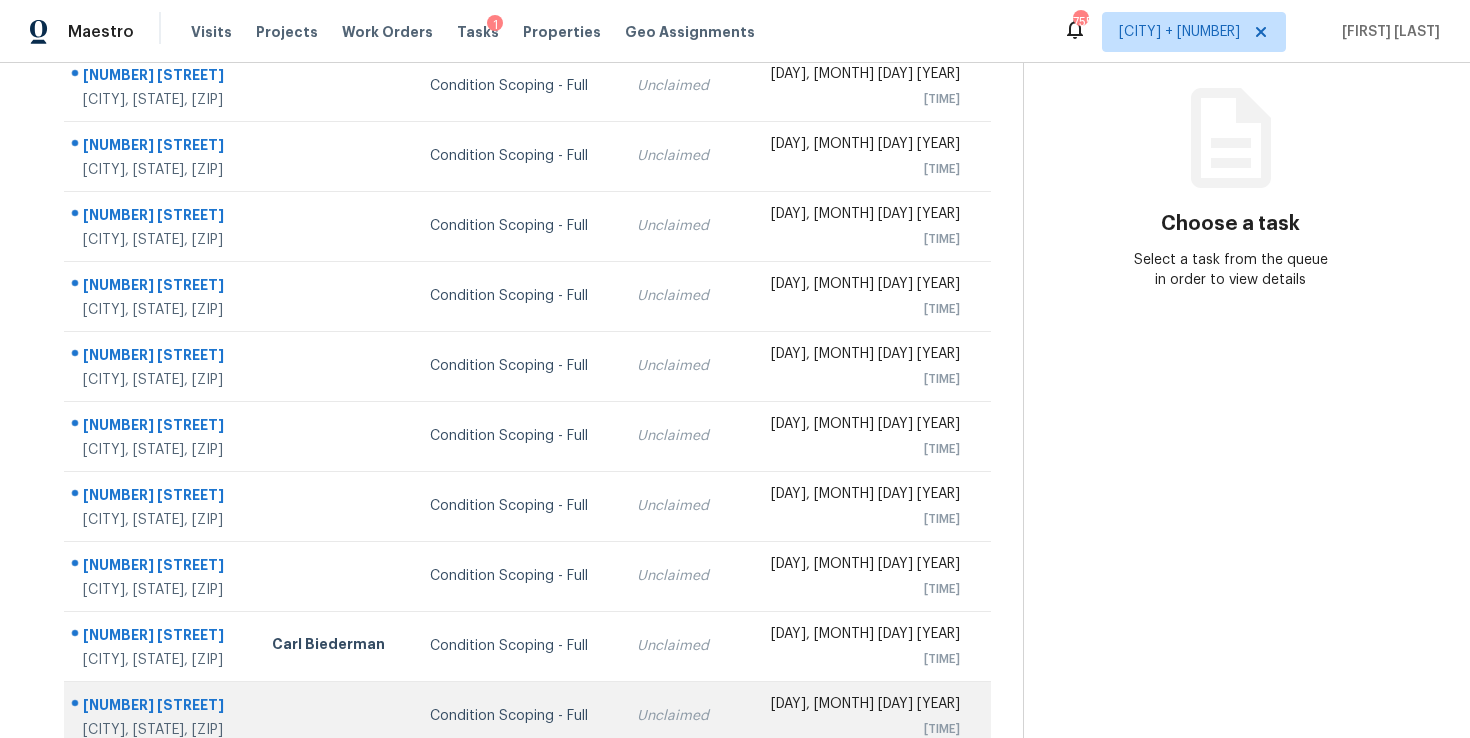 scroll, scrollTop: 303, scrollLeft: 0, axis: vertical 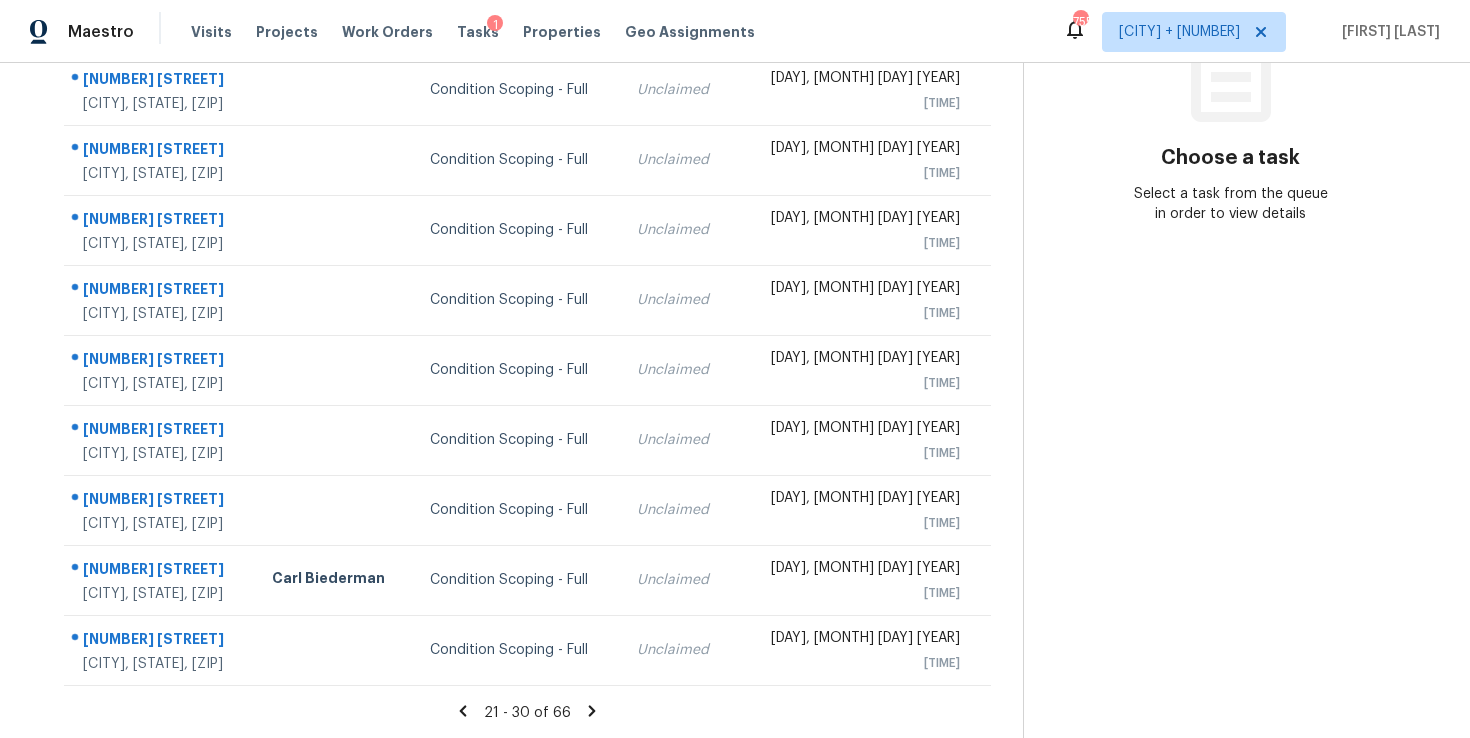 click 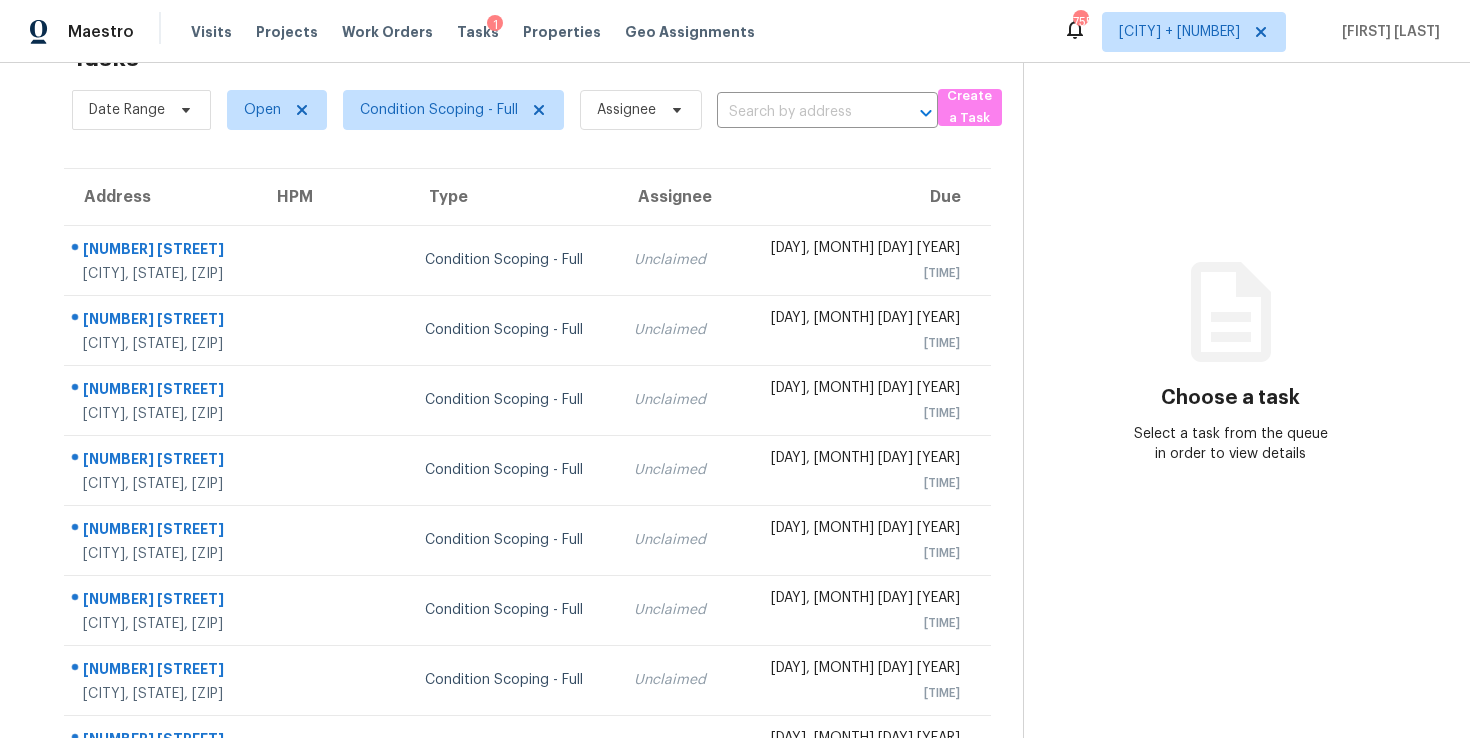 scroll, scrollTop: 303, scrollLeft: 0, axis: vertical 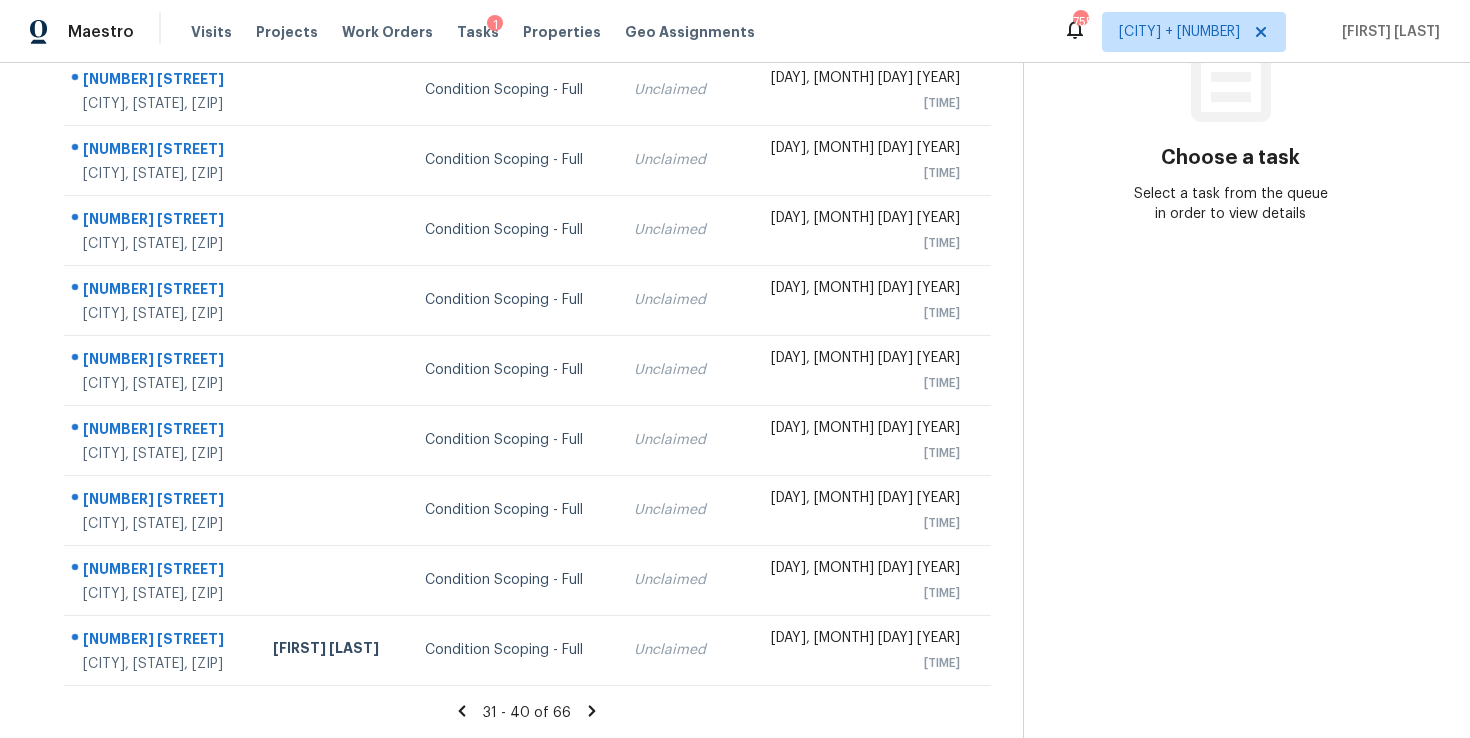 click 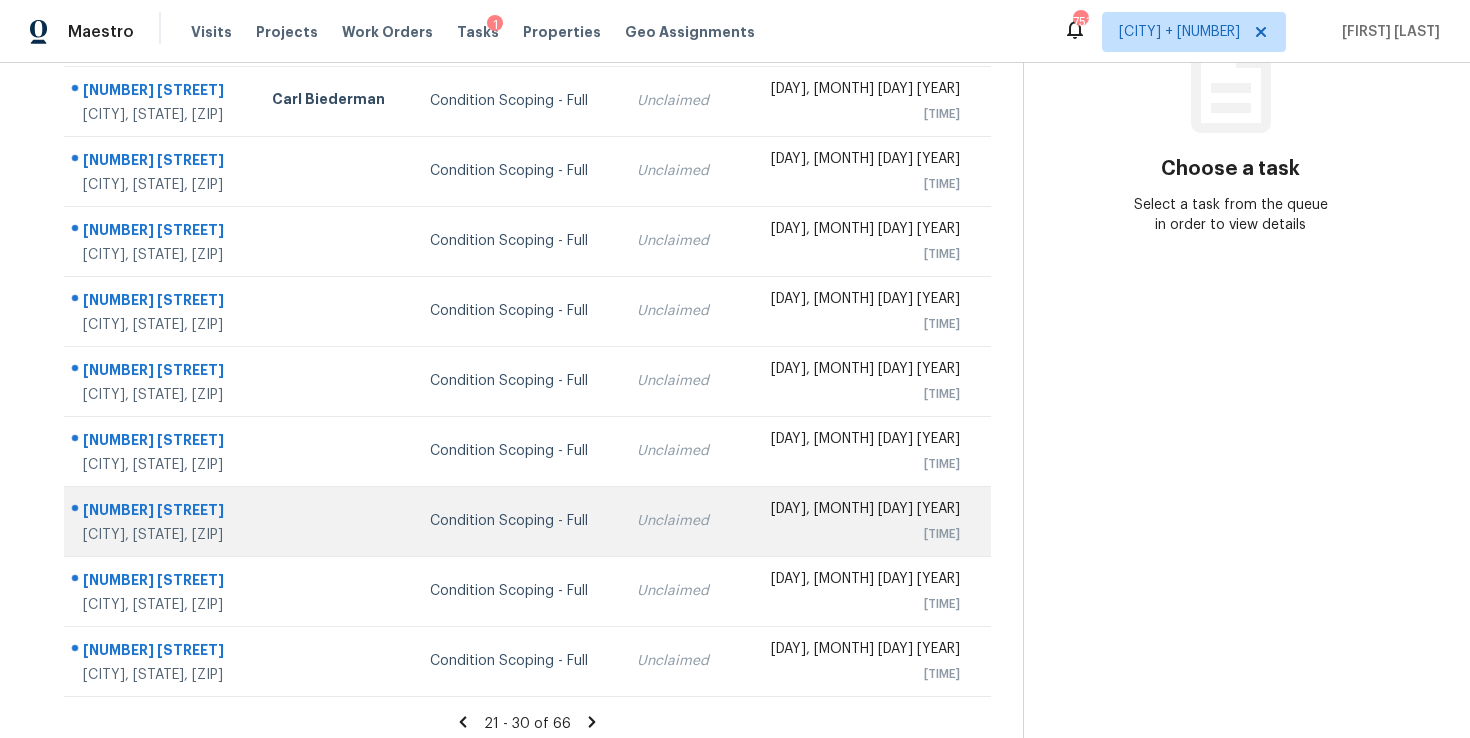 scroll, scrollTop: 303, scrollLeft: 0, axis: vertical 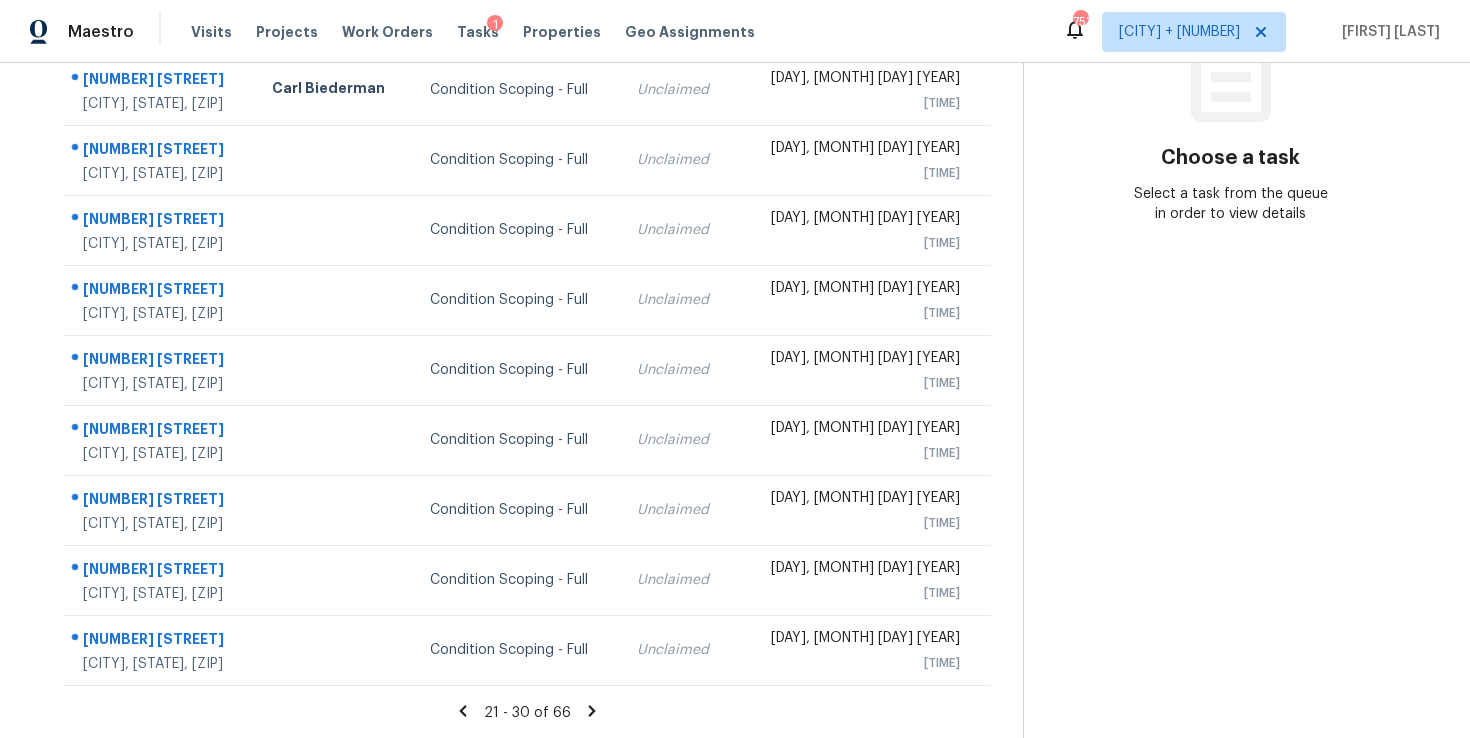 click 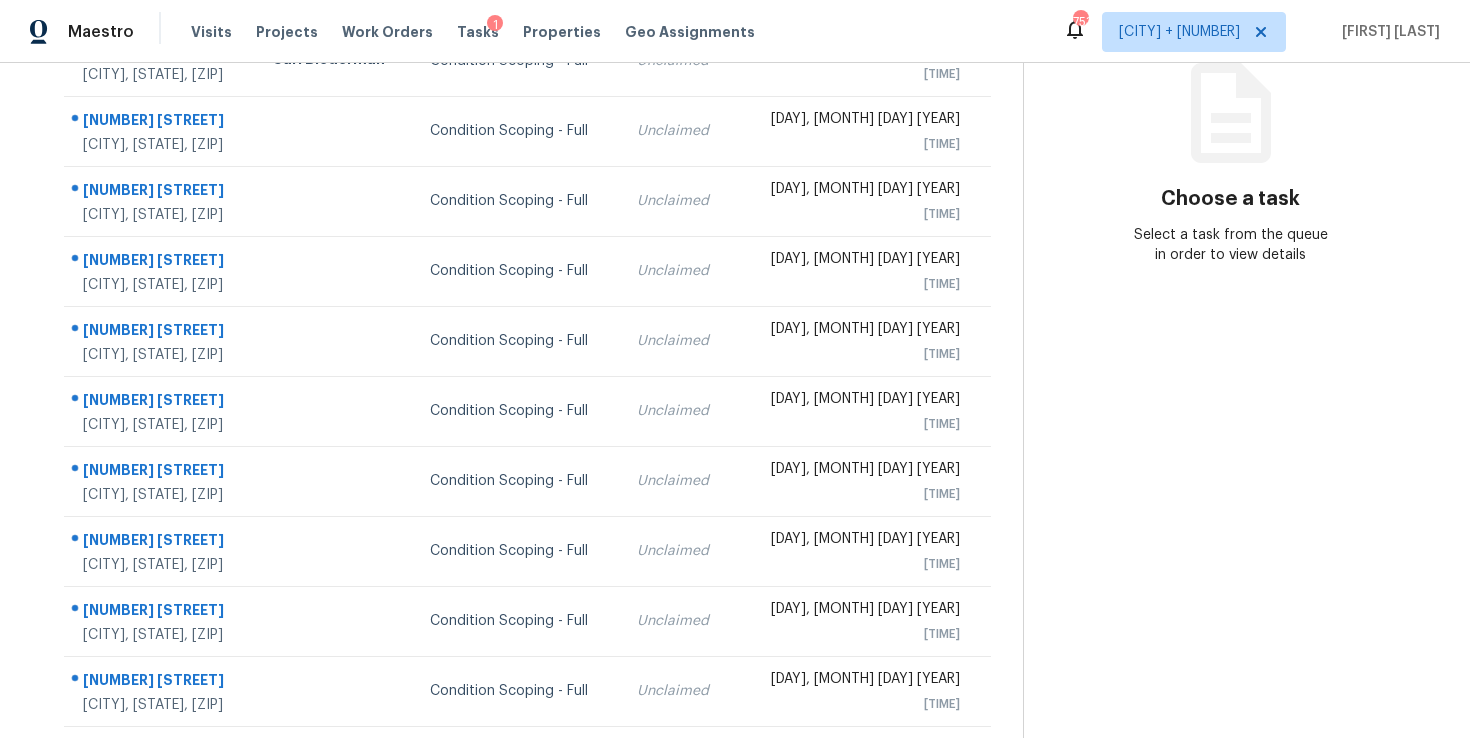 scroll, scrollTop: 303, scrollLeft: 0, axis: vertical 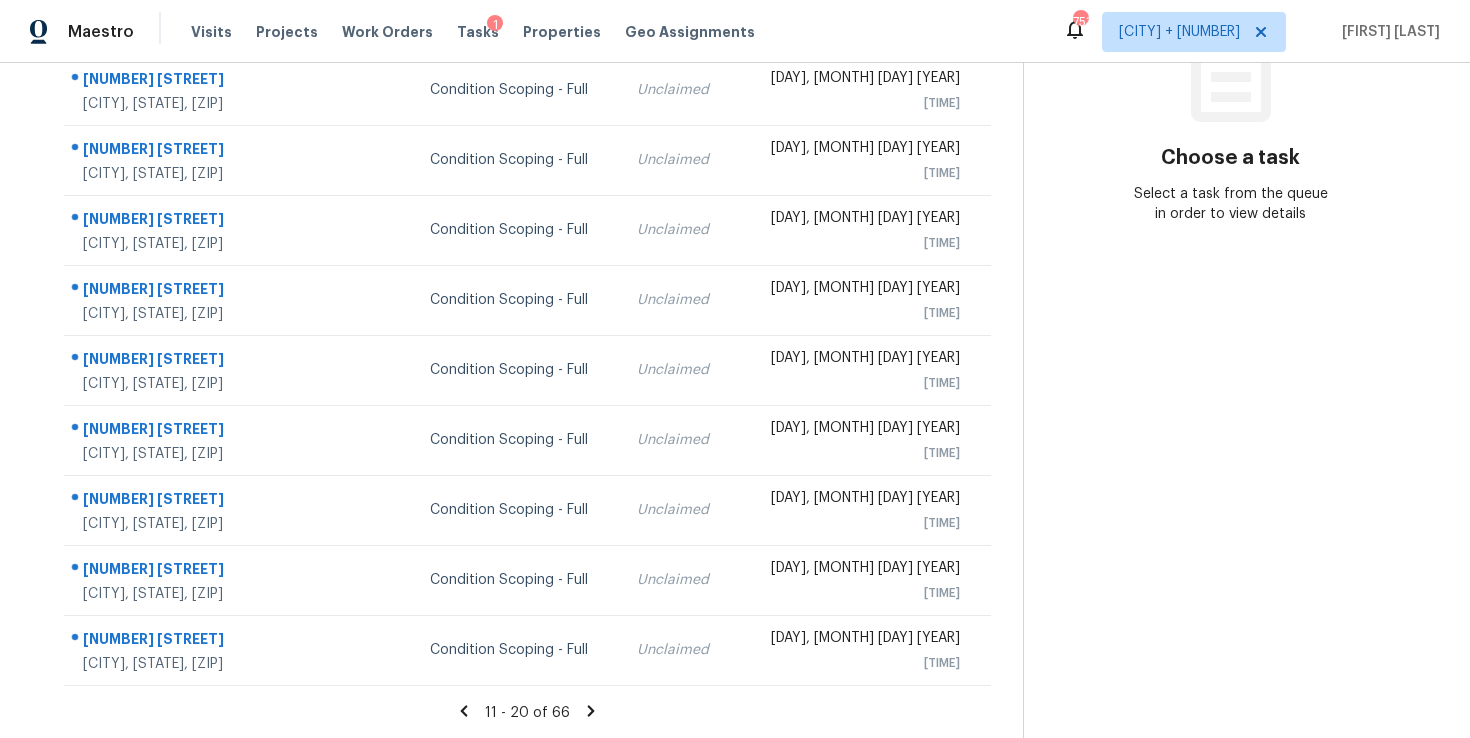 click 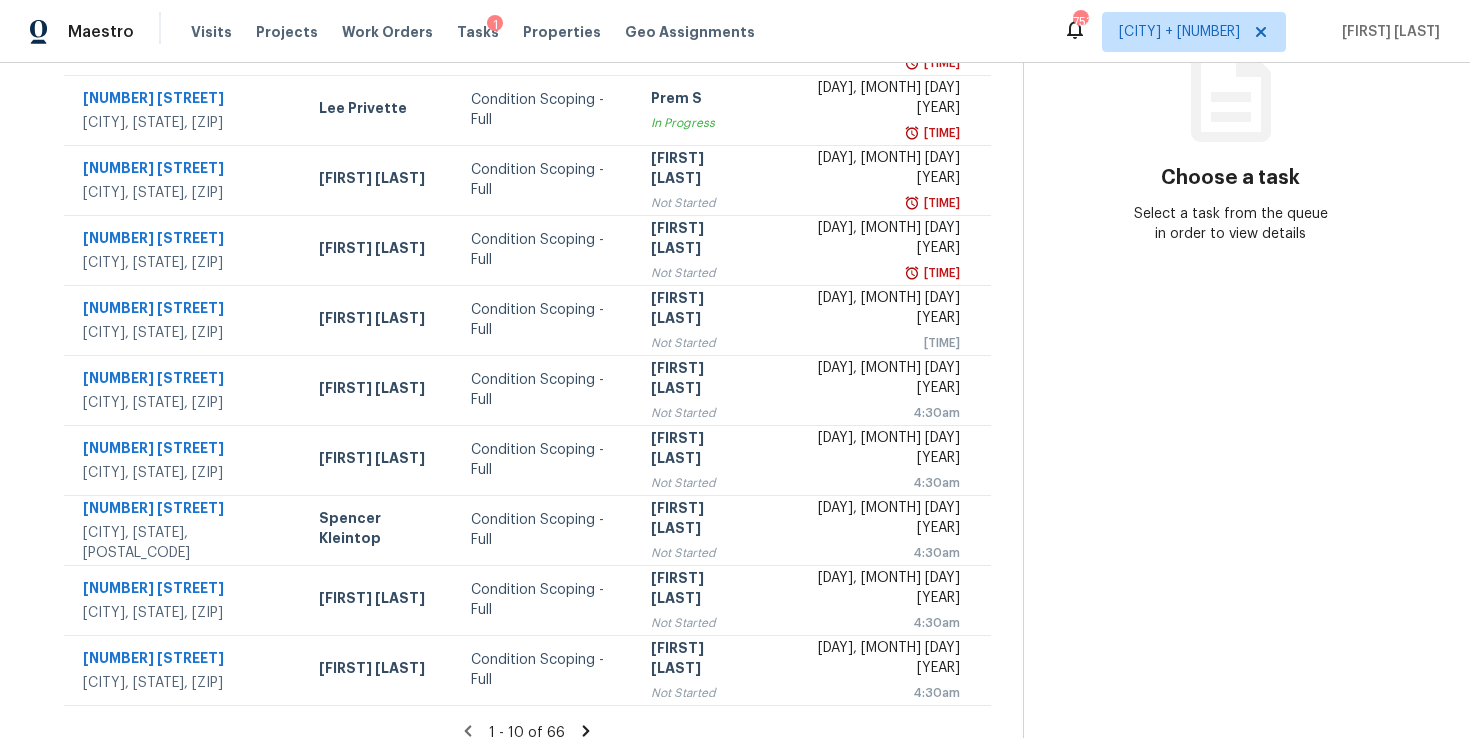 scroll, scrollTop: 303, scrollLeft: 0, axis: vertical 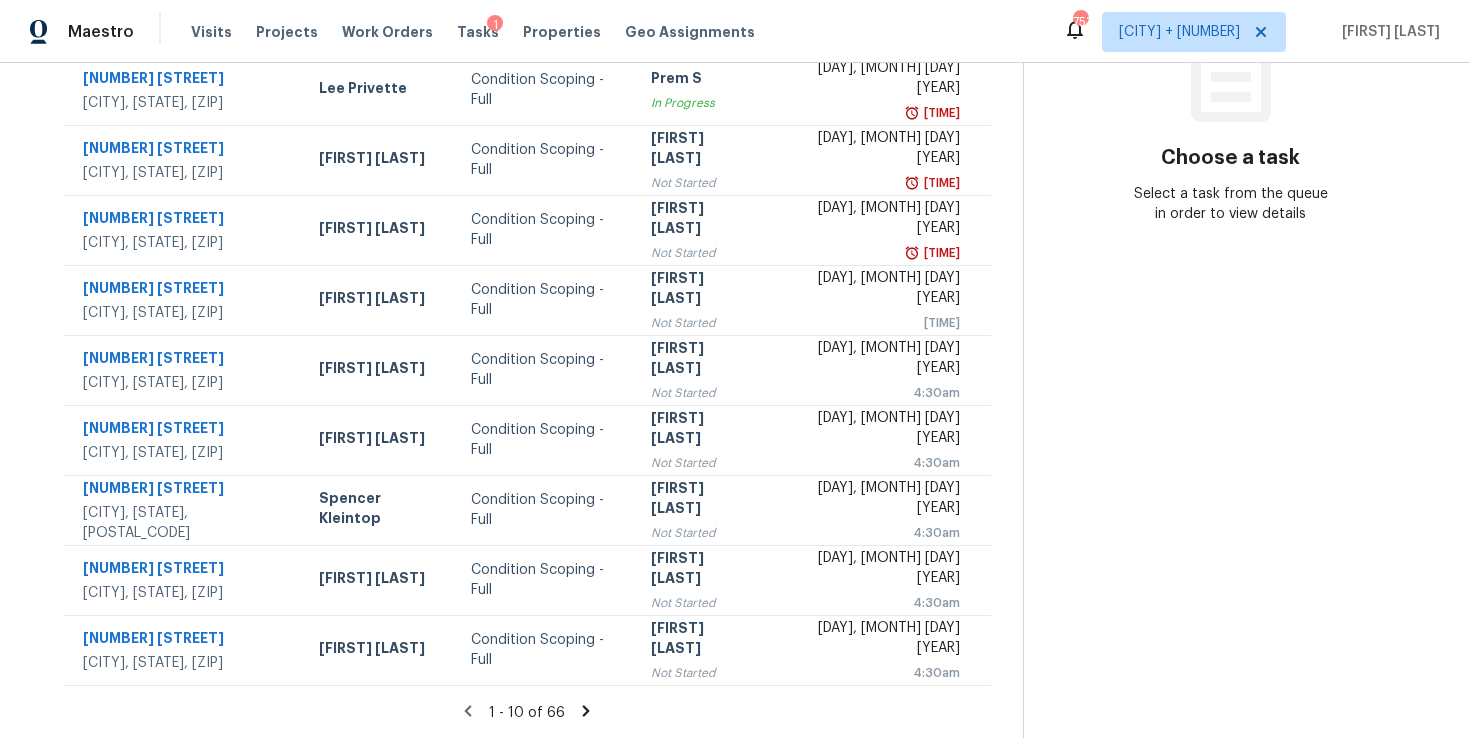 click 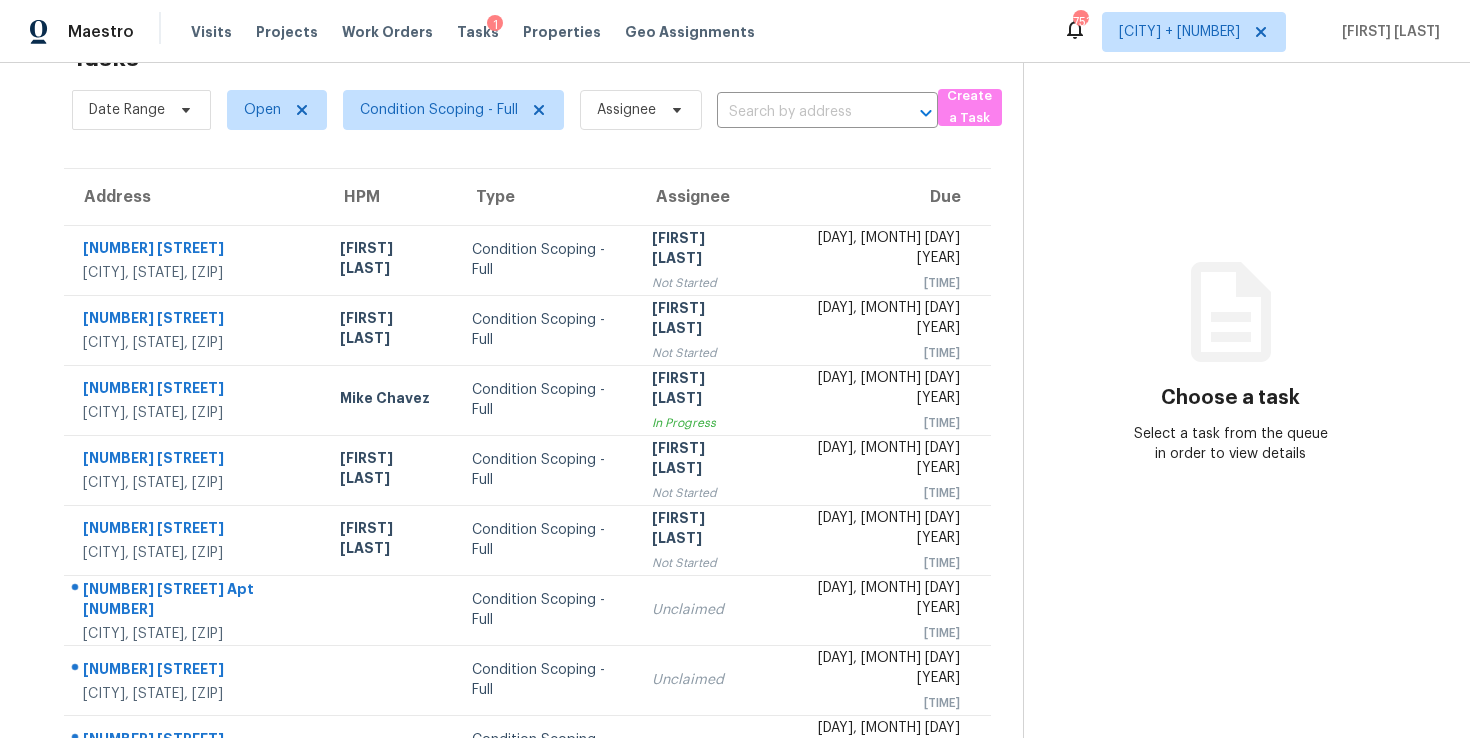 scroll, scrollTop: 303, scrollLeft: 0, axis: vertical 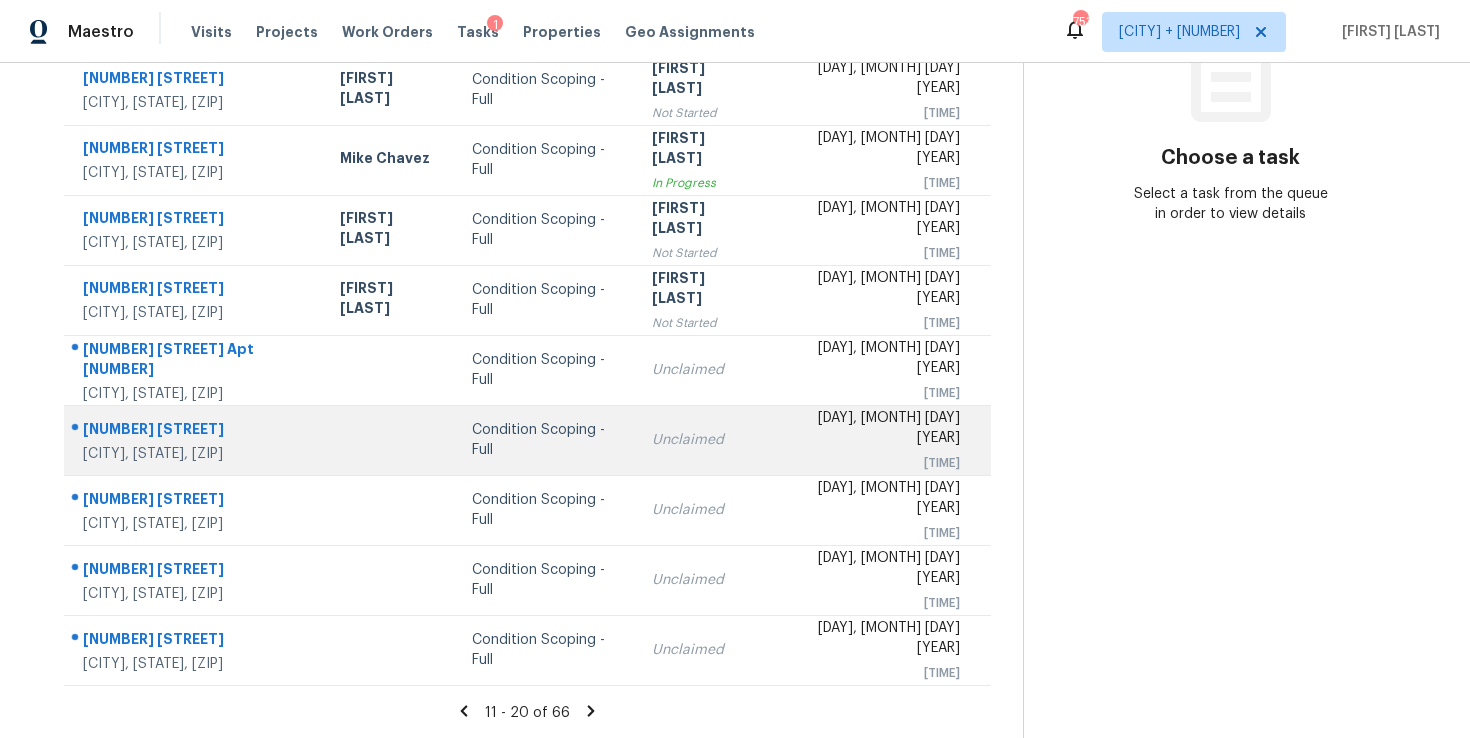 click at bounding box center (390, 440) 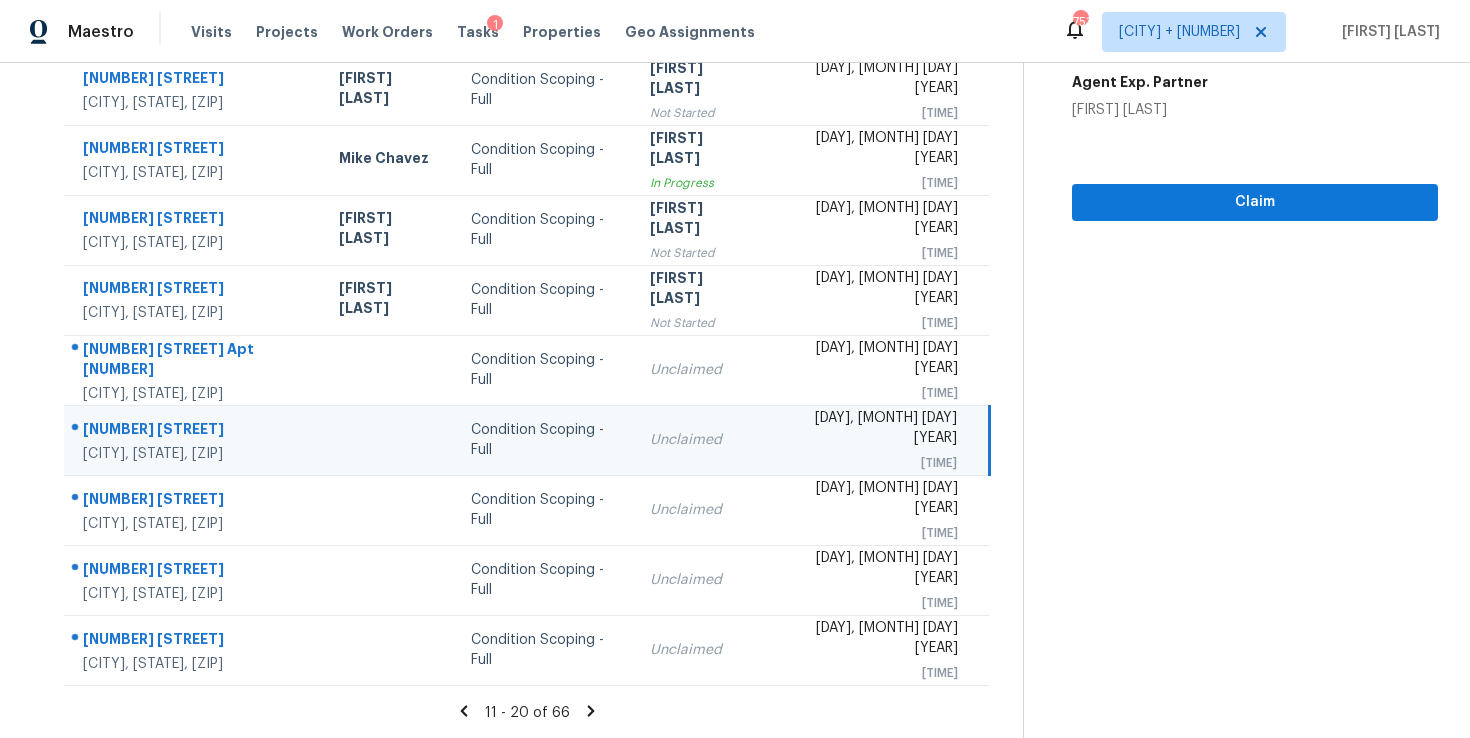 scroll, scrollTop: 0, scrollLeft: 0, axis: both 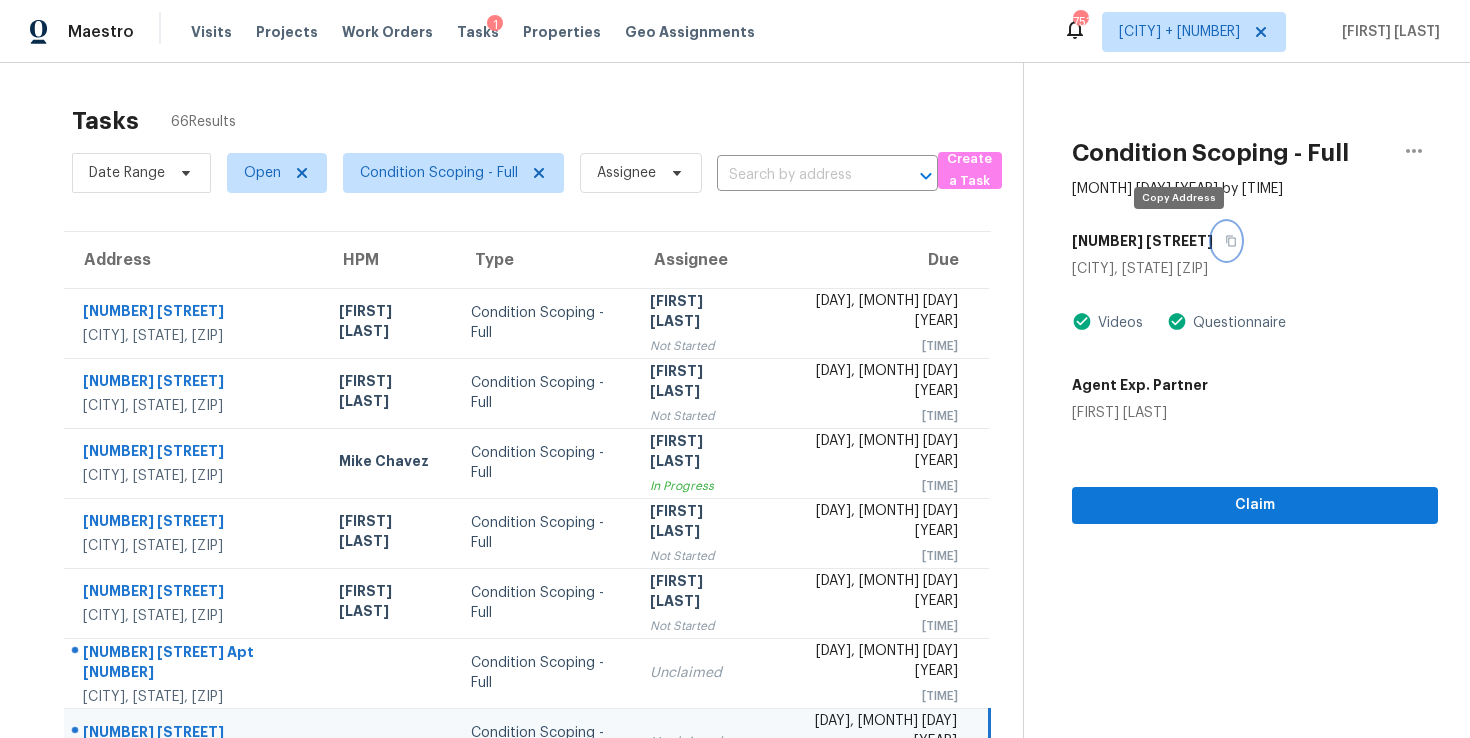 click 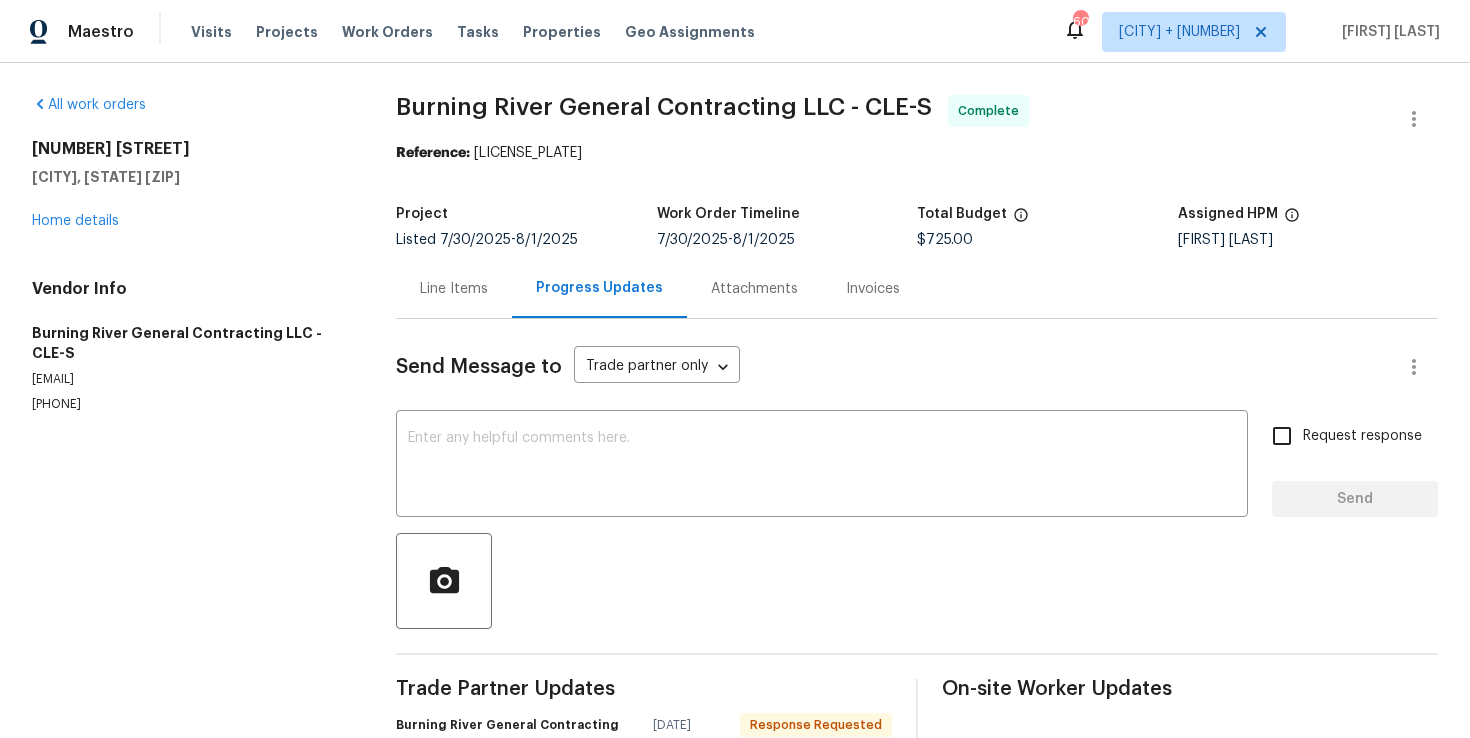 scroll, scrollTop: 0, scrollLeft: 0, axis: both 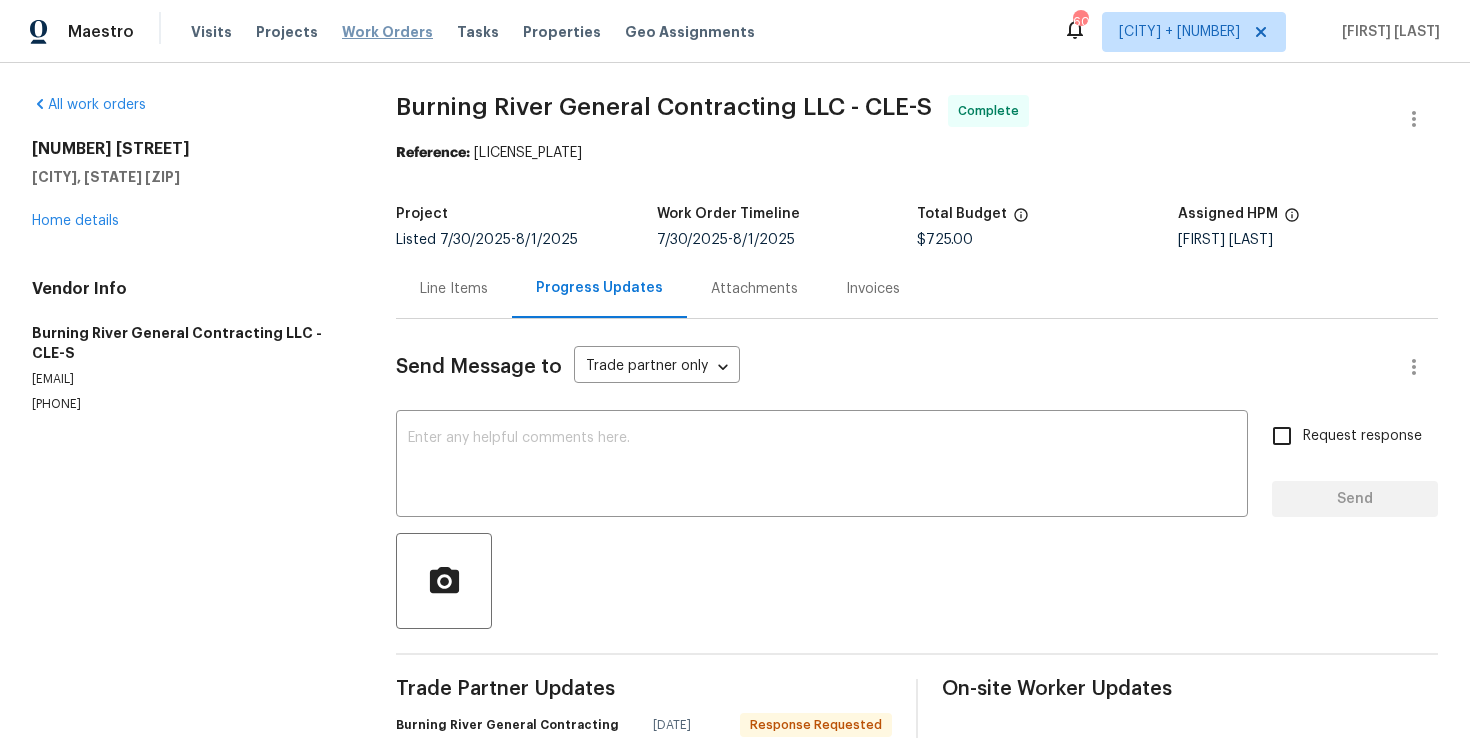 click on "Work Orders" at bounding box center [387, 32] 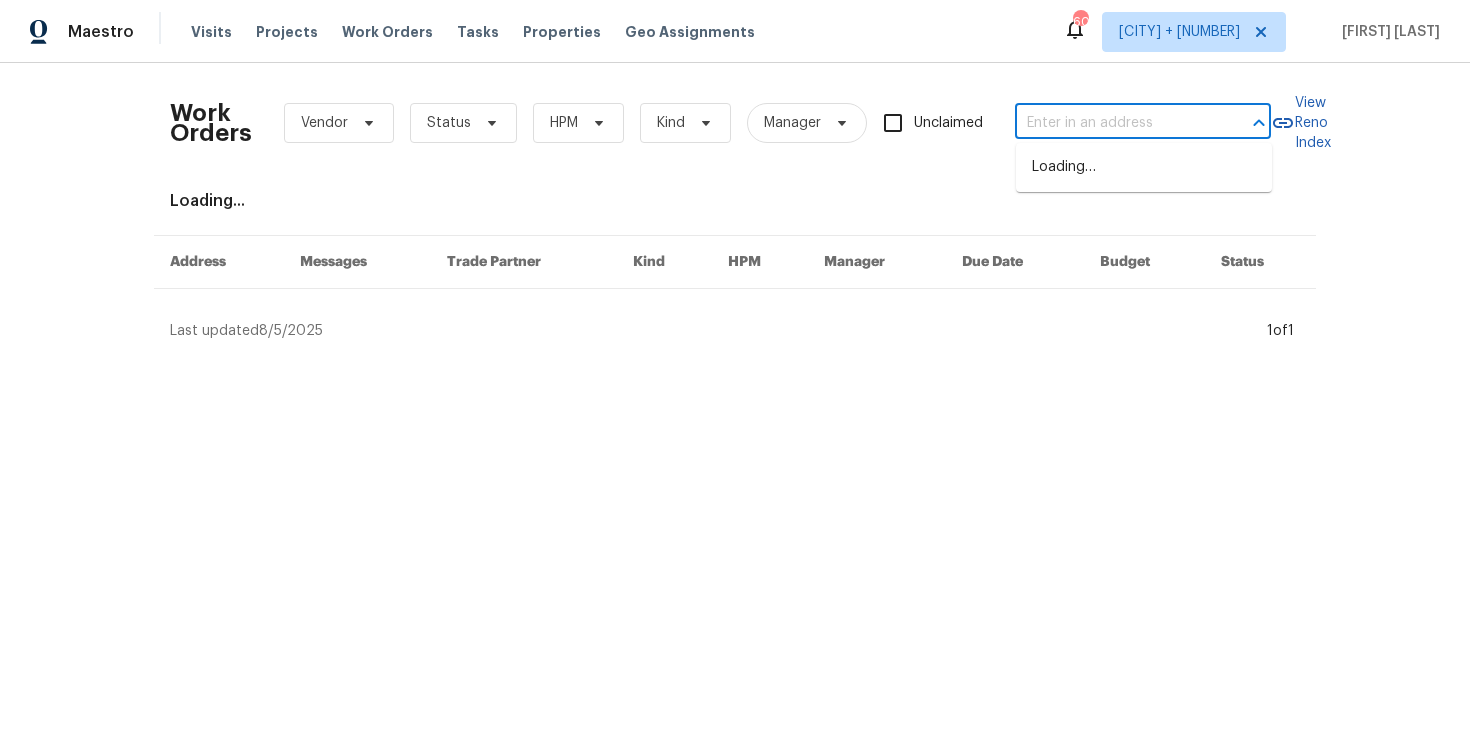 click at bounding box center (1115, 123) 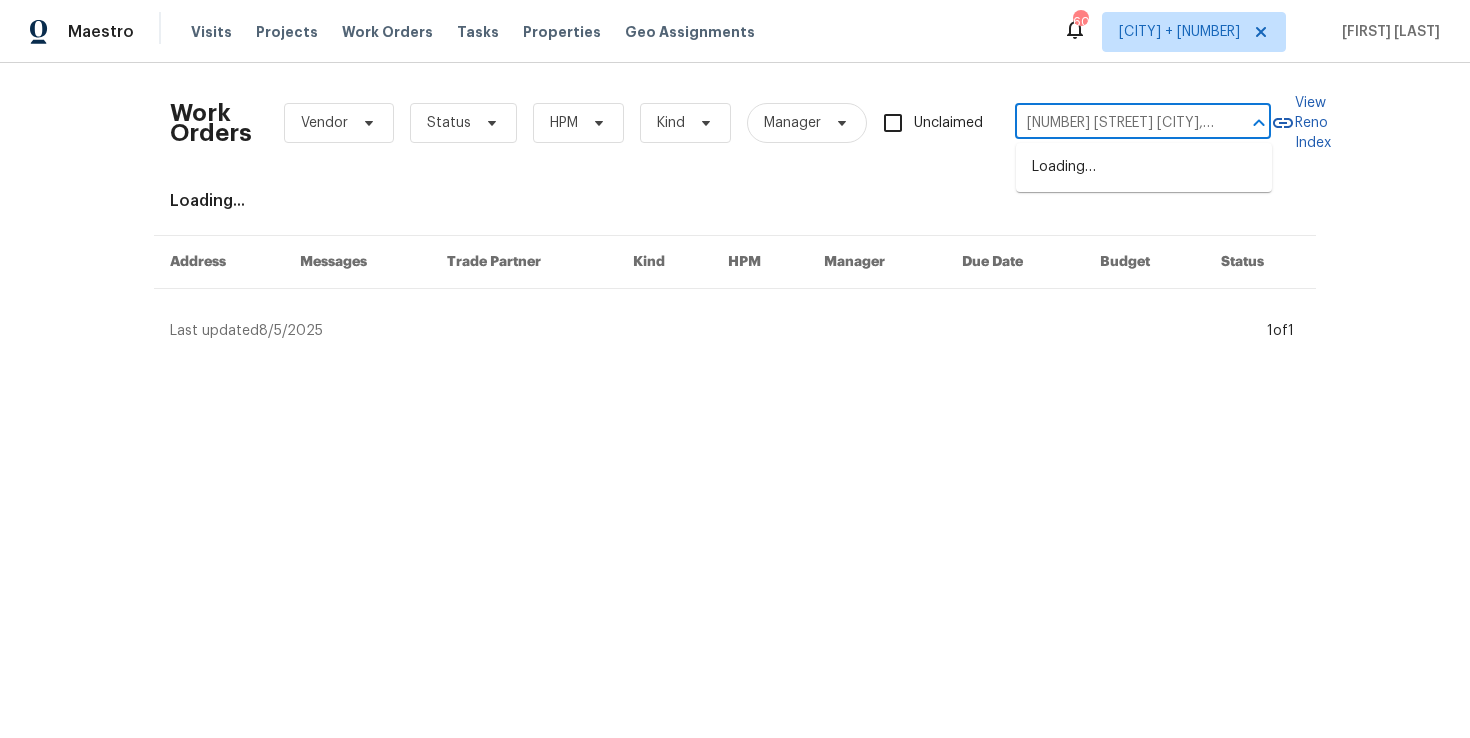 scroll, scrollTop: 0, scrollLeft: 33, axis: horizontal 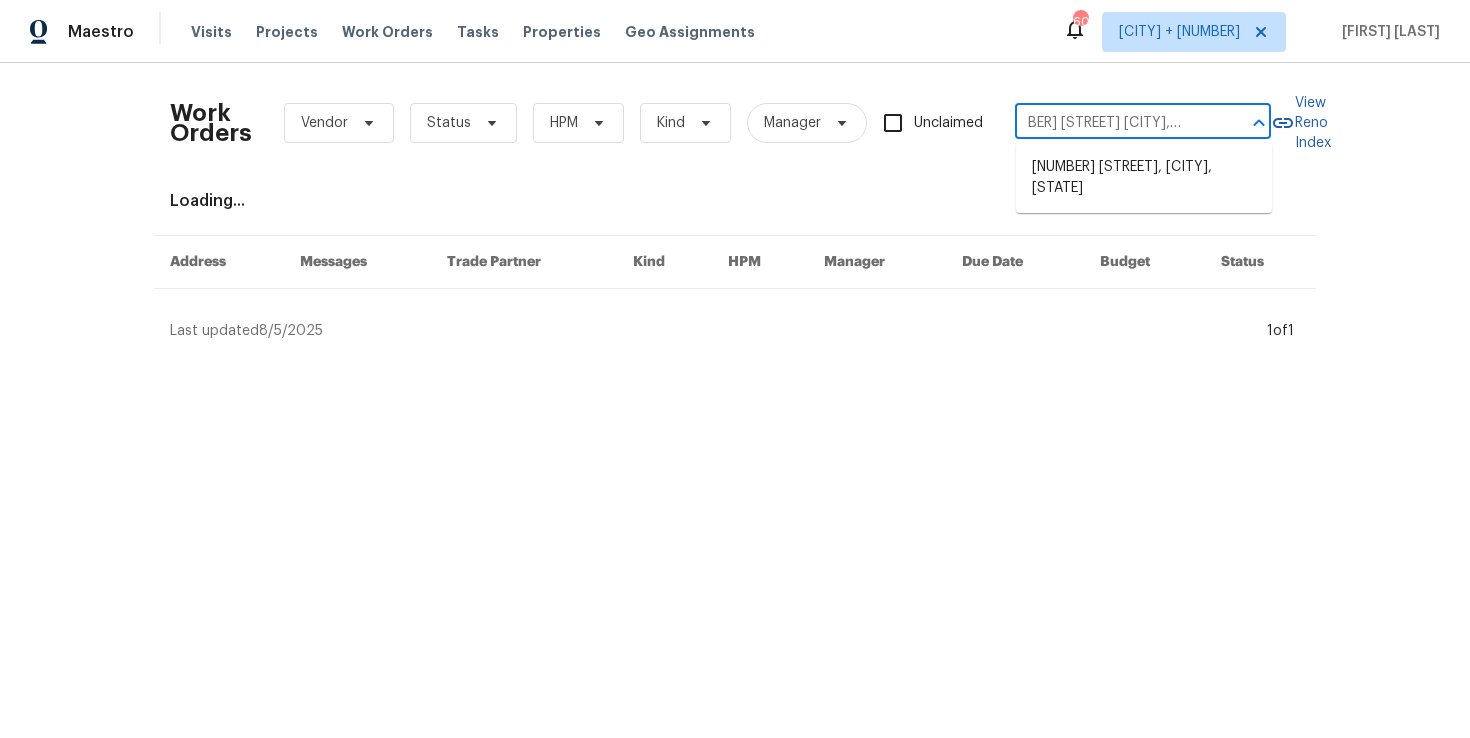 click on "2959 W 1300 N, Clinton, UT 84015" at bounding box center [1144, 178] 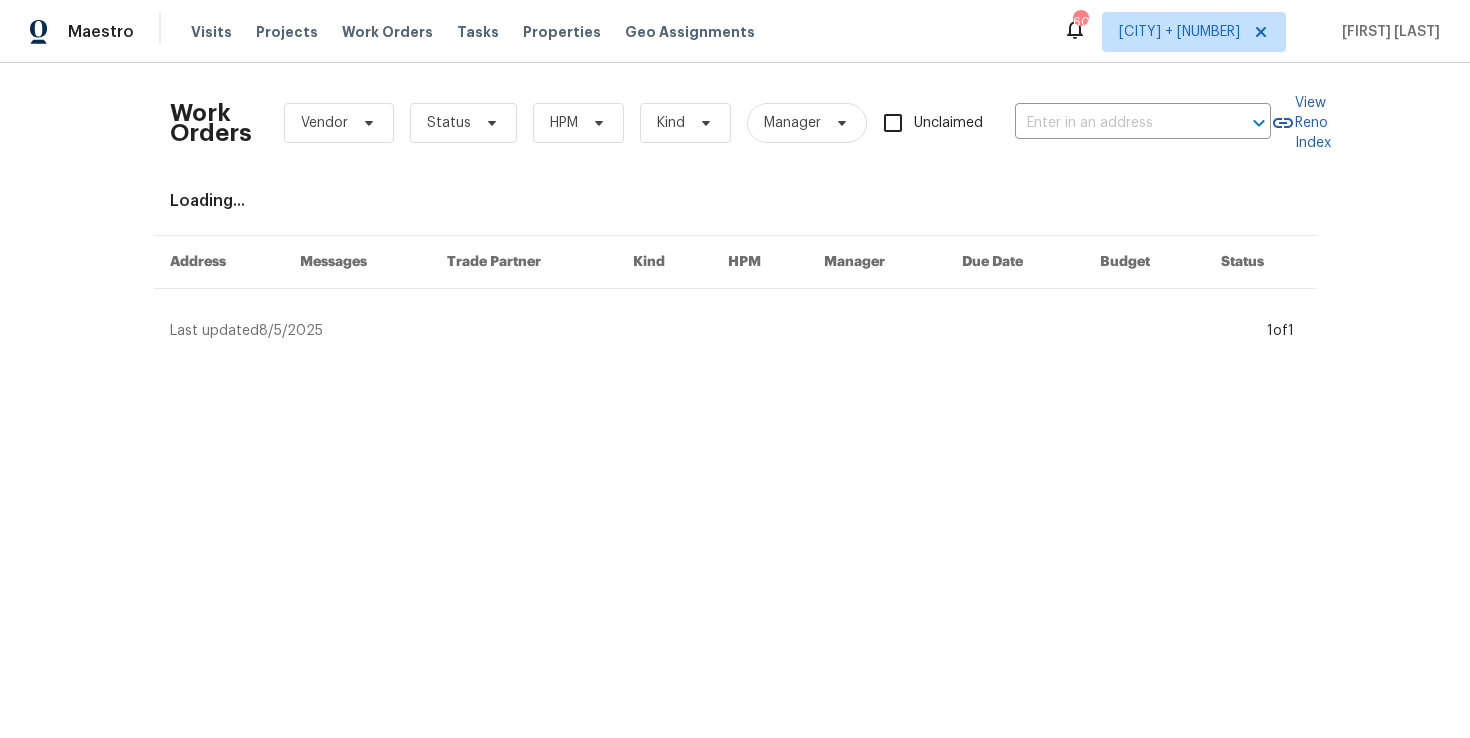 type on "2959 W 1300 N, Clinton, UT 84015" 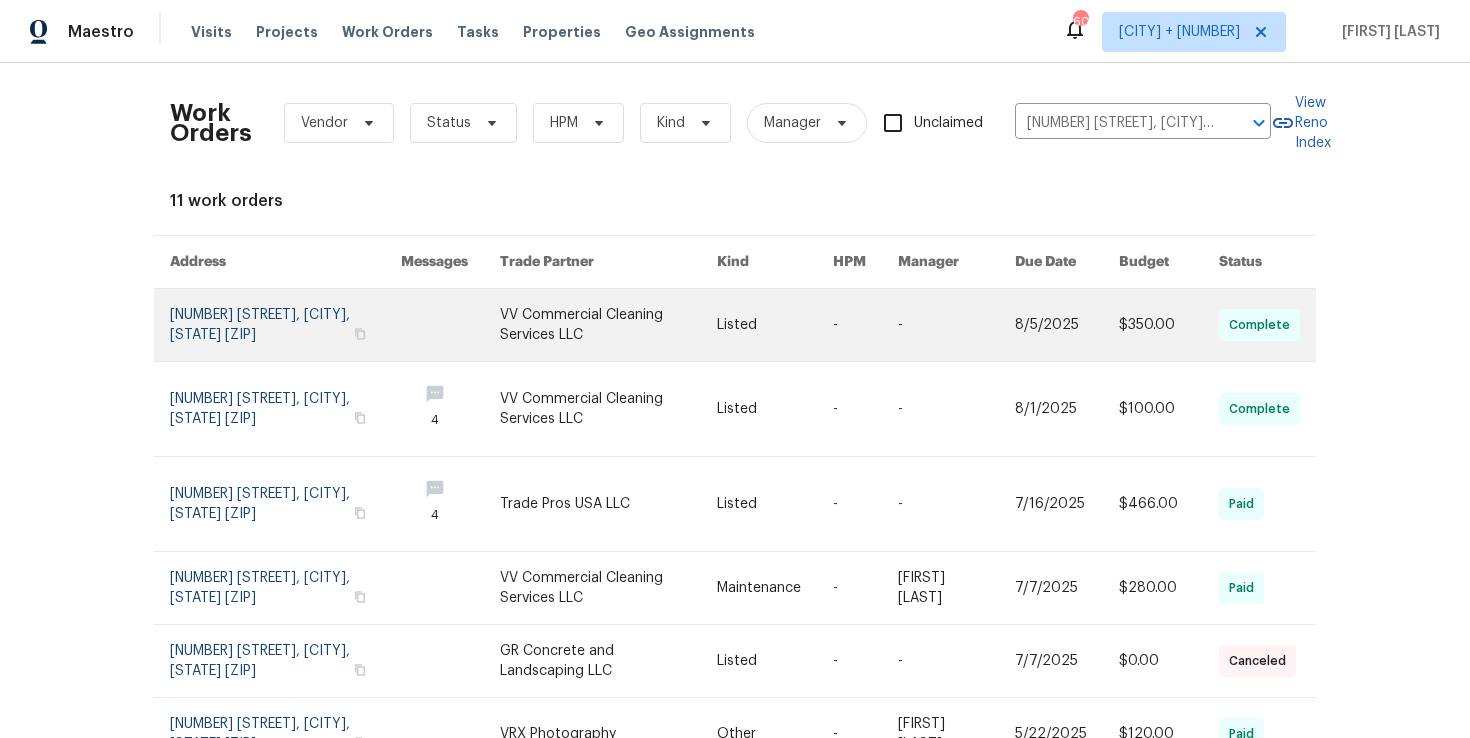 click at bounding box center [285, 325] 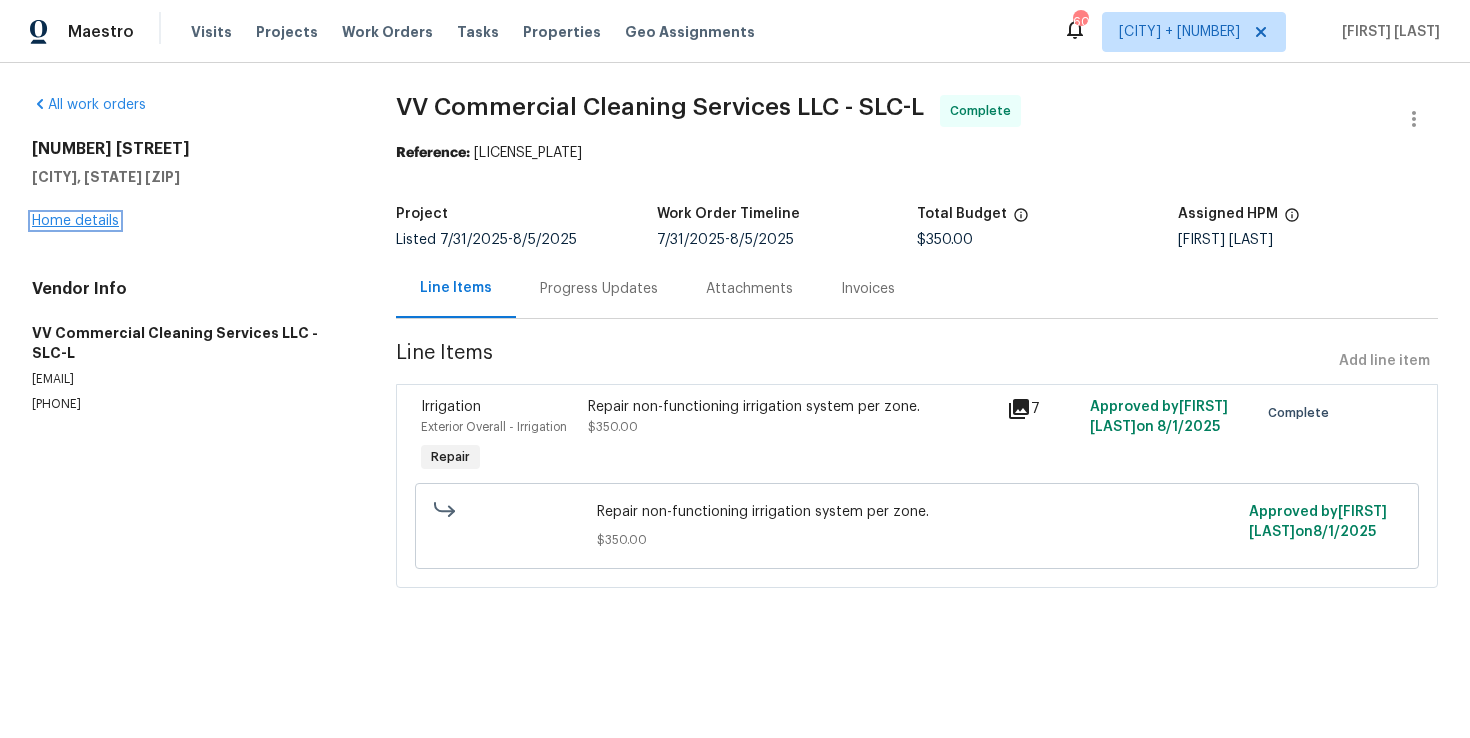 click on "Home details" at bounding box center (75, 221) 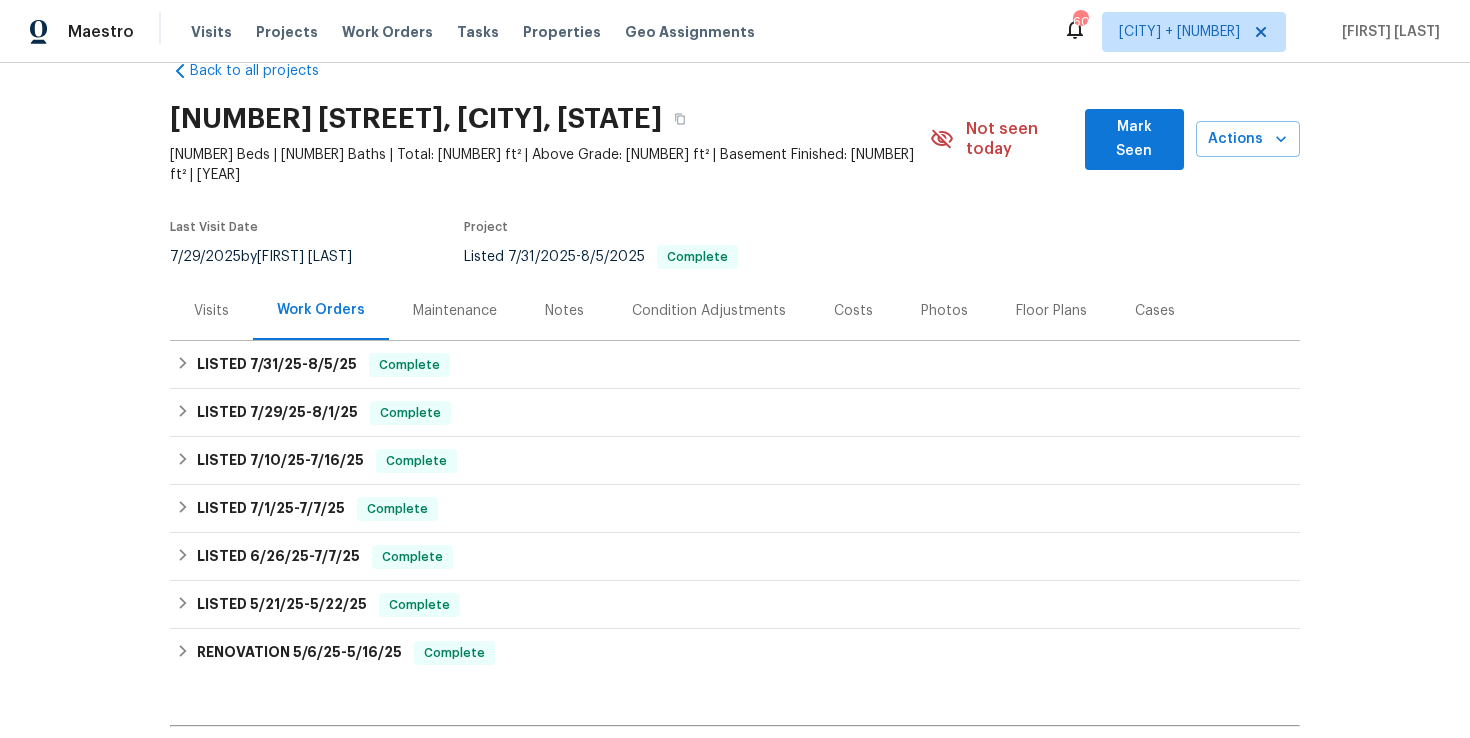 scroll, scrollTop: 45, scrollLeft: 0, axis: vertical 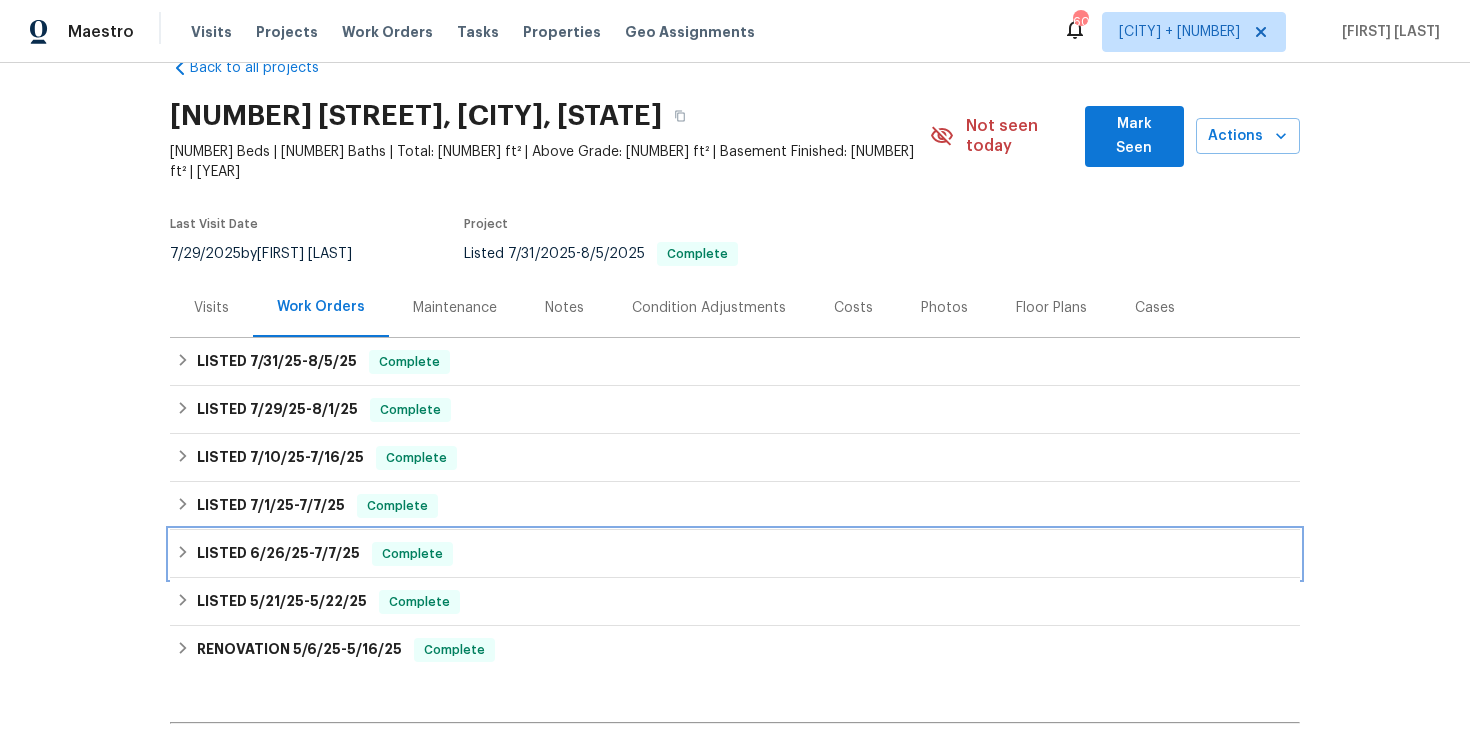 click on "LISTED   6/26/25  -  7/7/25 Complete" at bounding box center (735, 554) 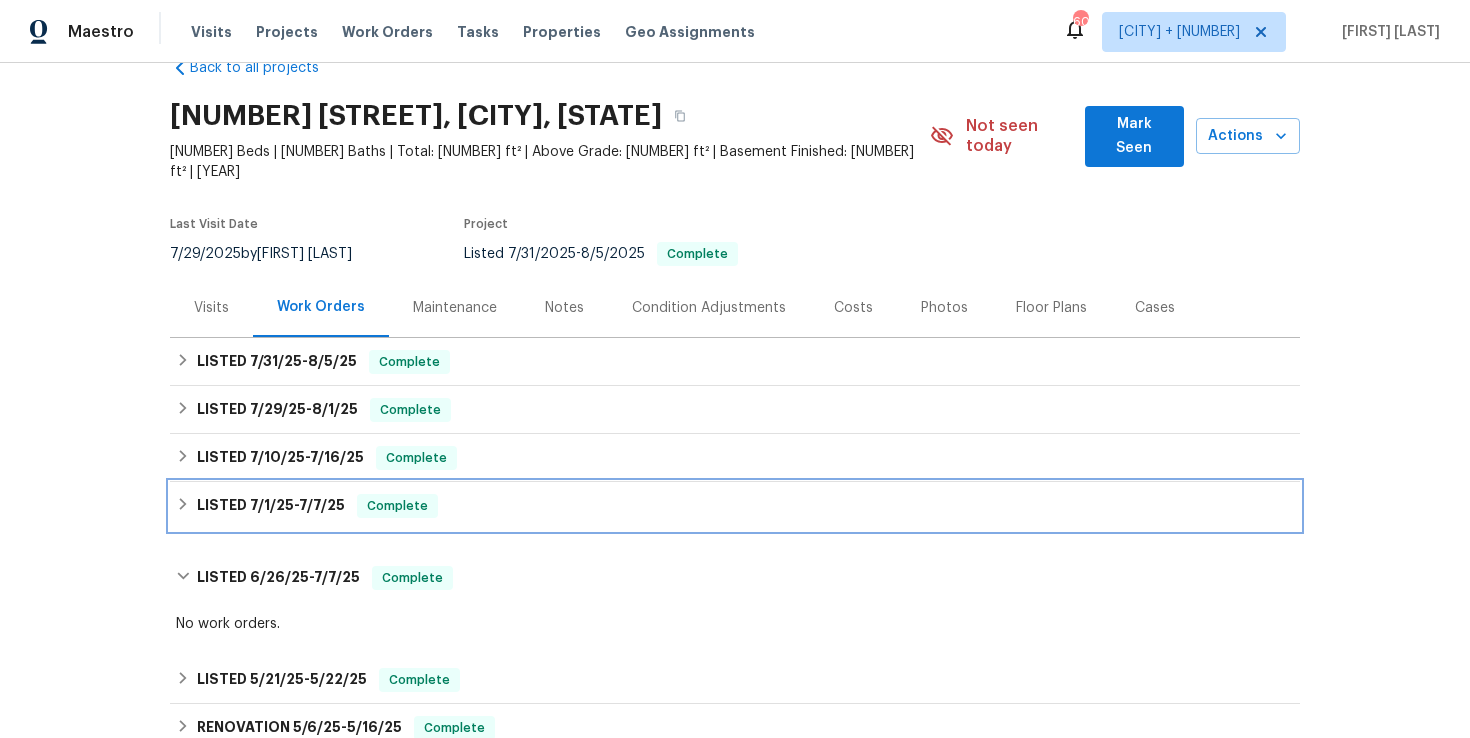 click on "LISTED   7/1/25  -  7/7/25 Complete" at bounding box center (735, 506) 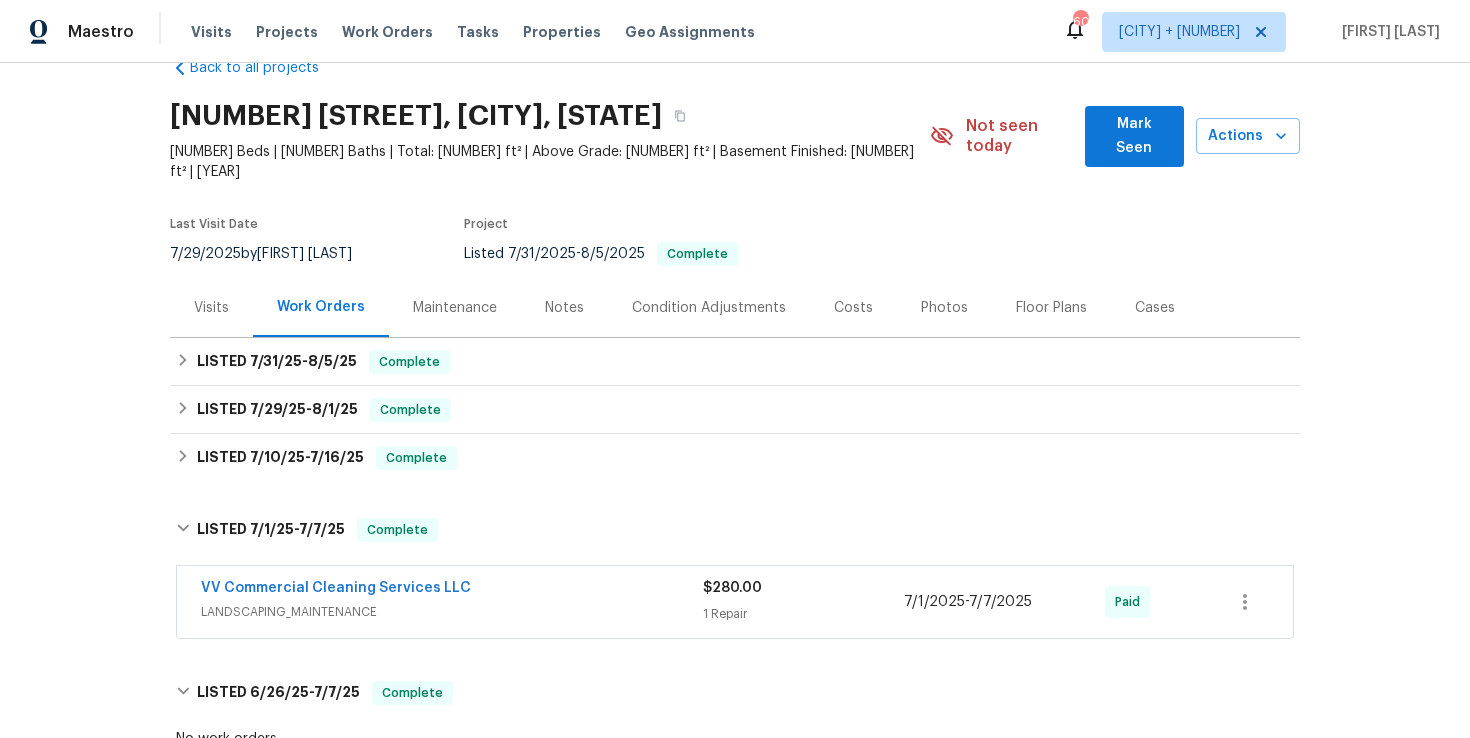 click on "VV Commercial Cleaning Services LLC" at bounding box center [452, 590] 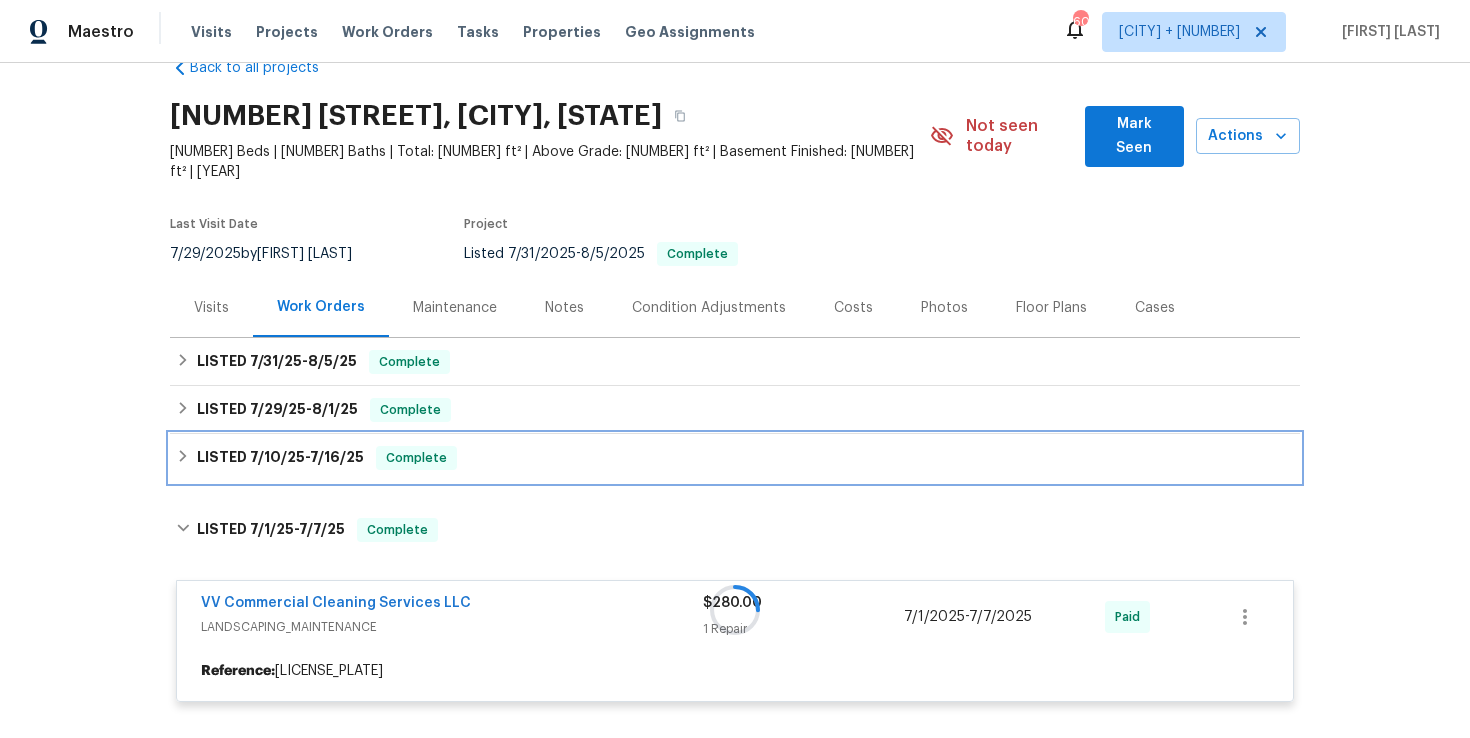 click on "LISTED   7/10/25  -  7/16/25 Complete" at bounding box center [735, 458] 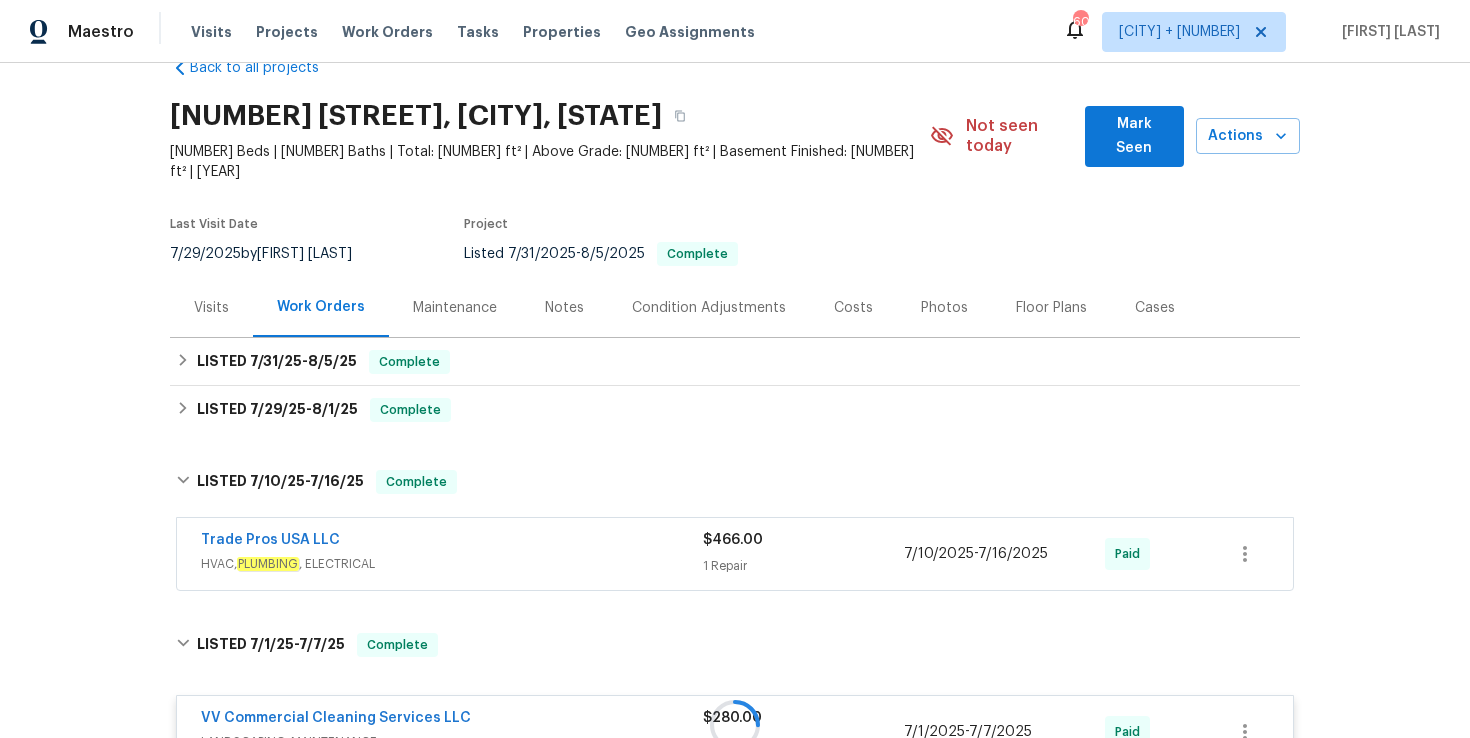 click on "Trade Pros USA LLC HVAC,  PLUMBING , ELECTRICAL $466.00 1 Repair 7/10/2025  -  7/16/2025 Paid" at bounding box center [735, 554] 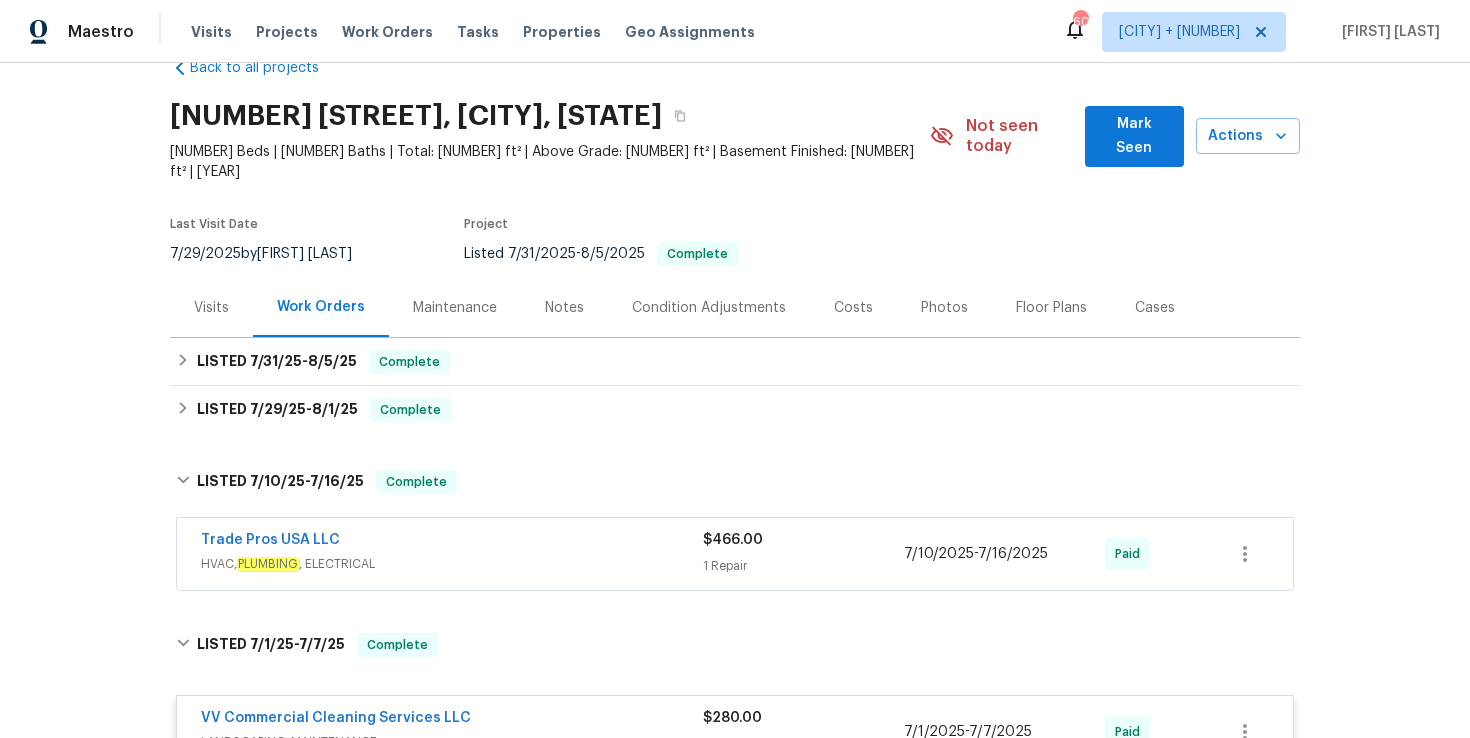 click on "HVAC,  PLUMBING , ELECTRICAL" at bounding box center [452, 564] 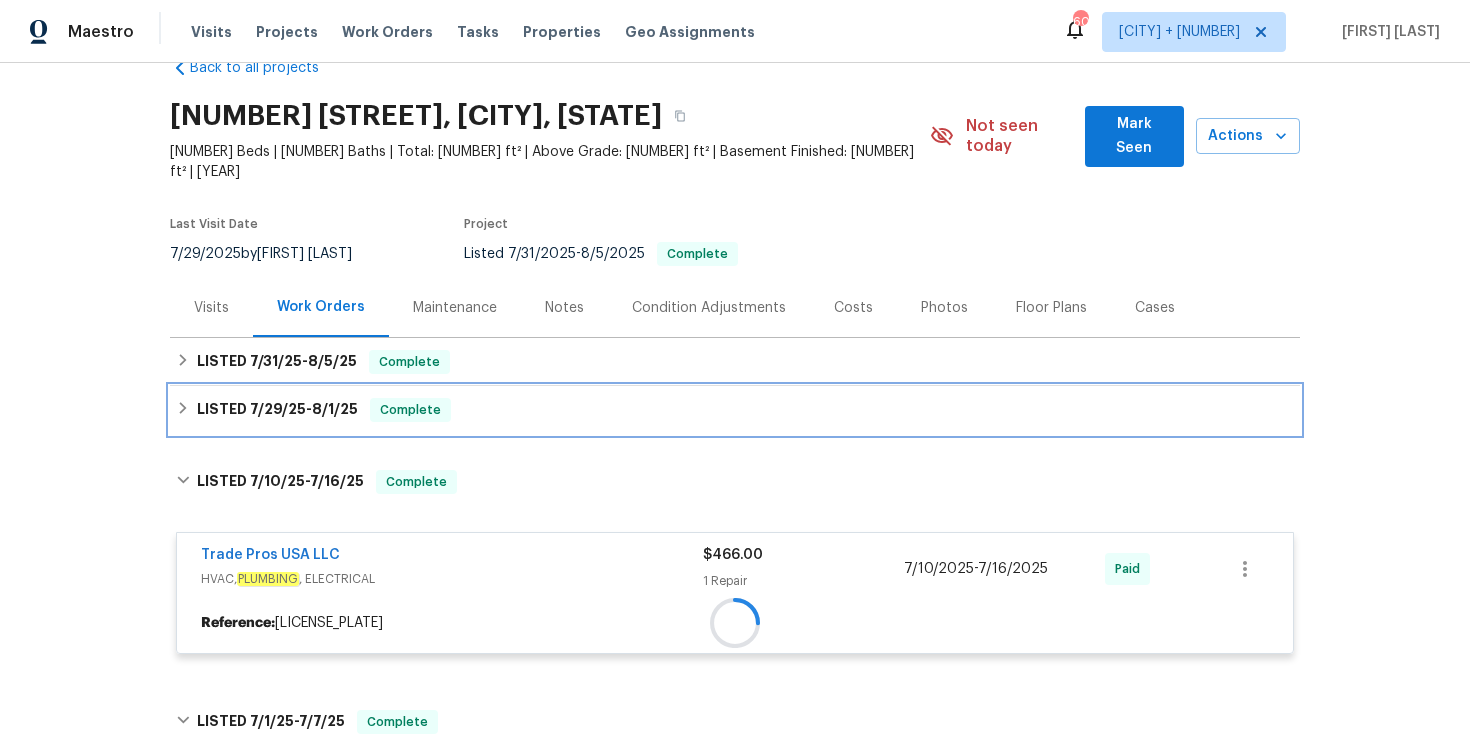 click on "LISTED   7/29/25  -  8/1/25 Complete" at bounding box center (735, 410) 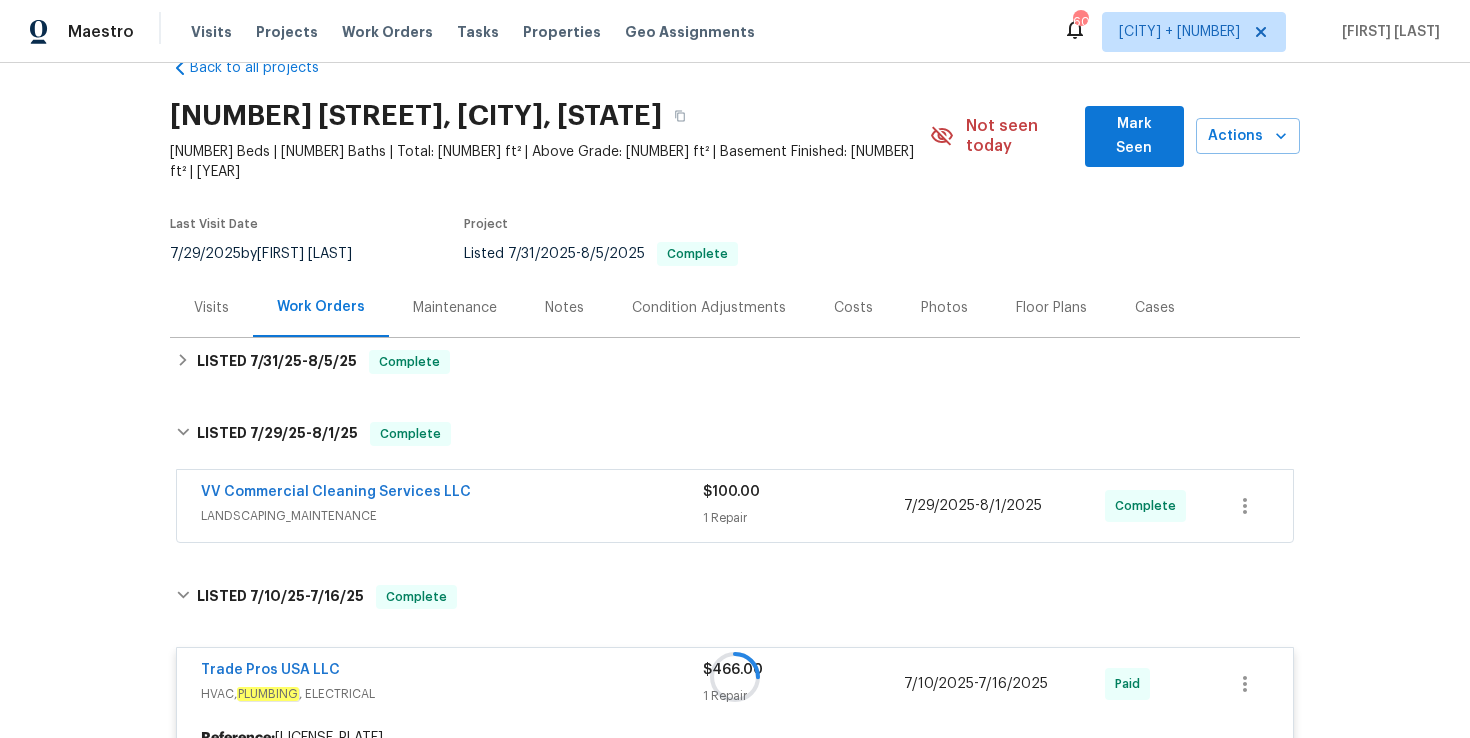 click on "VV Commercial Cleaning Services LLC" at bounding box center (452, 494) 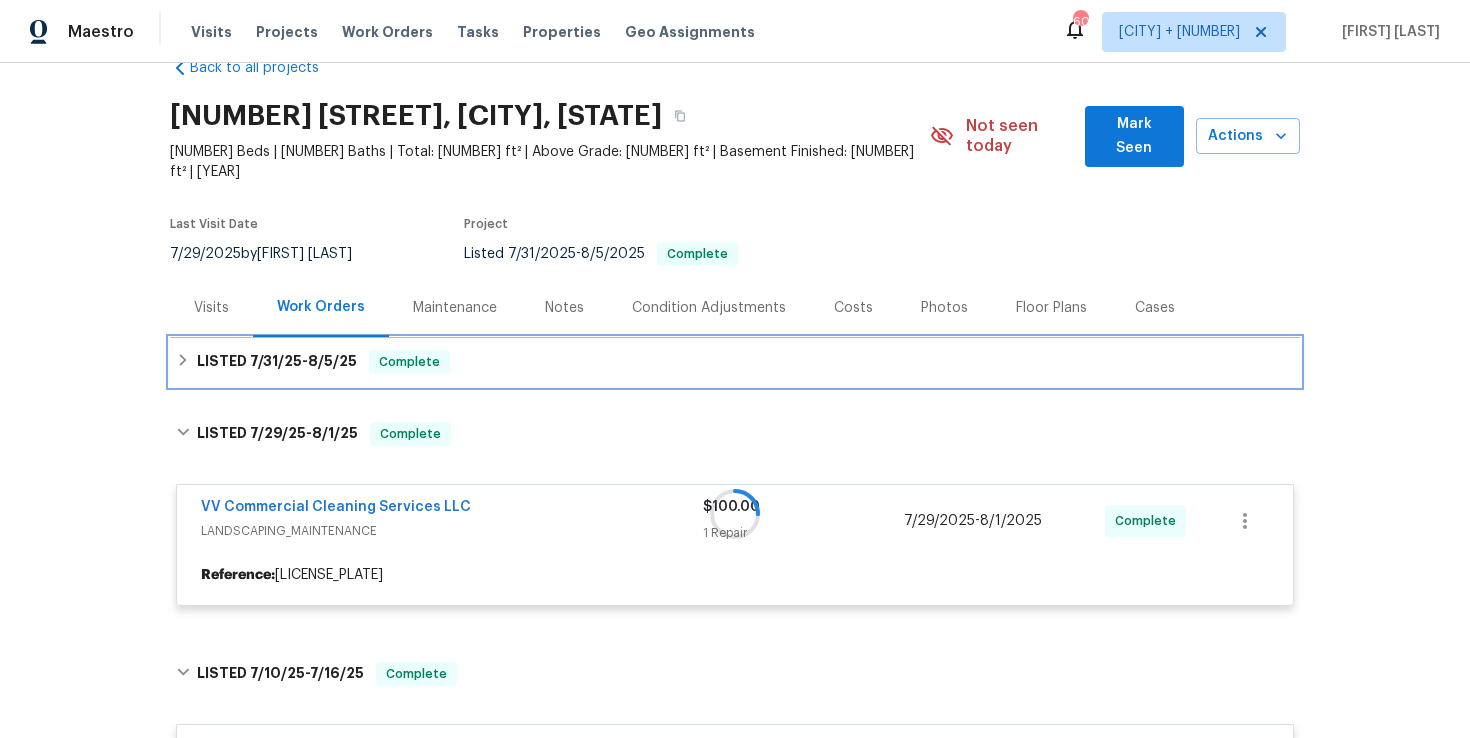 click on "LISTED   7/31/25  -  8/5/25 Complete" at bounding box center (735, 362) 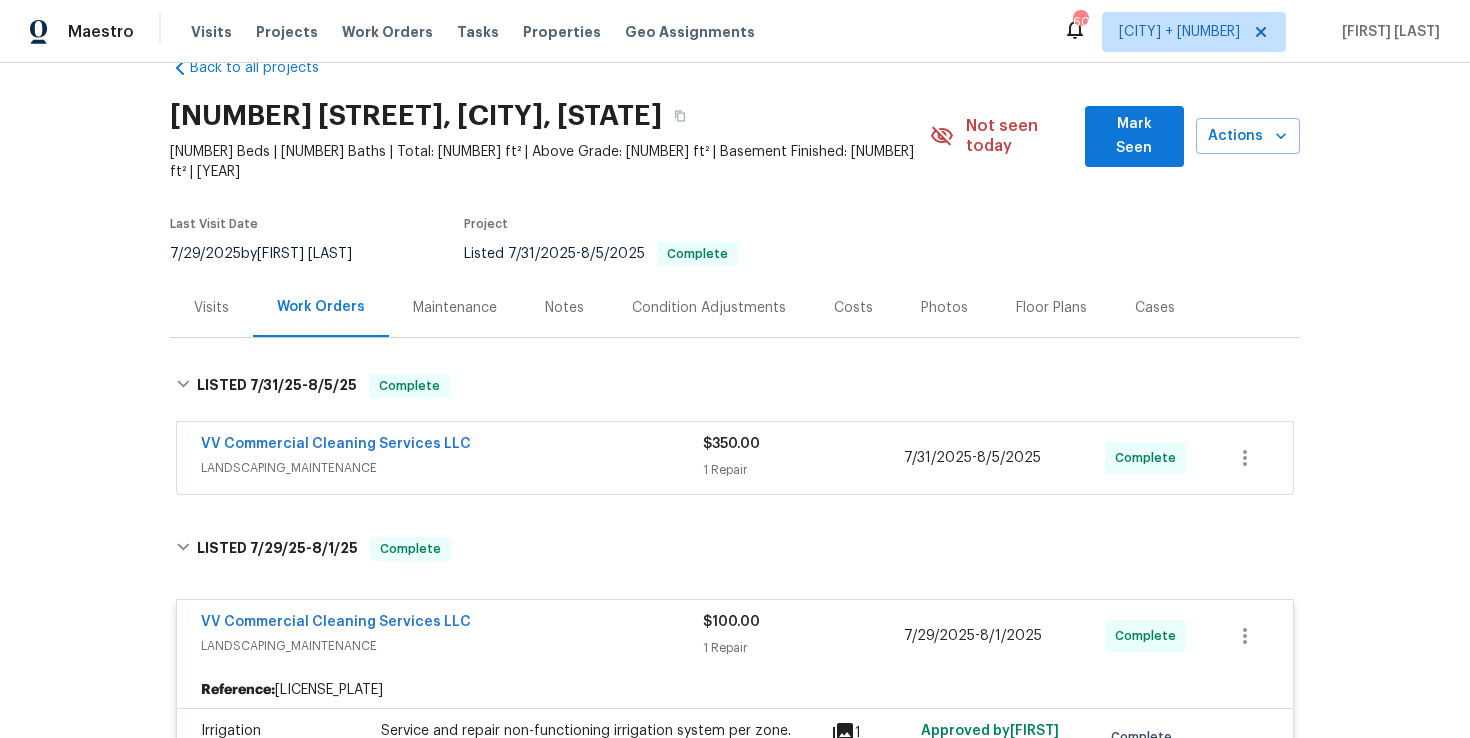 click on "VV Commercial Cleaning Services LLC" at bounding box center [452, 446] 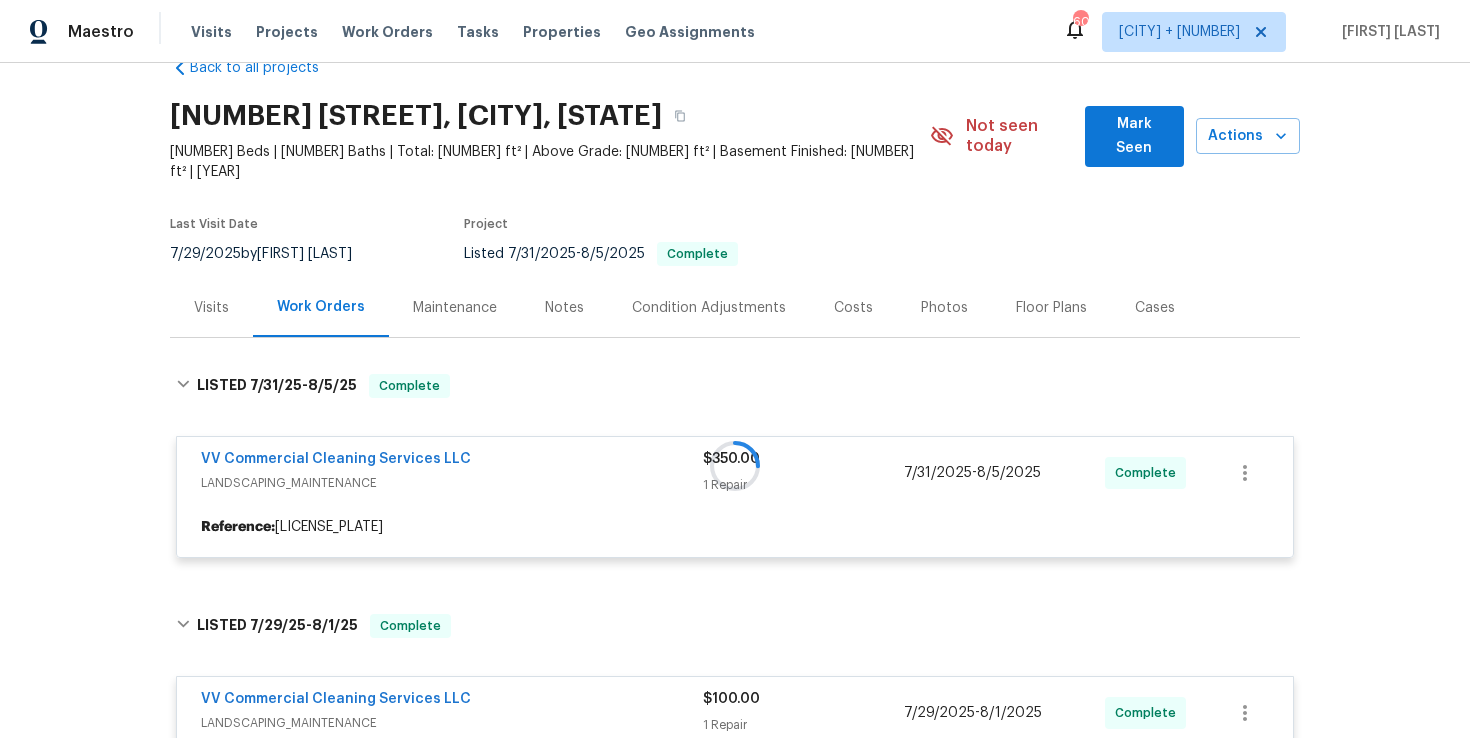 scroll, scrollTop: 265, scrollLeft: 0, axis: vertical 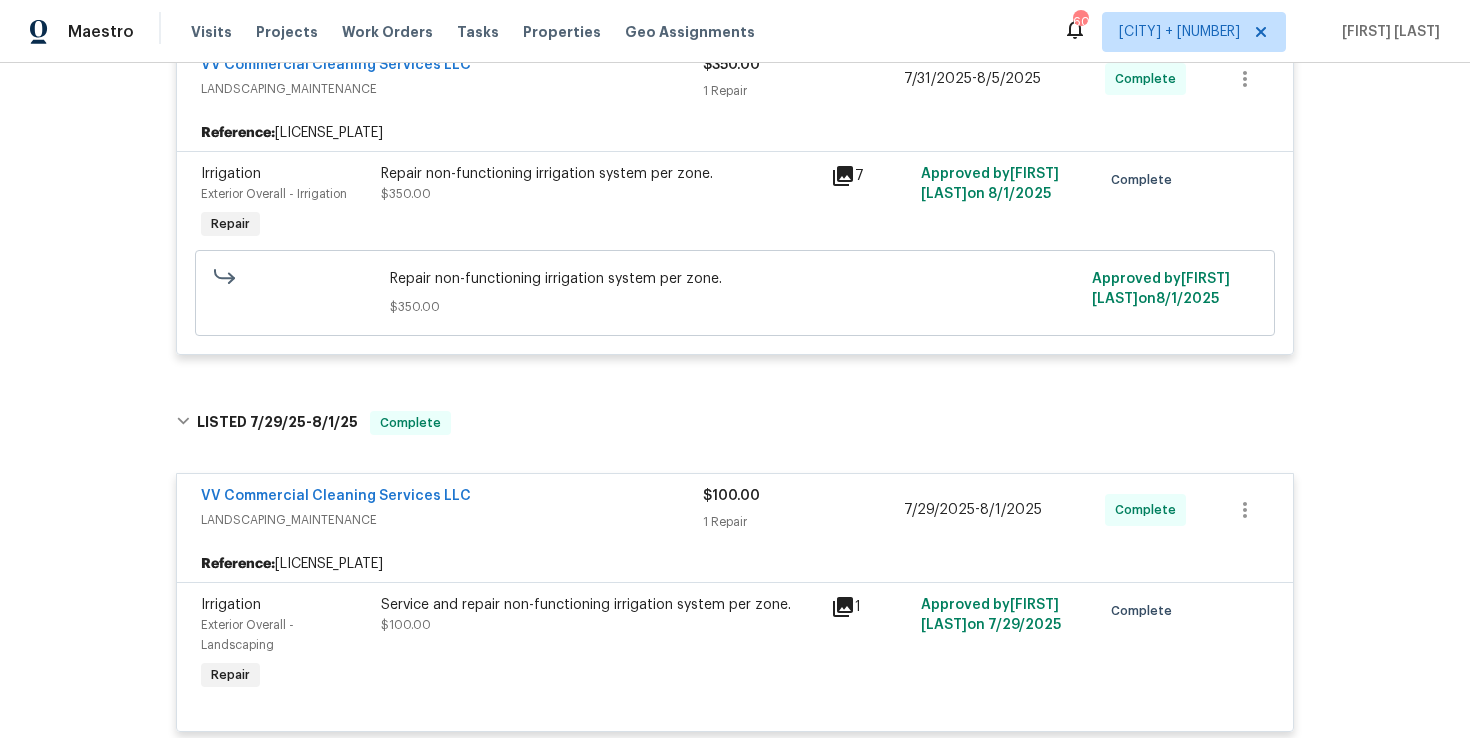 click on "Repair non-functioning irrigation system per zone. $350.00" at bounding box center (600, 204) 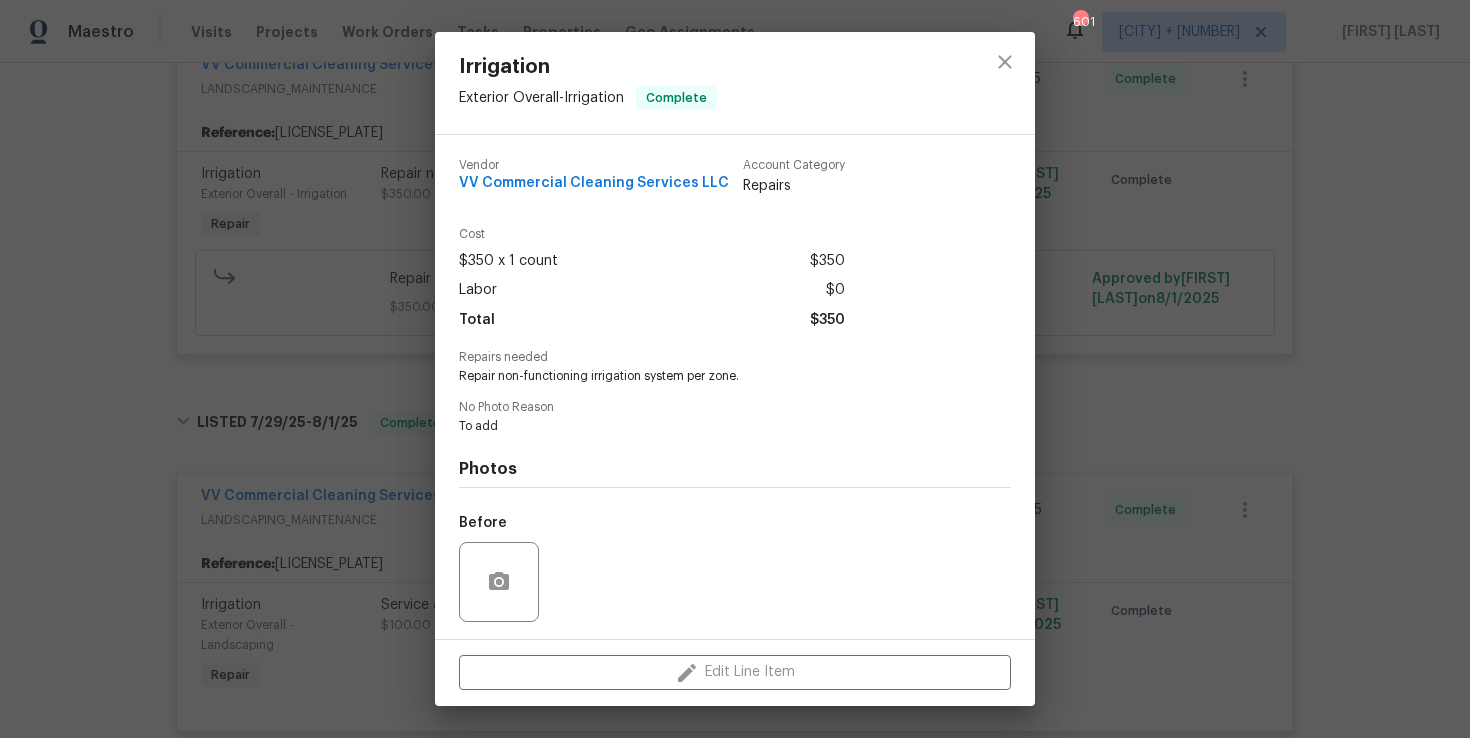 scroll, scrollTop: 133, scrollLeft: 0, axis: vertical 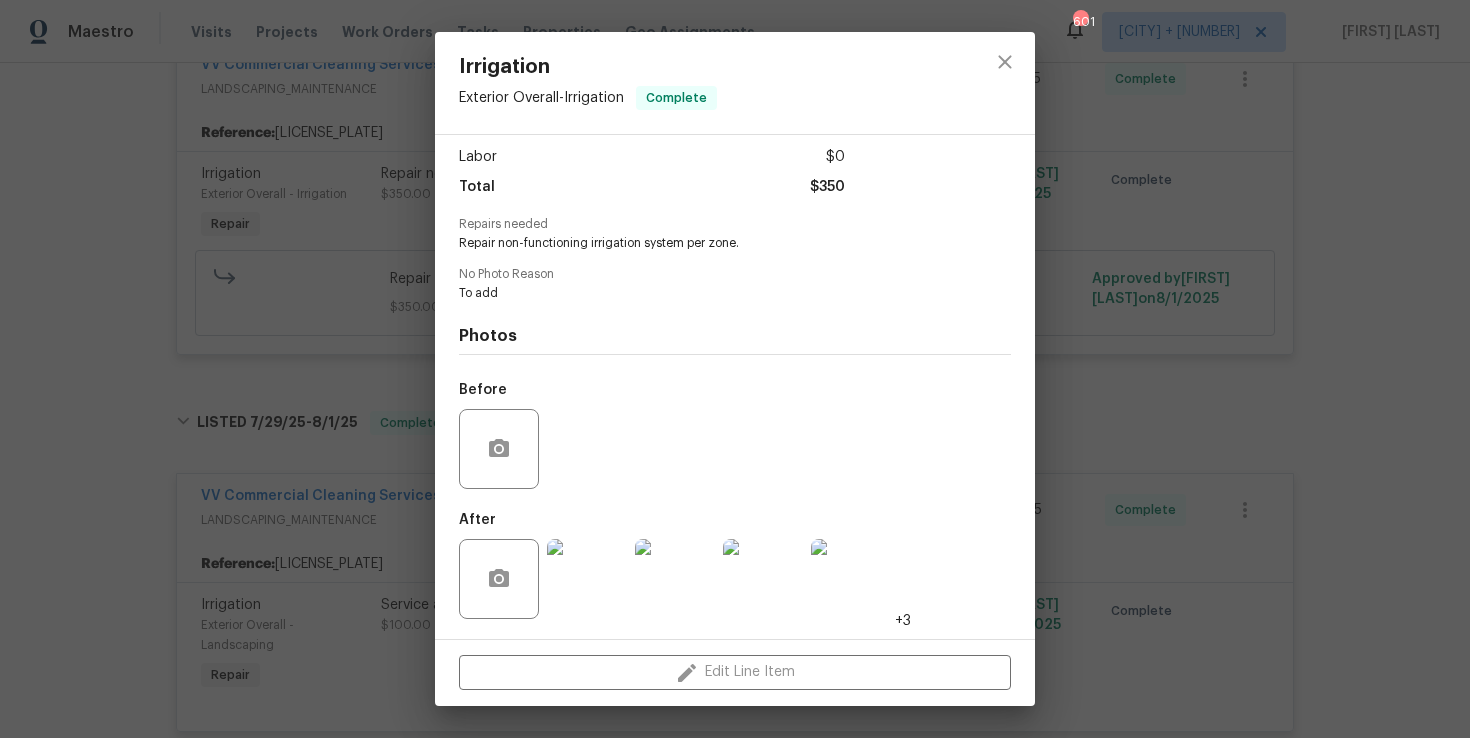 click at bounding box center (587, 579) 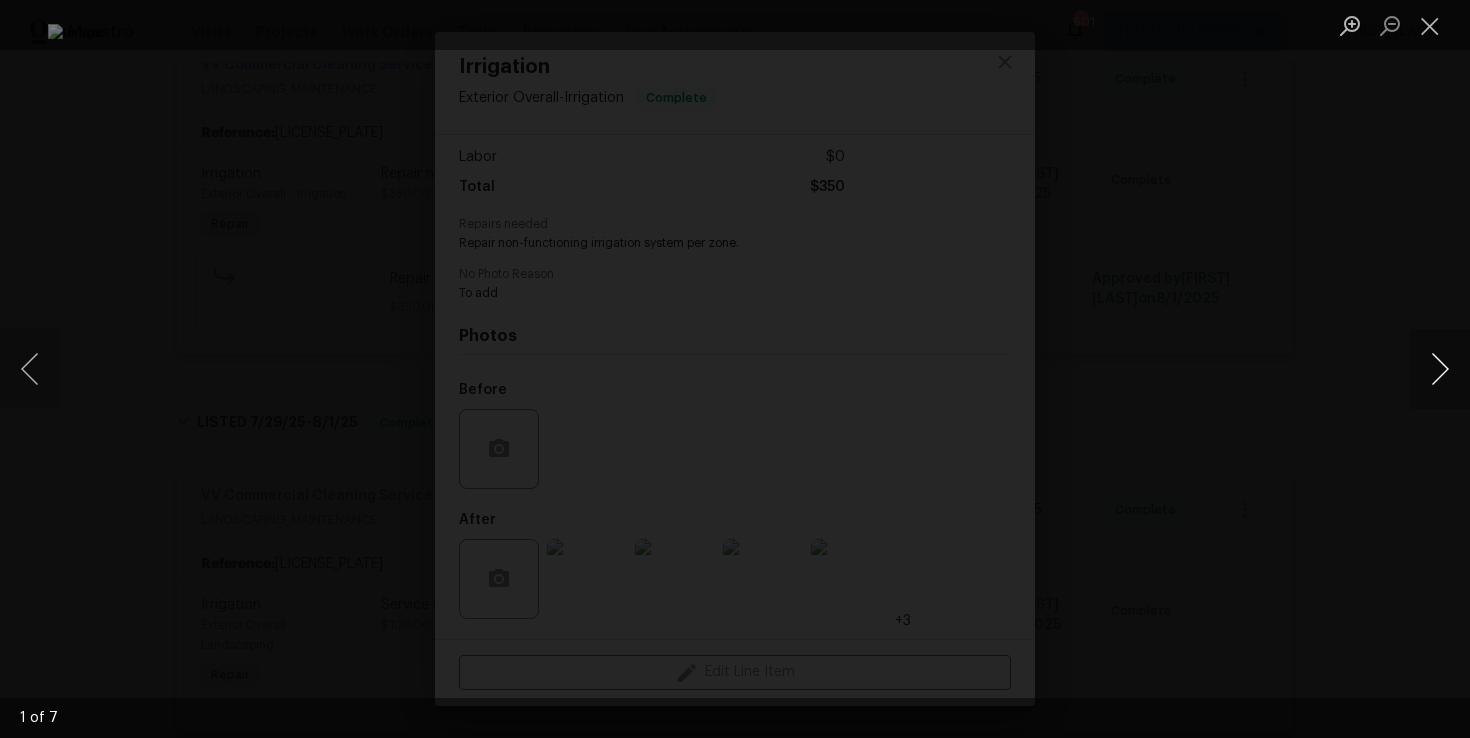 click at bounding box center (1440, 369) 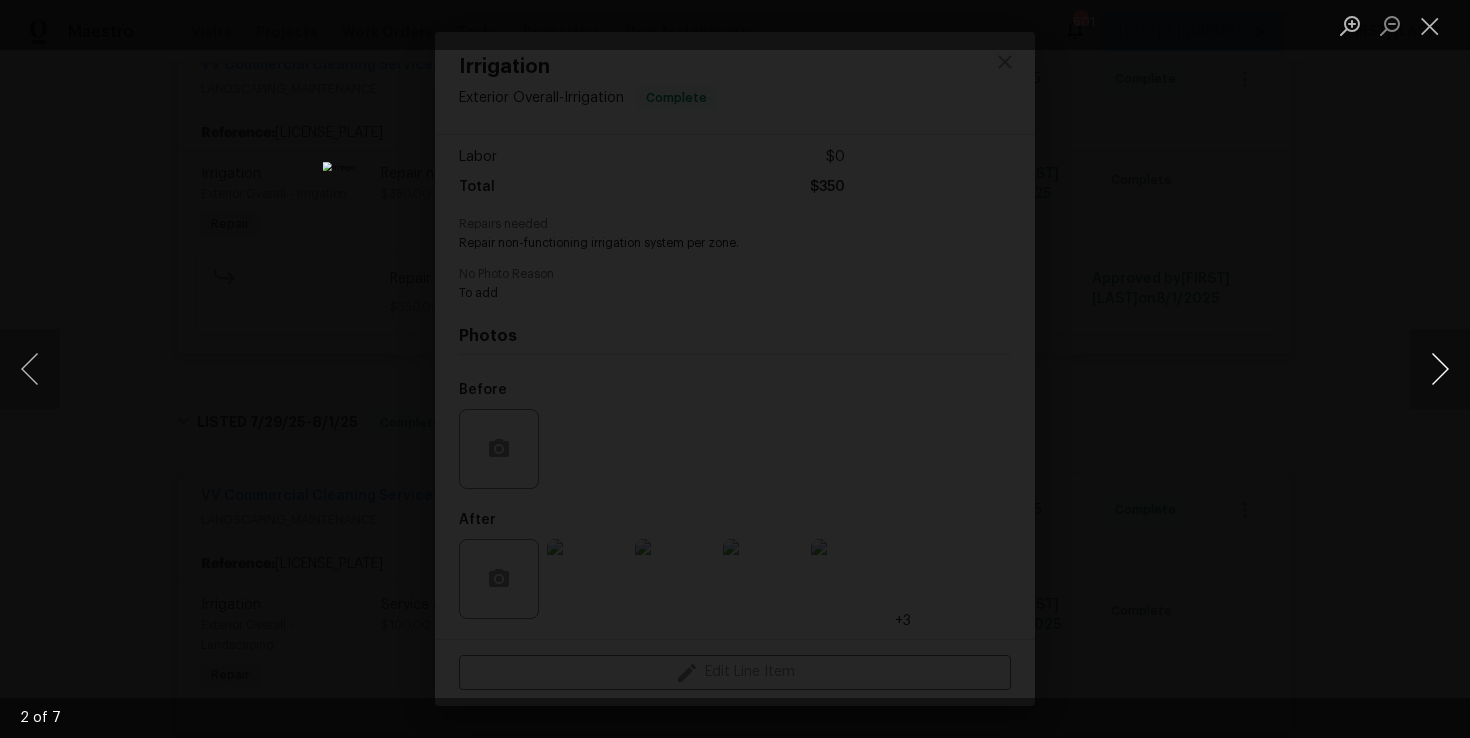 click at bounding box center [1440, 369] 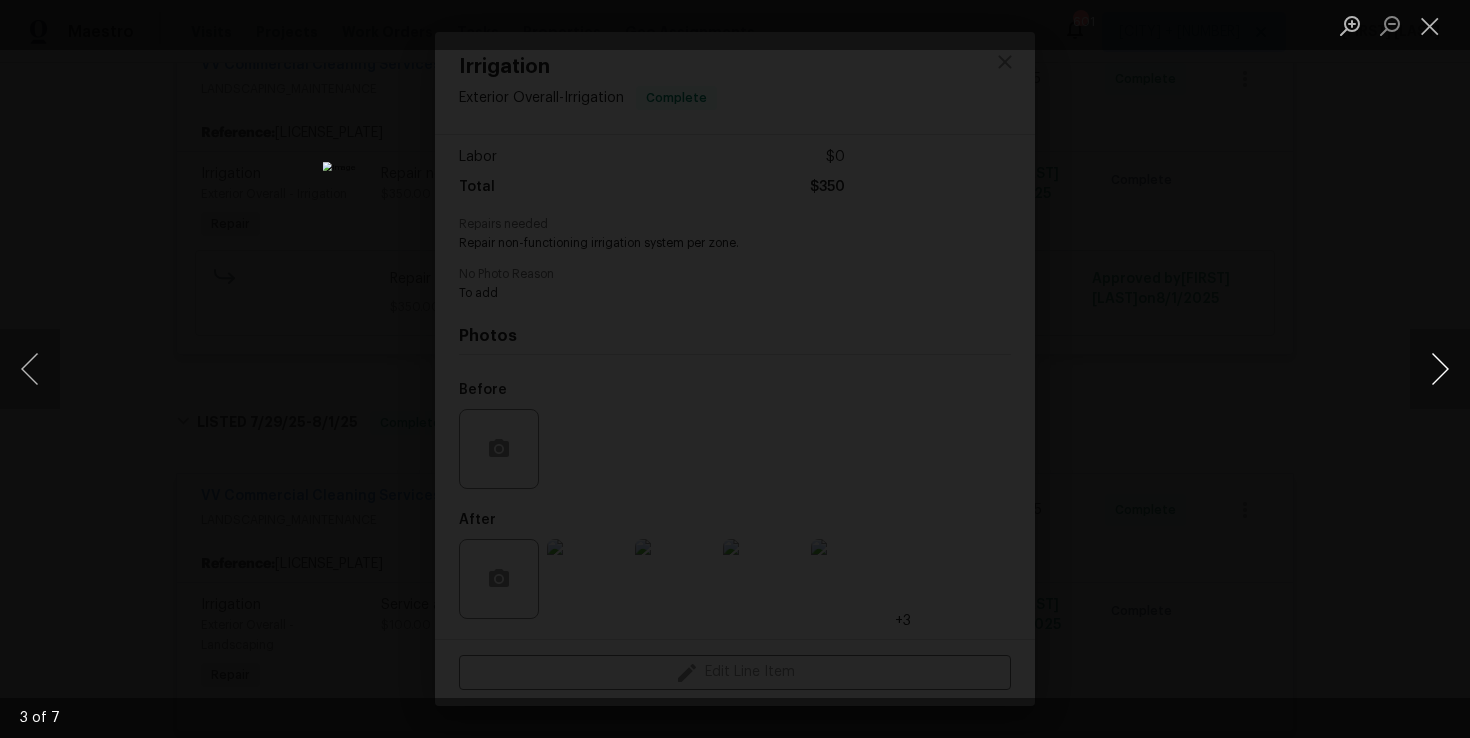 click at bounding box center (1440, 369) 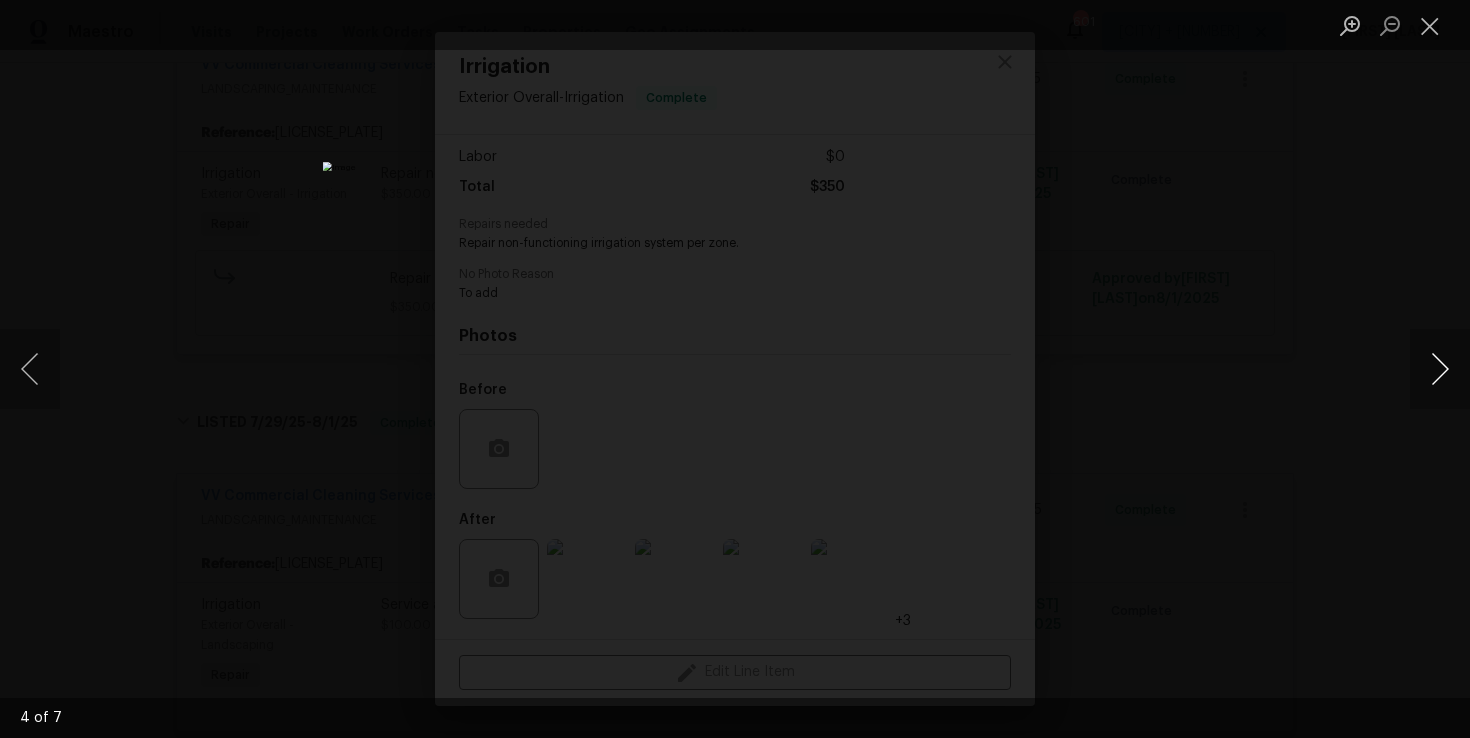 click at bounding box center (1440, 369) 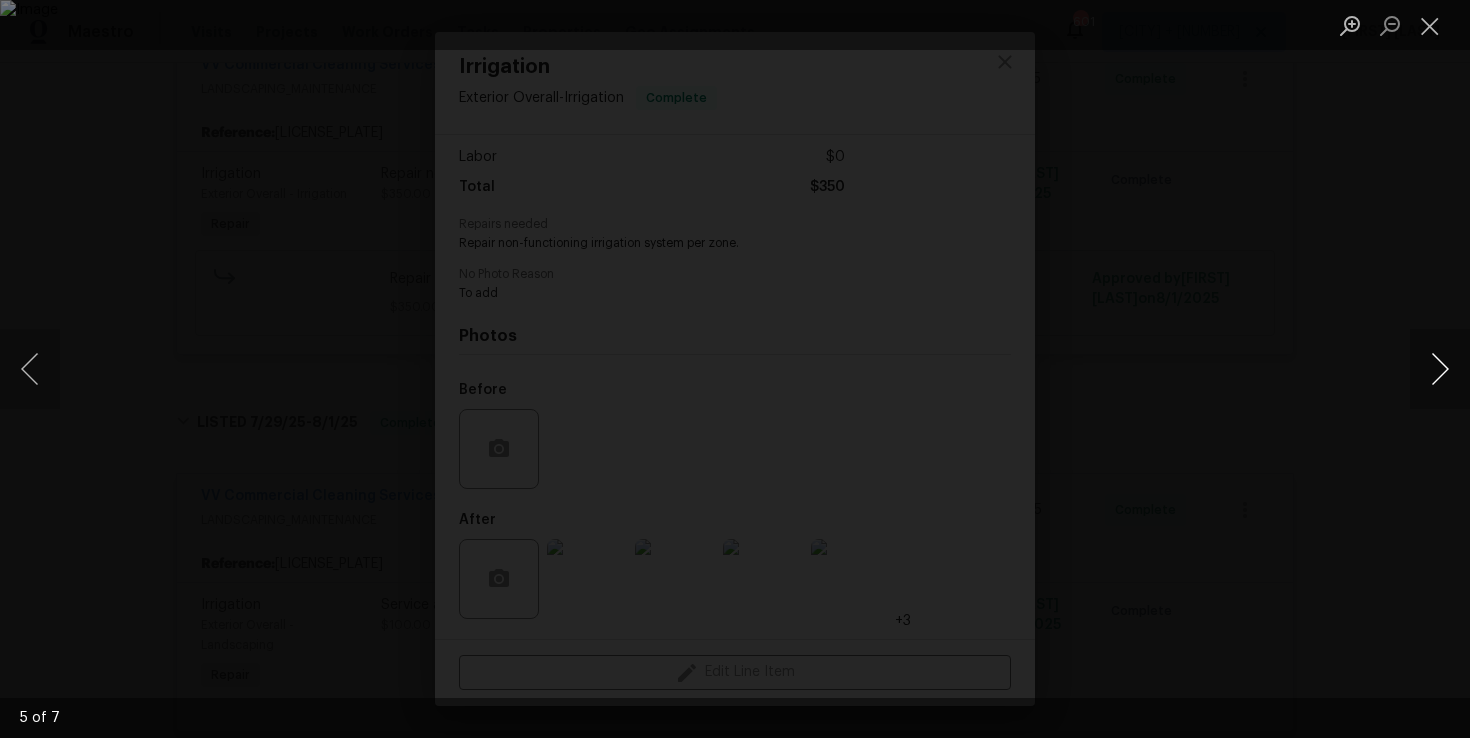 click at bounding box center (1440, 369) 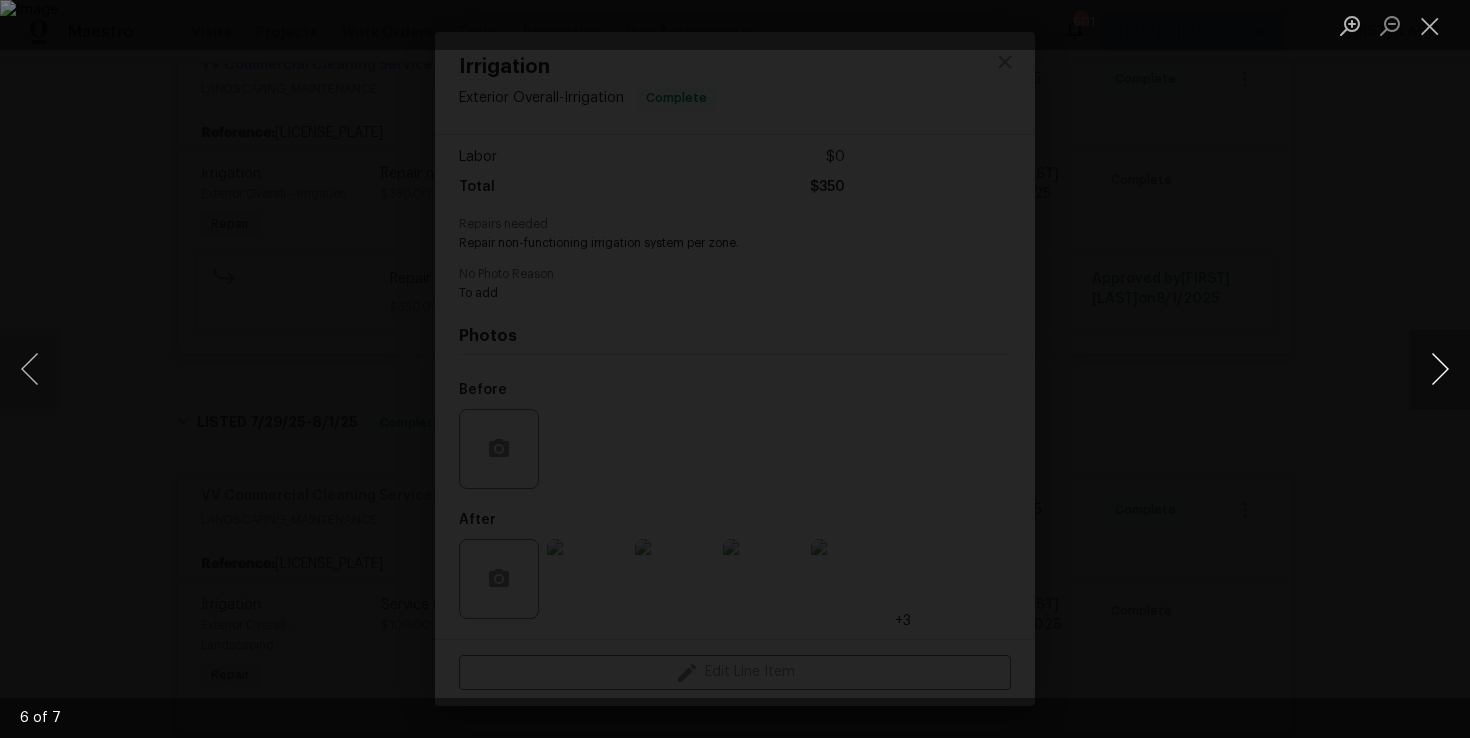 click at bounding box center (1440, 369) 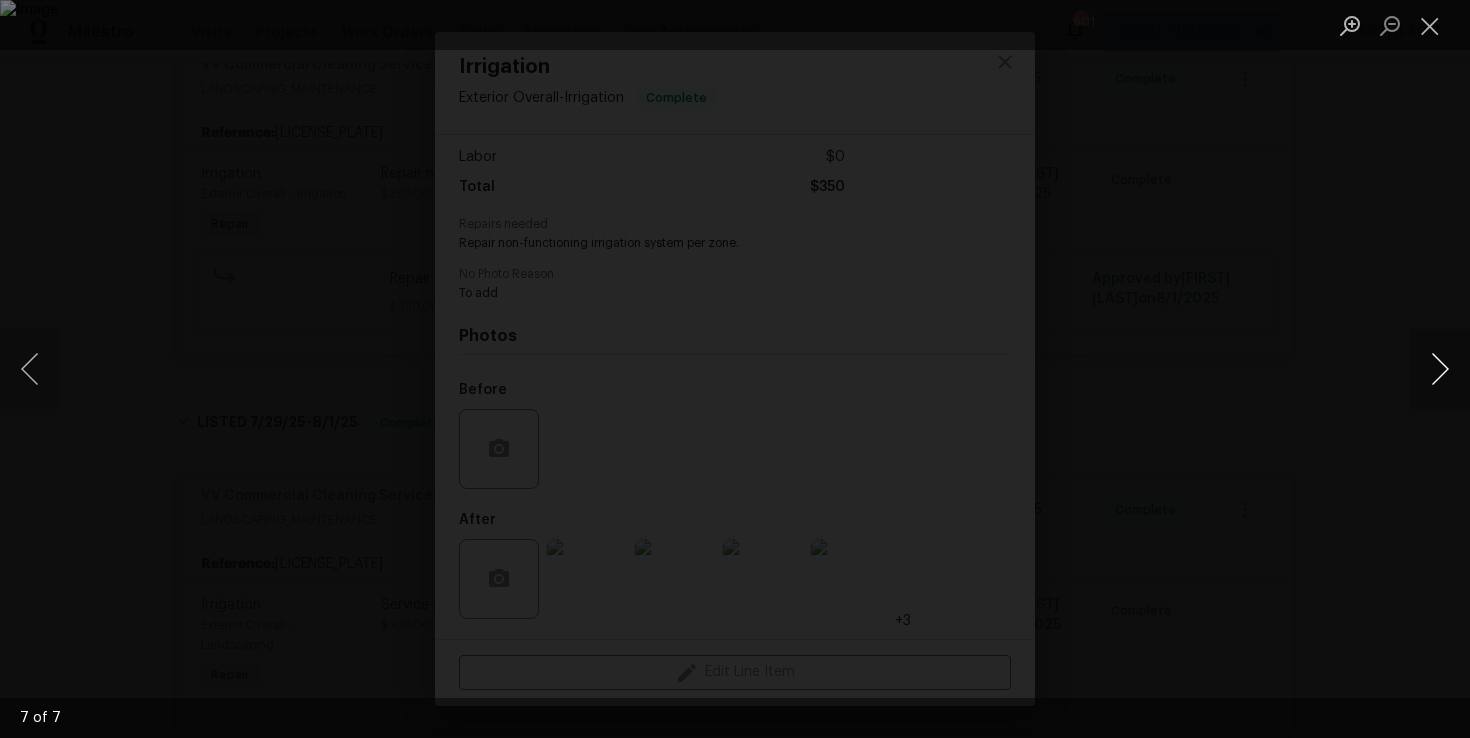 click at bounding box center [1440, 369] 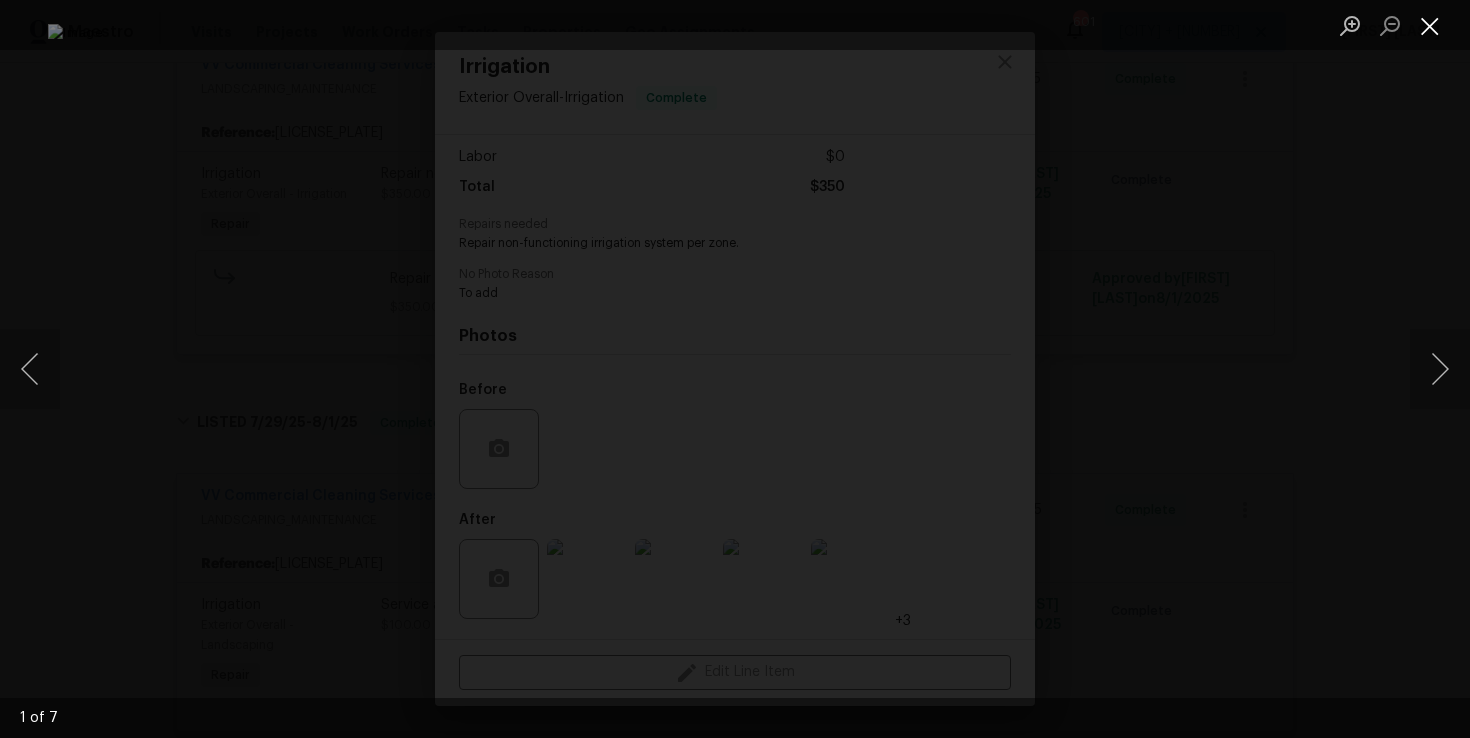 click at bounding box center (1430, 25) 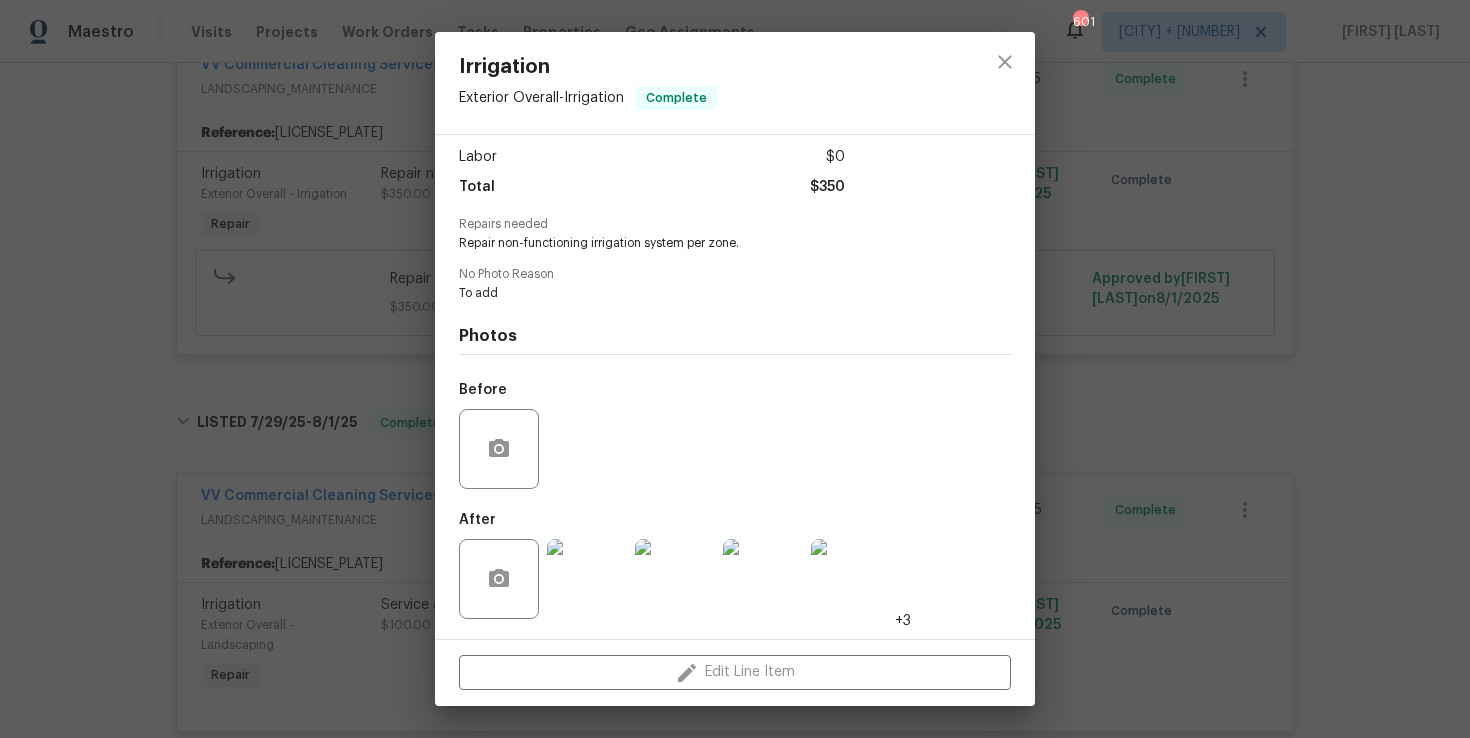 click on "Irrigation Exterior Overall  -  Irrigation Complete Vendor VV Commercial Cleaning Services LLC Account Category Repairs Cost $350 x 1 count $350 Labor $0 Total $350 Repairs needed Repair non-functioning irrigation system per zone. No Photo Reason To add Photos Before After  +3  Edit Line Item" at bounding box center (735, 369) 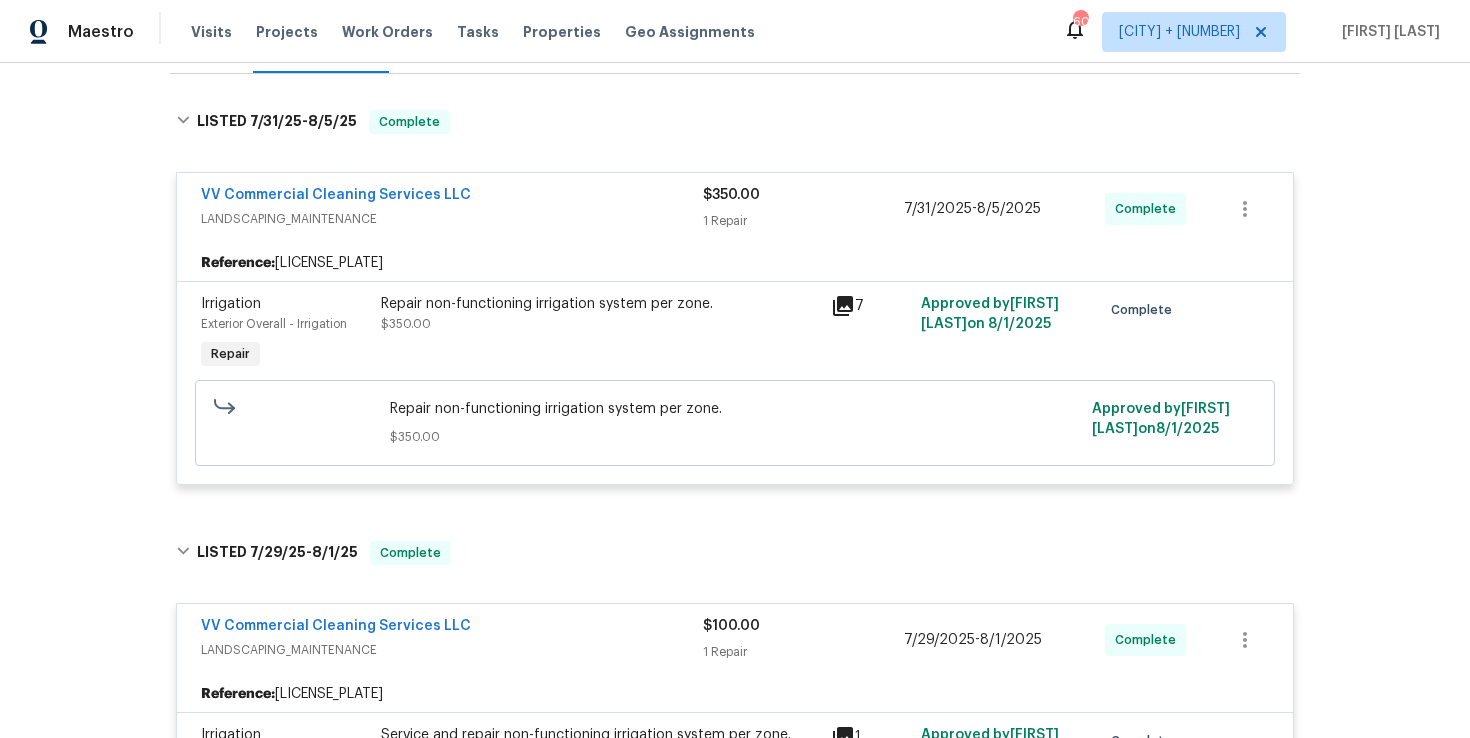 scroll, scrollTop: 308, scrollLeft: 0, axis: vertical 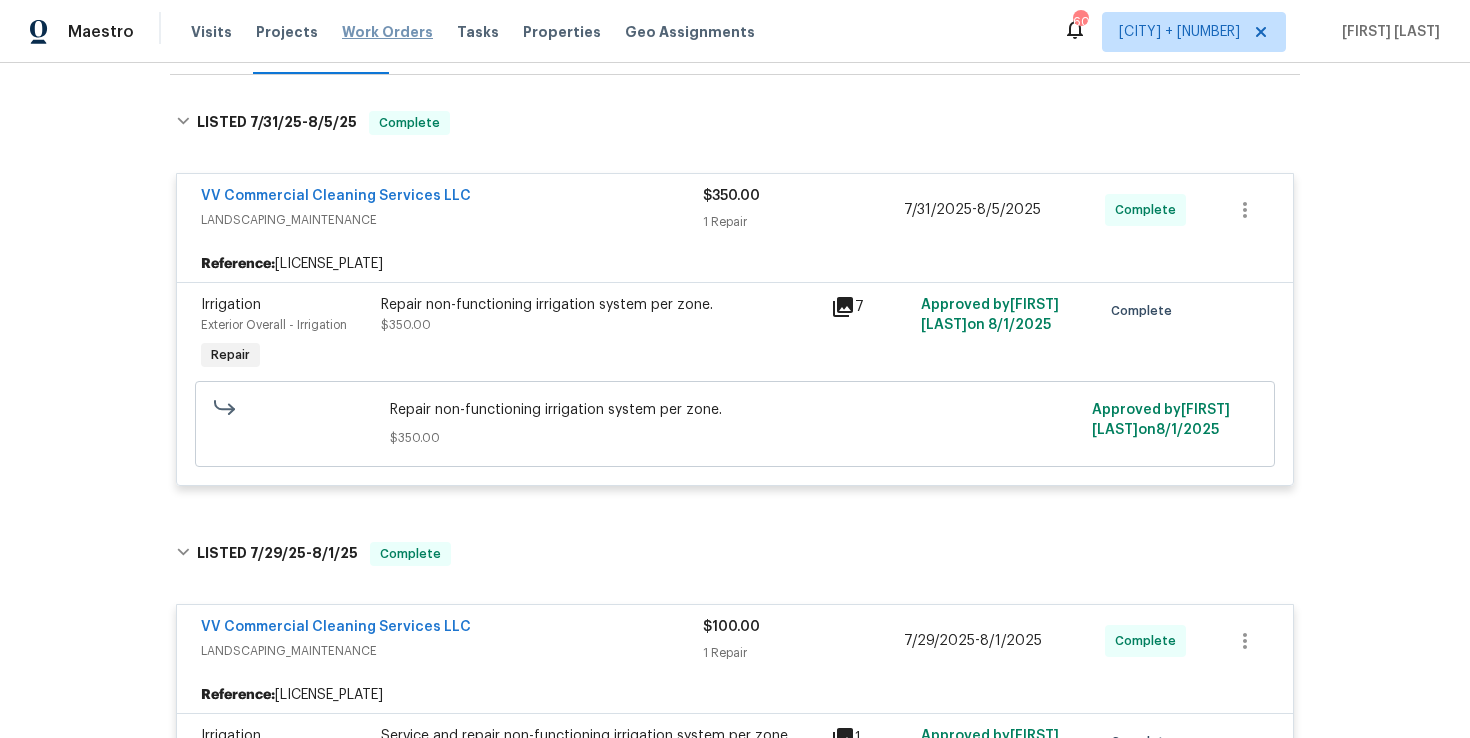 click on "Work Orders" at bounding box center [387, 32] 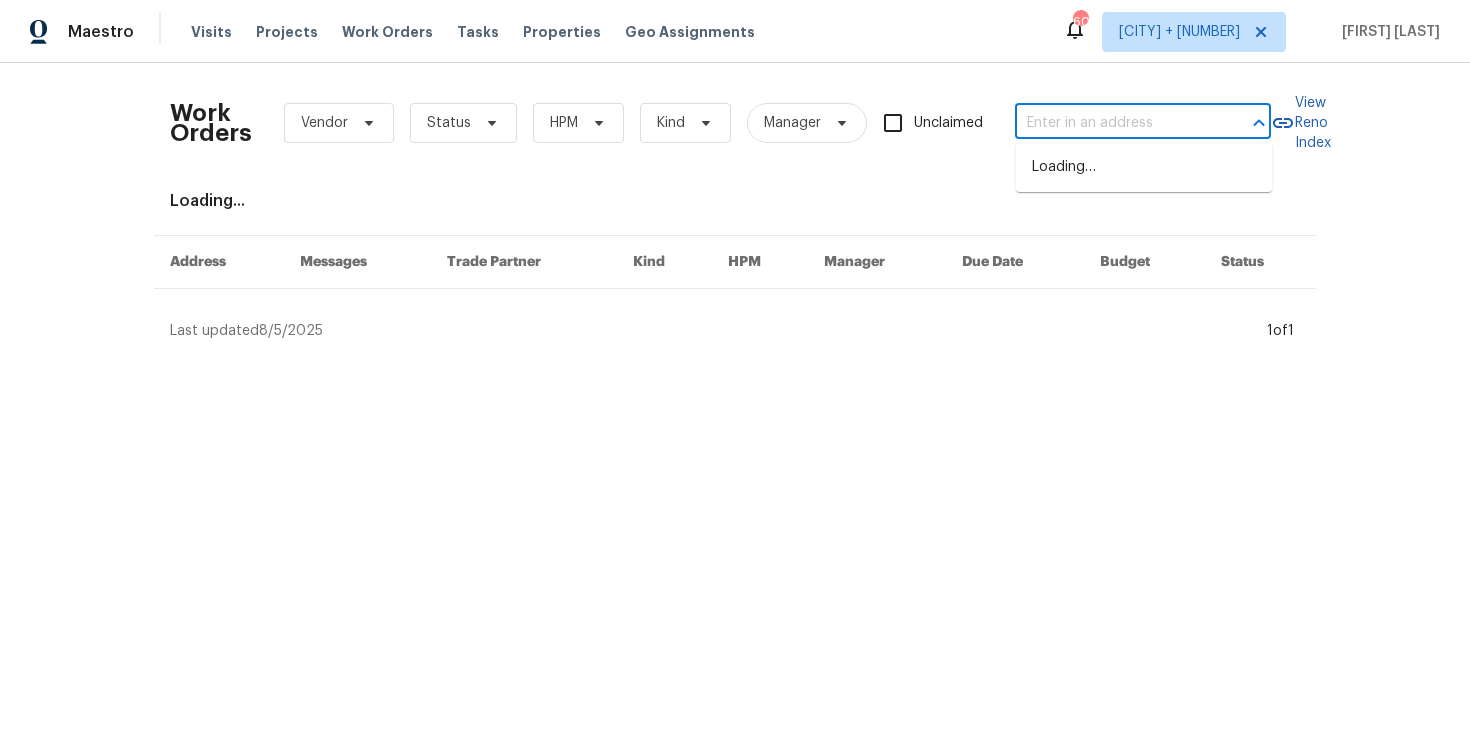 click at bounding box center (1115, 123) 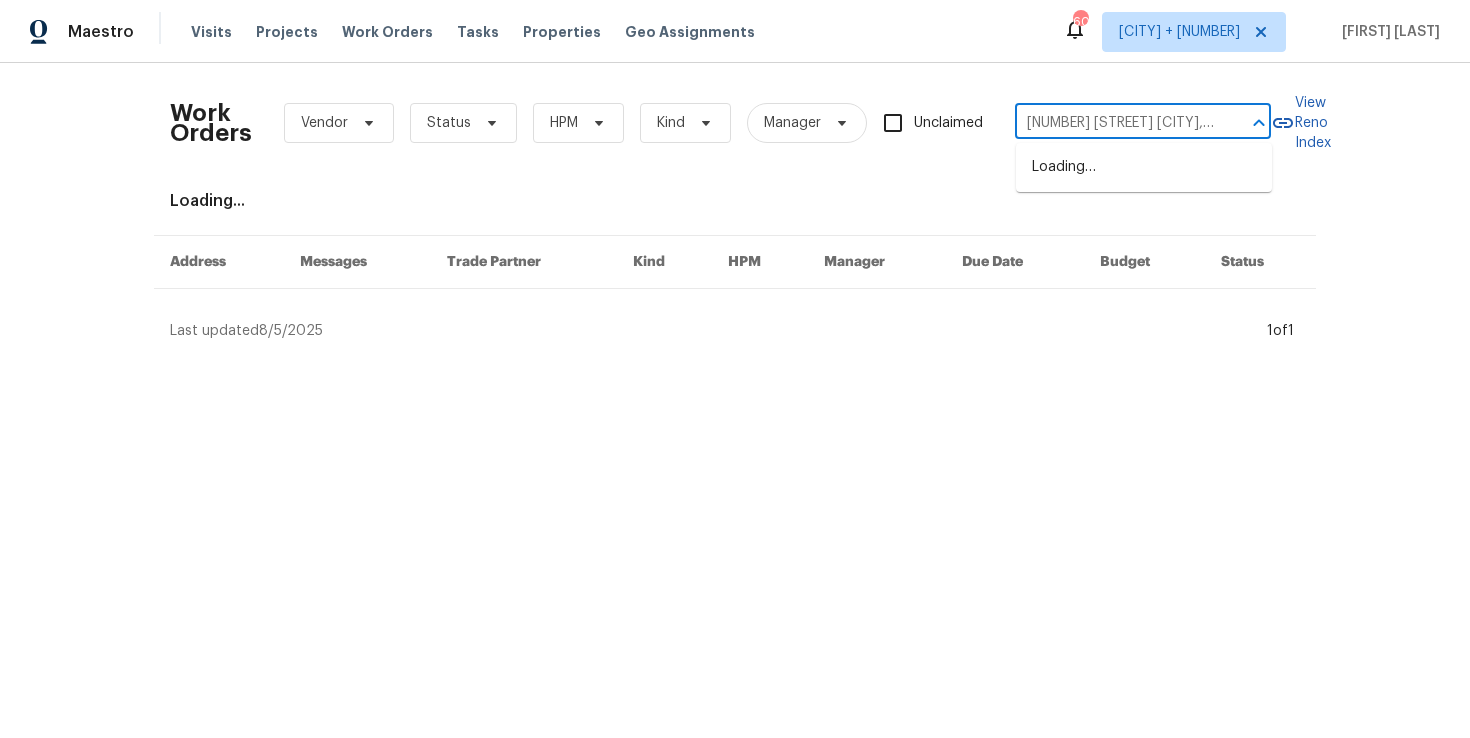 scroll, scrollTop: 0, scrollLeft: 73, axis: horizontal 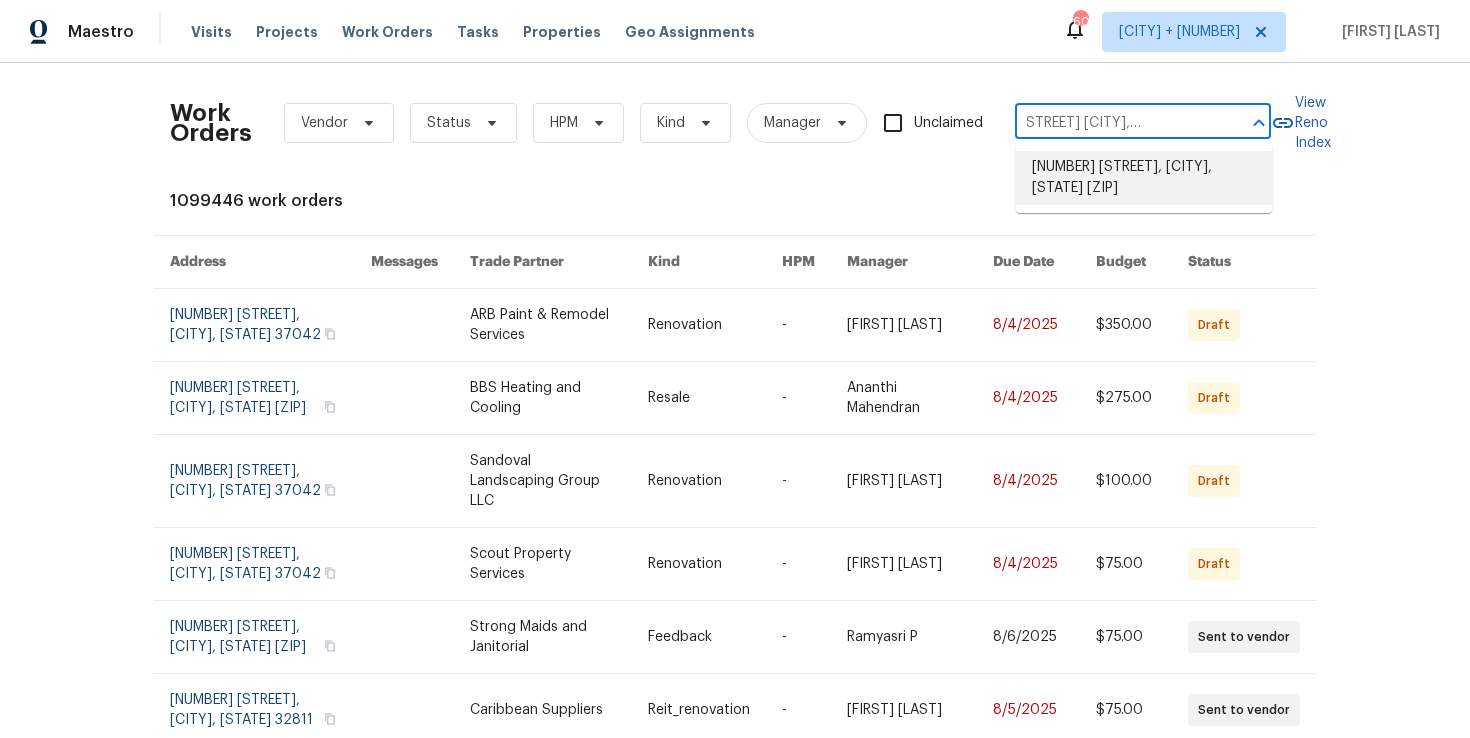 click on "18006 Green Knl, San Antonio, TX 78258" at bounding box center [1144, 178] 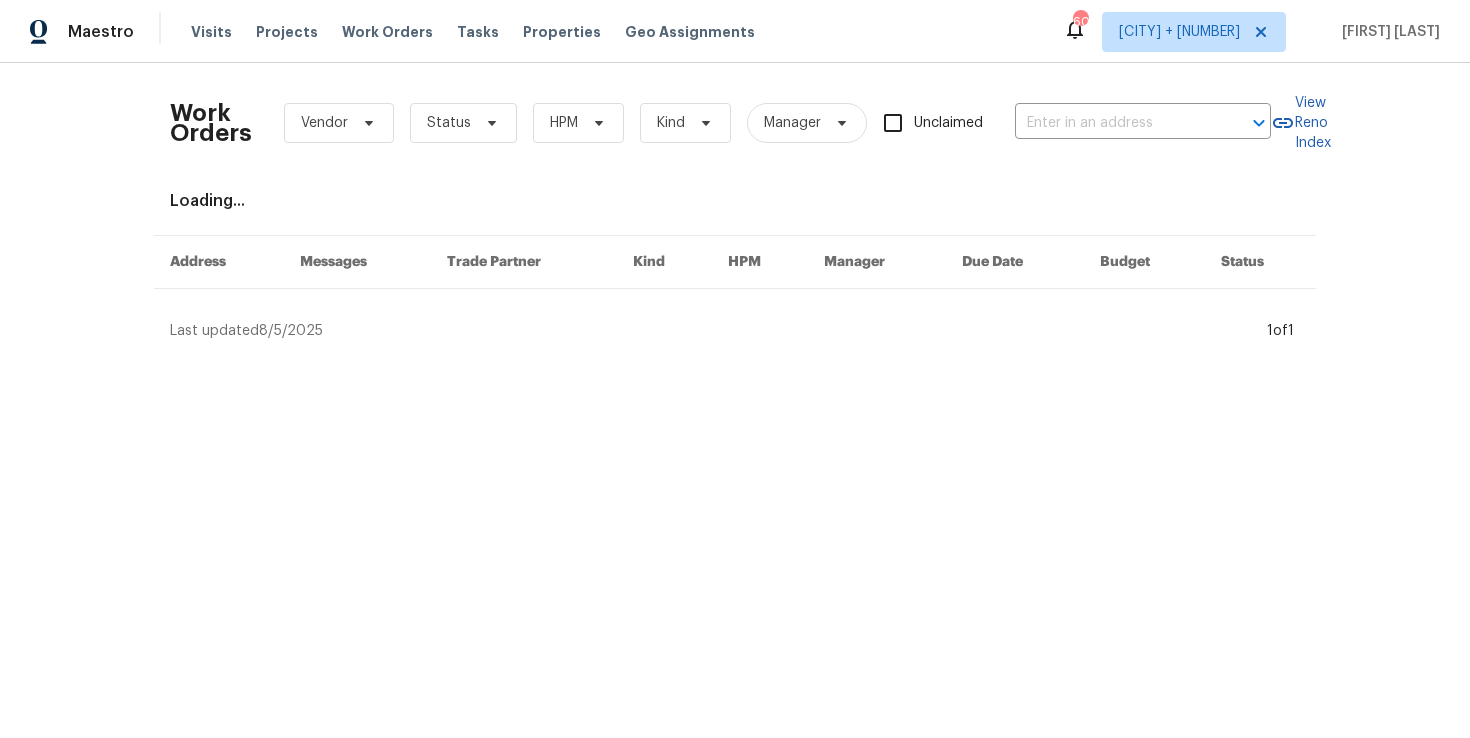 type on "18006 Green Knl, San Antonio, TX 78258" 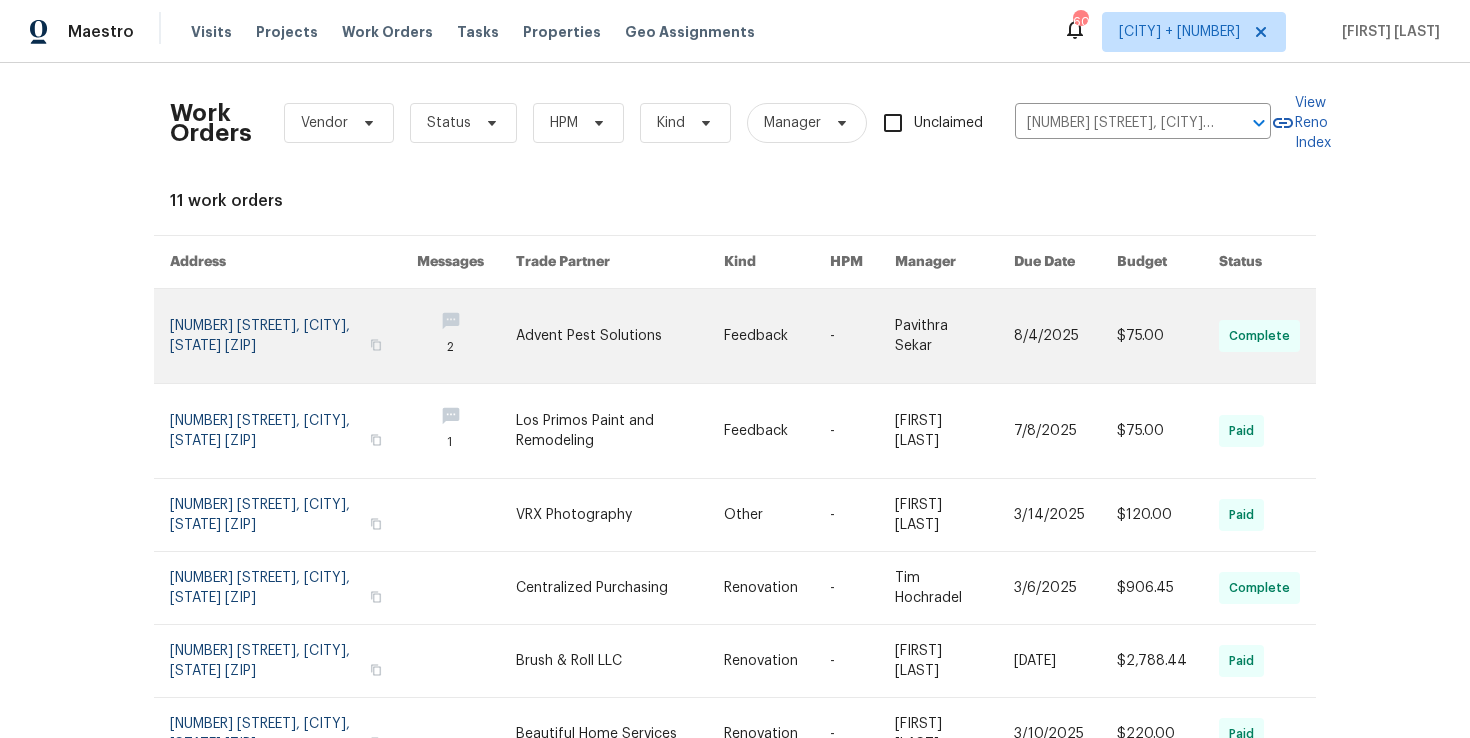 click at bounding box center (293, 336) 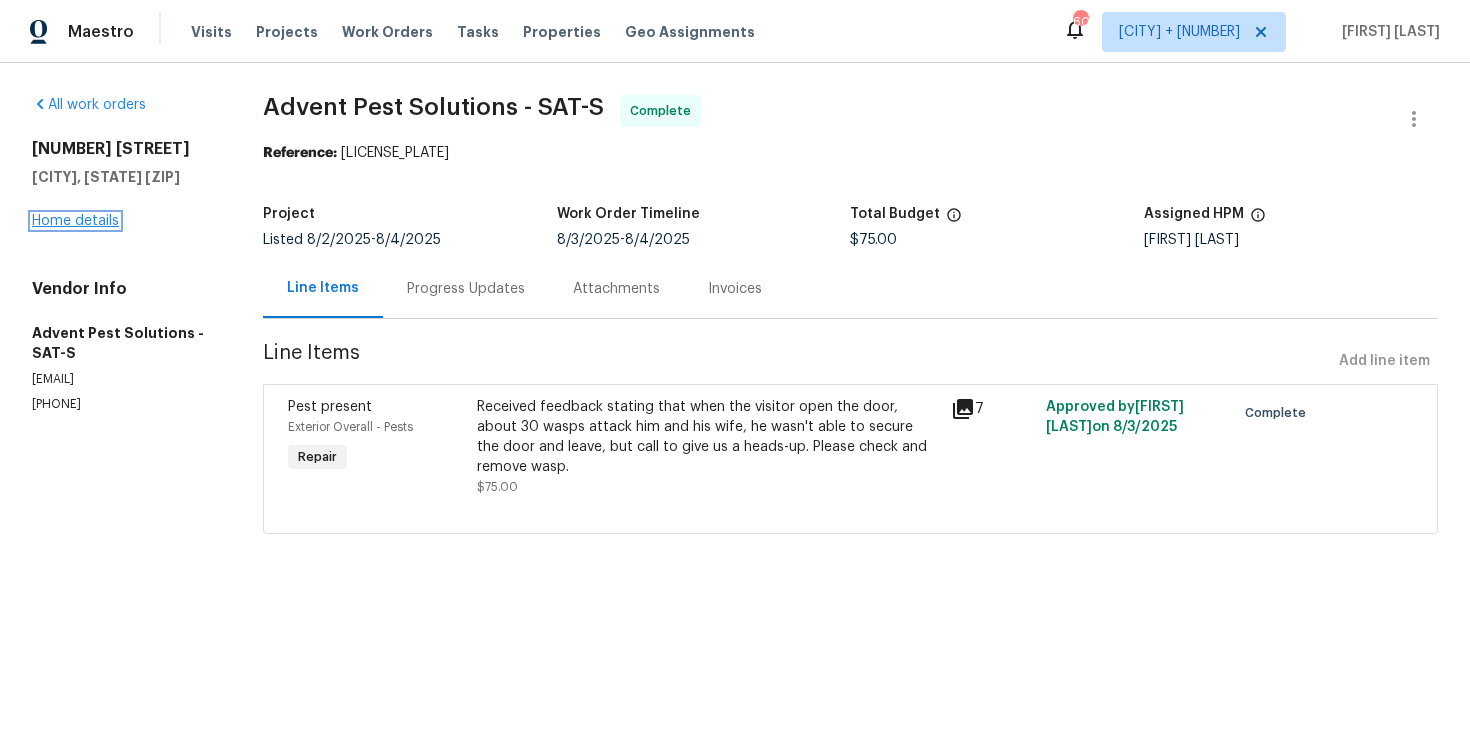click on "Home details" at bounding box center (75, 221) 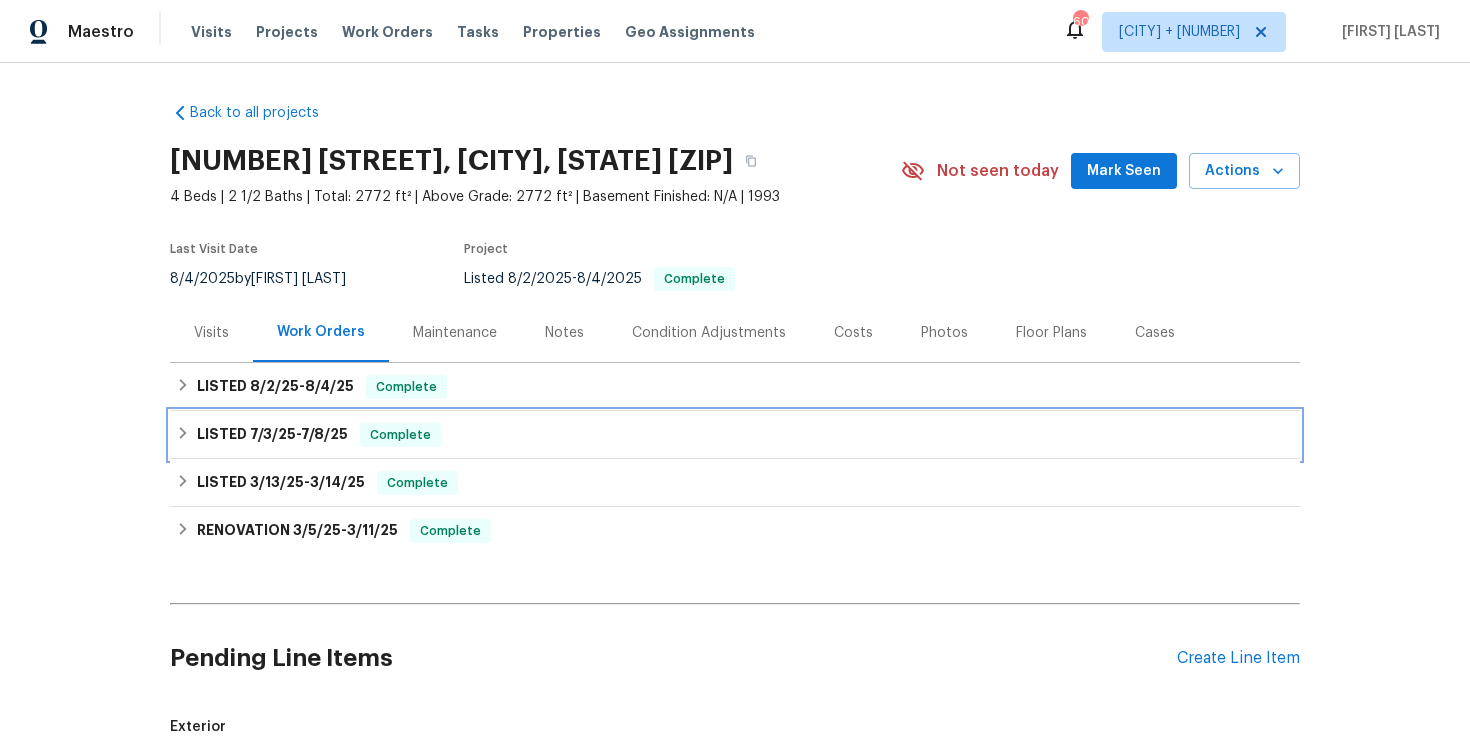 click on "LISTED   7/3/25  -  7/8/25 Complete" at bounding box center (735, 435) 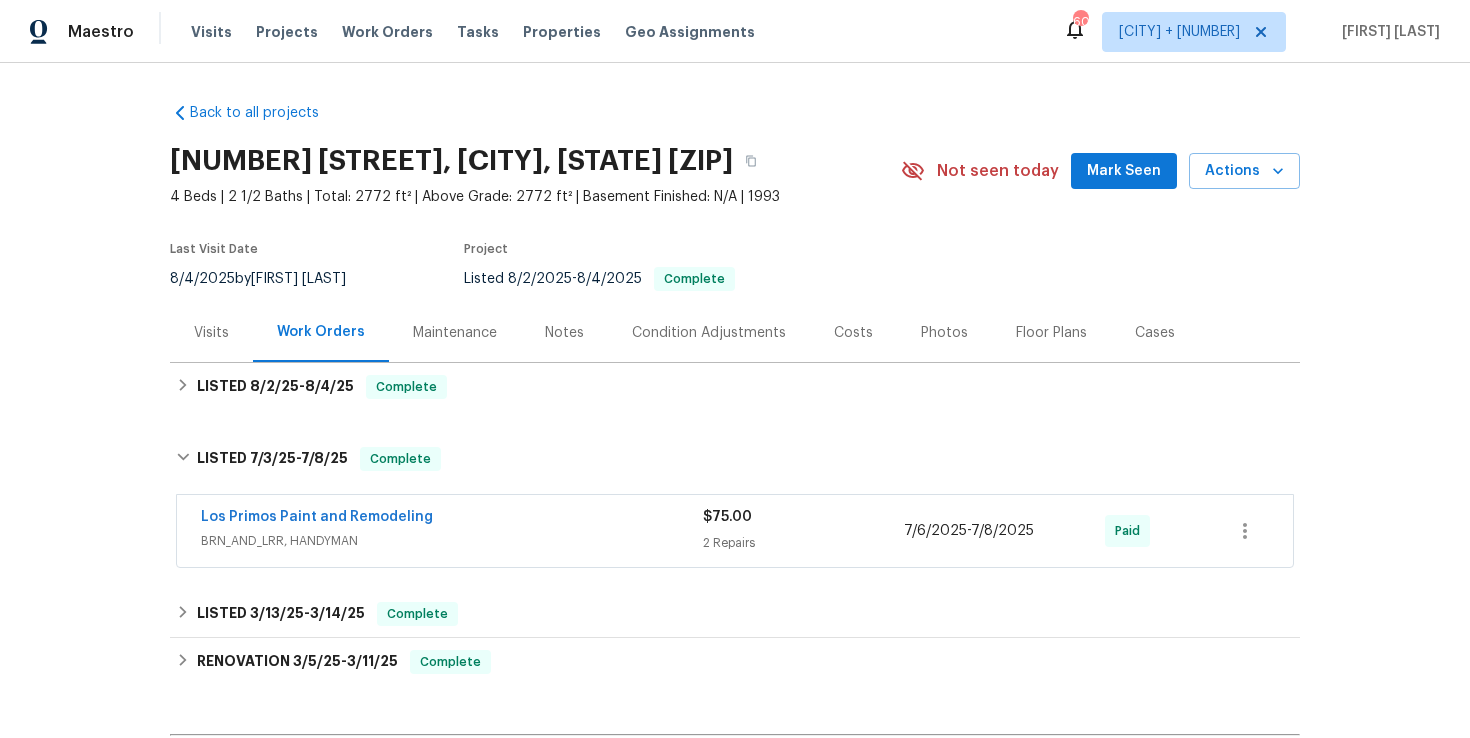 click on "Los Primos Paint and Remodeling" at bounding box center [452, 519] 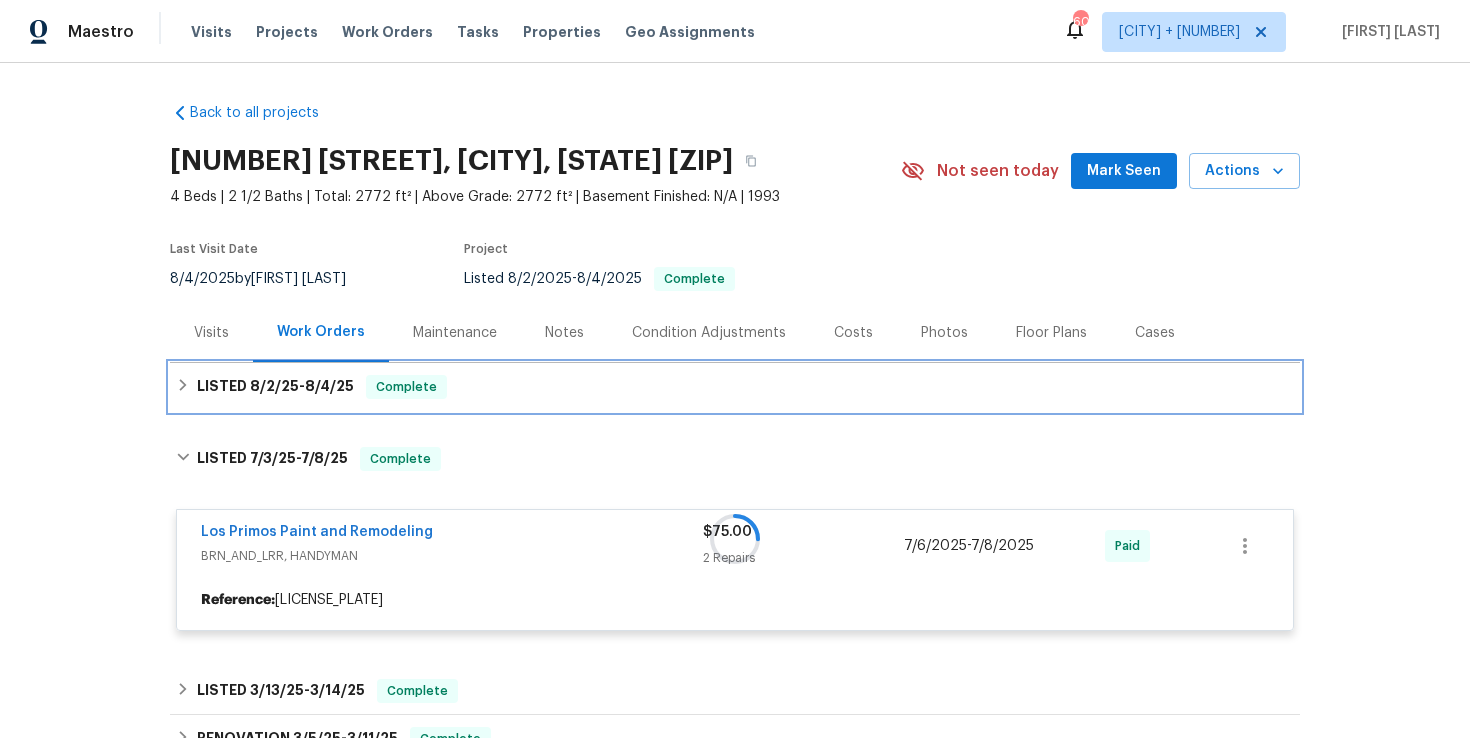 click on "LISTED   8/2/25  -  8/4/25 Complete" at bounding box center [735, 387] 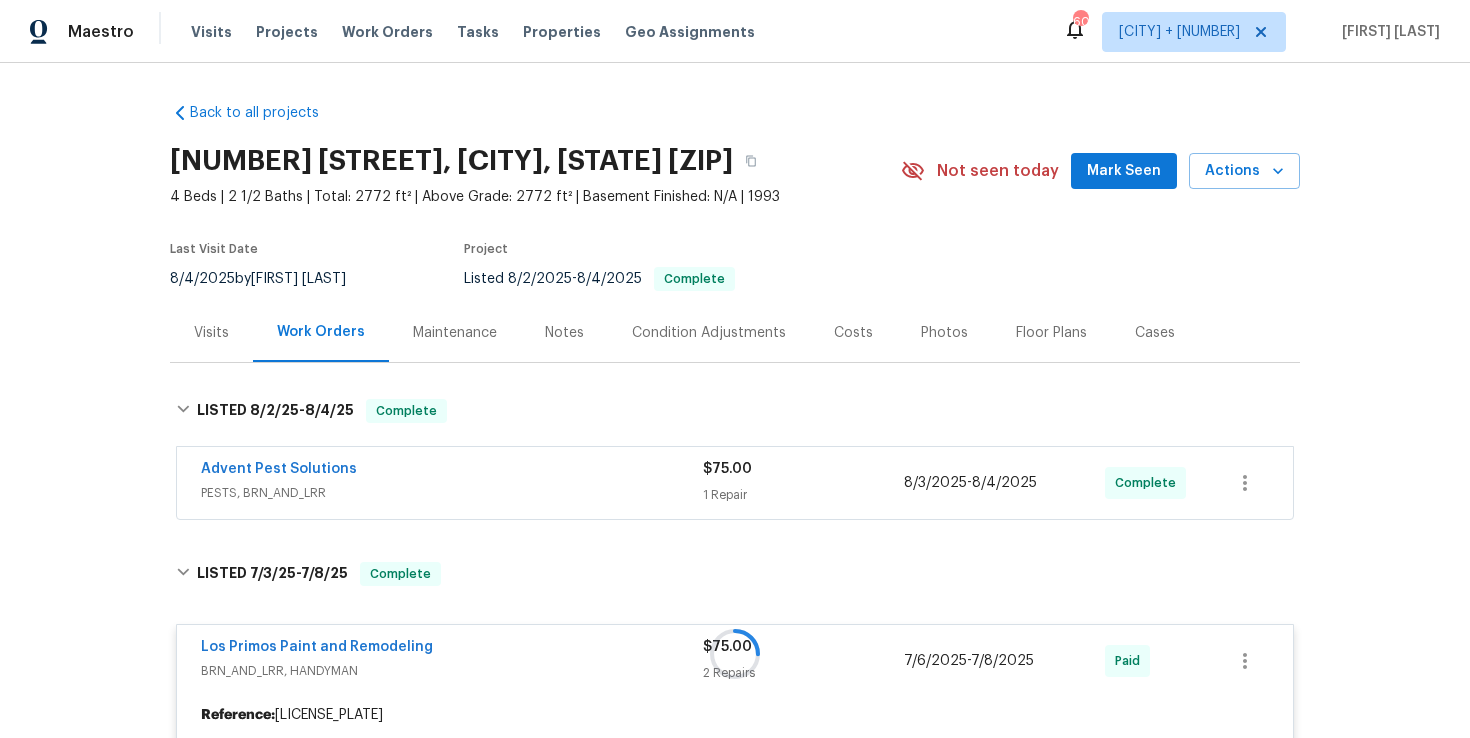 click on "PESTS, BRN_AND_LRR" at bounding box center [452, 493] 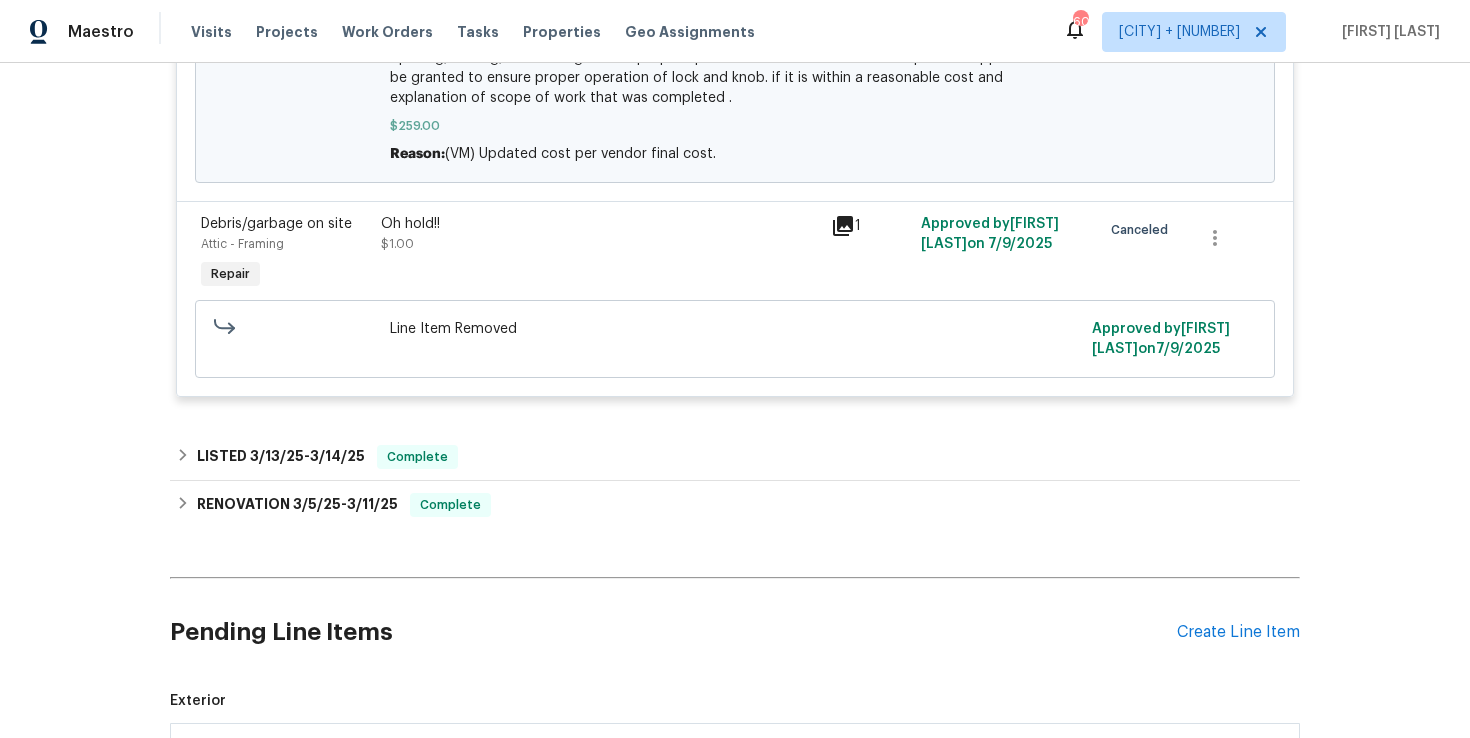 scroll, scrollTop: 1159, scrollLeft: 0, axis: vertical 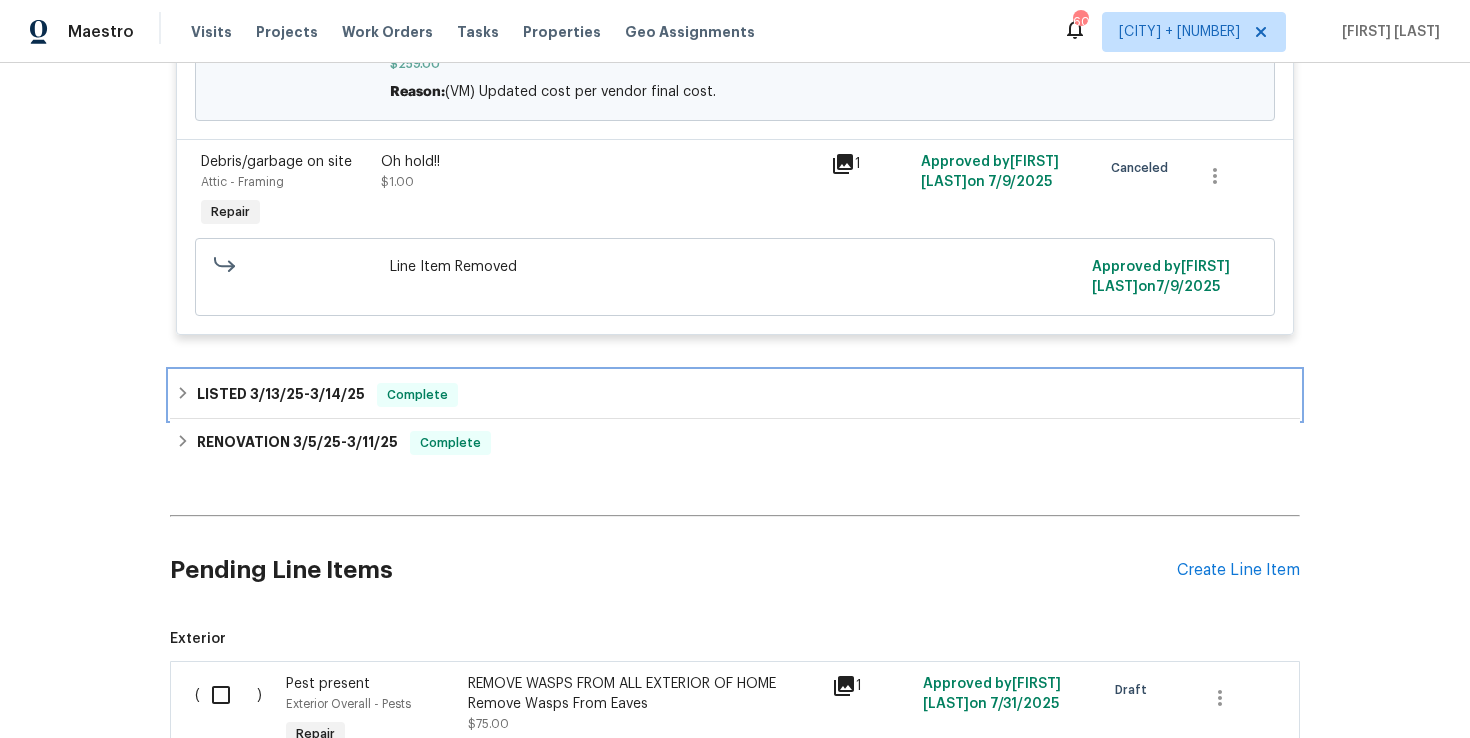 click on "LISTED   3/13/25  -  3/14/25 Complete" at bounding box center [735, 395] 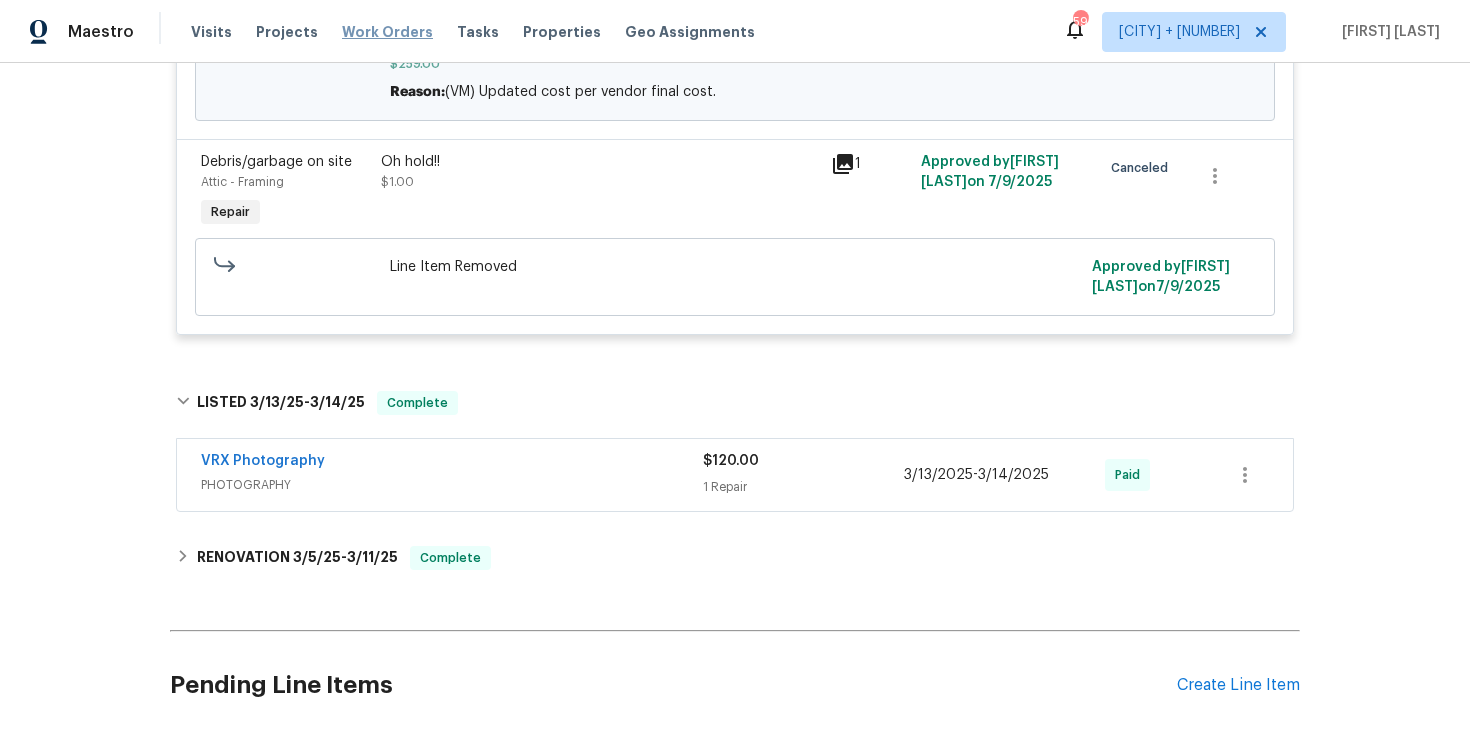 click on "Work Orders" at bounding box center [387, 32] 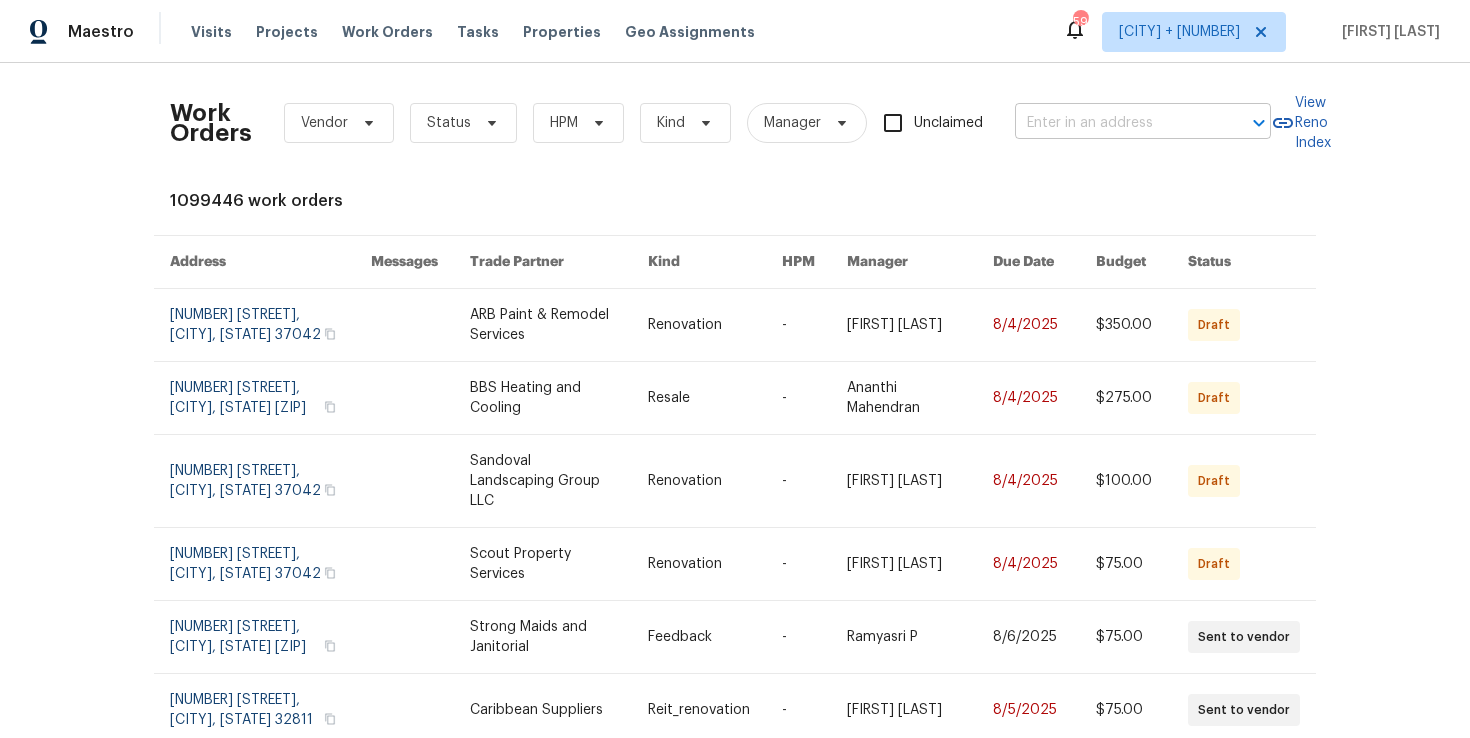 click at bounding box center [1115, 123] 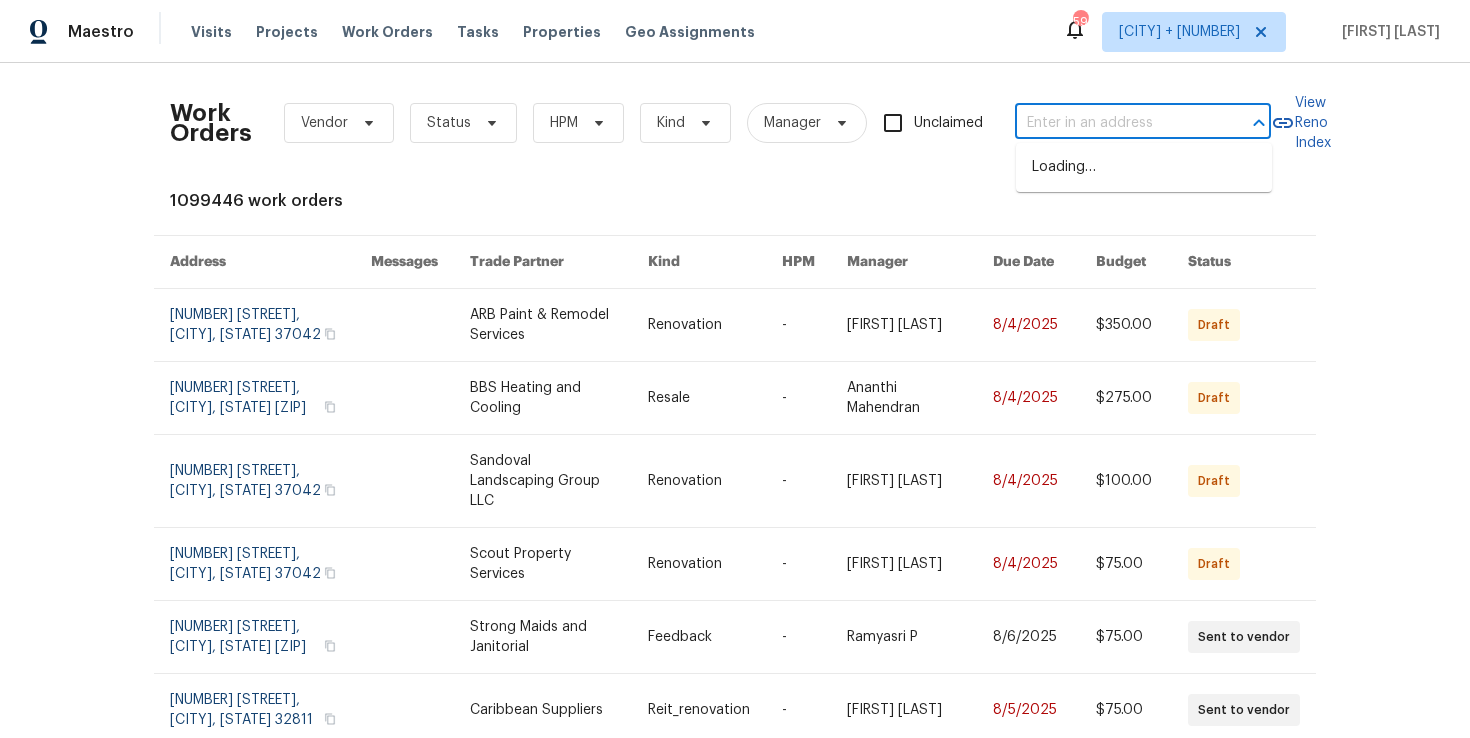 paste on "600 Virginia Dr Round Rock, TX 78664" 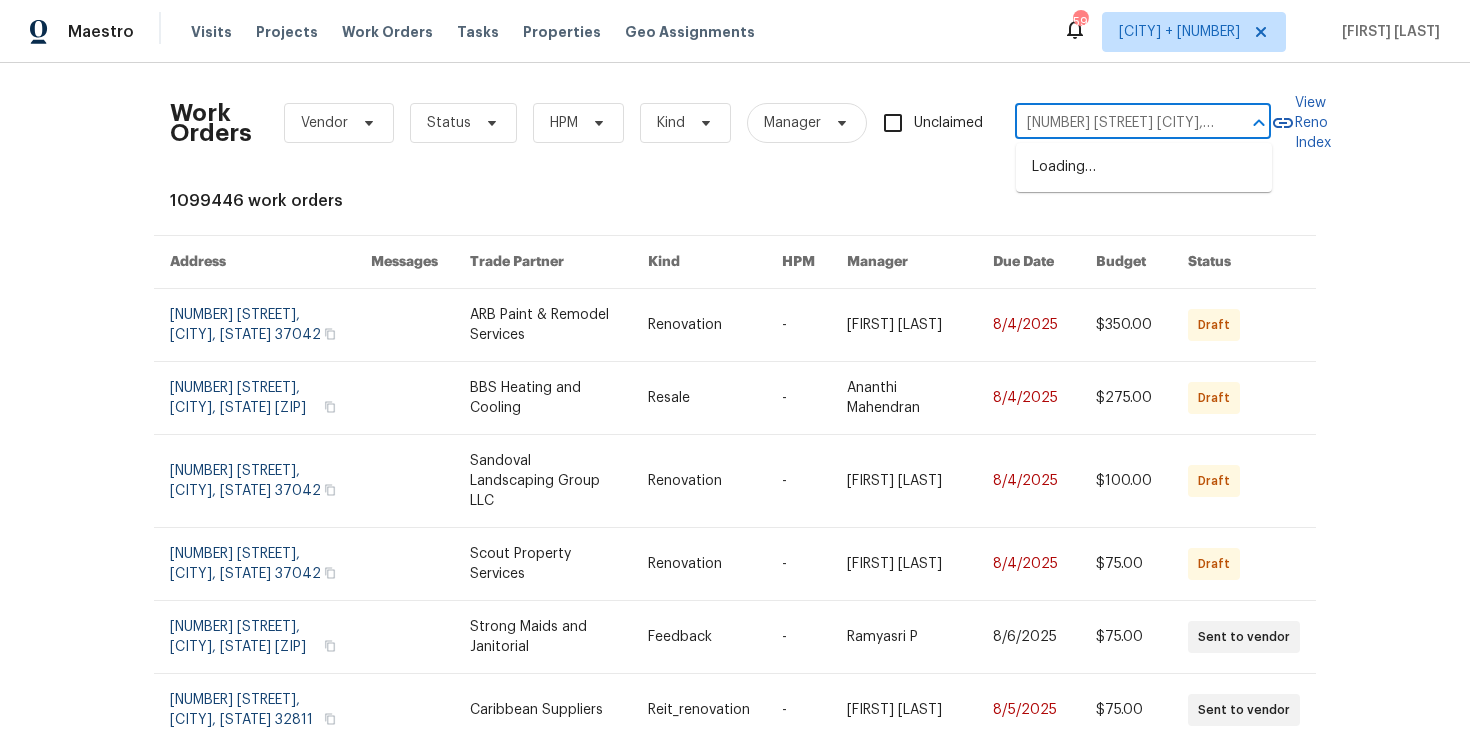 scroll, scrollTop: 0, scrollLeft: 63, axis: horizontal 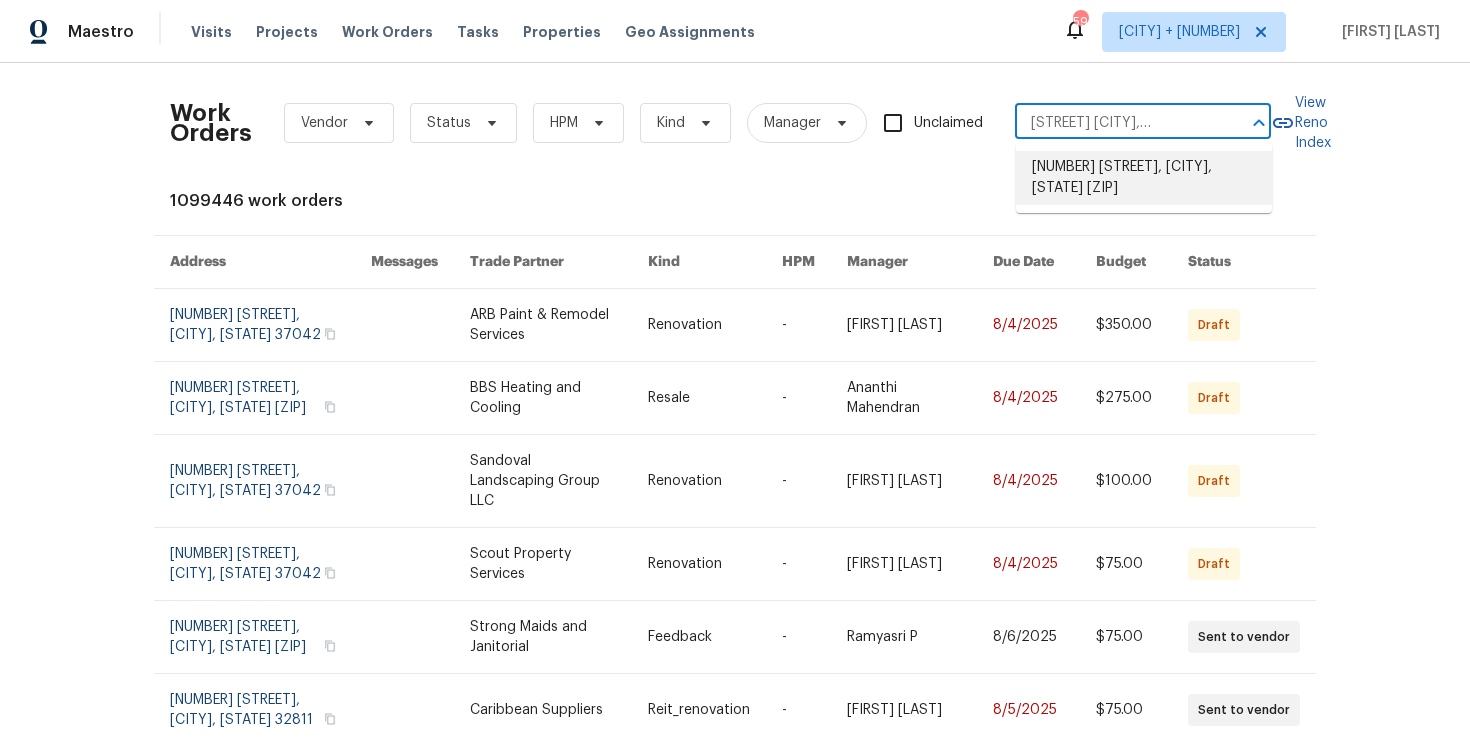 click on "600 Virginia Dr, Round Rock, TX 78664" at bounding box center [1144, 178] 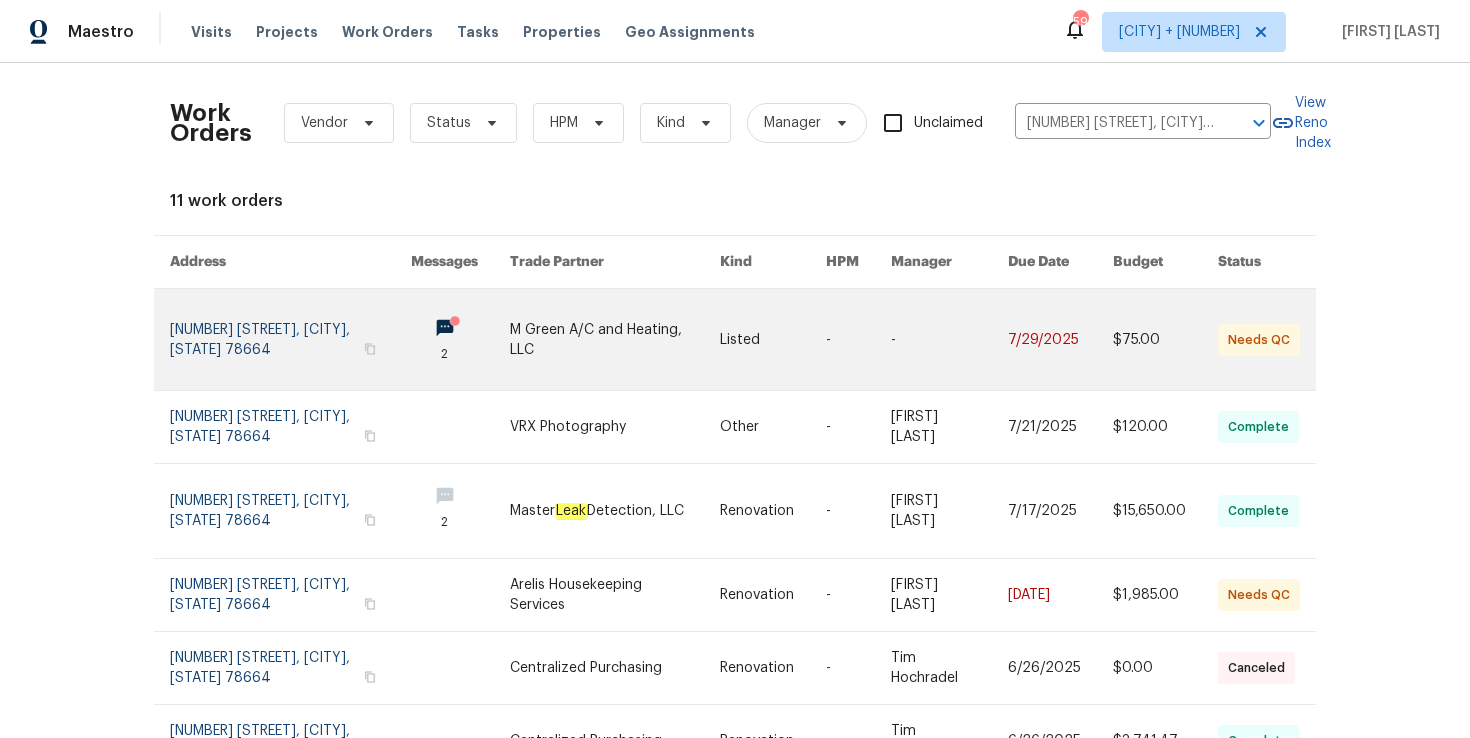click at bounding box center [290, 339] 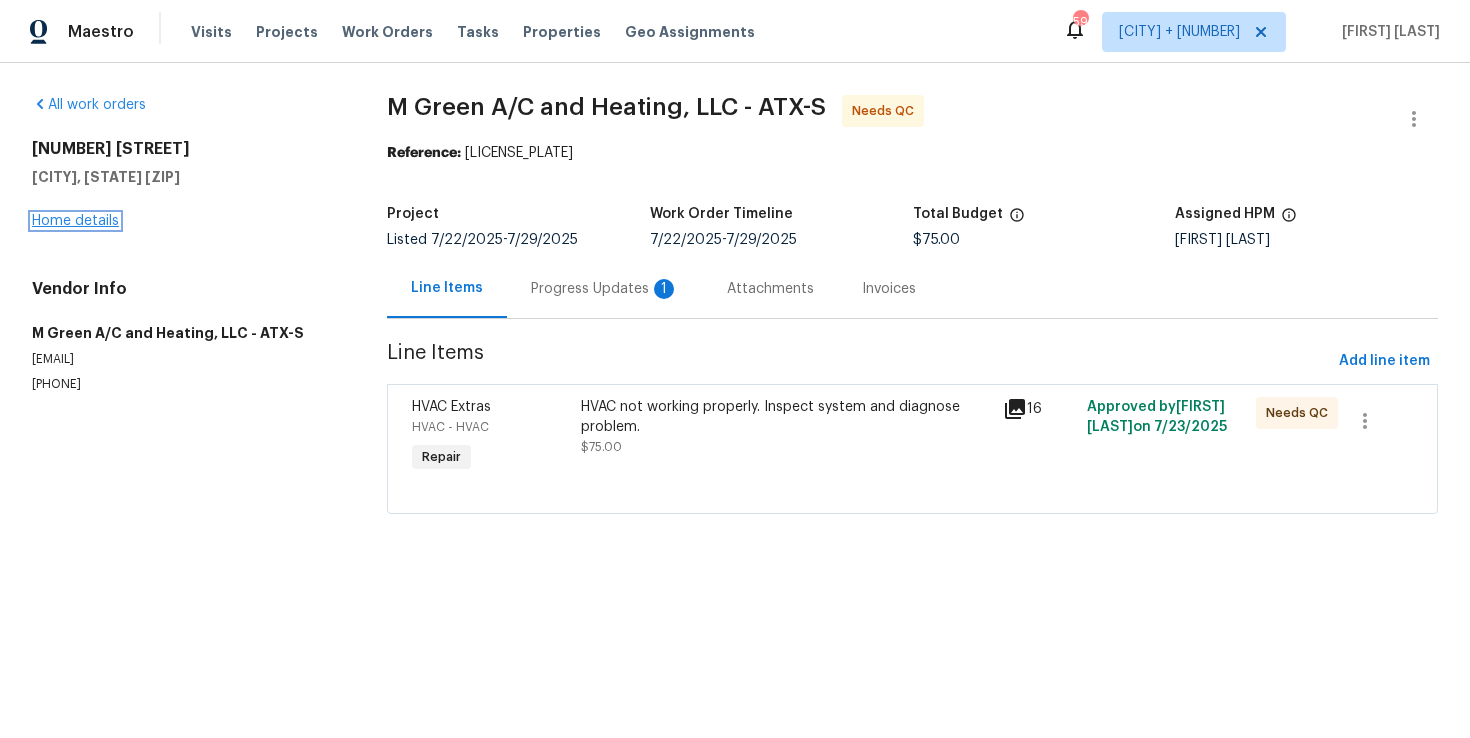 click on "Home details" at bounding box center (75, 221) 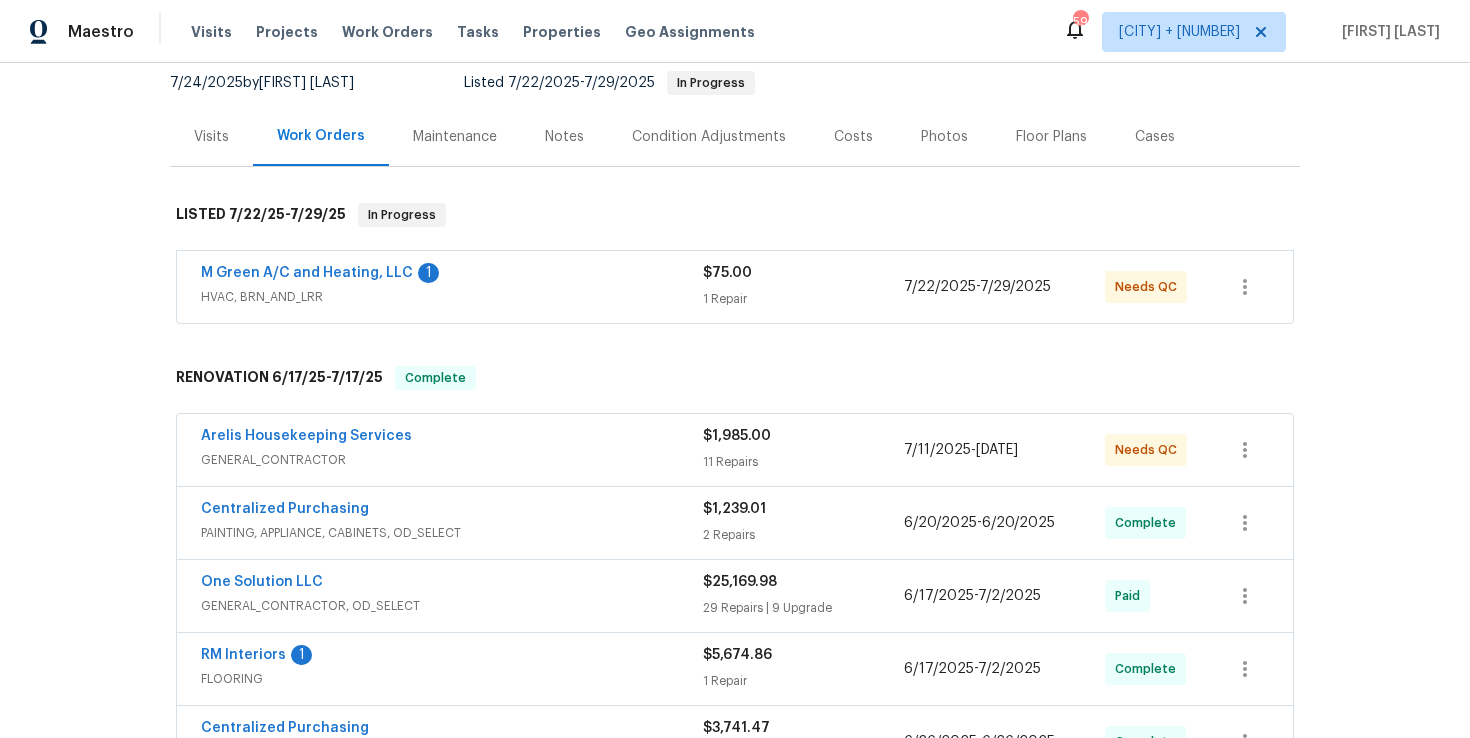 scroll, scrollTop: 274, scrollLeft: 0, axis: vertical 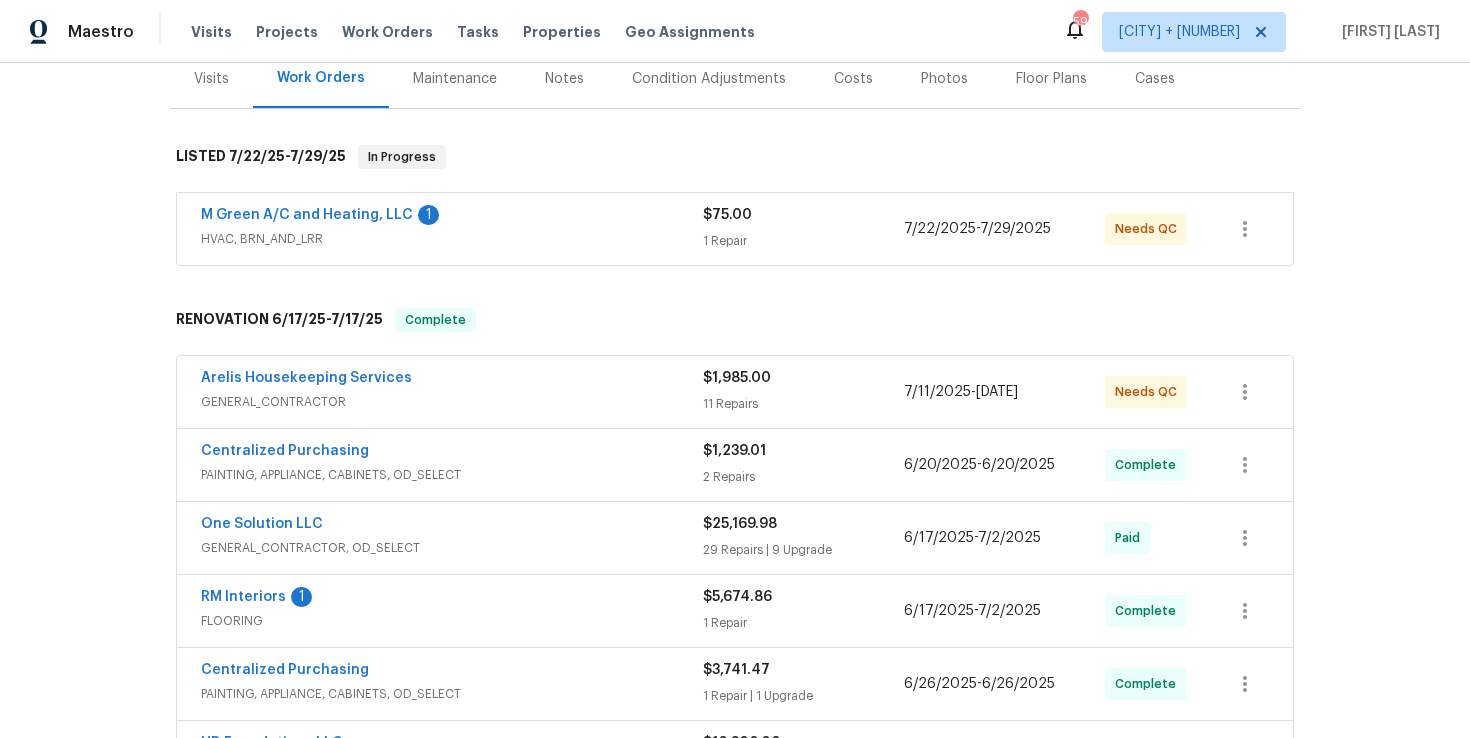 click on "GENERAL_CONTRACTOR" at bounding box center [452, 402] 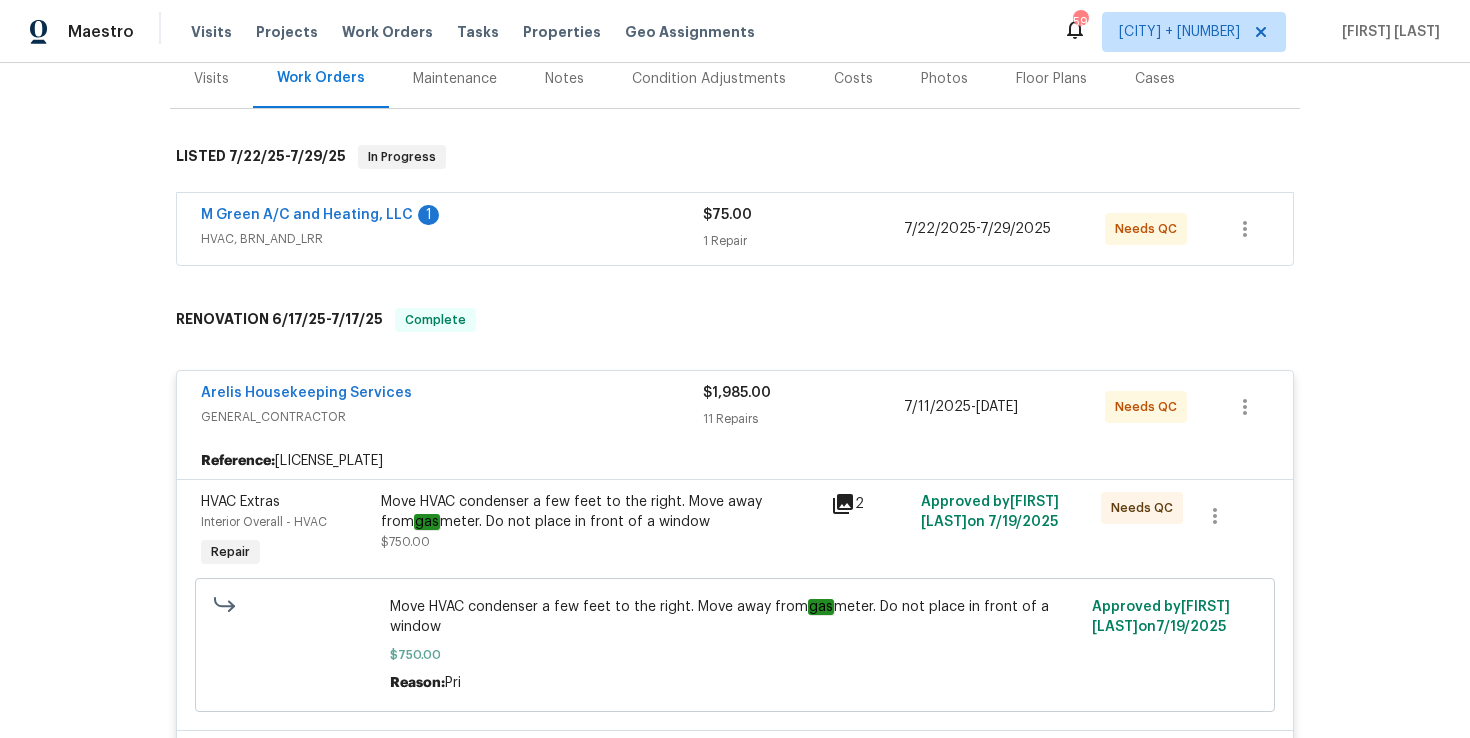 click on "HVAC, BRN_AND_LRR" at bounding box center [452, 239] 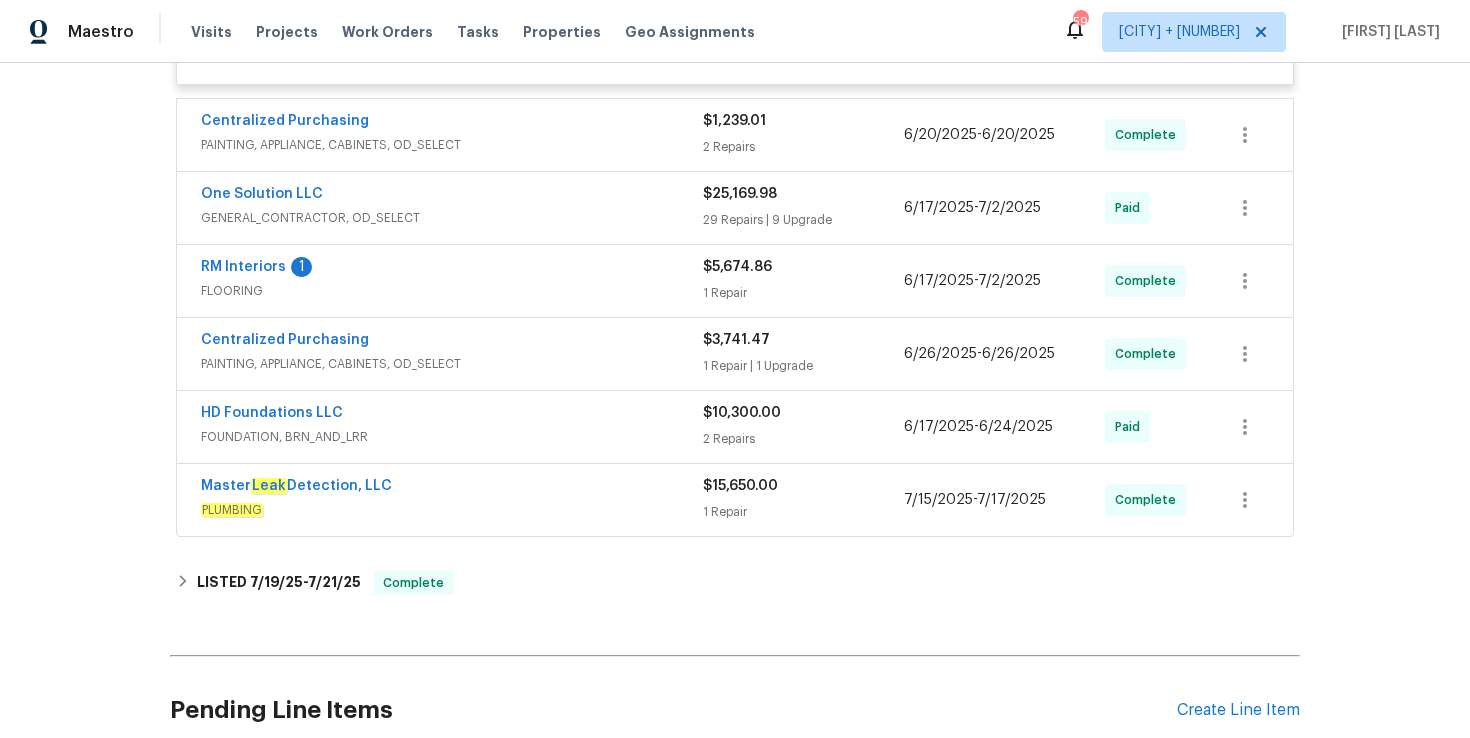 scroll, scrollTop: 2929, scrollLeft: 0, axis: vertical 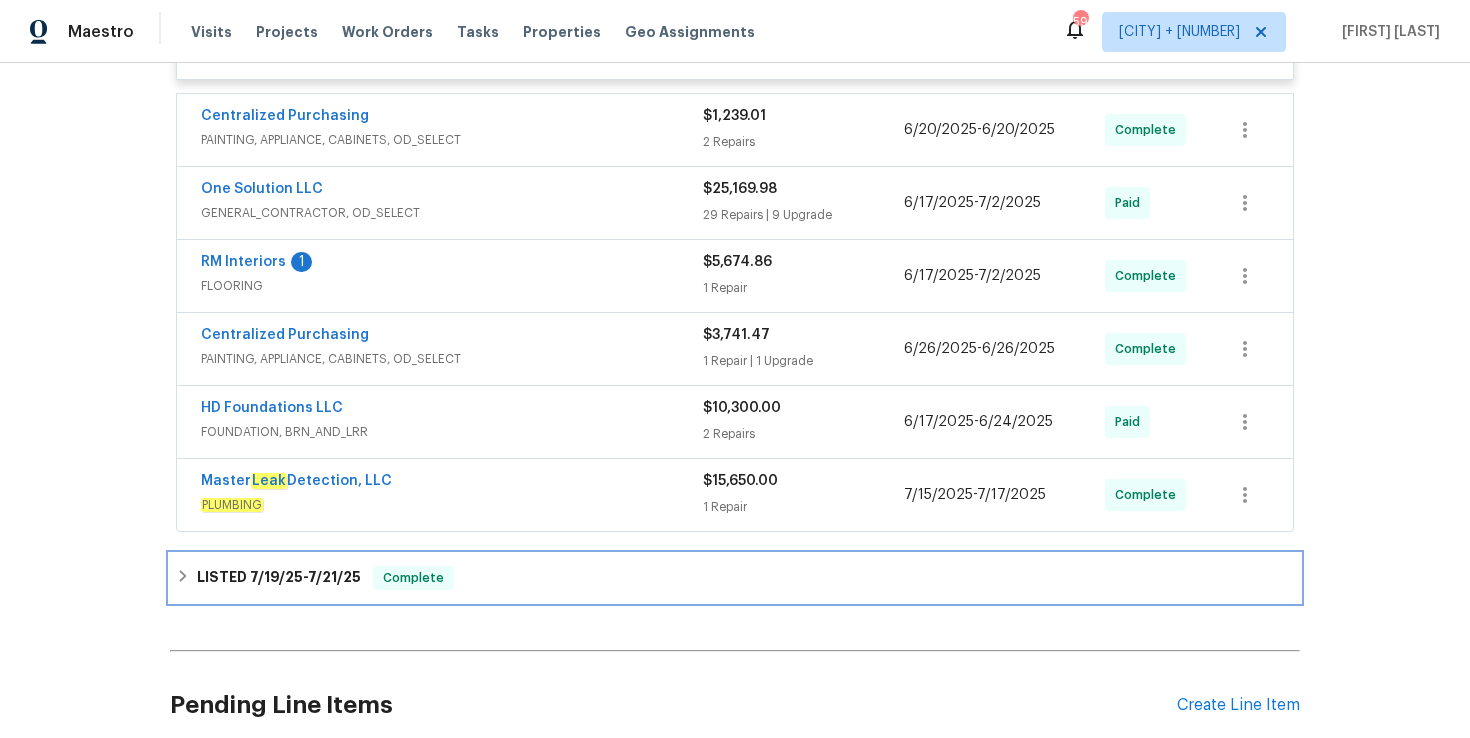 click on "LISTED   7/19/25  -  7/21/25 Complete" at bounding box center (735, 578) 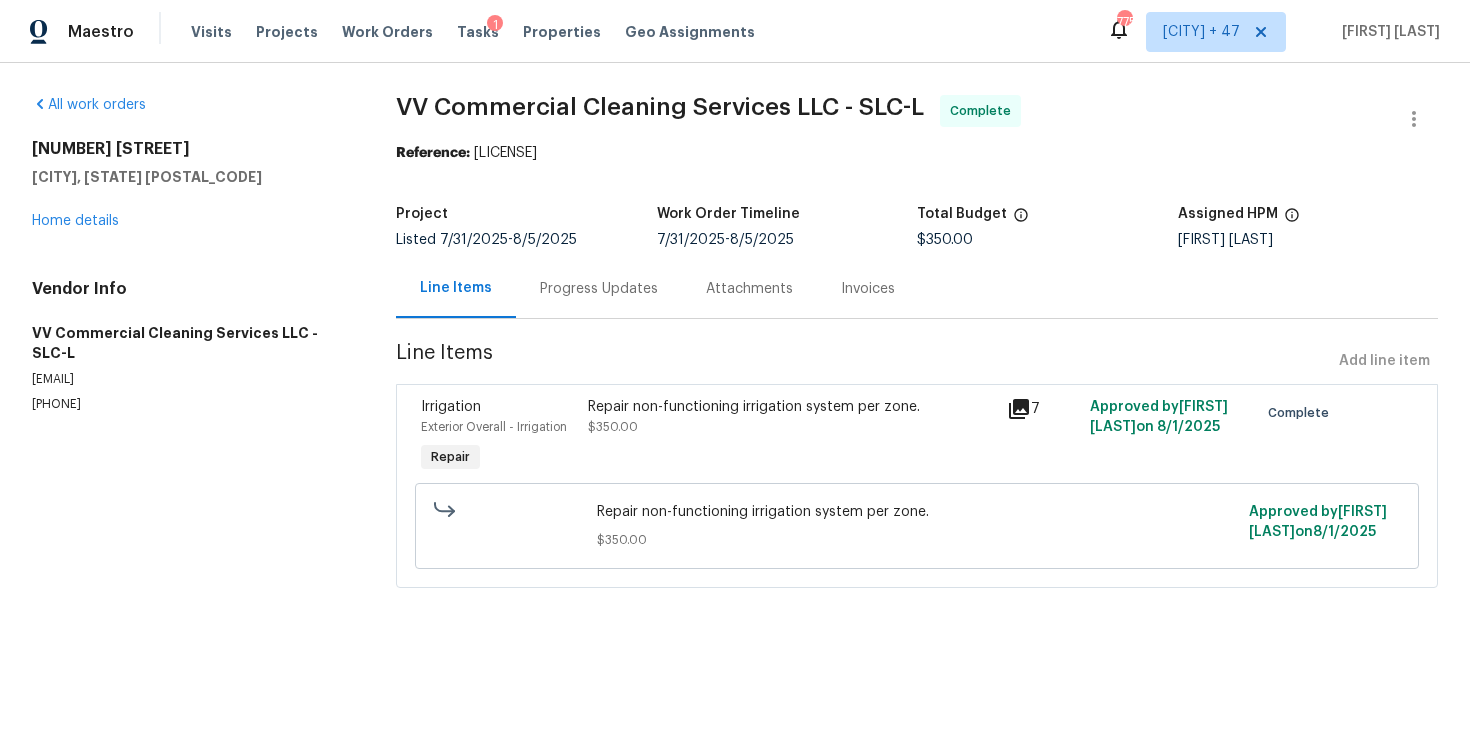 scroll, scrollTop: 0, scrollLeft: 0, axis: both 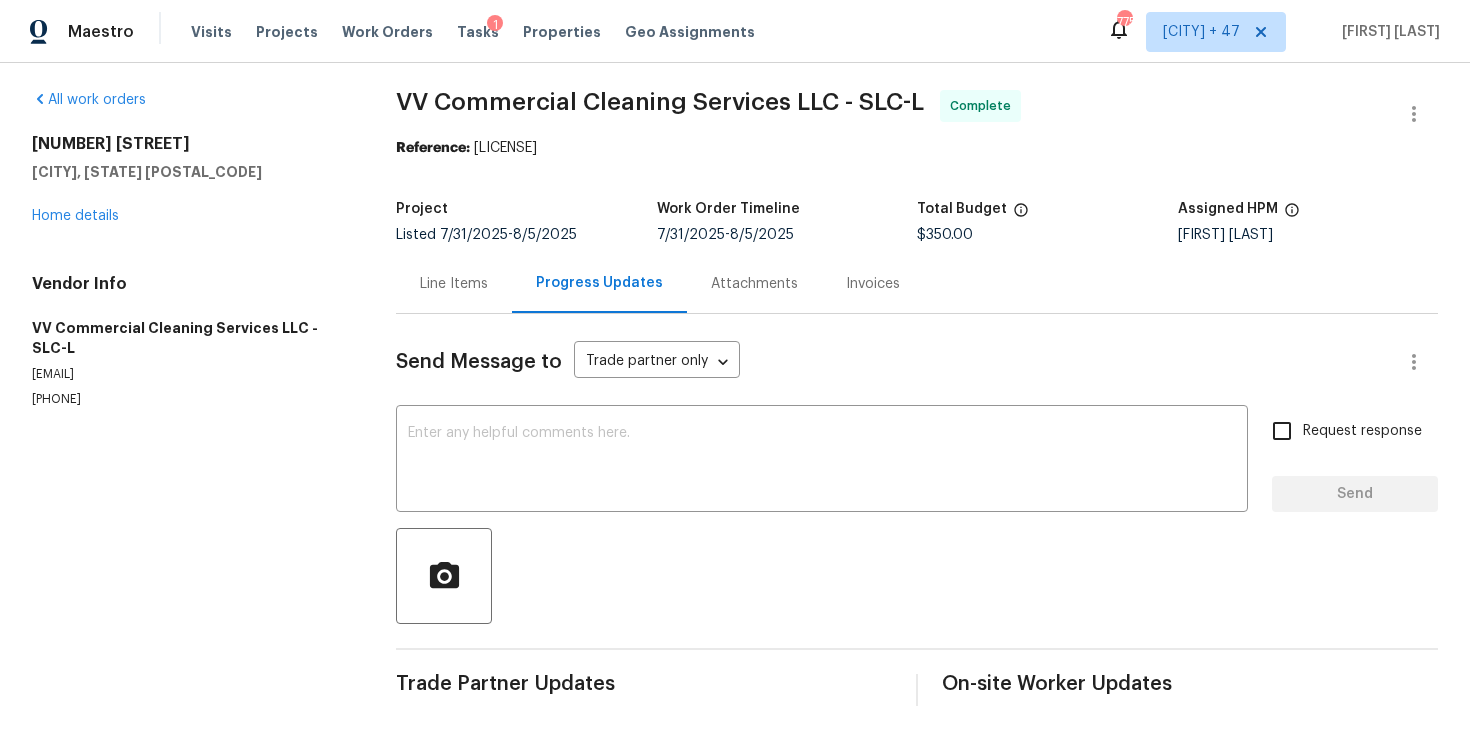 click on "Invoices" at bounding box center (873, 284) 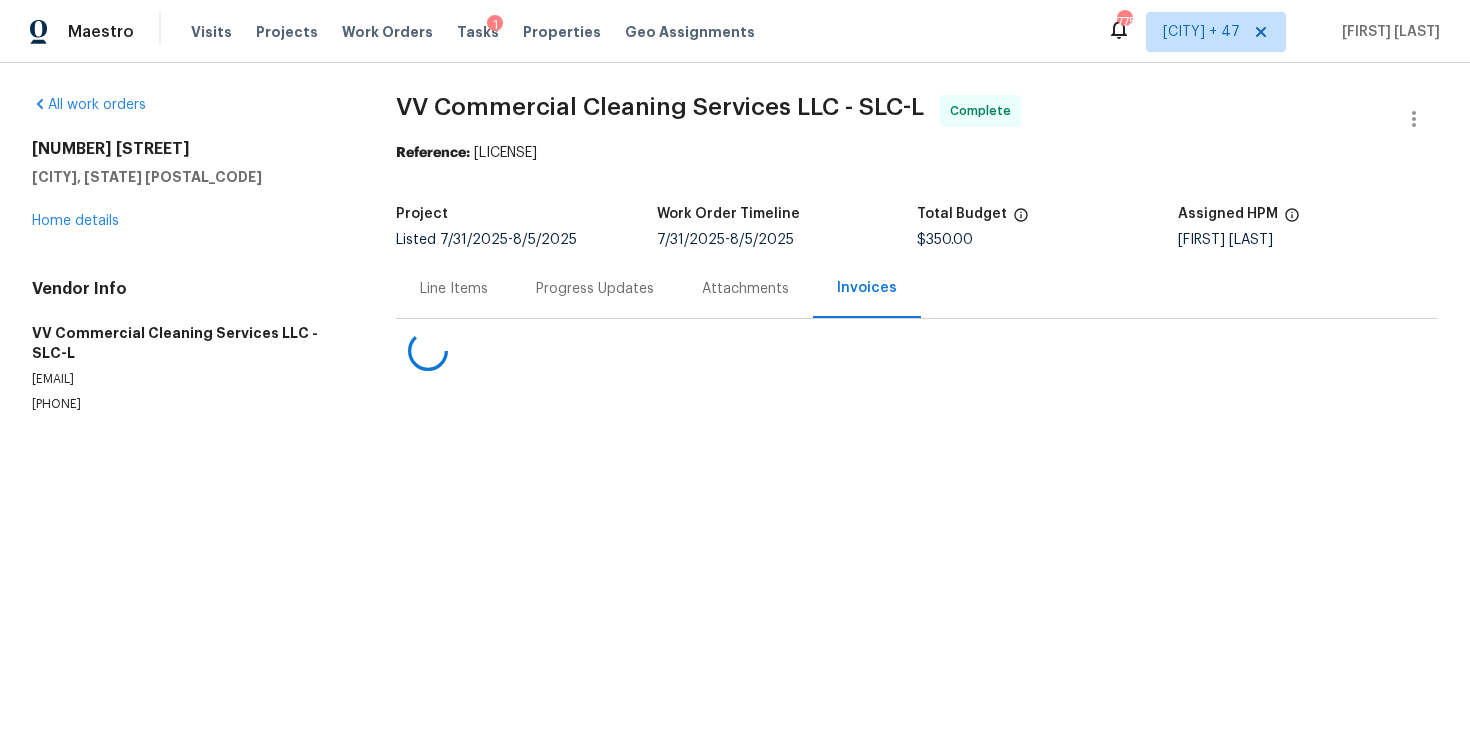 scroll, scrollTop: 0, scrollLeft: 0, axis: both 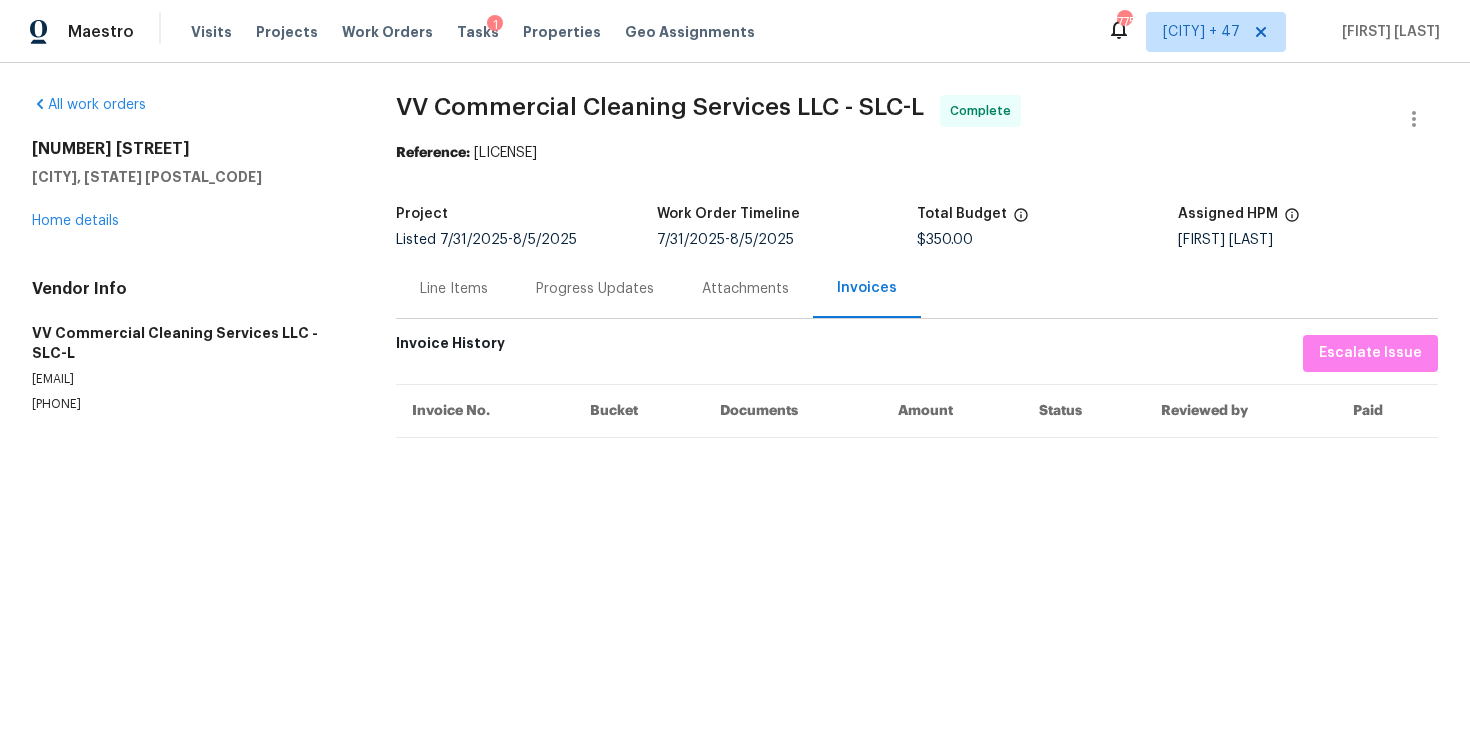 click on "Line Items" at bounding box center [454, 288] 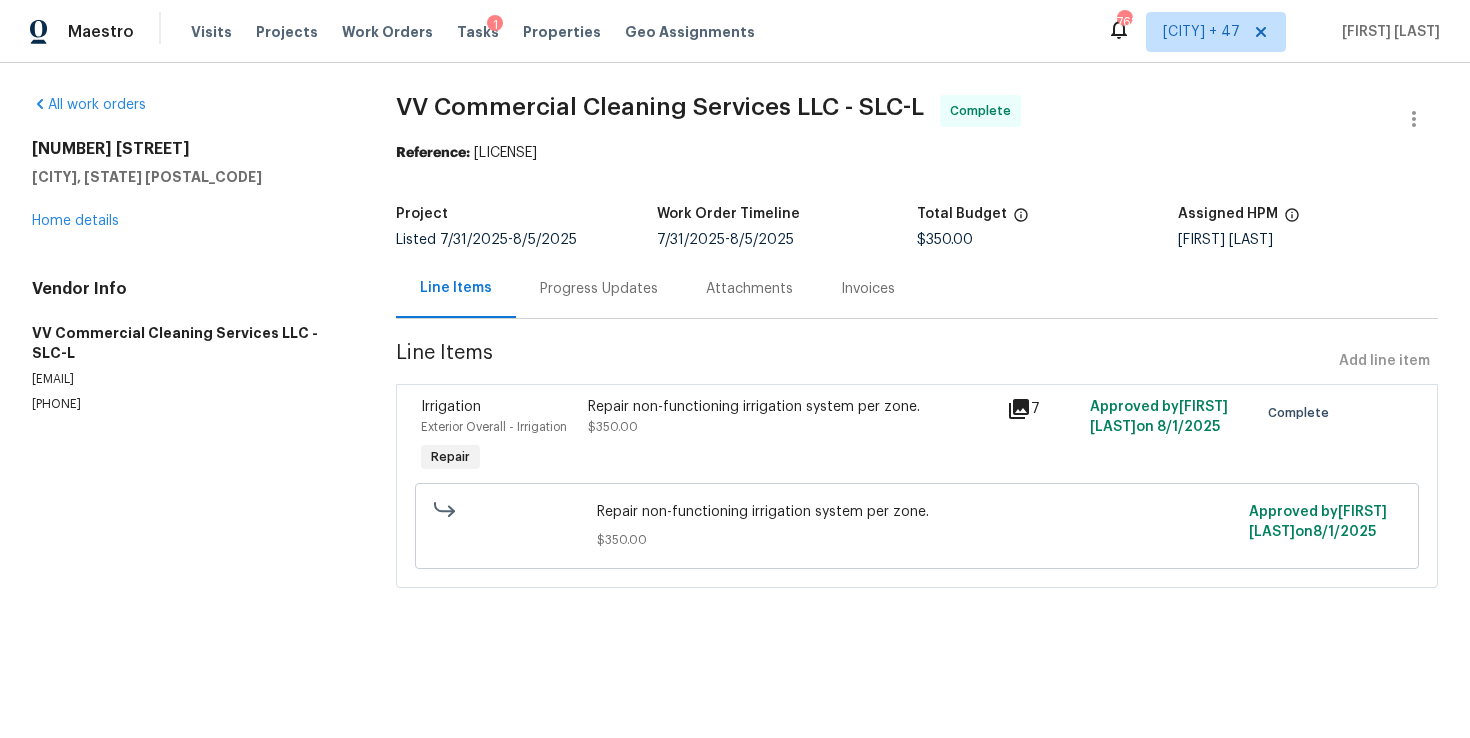 click on "Progress Updates" at bounding box center [599, 289] 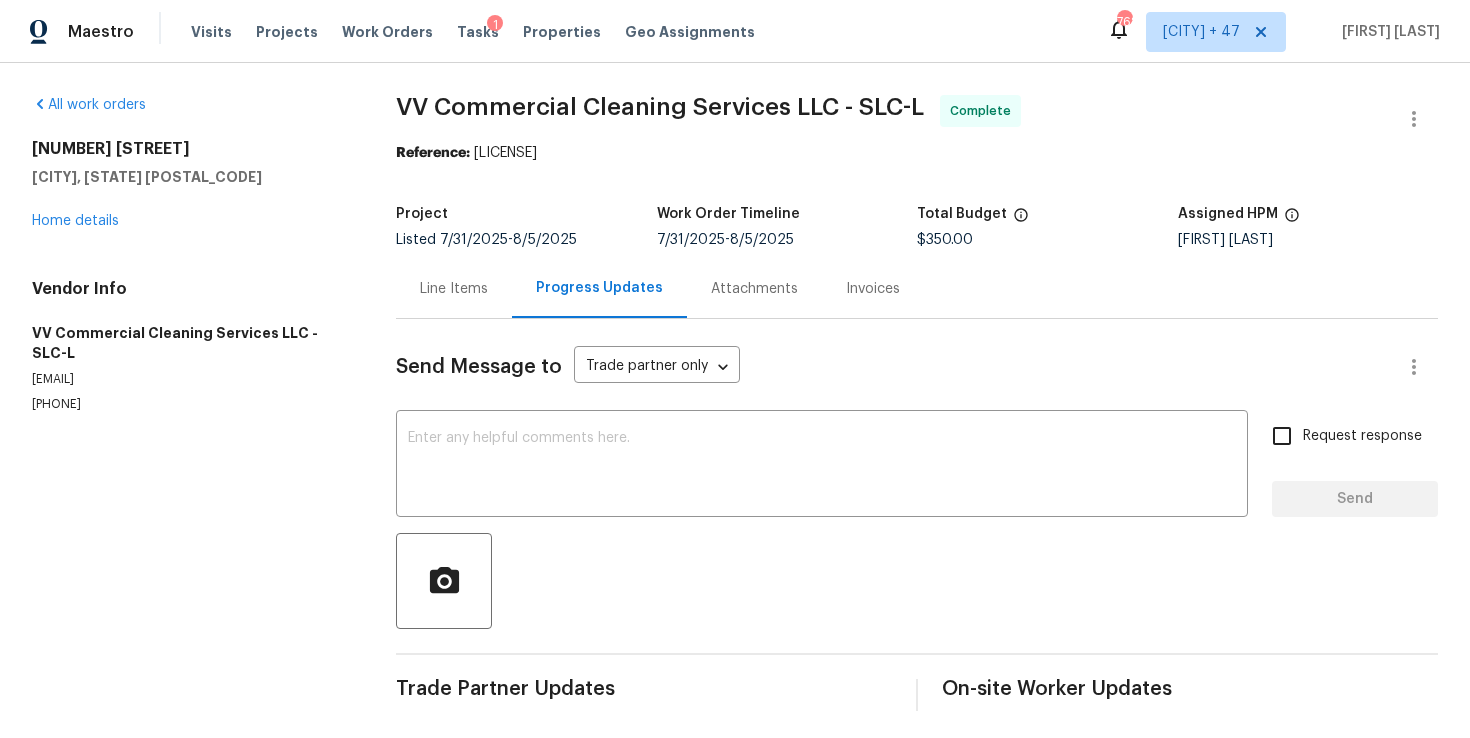 scroll, scrollTop: 5, scrollLeft: 0, axis: vertical 